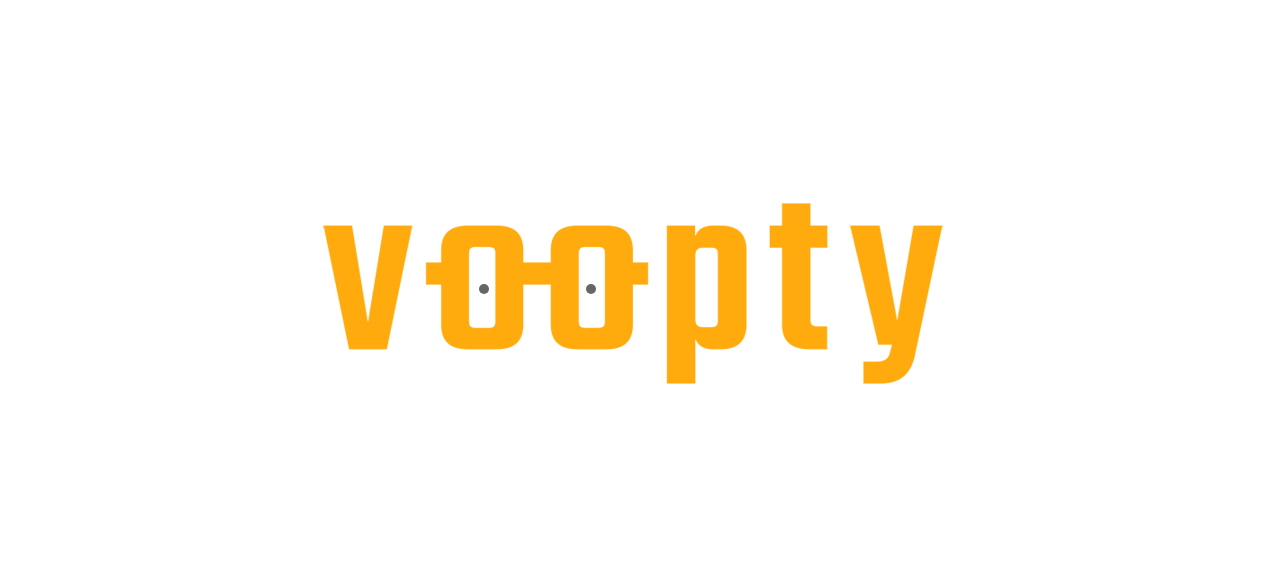 scroll, scrollTop: 0, scrollLeft: 0, axis: both 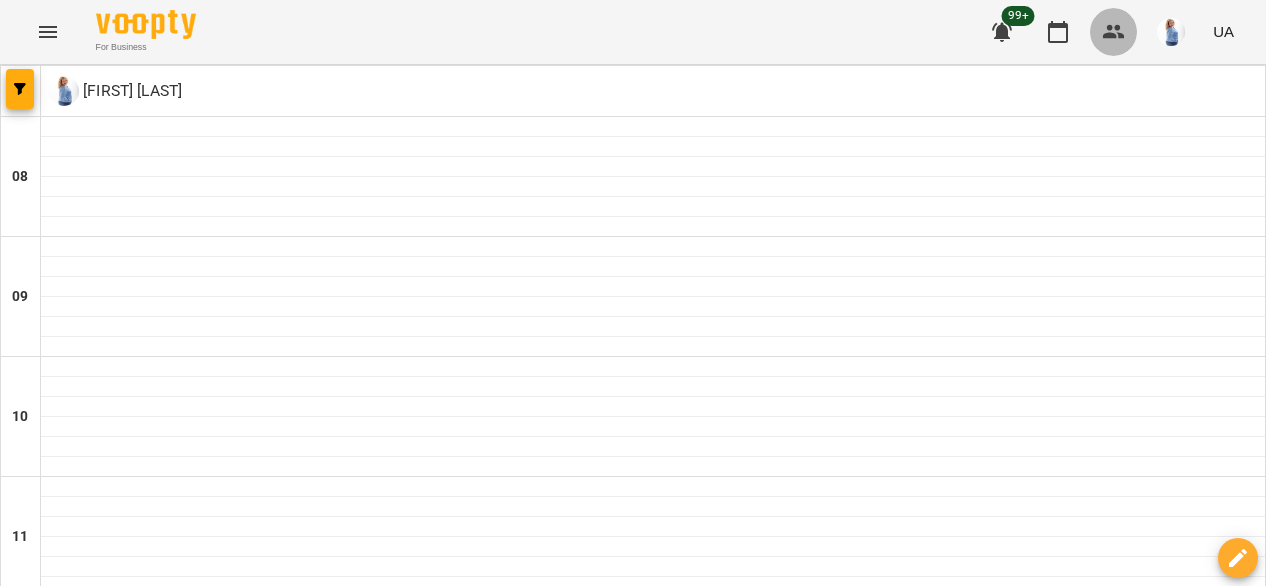 click 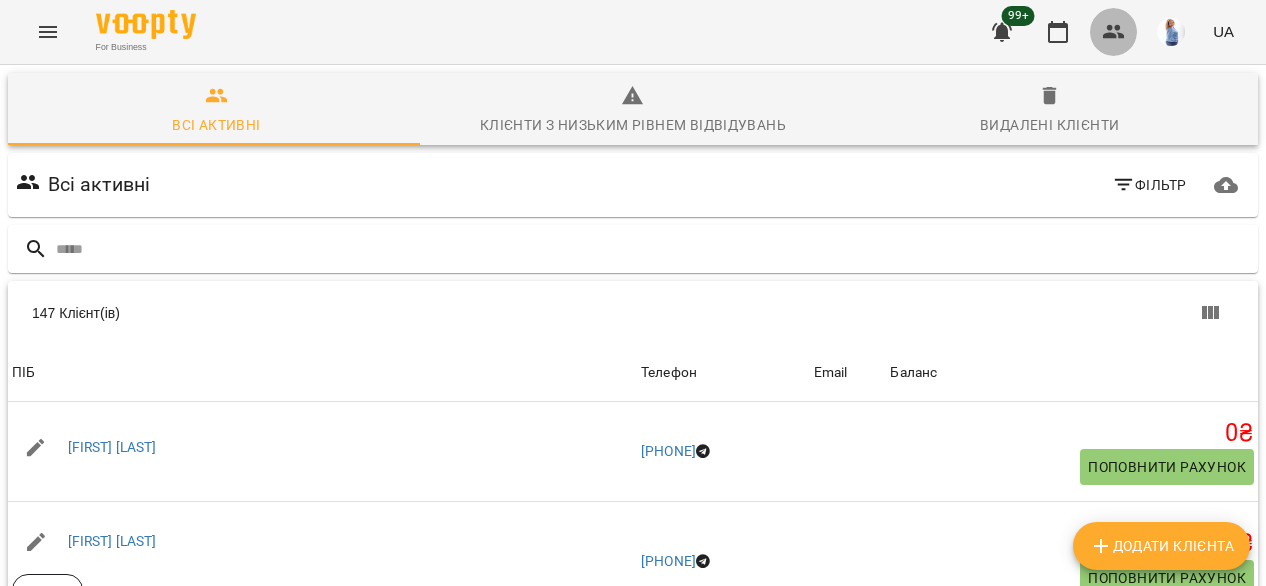 click 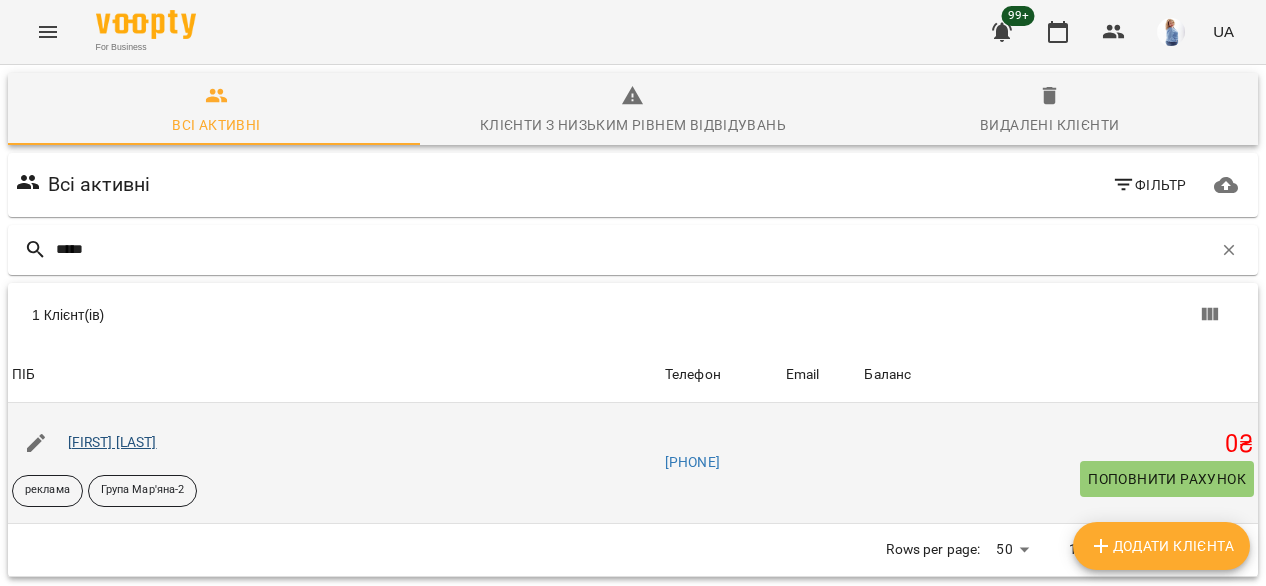 type on "*****" 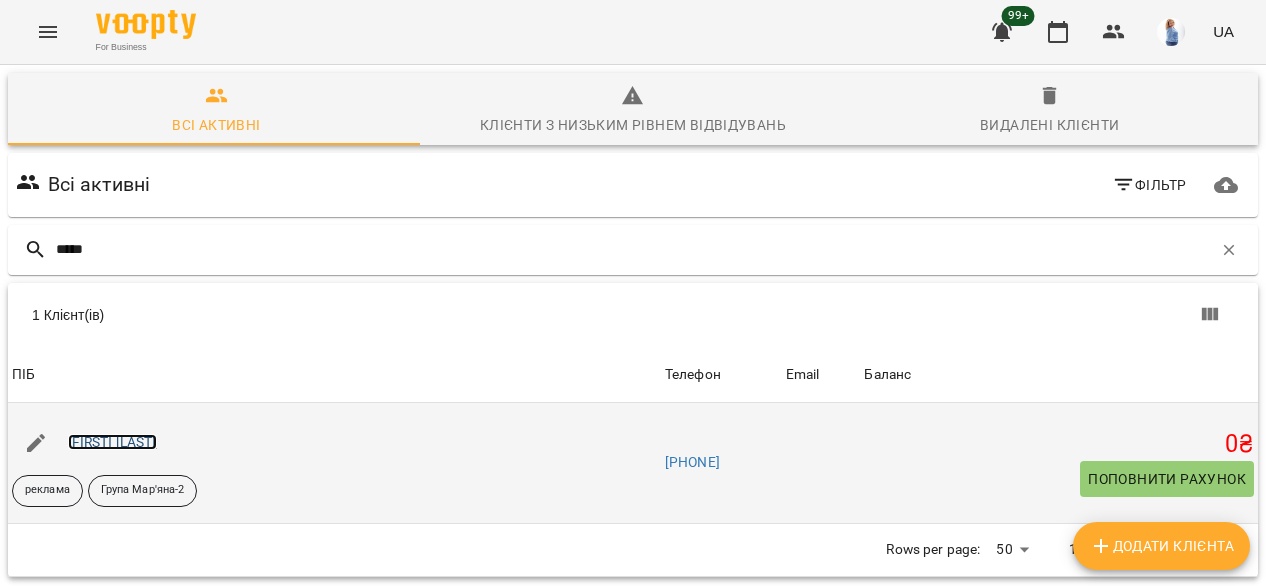 click on "[FIRST] [LAST]" at bounding box center (112, 442) 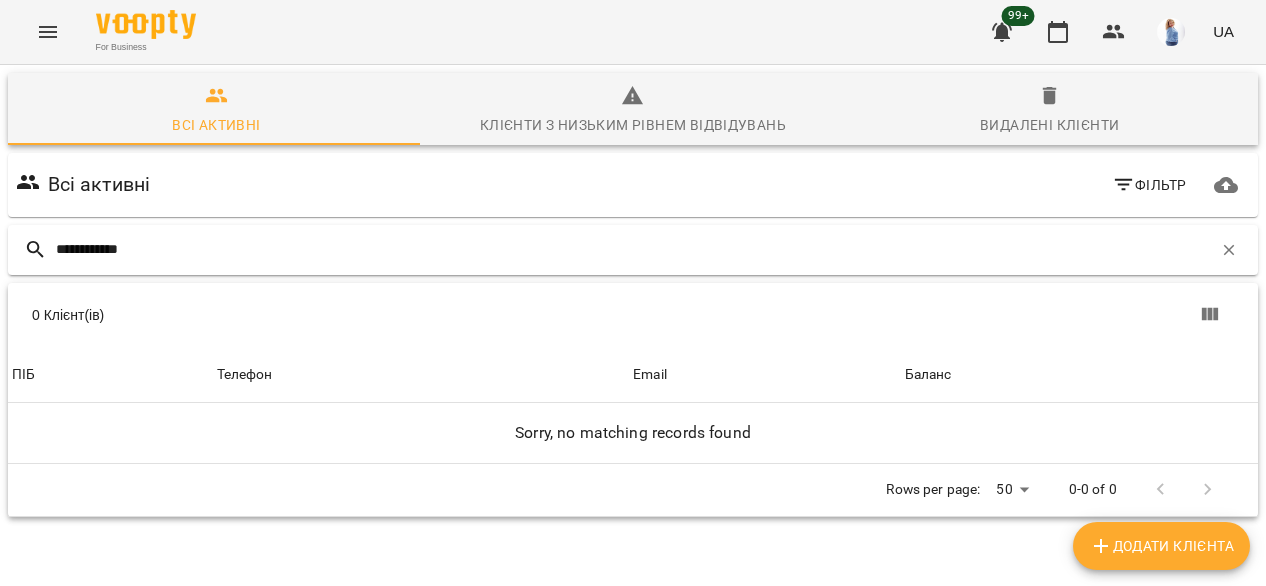 click on "**********" at bounding box center (634, 249) 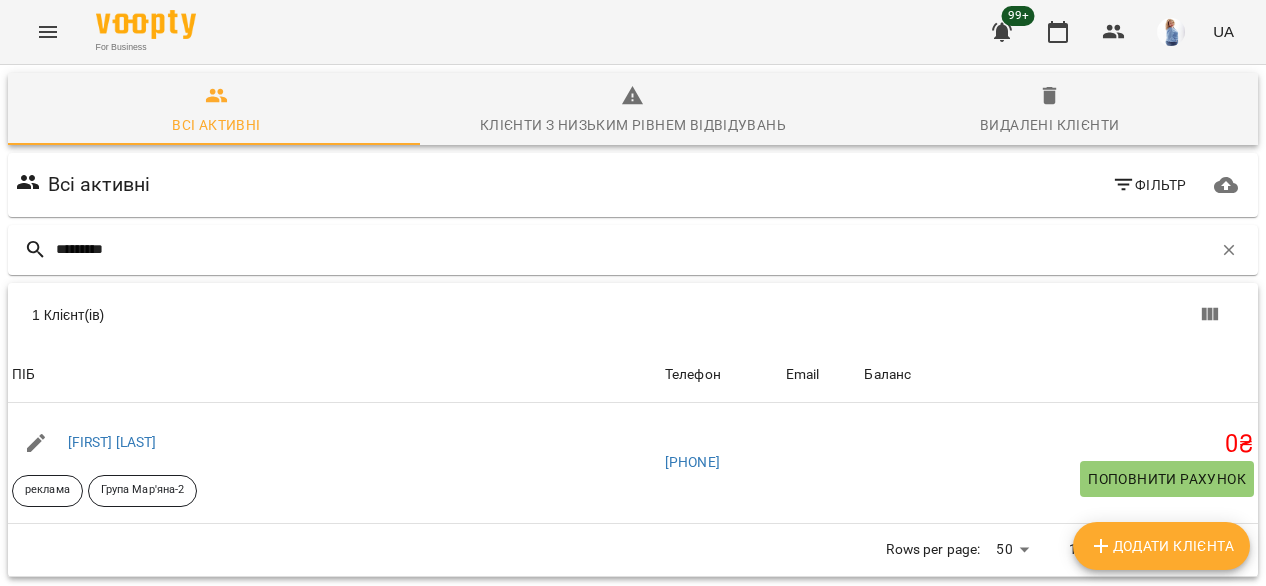 scroll, scrollTop: 0, scrollLeft: 0, axis: both 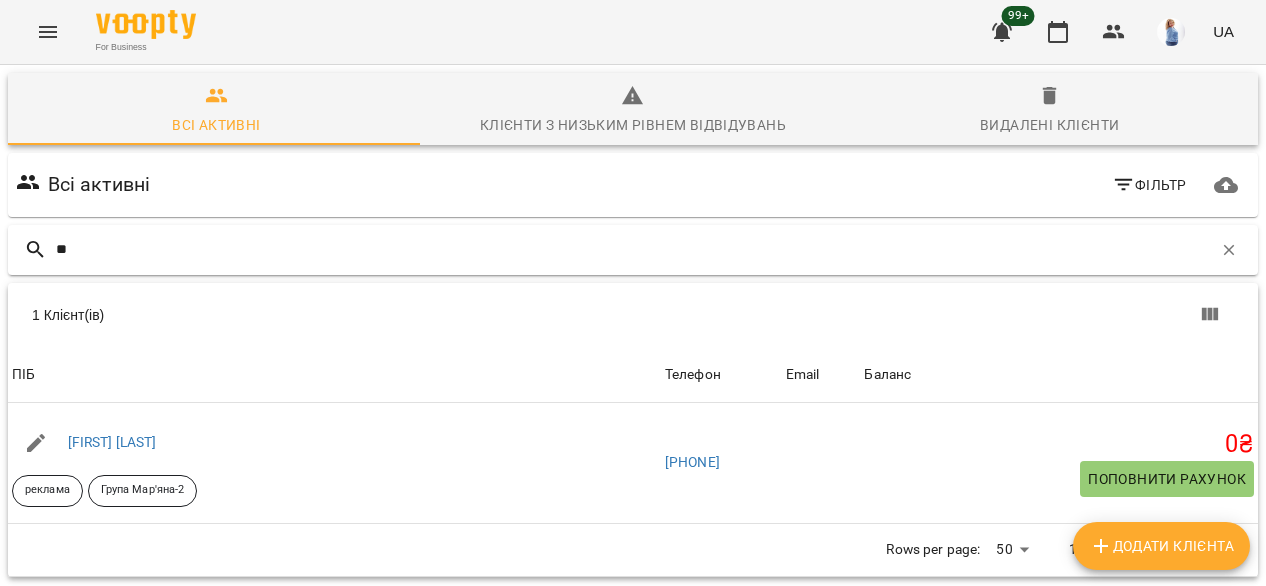 type on "*" 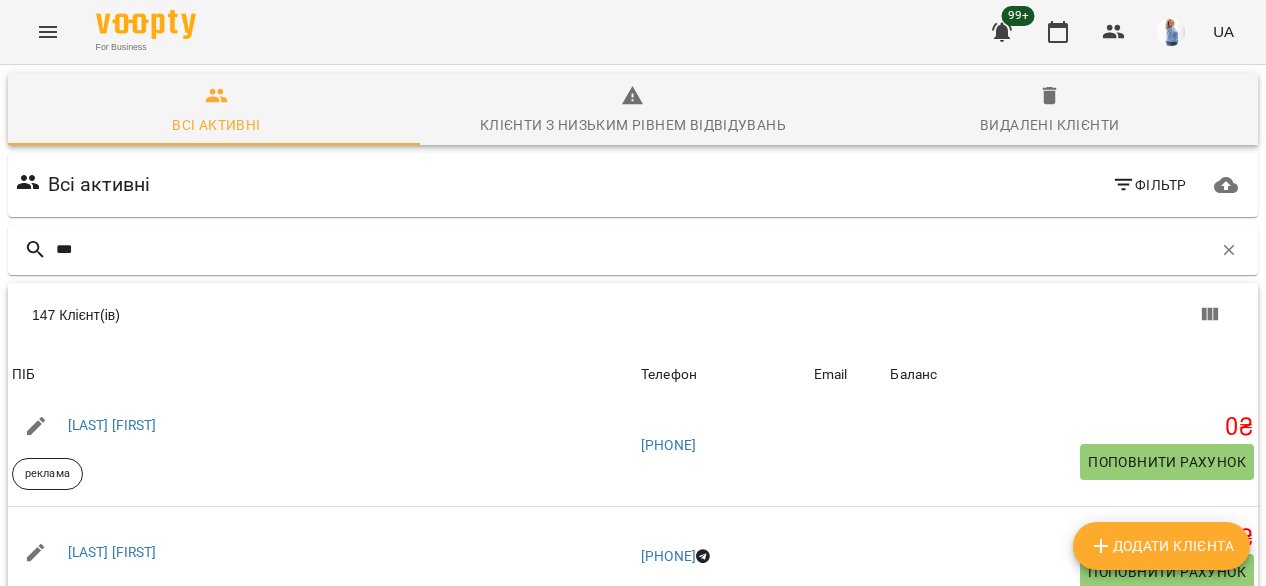 scroll, scrollTop: 632, scrollLeft: 0, axis: vertical 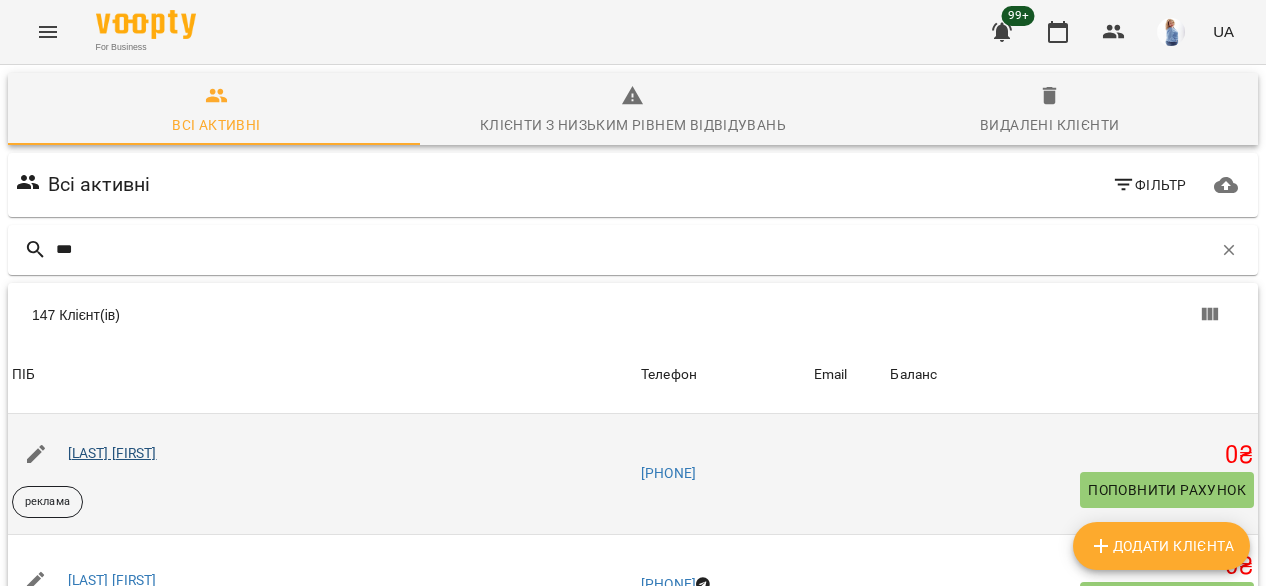 type on "***" 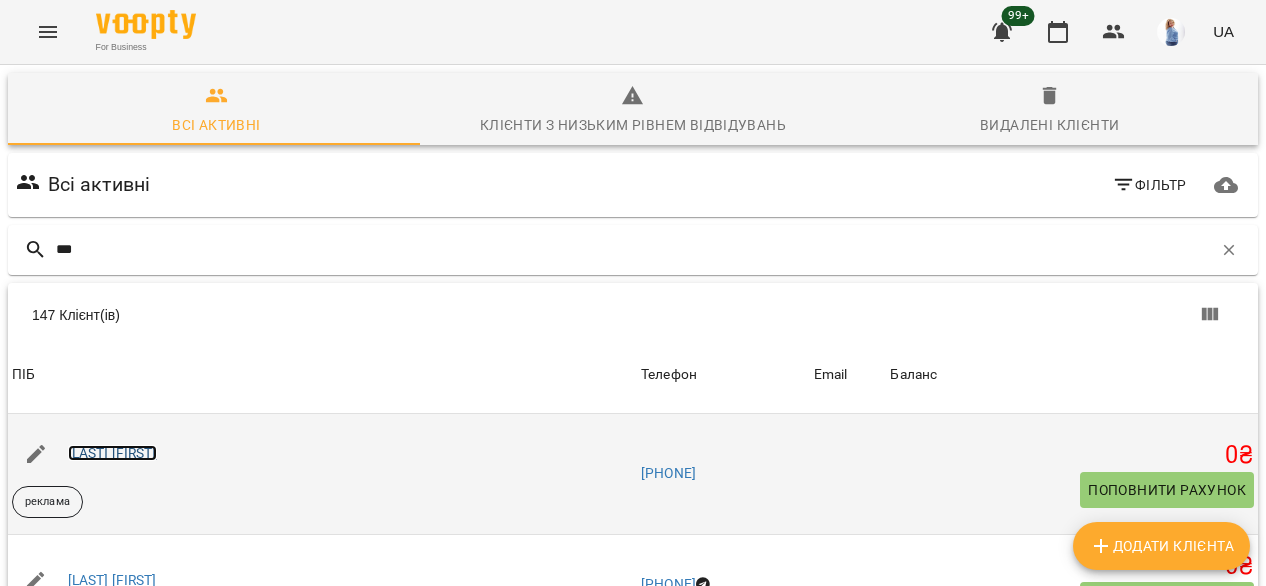 click on "[LAST] [FIRST]" at bounding box center (112, 453) 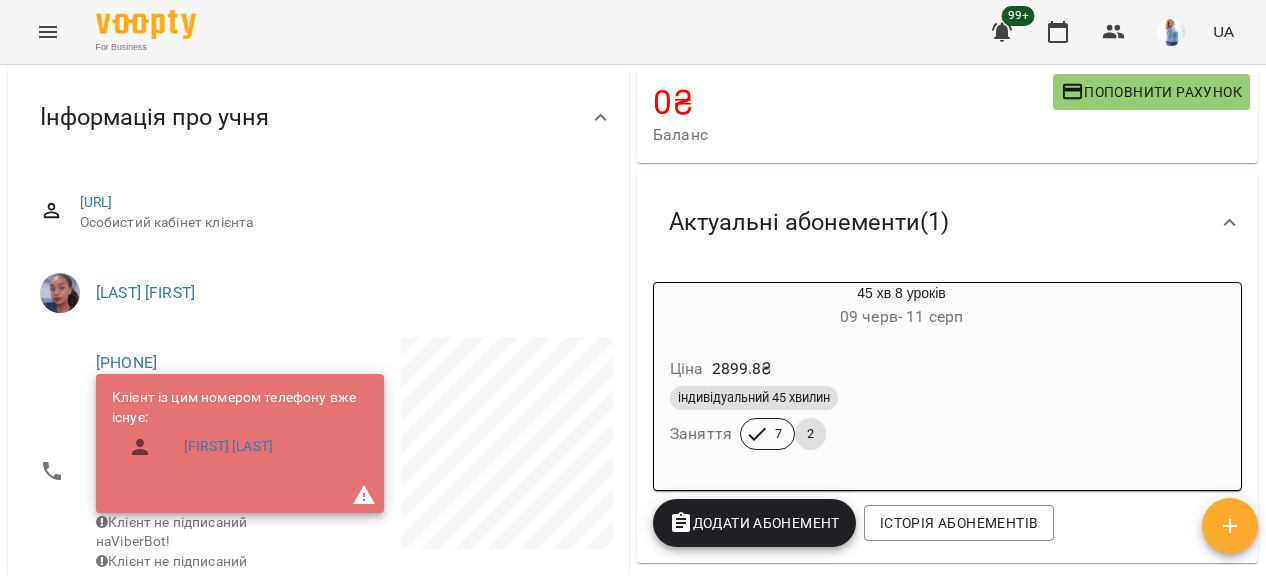 scroll, scrollTop: 163, scrollLeft: 0, axis: vertical 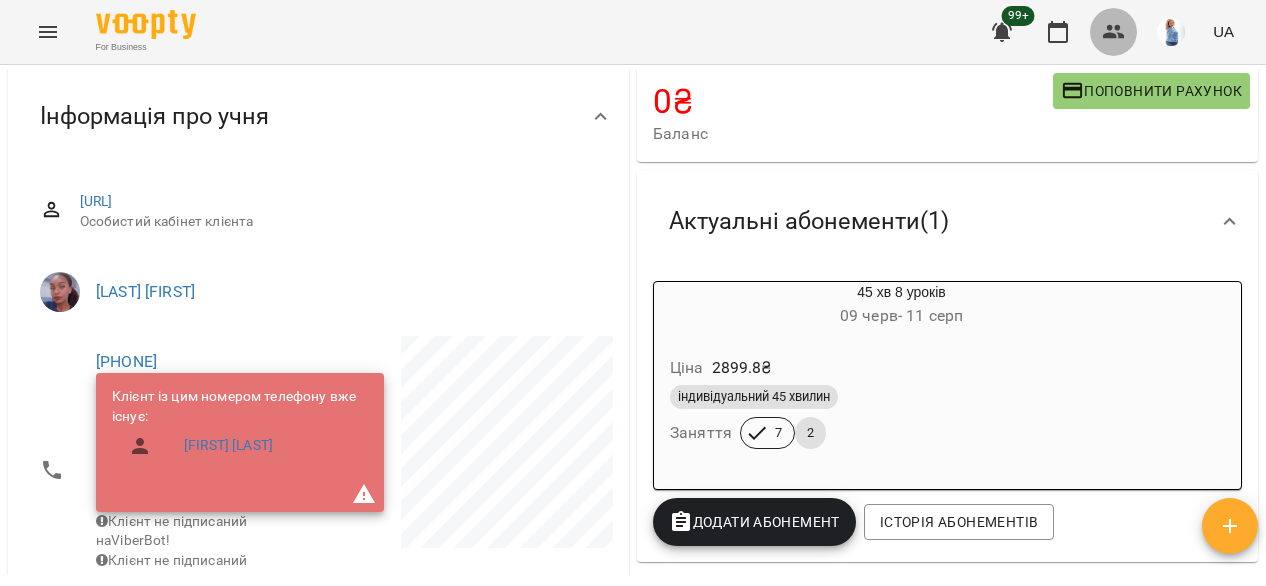 click 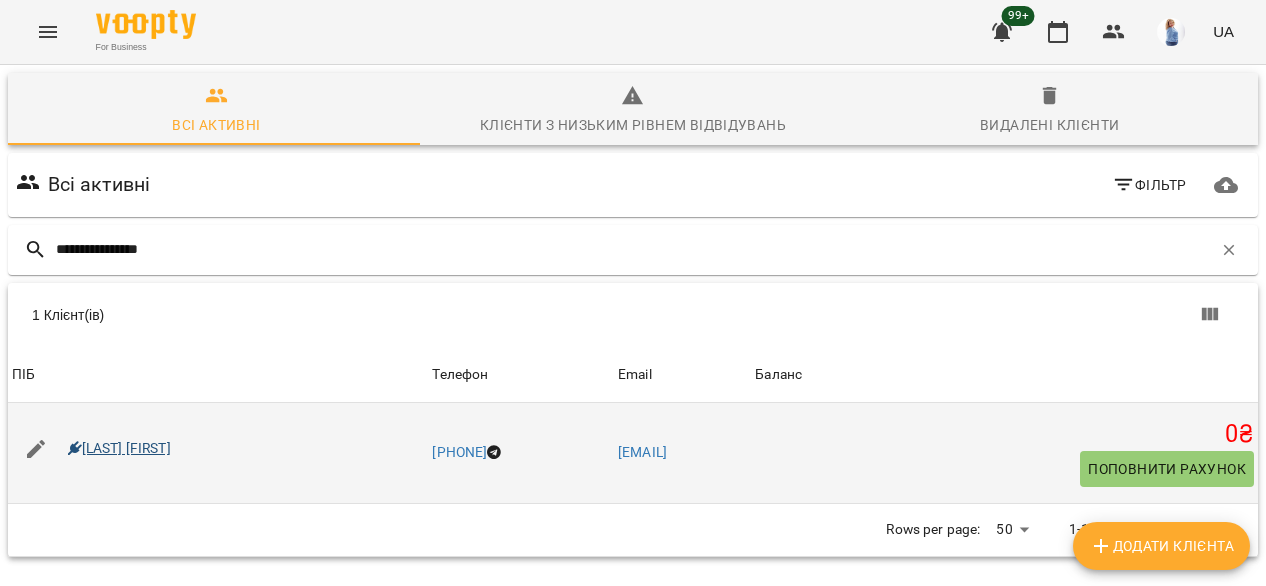 type on "**********" 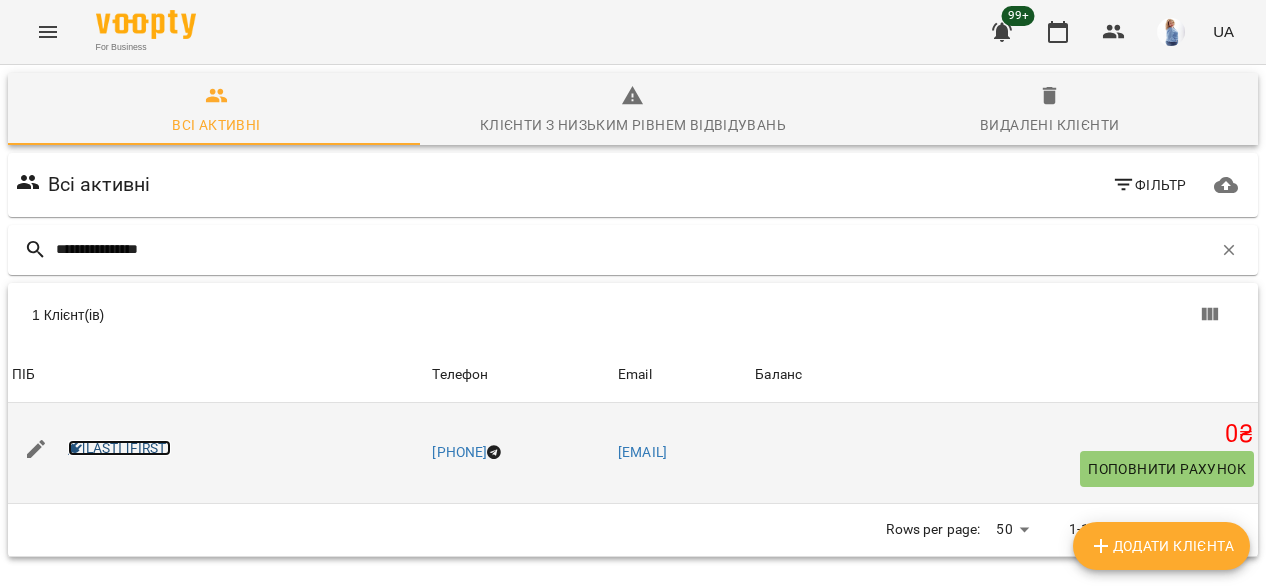 click on "[LAST] [FIRST]" at bounding box center (119, 448) 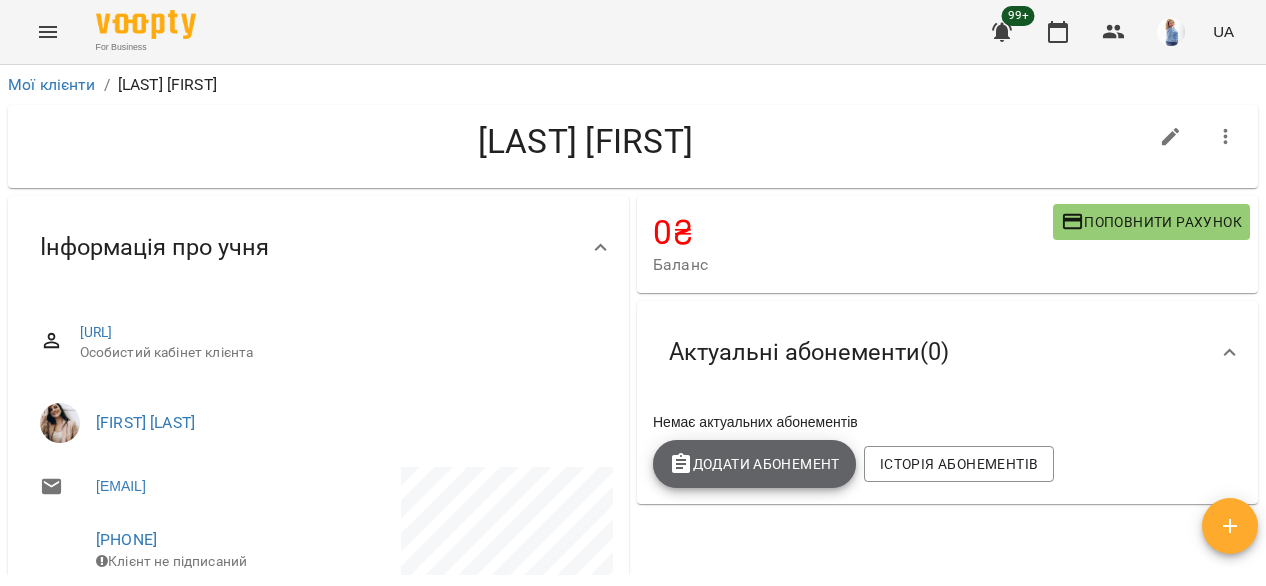click on "Додати Абонемент" at bounding box center (754, 464) 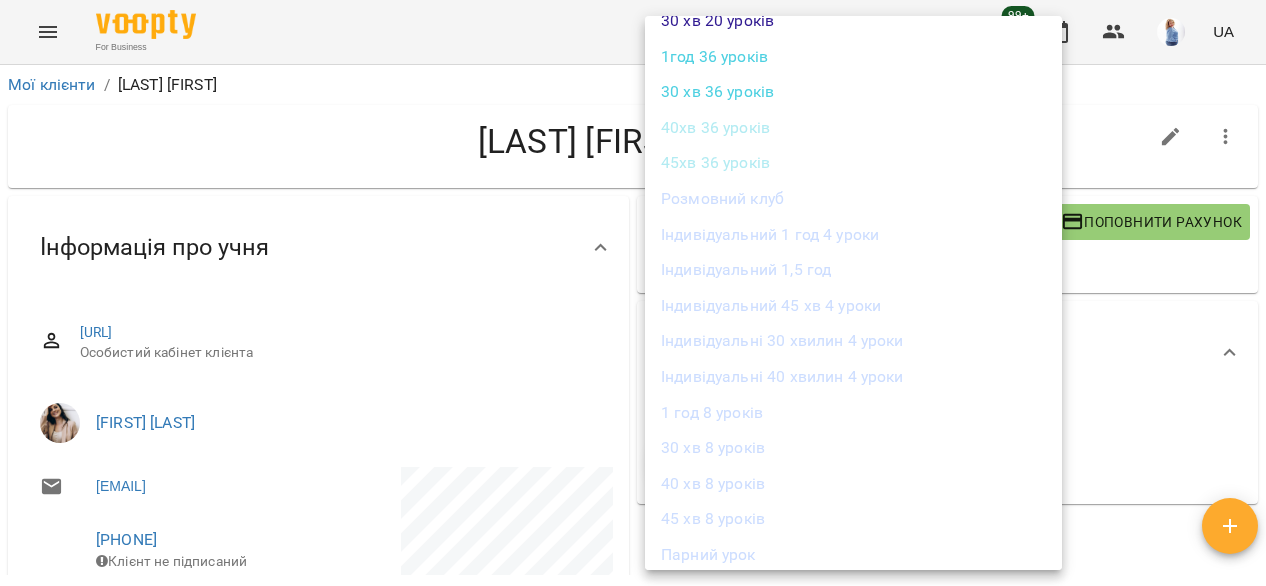scroll, scrollTop: 190, scrollLeft: 0, axis: vertical 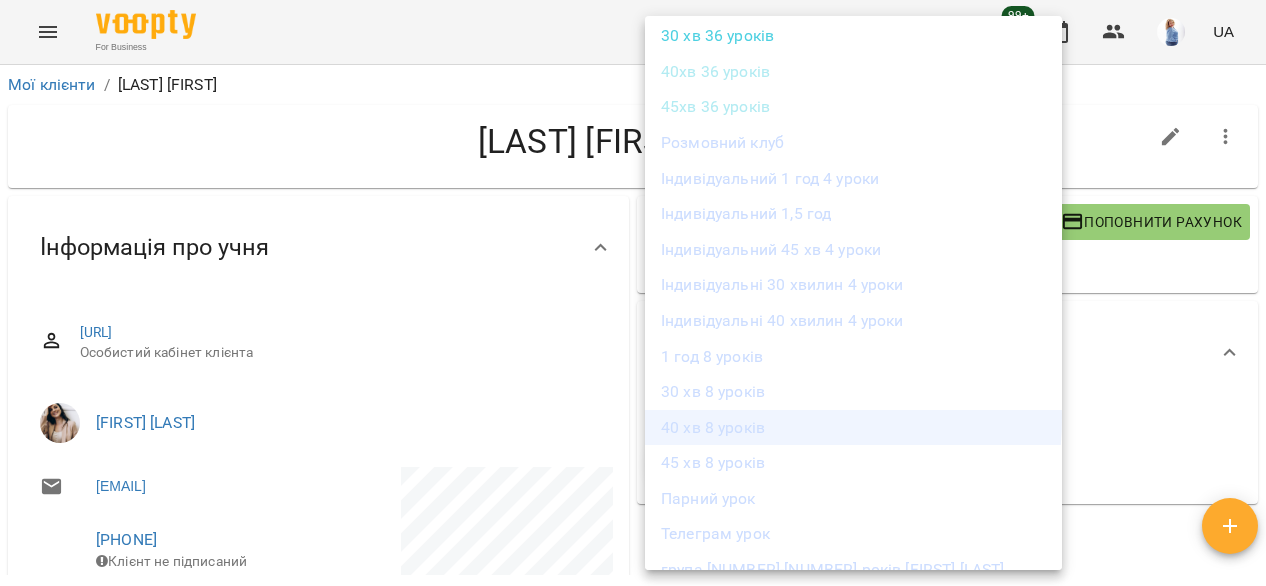 click on "40 хв 8 уроків" at bounding box center [853, 428] 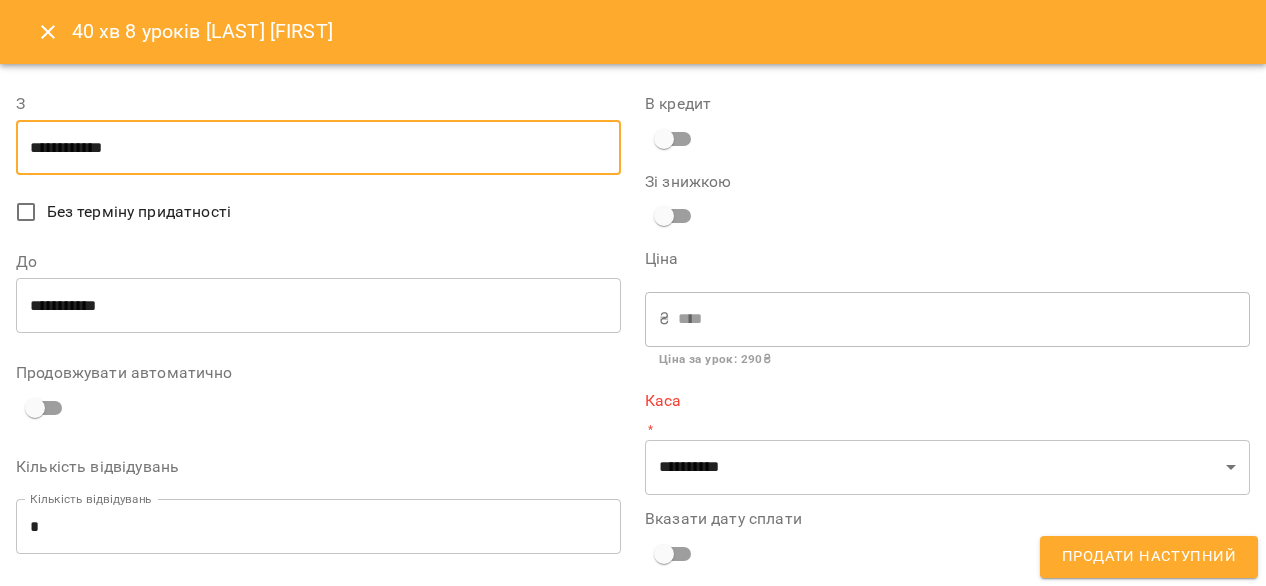 click on "**********" at bounding box center (318, 148) 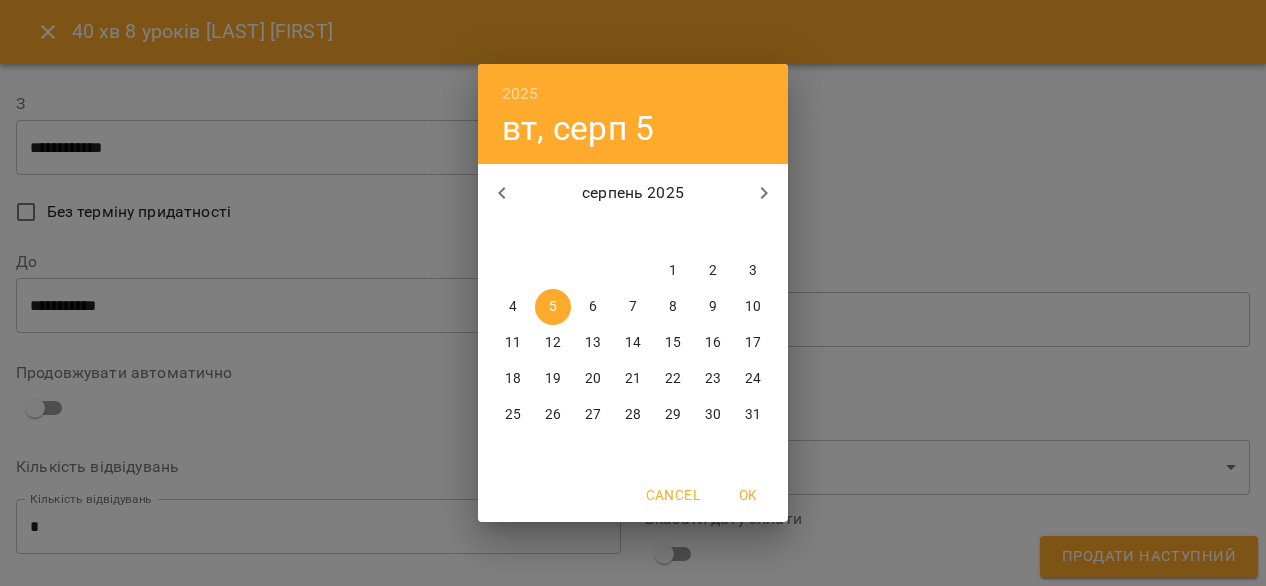click on "6" at bounding box center (593, 307) 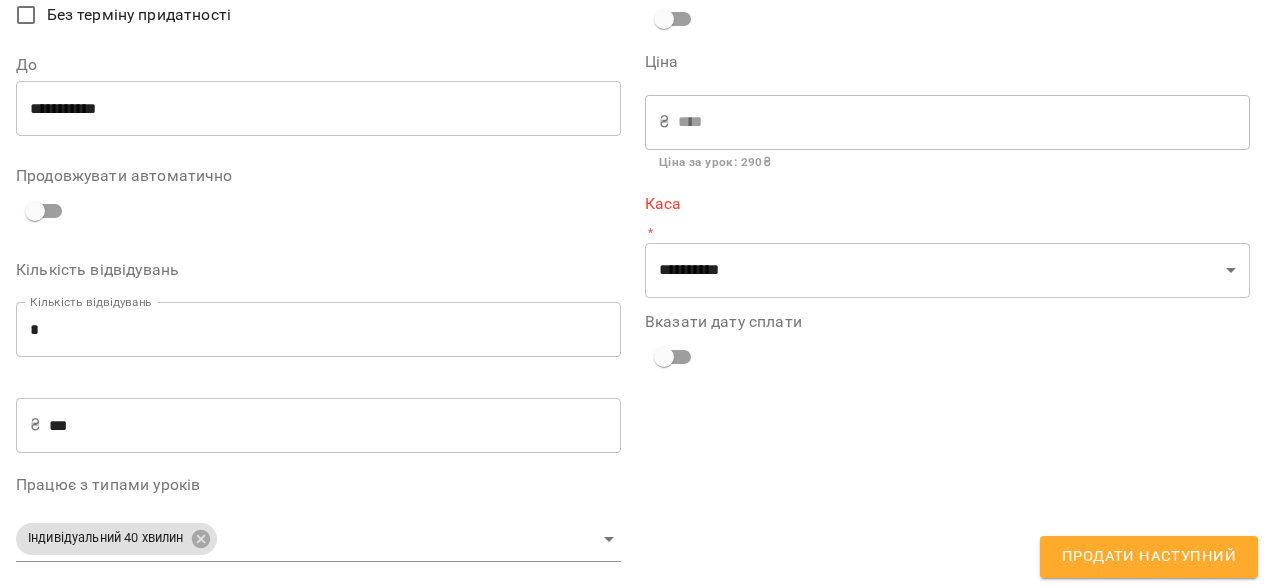 scroll, scrollTop: 204, scrollLeft: 0, axis: vertical 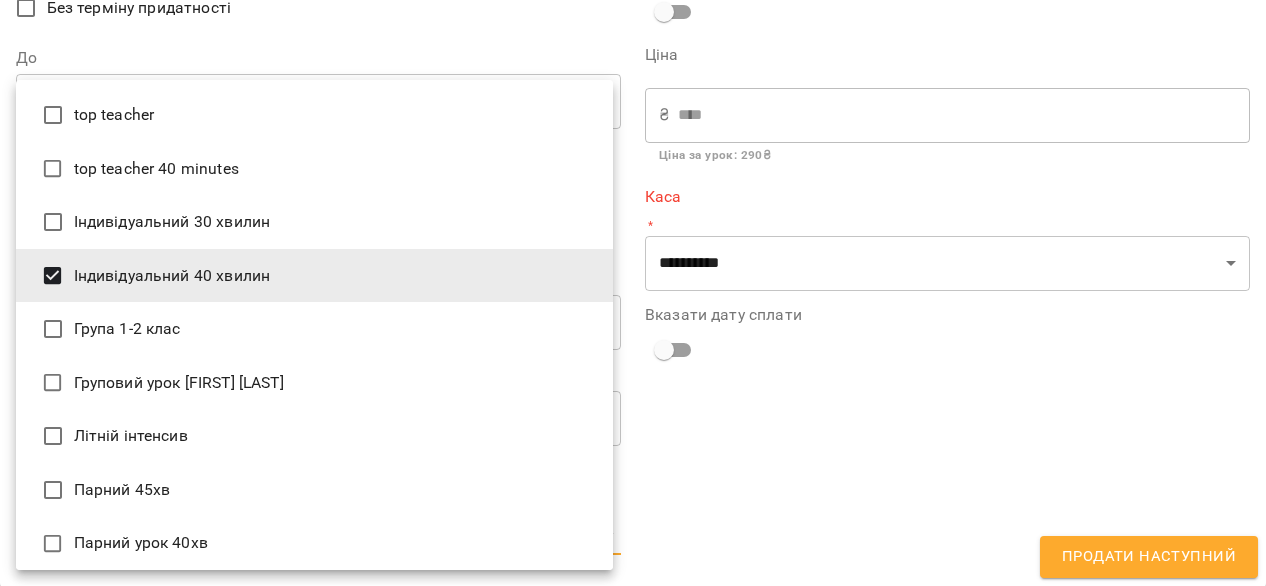 click on "**********" at bounding box center [633, 325] 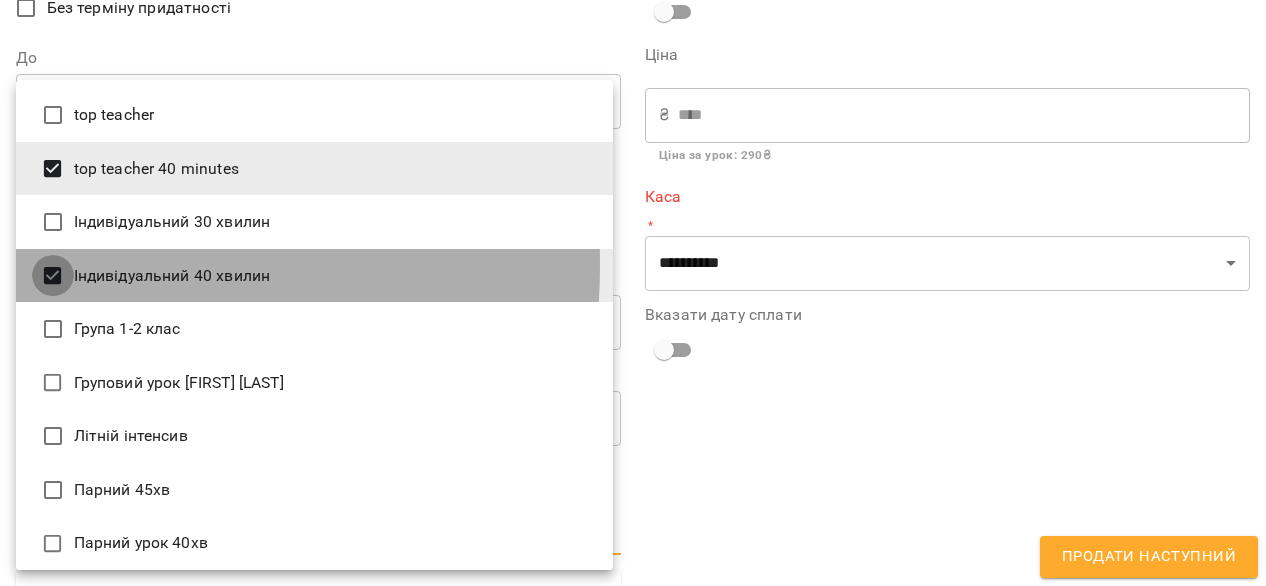 type on "**********" 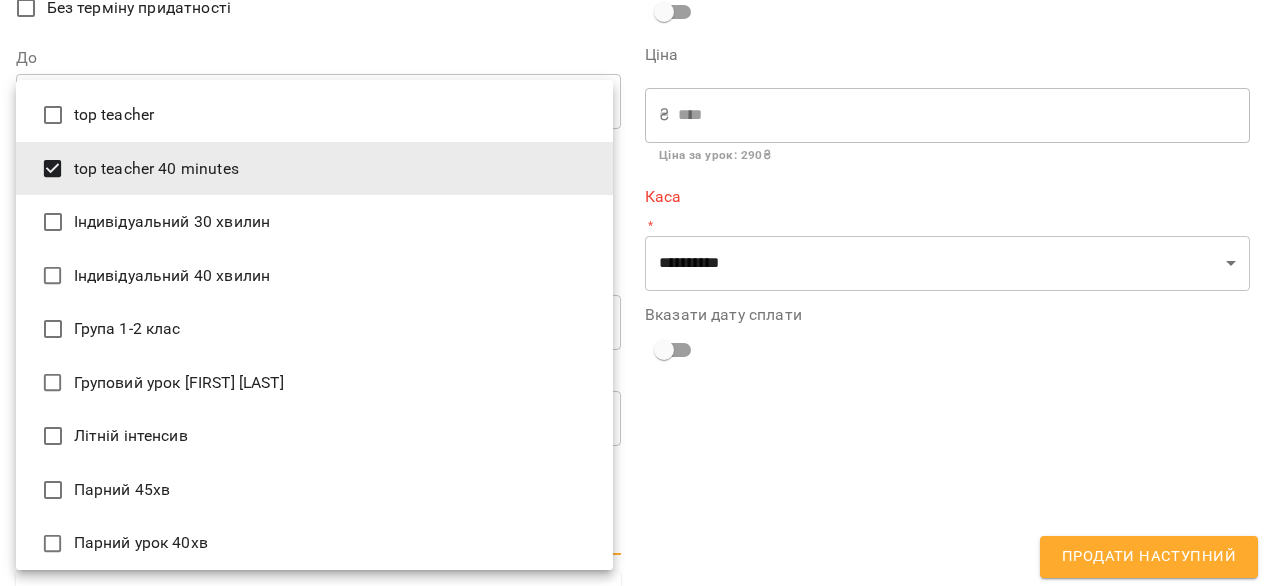 click at bounding box center (633, 293) 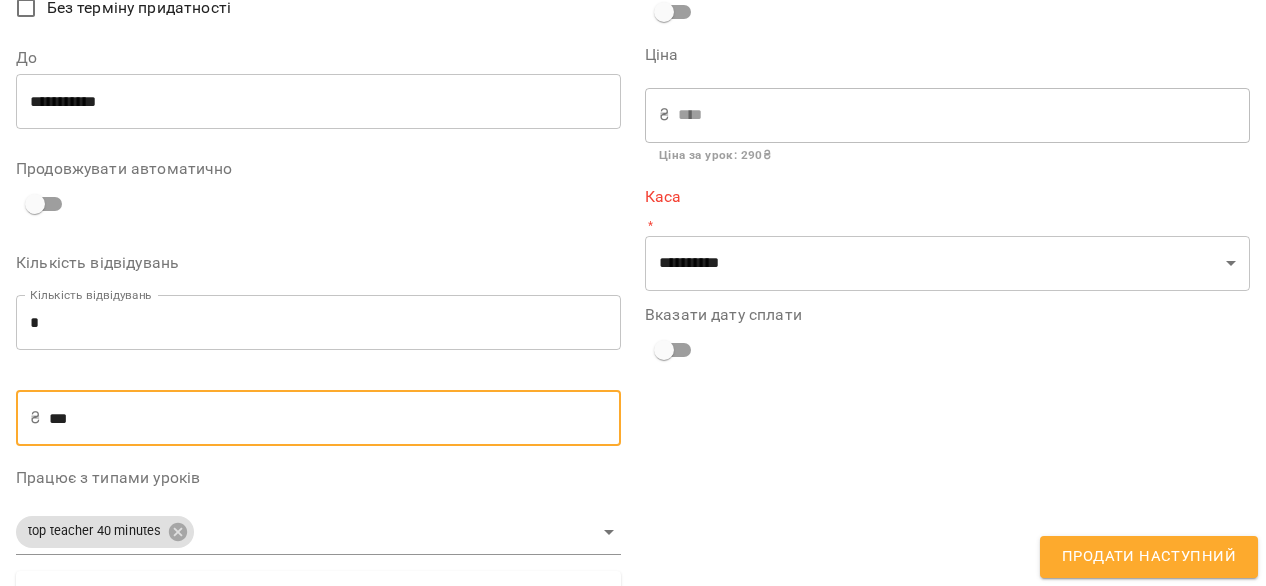 click on "***" at bounding box center (335, 418) 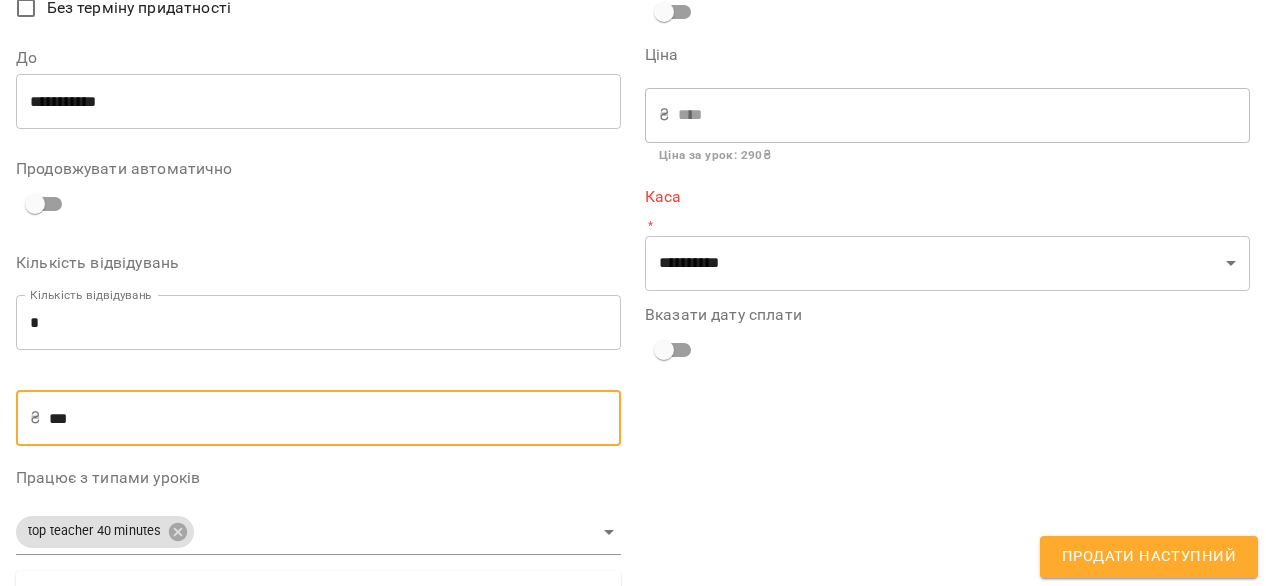 type on "**" 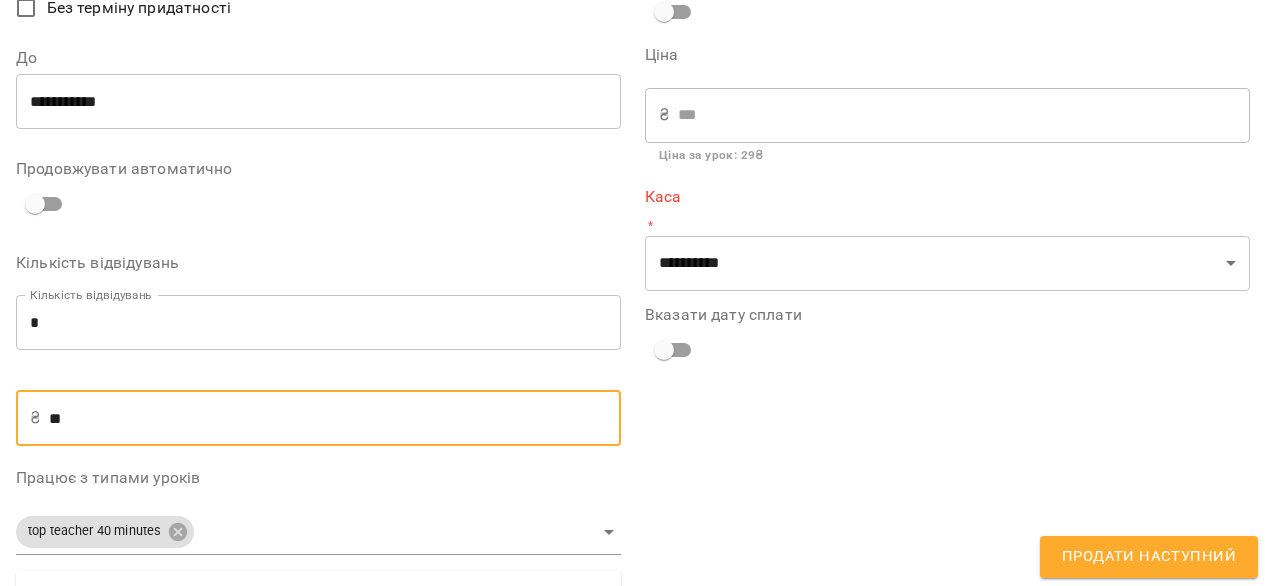 type on "*" 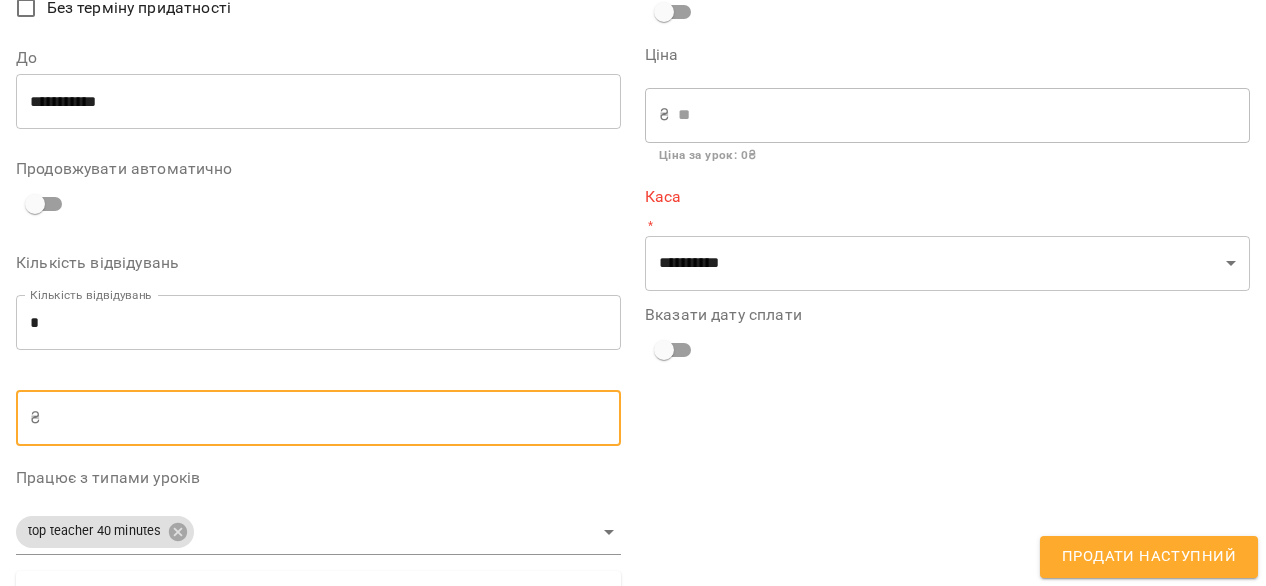 type on "*" 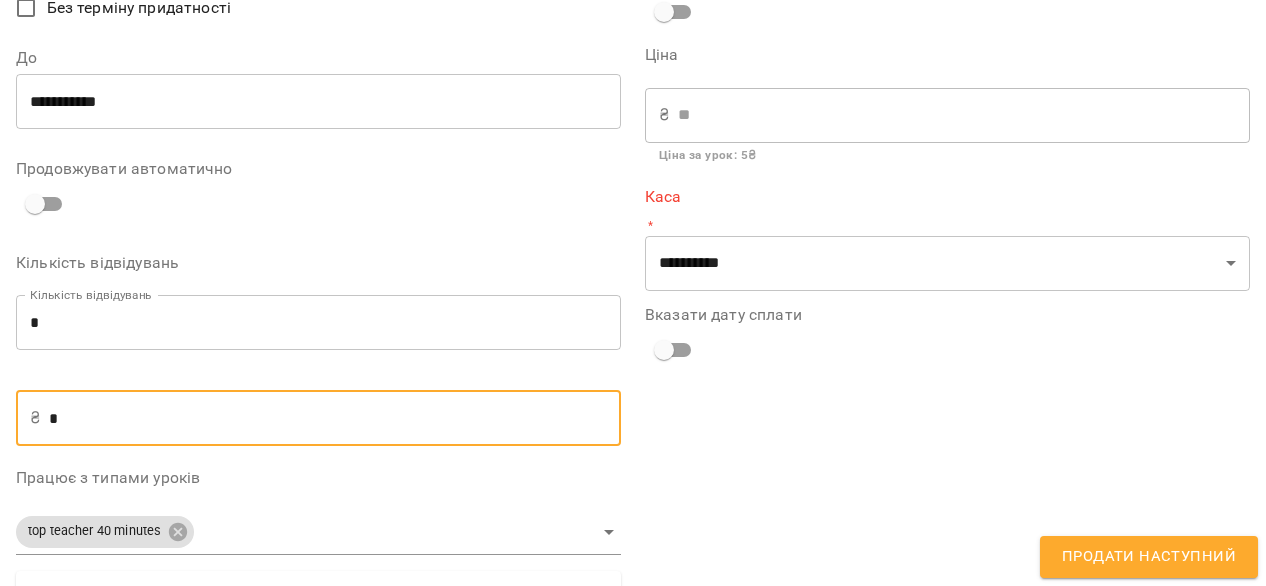 type on "**" 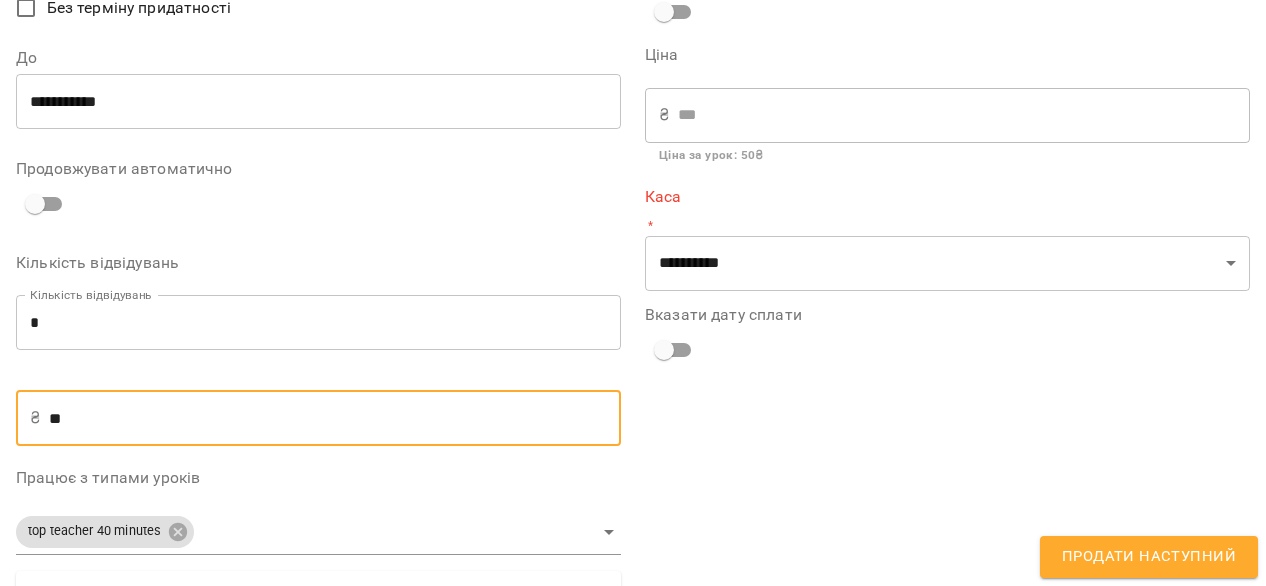 type on "***" 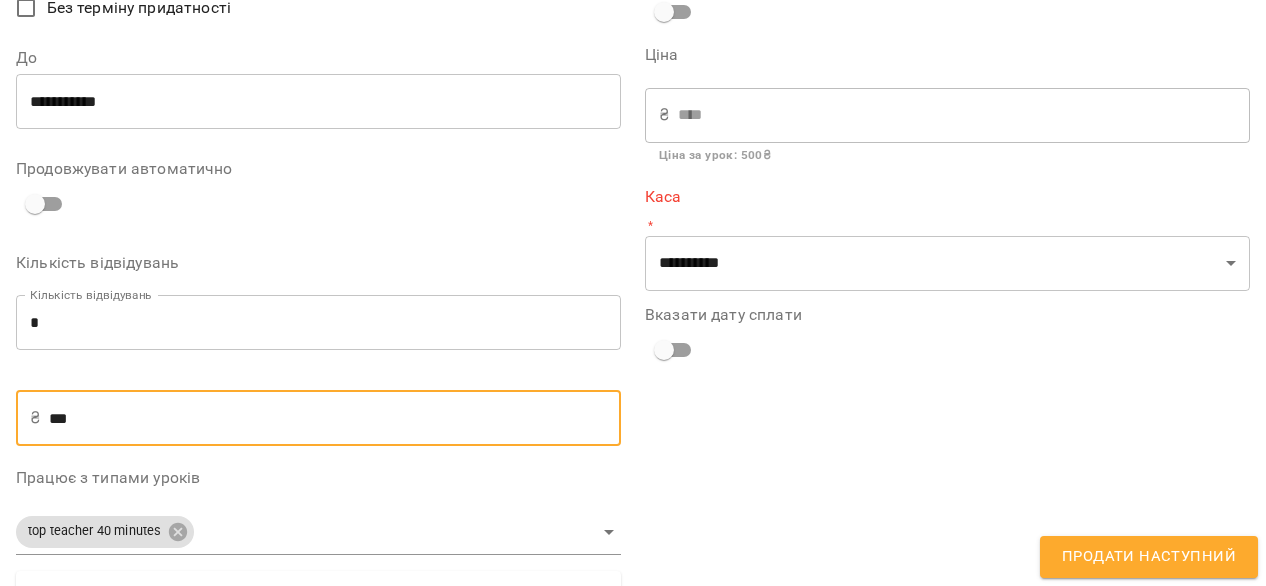 type on "***" 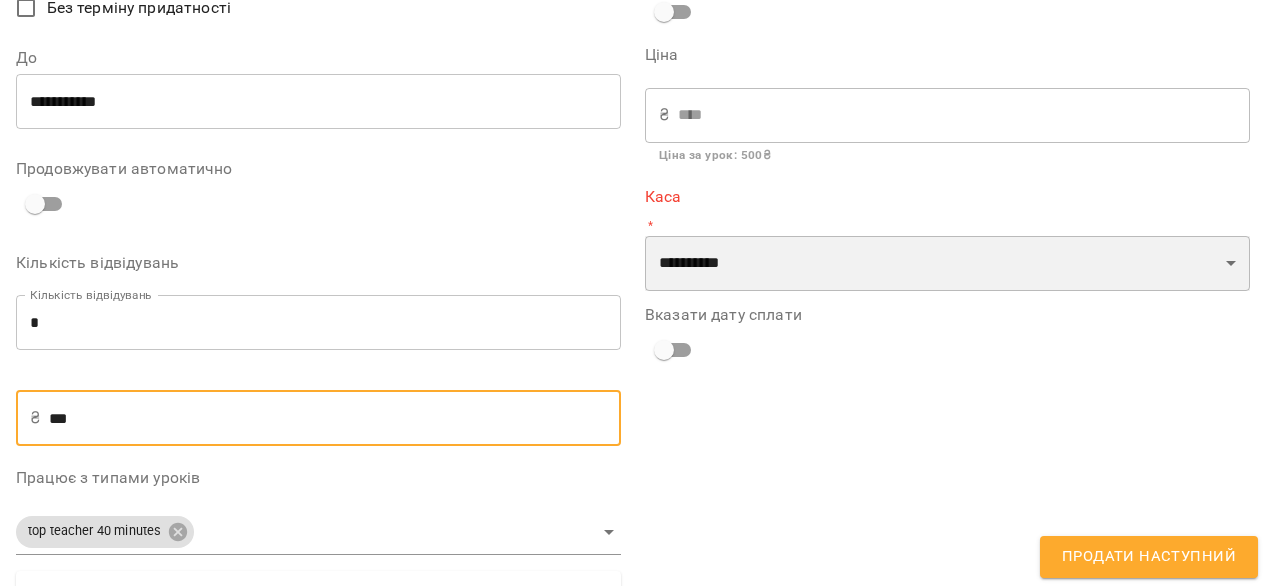 click on "**********" at bounding box center [947, 264] 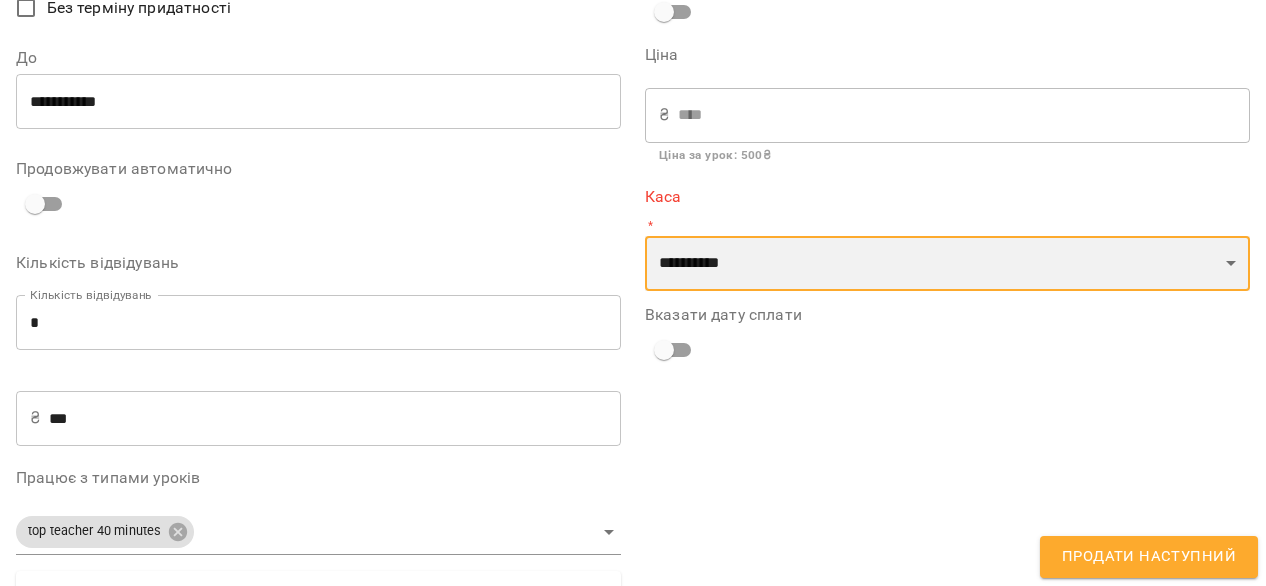 select on "****" 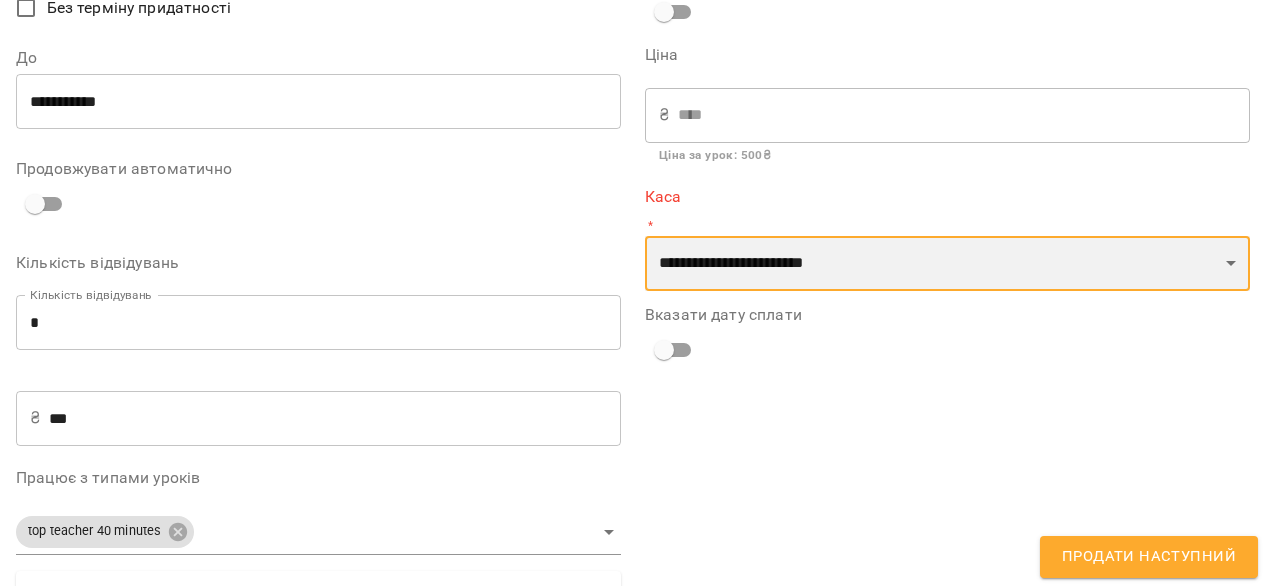 click on "**********" at bounding box center [947, 264] 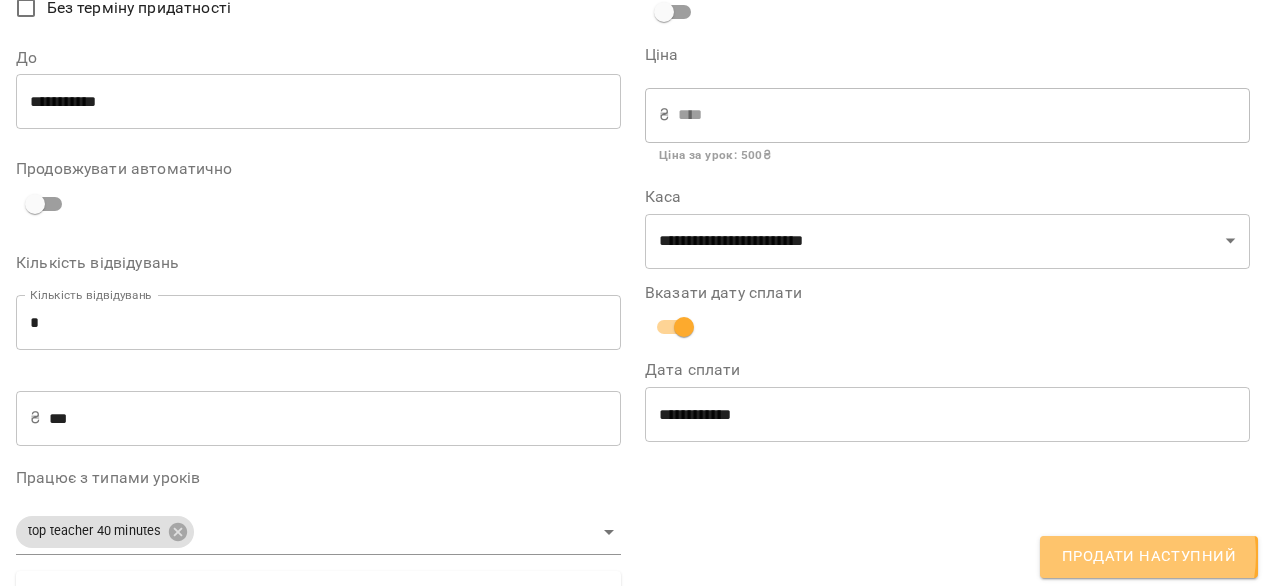 click on "Продати наступний" at bounding box center [1149, 557] 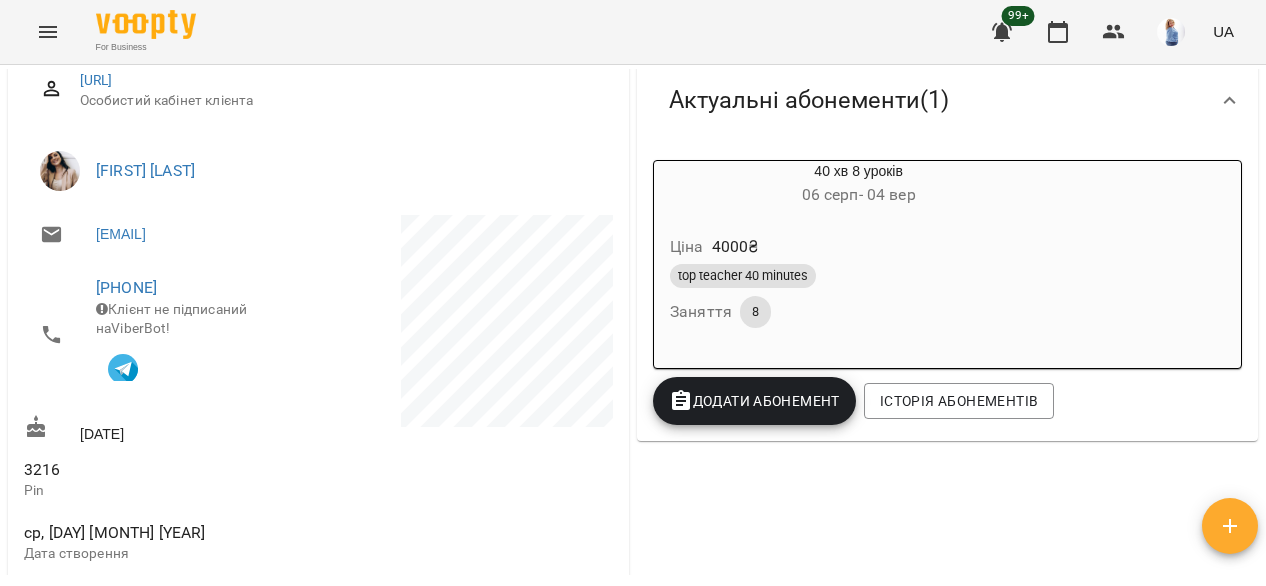 scroll, scrollTop: 253, scrollLeft: 0, axis: vertical 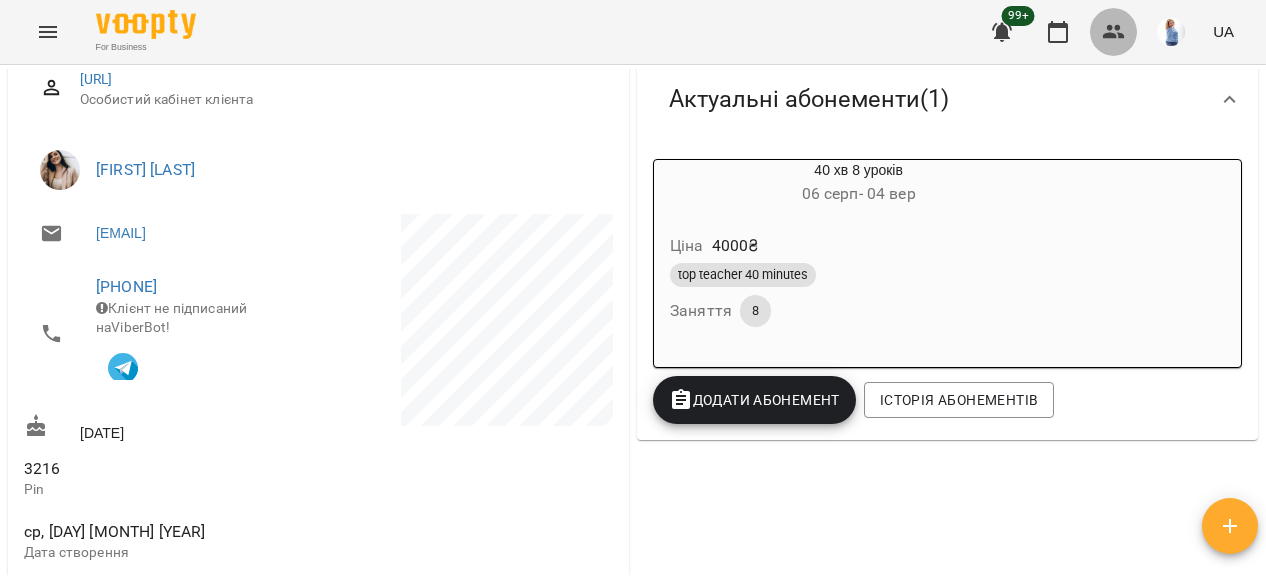 click 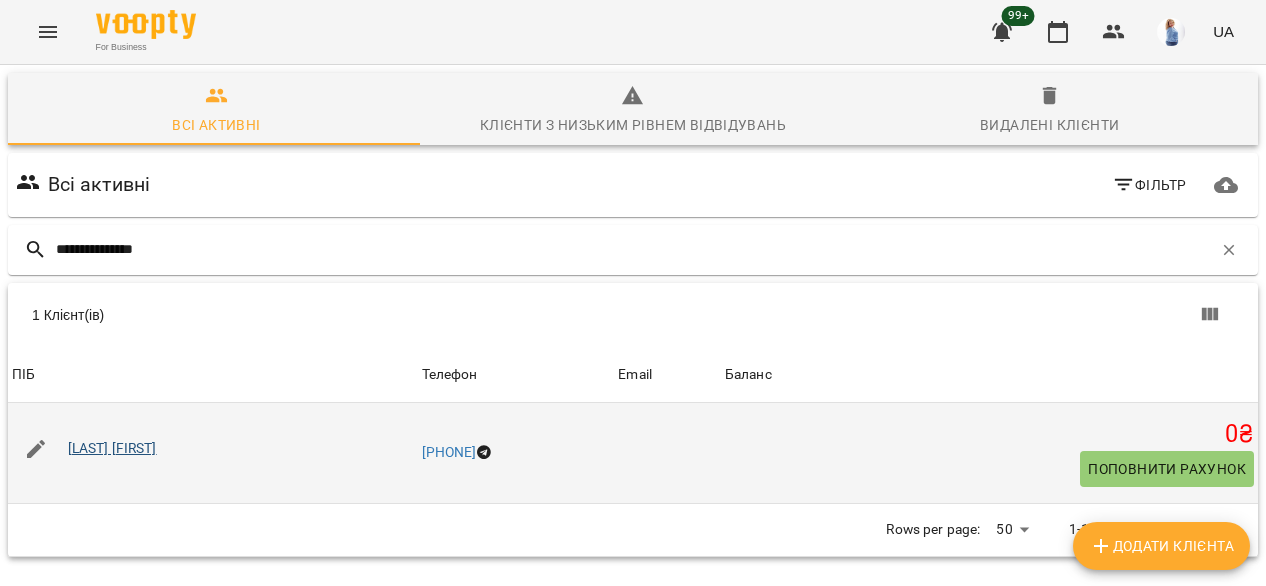 type on "**********" 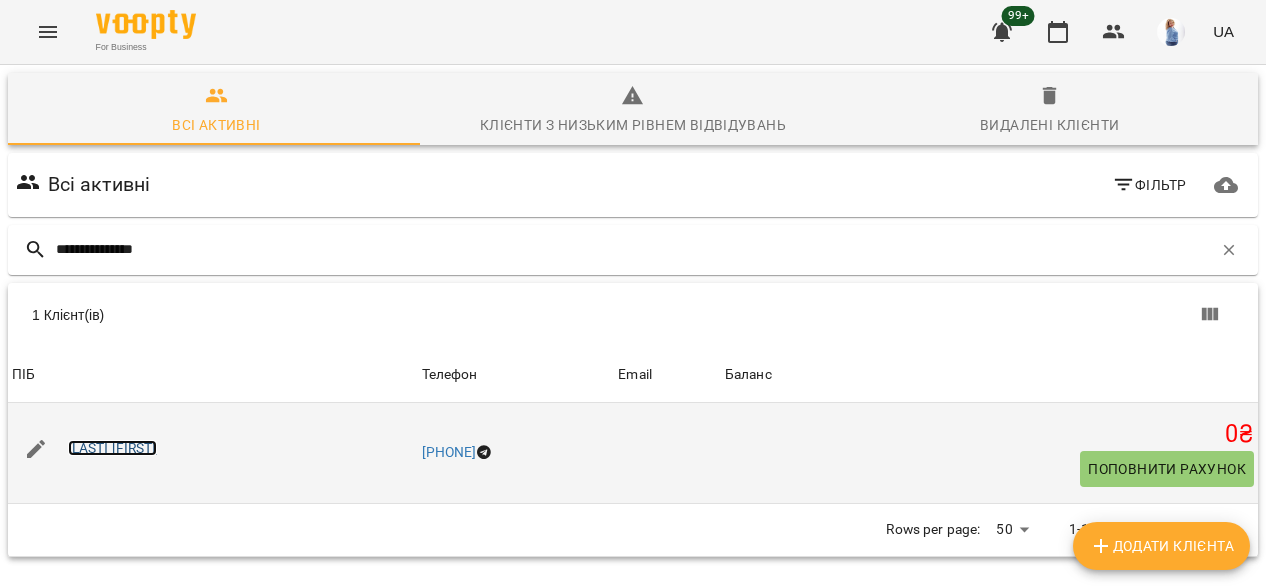 click on "[LAST] [FIRST]" at bounding box center [112, 448] 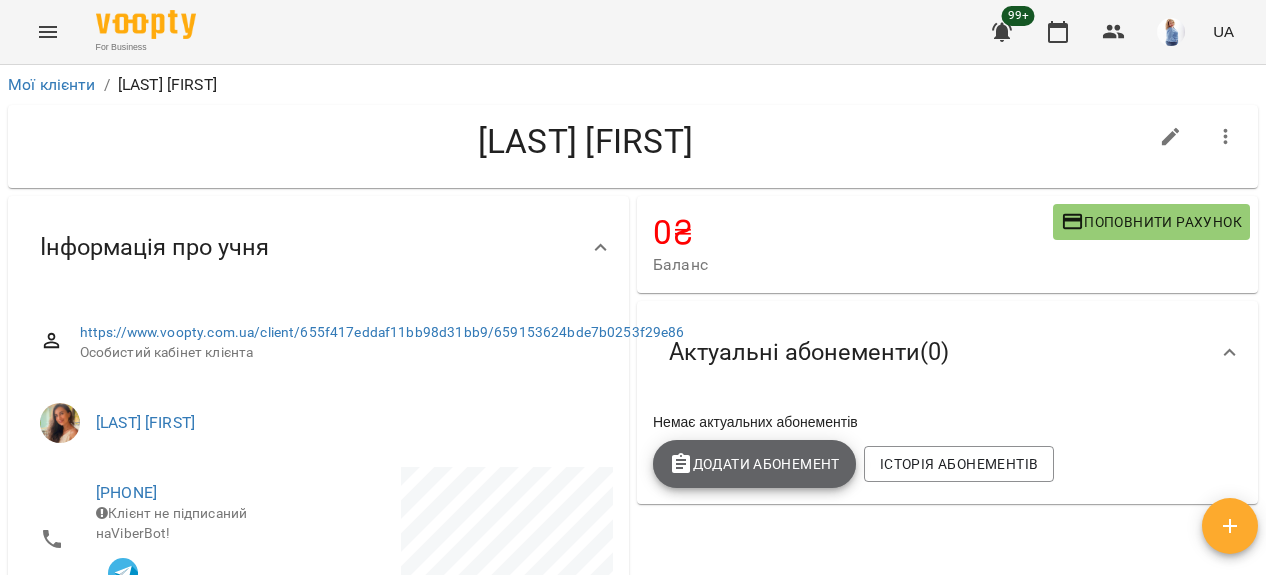 click on "Додати Абонемент" at bounding box center [754, 464] 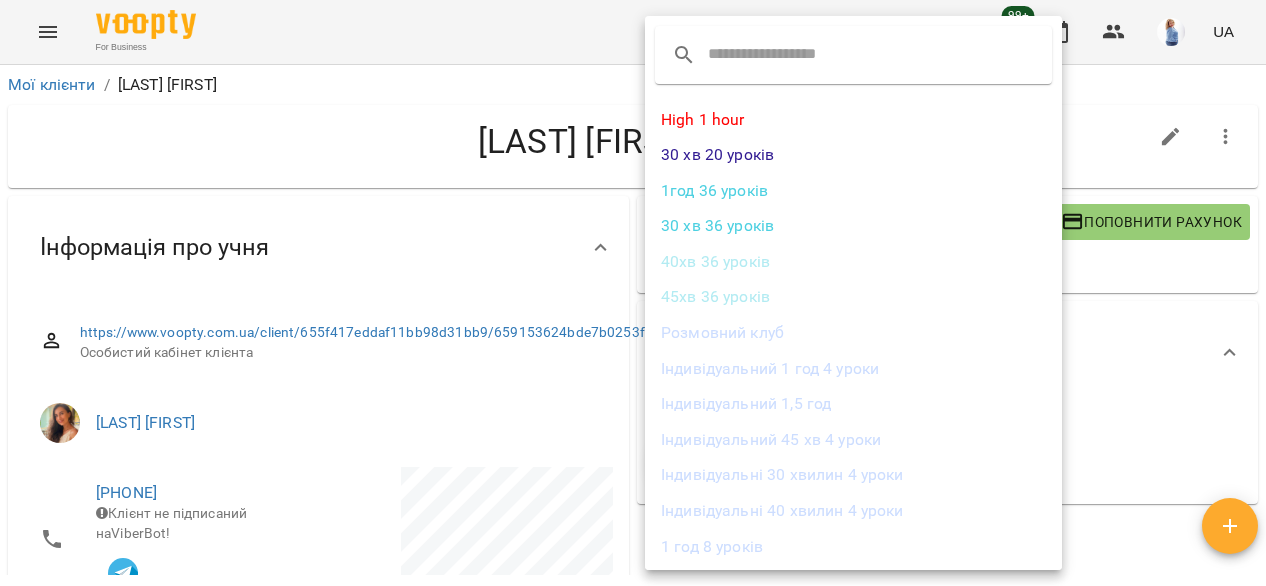 click on "Індивідуальний 1 год 4 уроки" at bounding box center (853, 369) 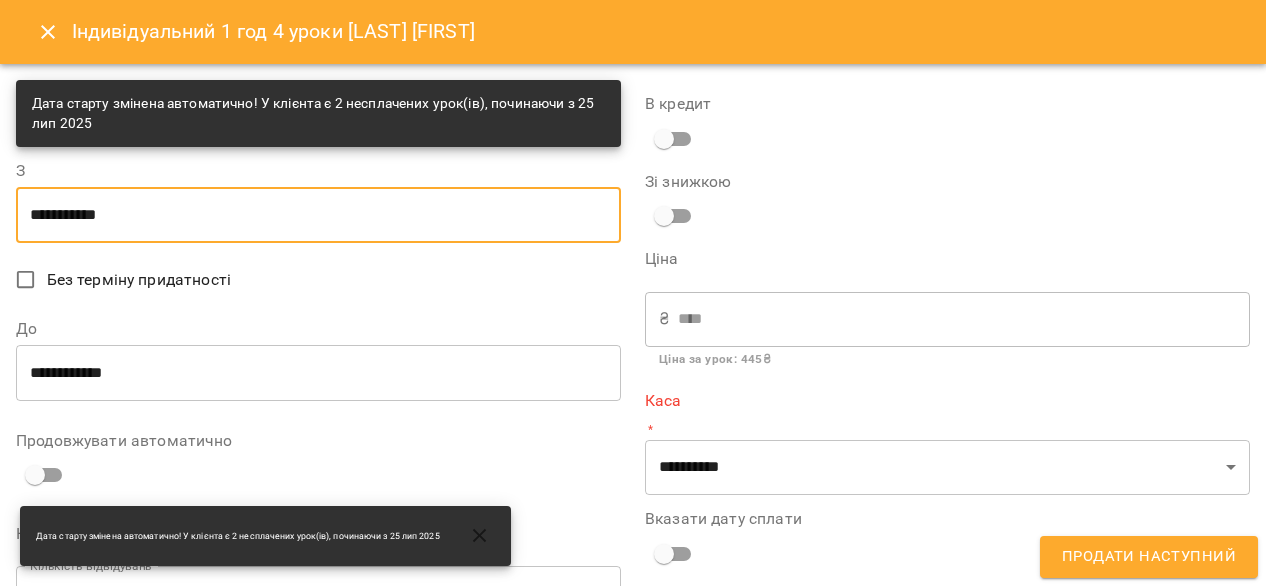 click on "**********" at bounding box center (318, 215) 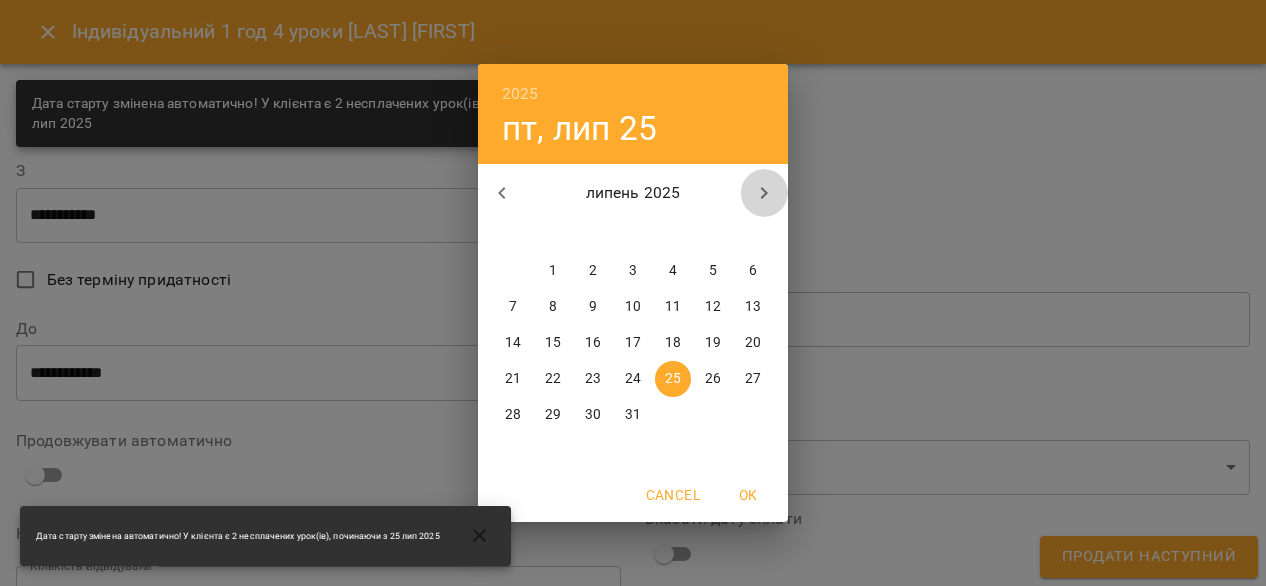 click 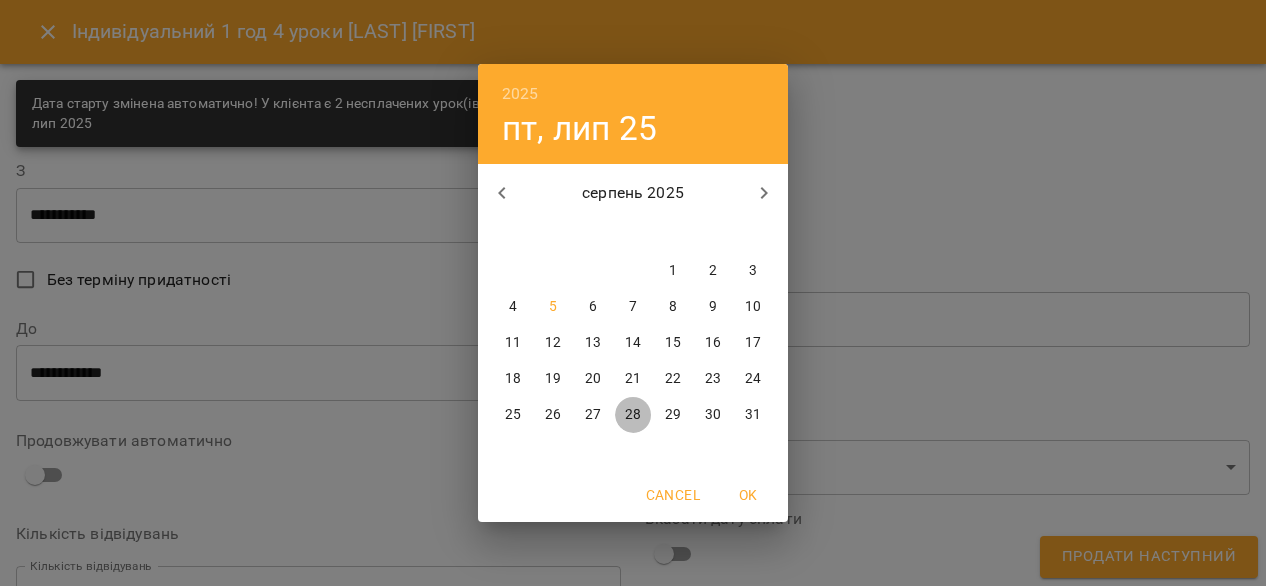 click on "28" at bounding box center [633, 415] 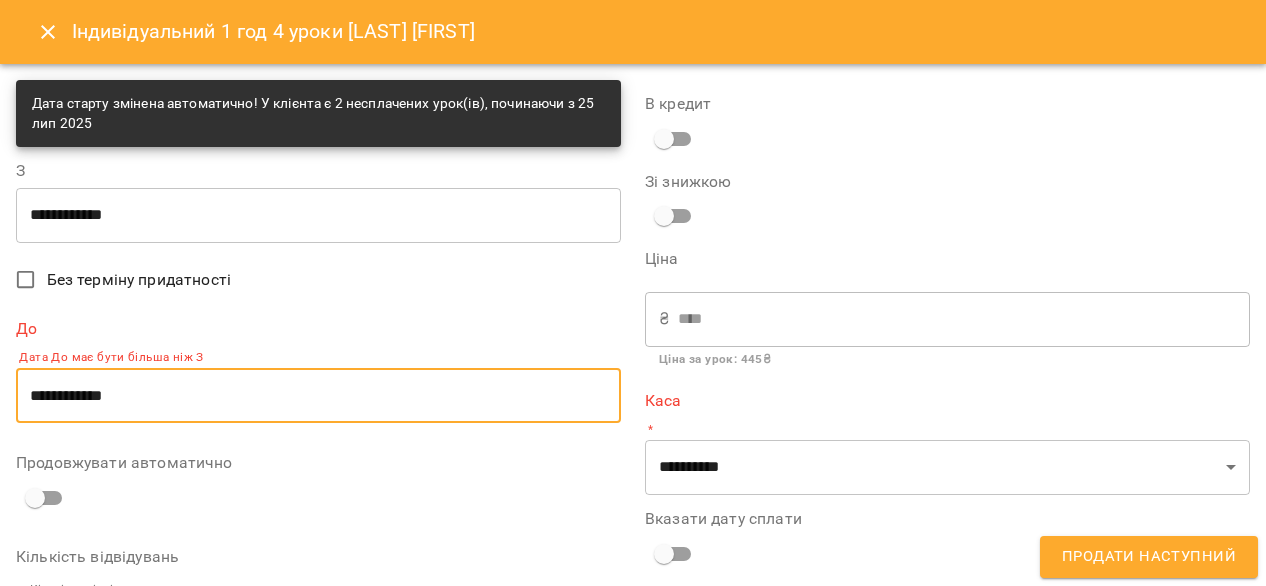 click on "**********" at bounding box center (318, 396) 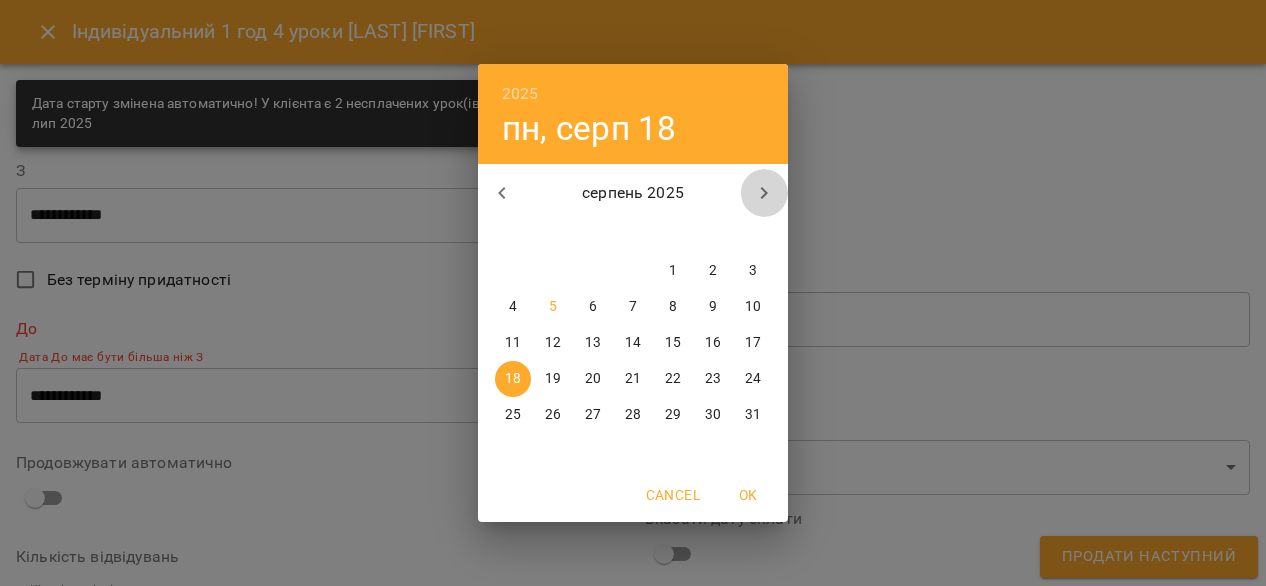 click 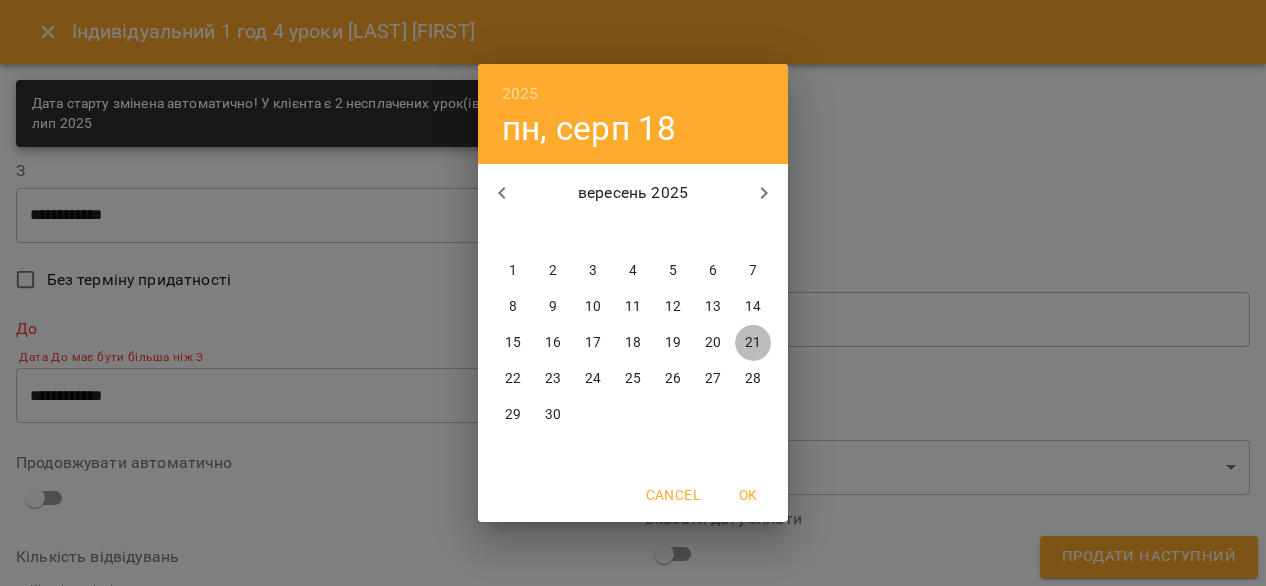 click on "21" at bounding box center (753, 343) 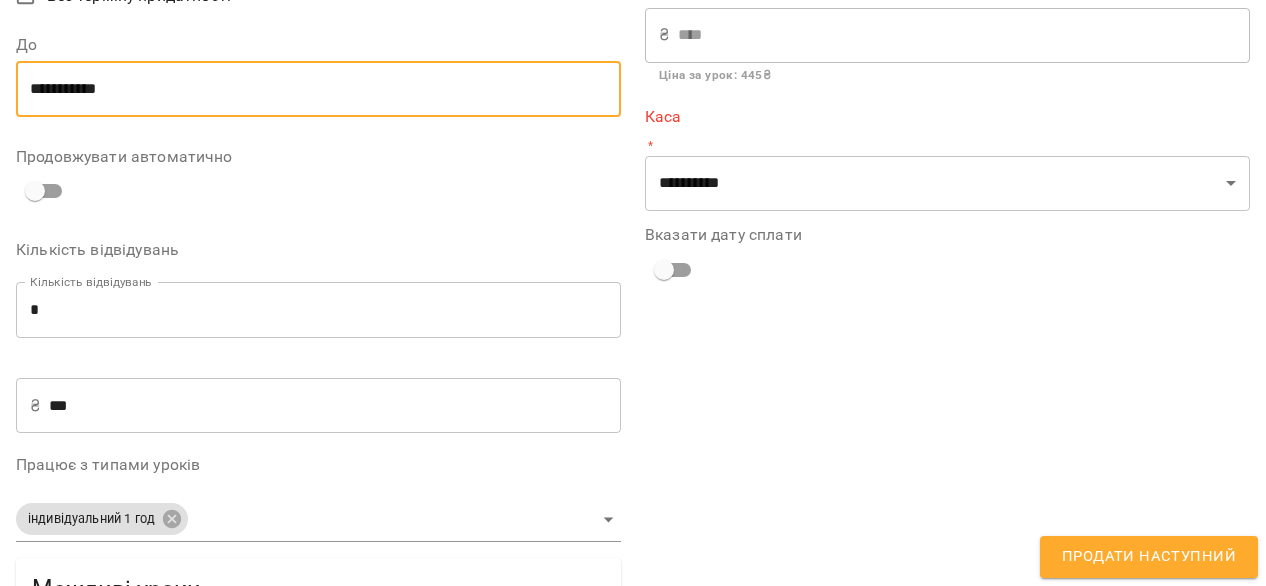 scroll, scrollTop: 359, scrollLeft: 0, axis: vertical 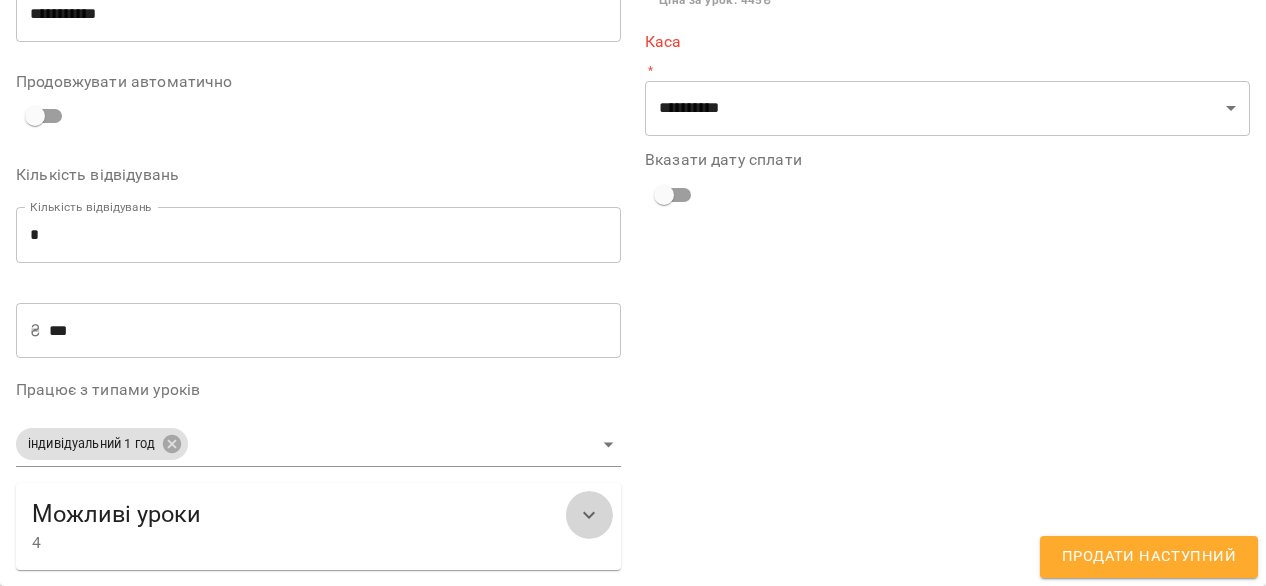 click 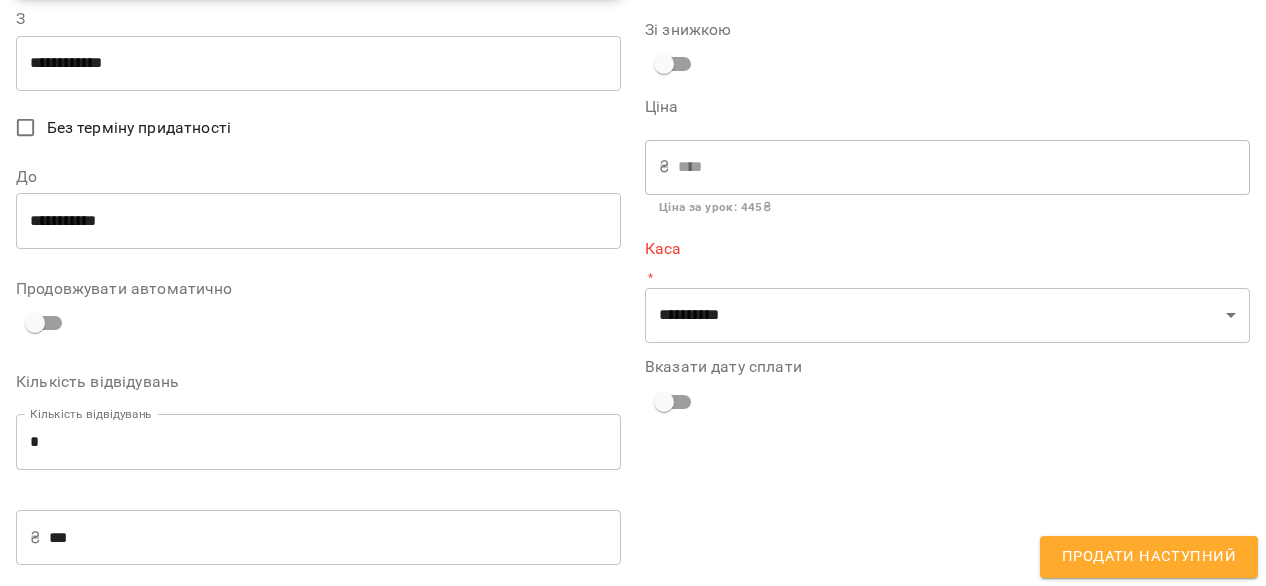 scroll, scrollTop: 153, scrollLeft: 0, axis: vertical 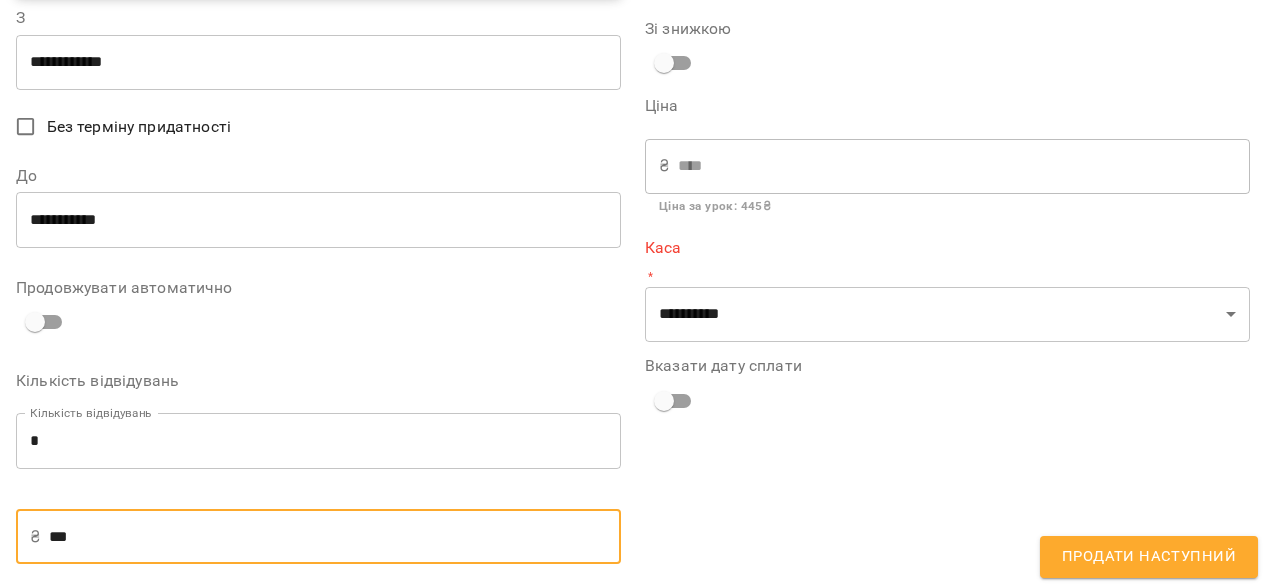 click on "***" at bounding box center [335, 537] 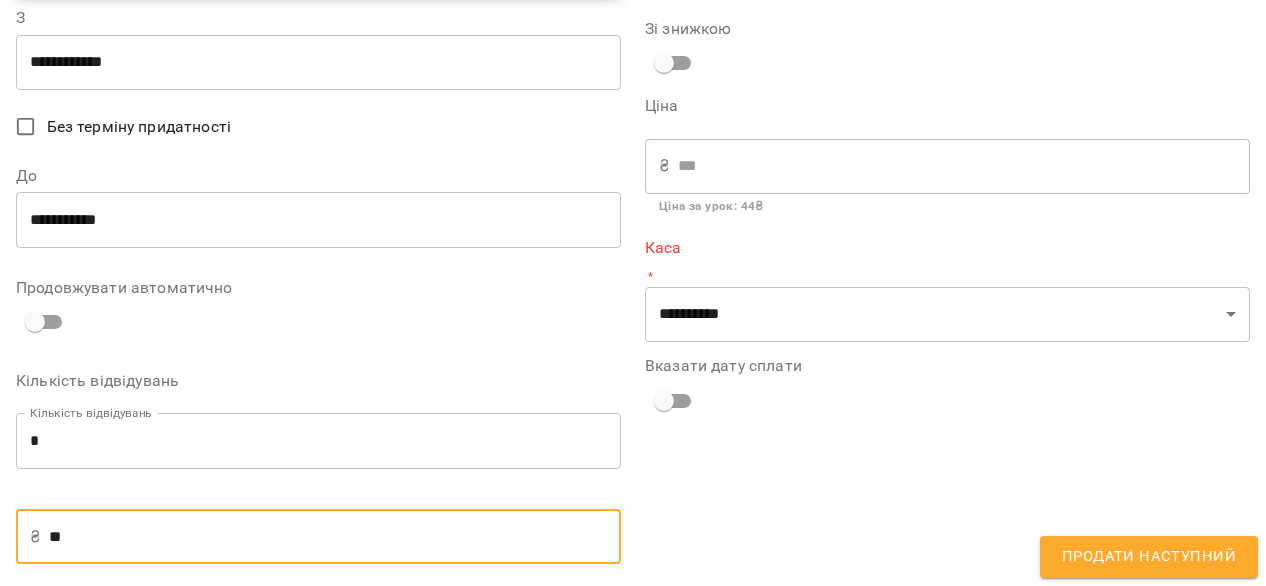 type on "*" 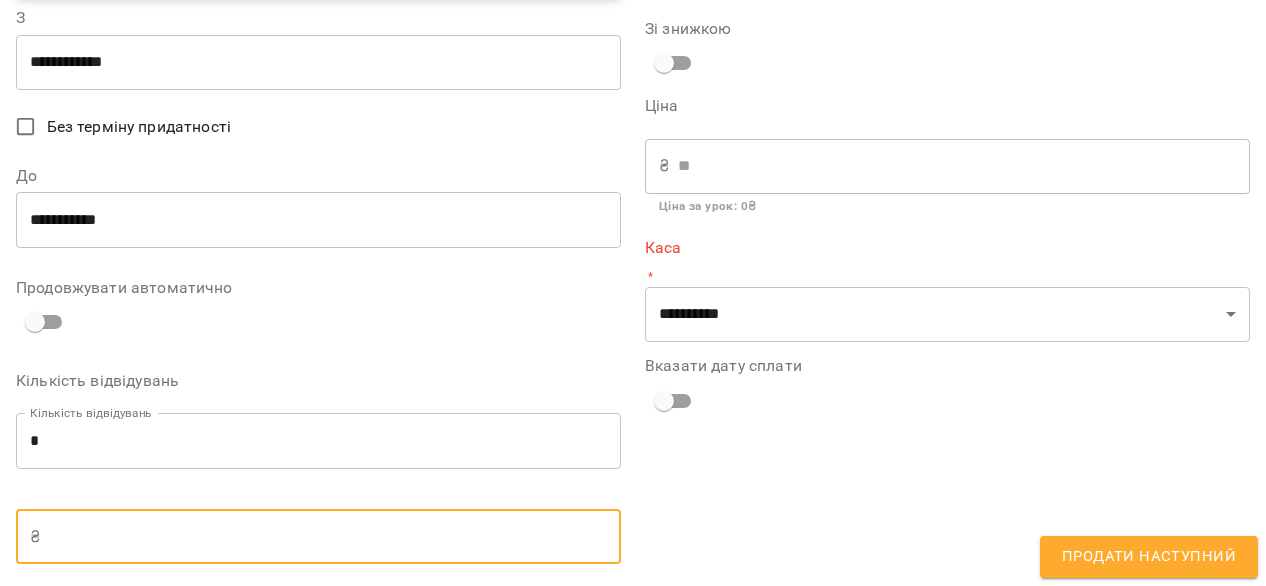 type on "*" 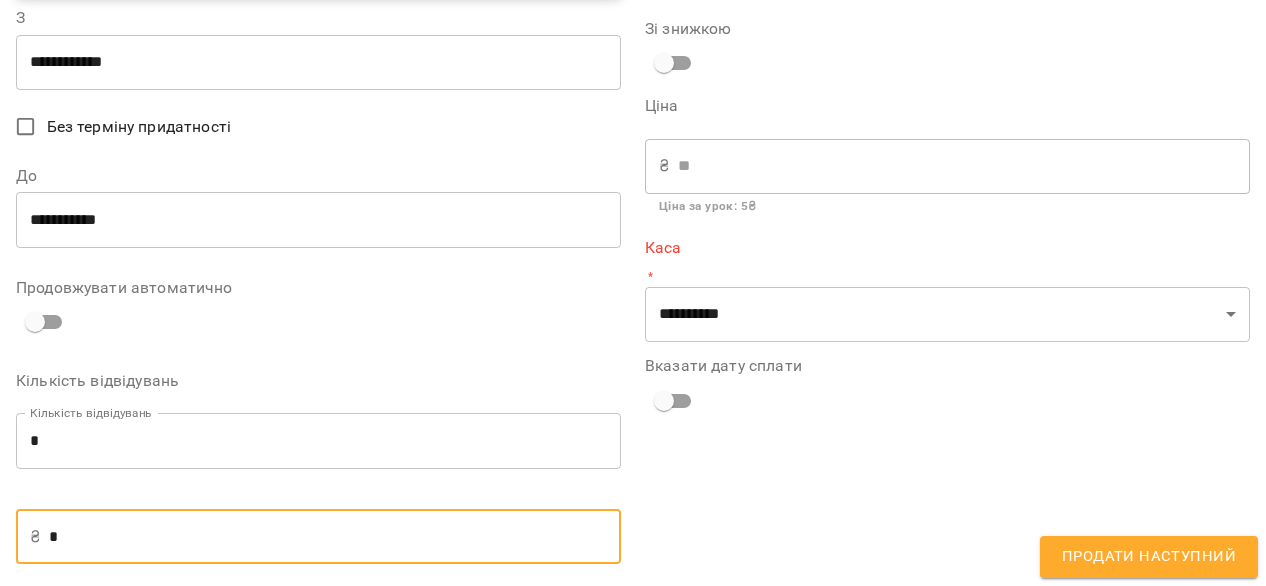 type on "**" 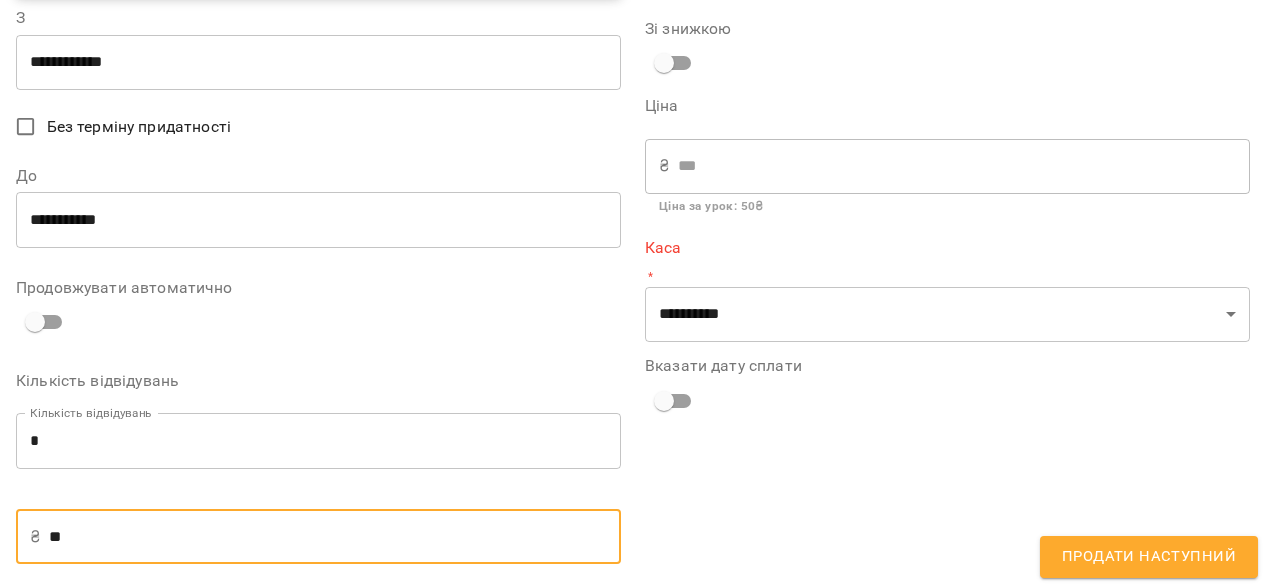type on "***" 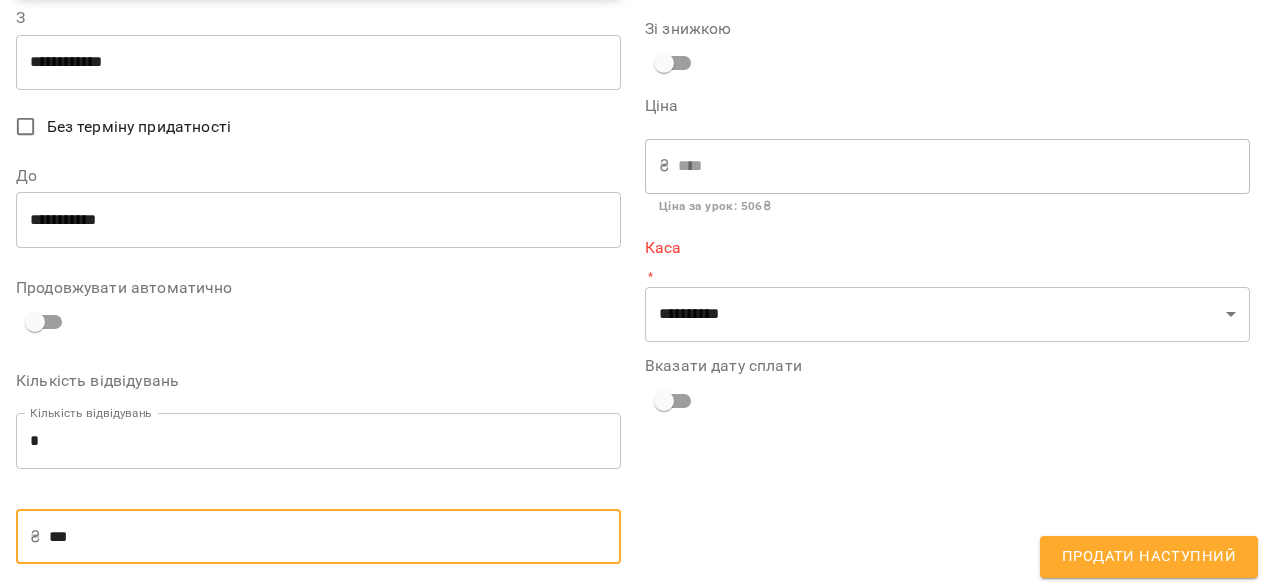 click on "***" at bounding box center [335, 537] 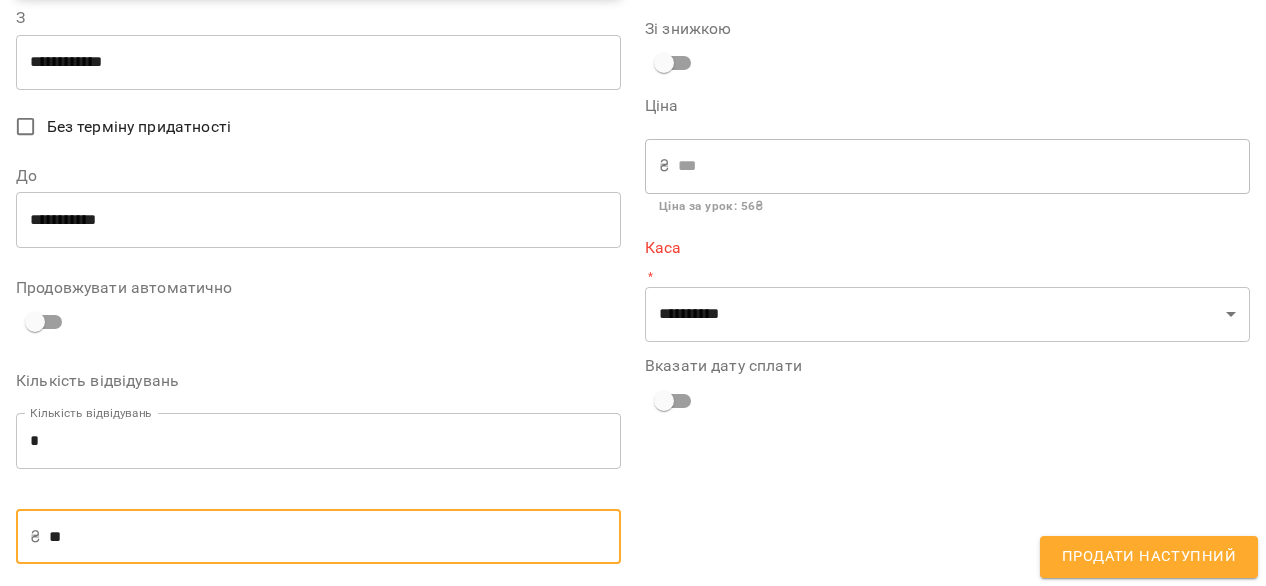 type on "***" 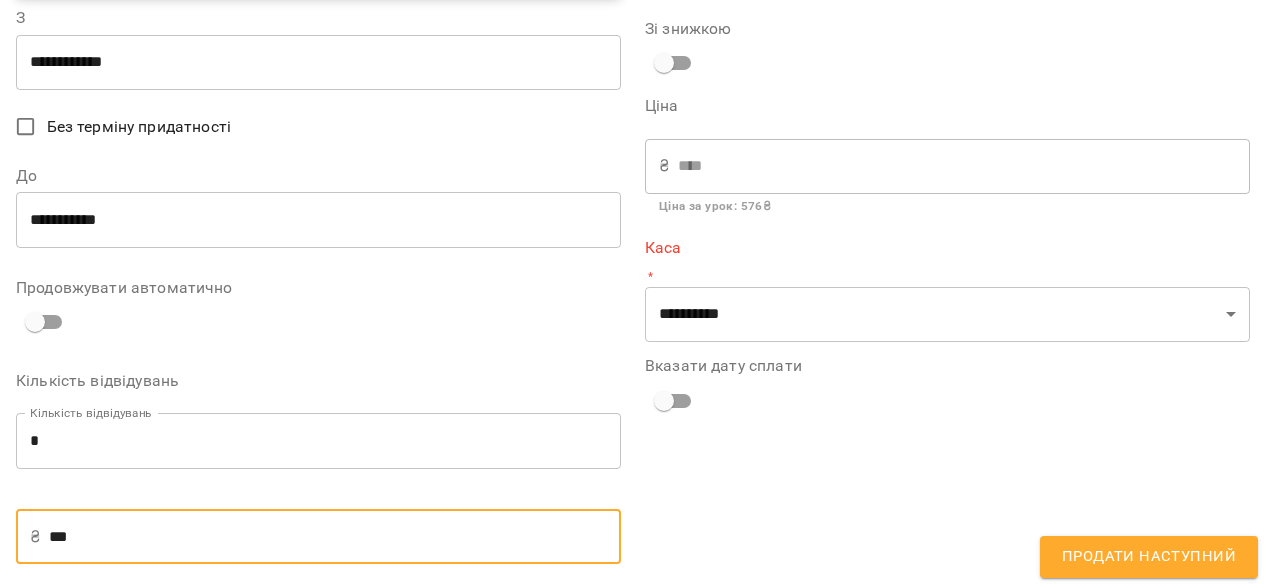 click on "***" at bounding box center (335, 537) 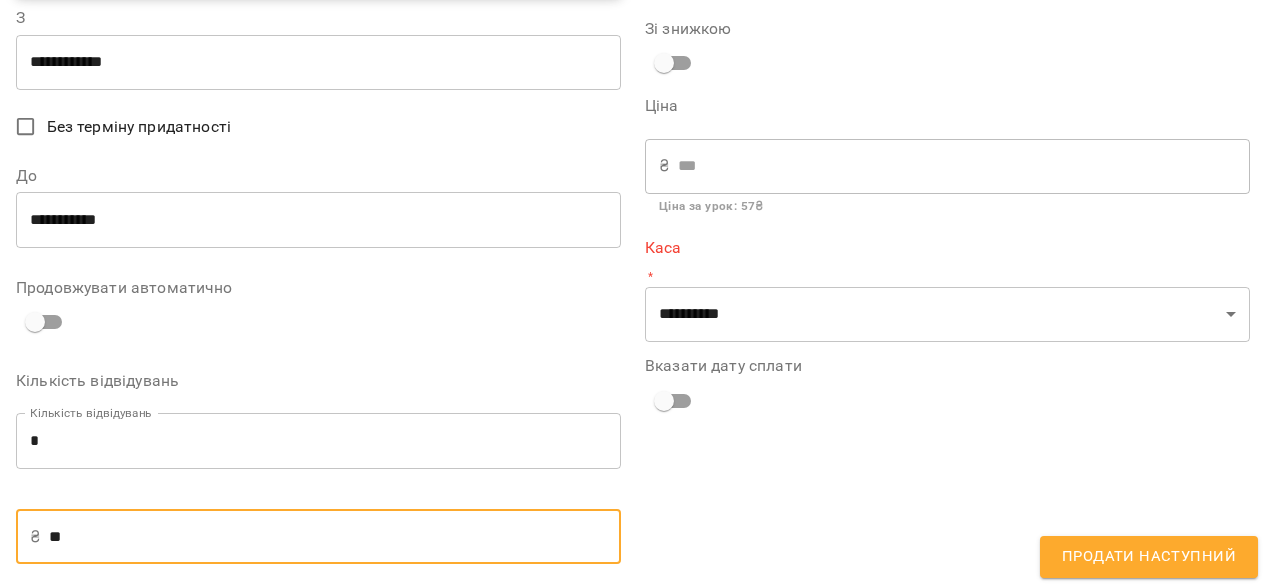 type on "***" 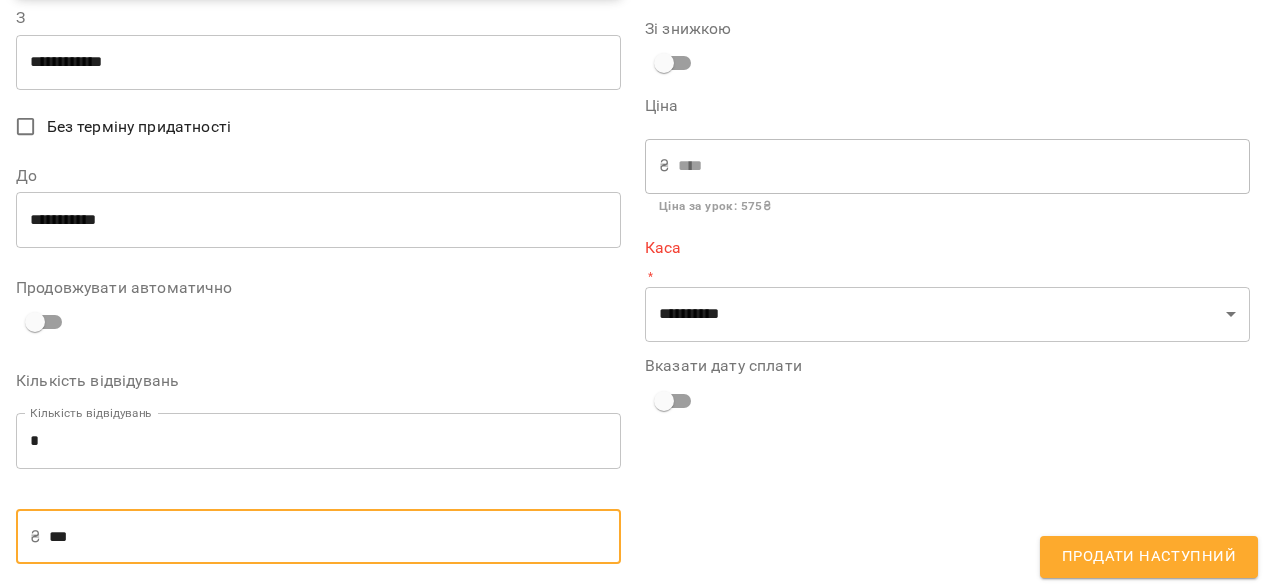 type on "***" 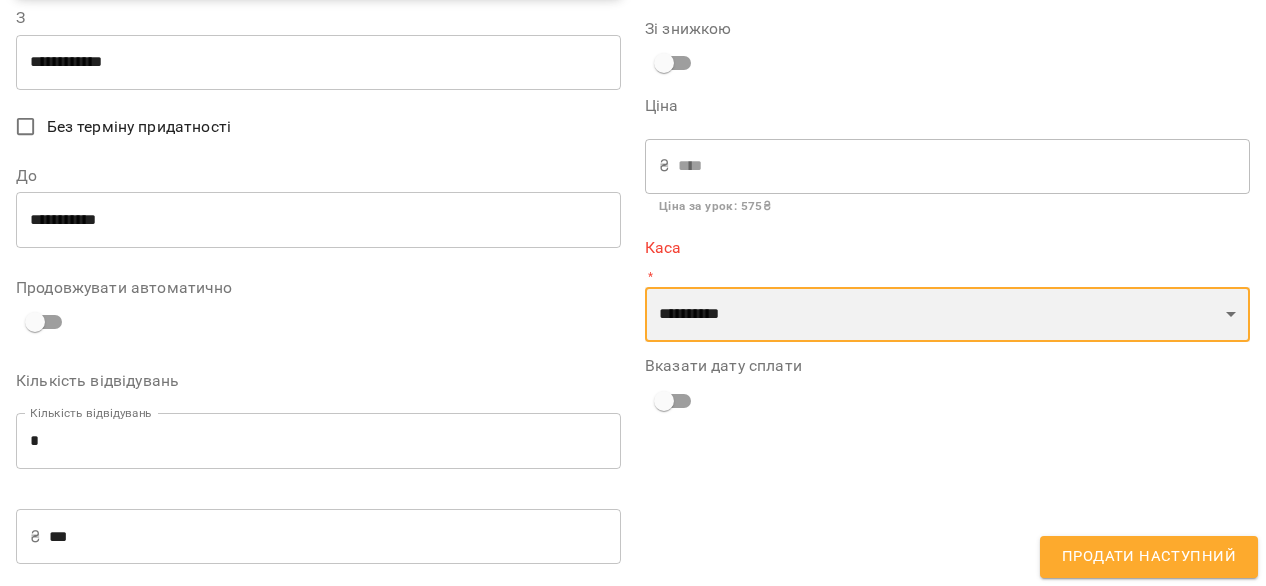 click on "**********" at bounding box center (947, 315) 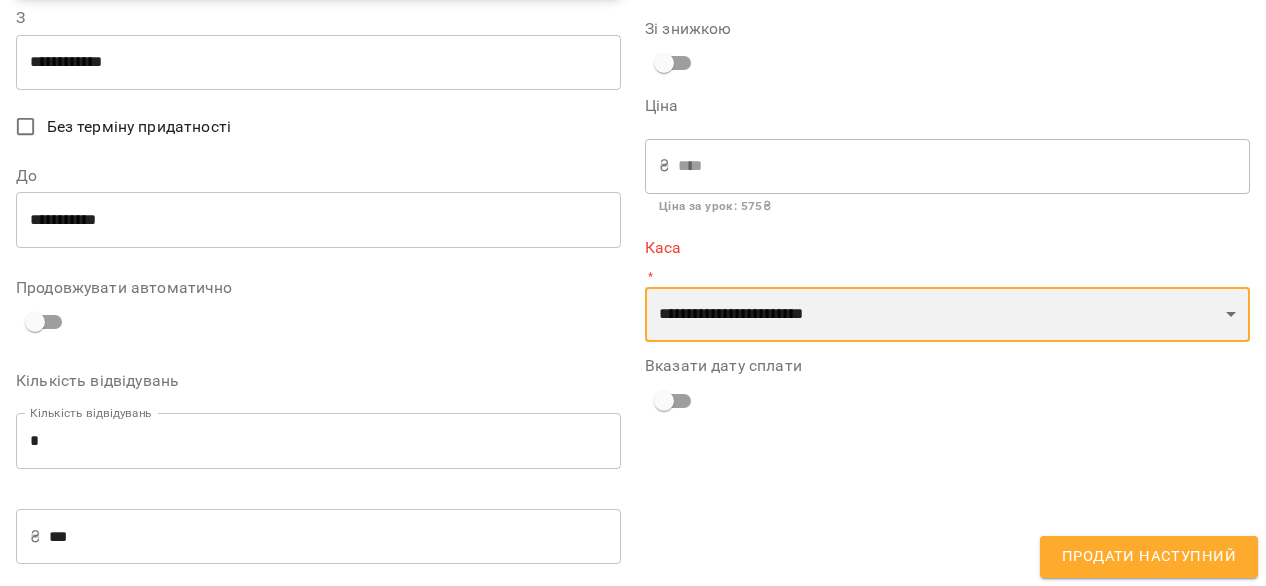 click on "**********" at bounding box center (947, 315) 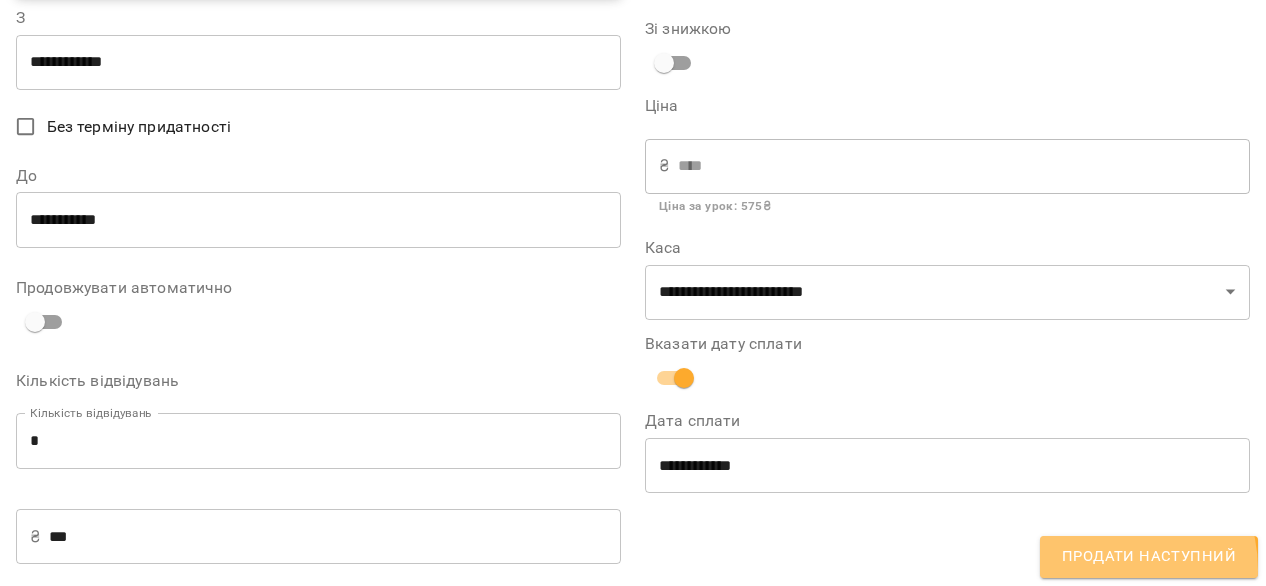 click on "Продати наступний" at bounding box center [1149, 557] 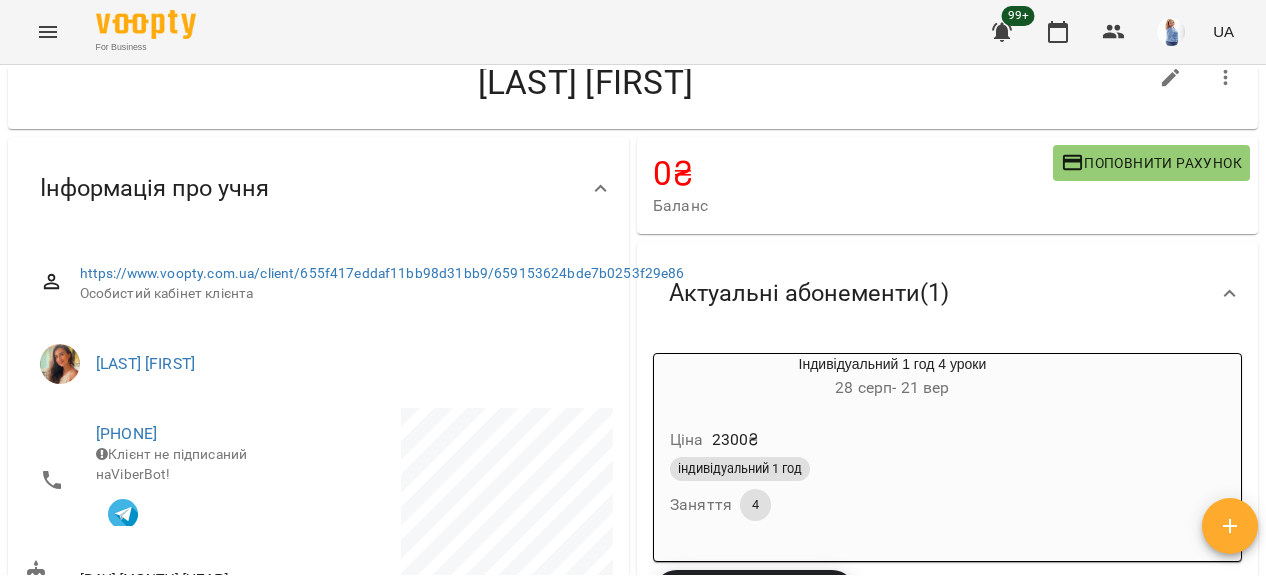 scroll, scrollTop: 60, scrollLeft: 0, axis: vertical 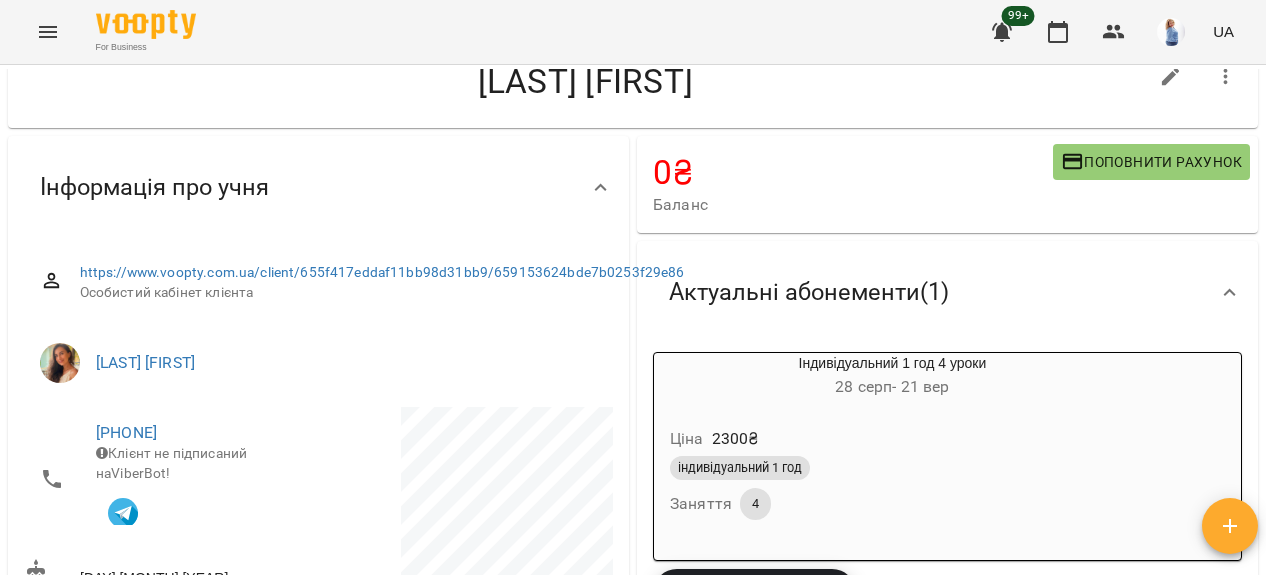 click on "Ціна 2300 ₴" at bounding box center (892, 439) 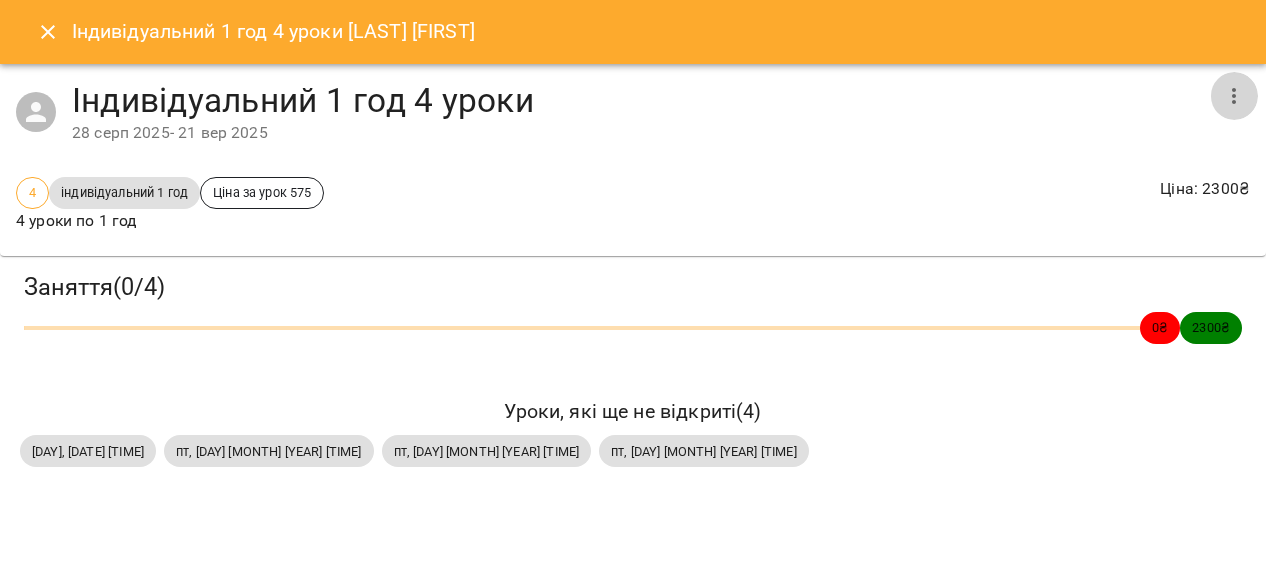 click 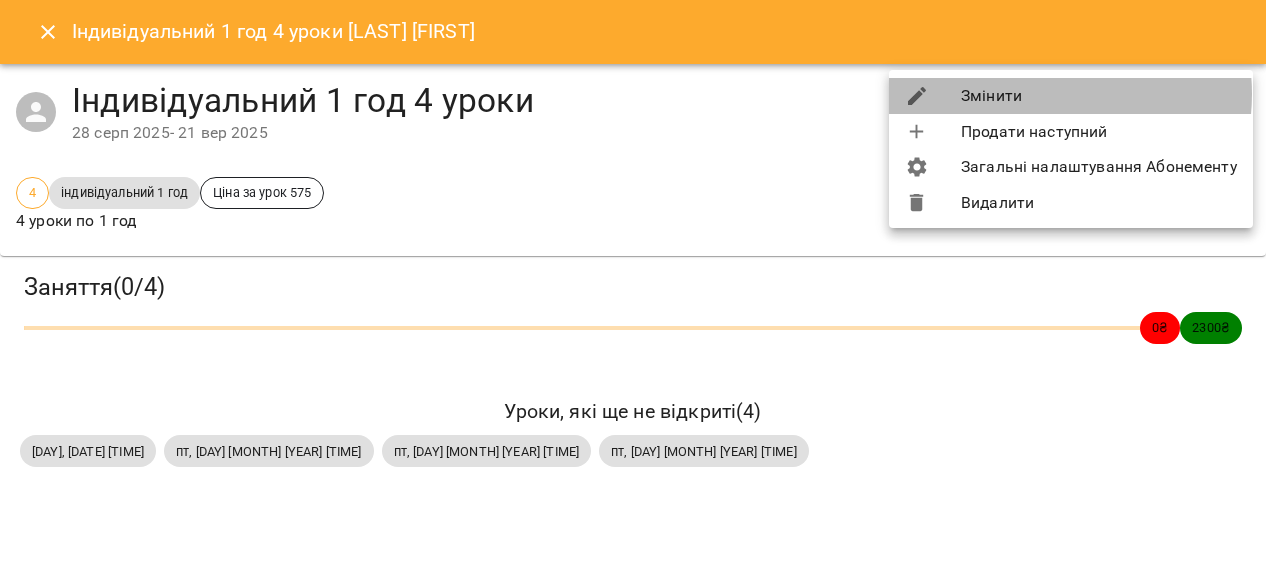 click on "Змінити" at bounding box center [1071, 96] 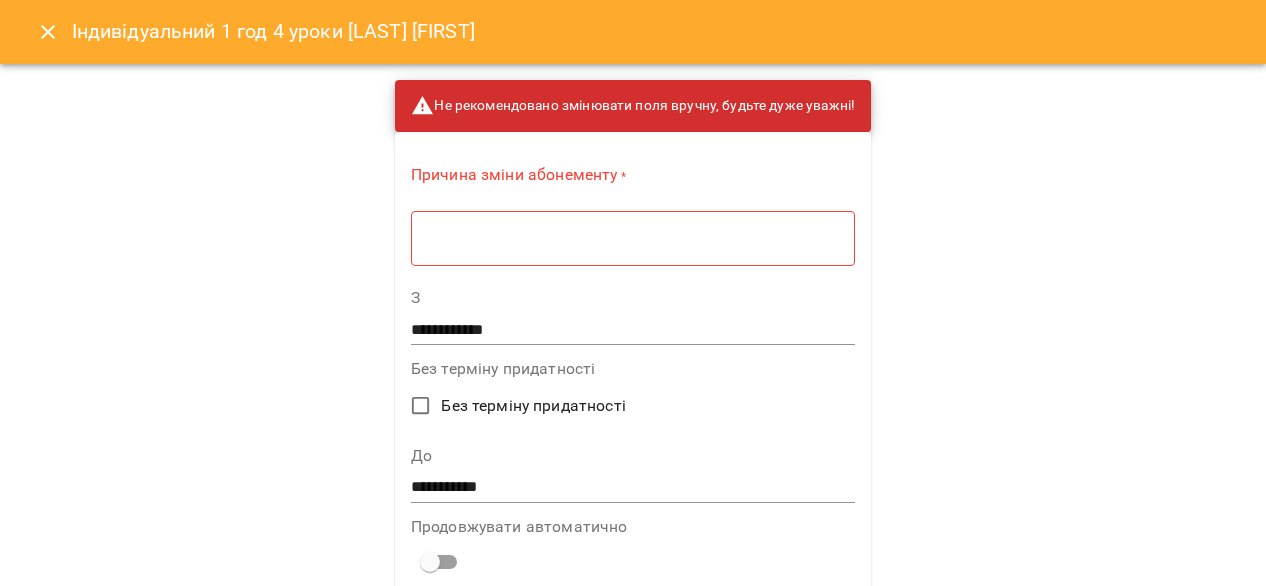 click on "* ​" at bounding box center [633, 238] 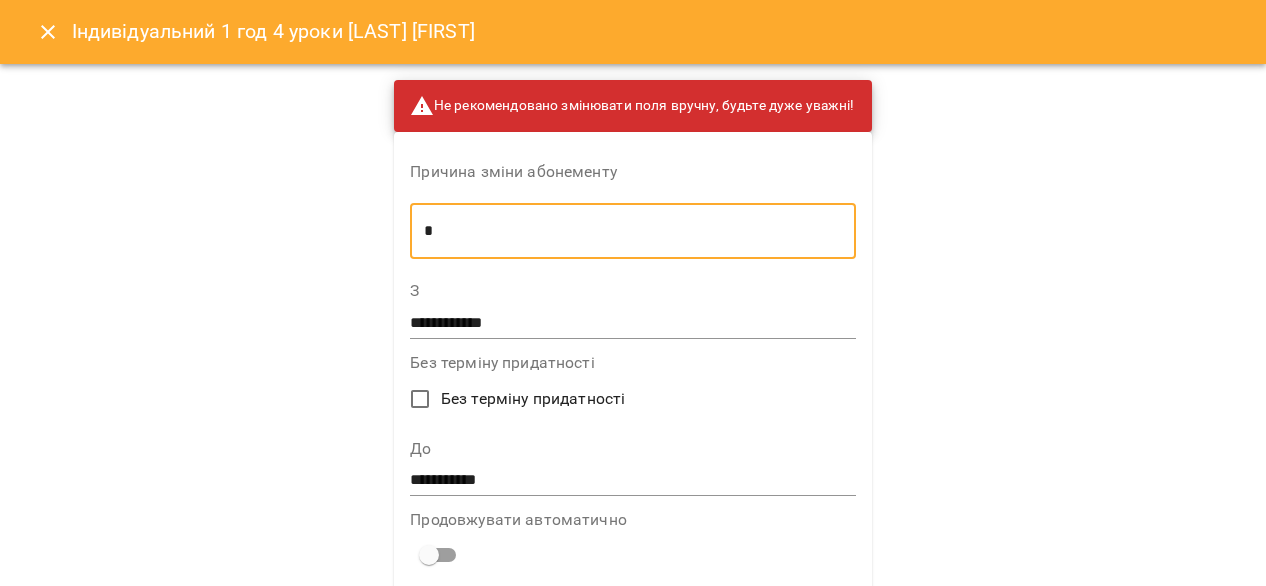 type on "*" 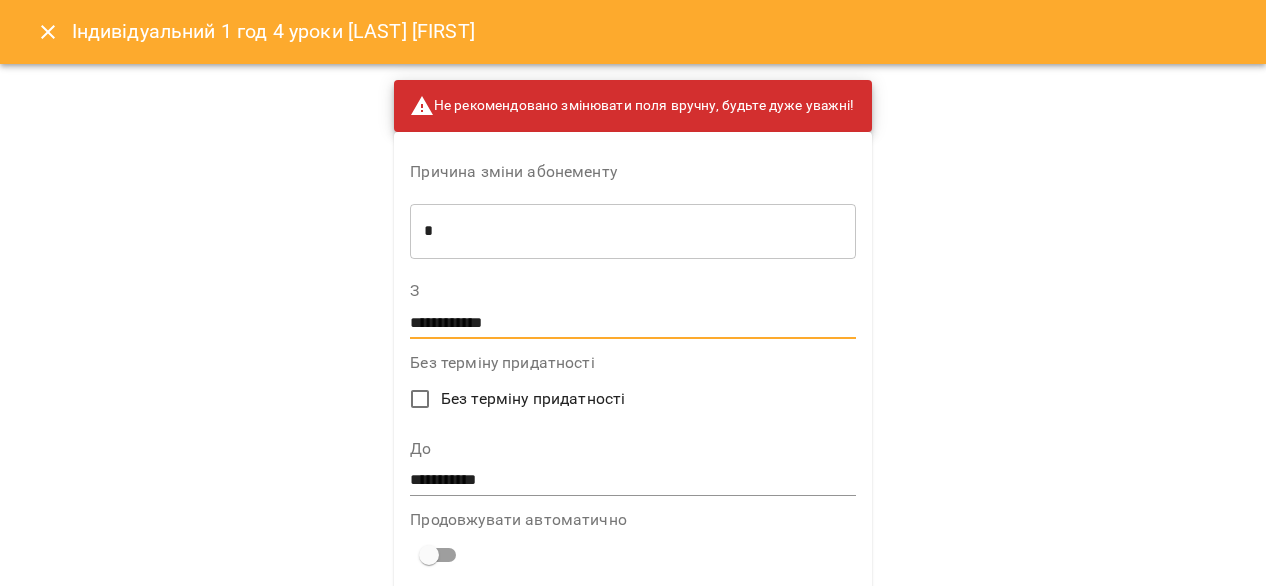 click on "**********" at bounding box center (632, 323) 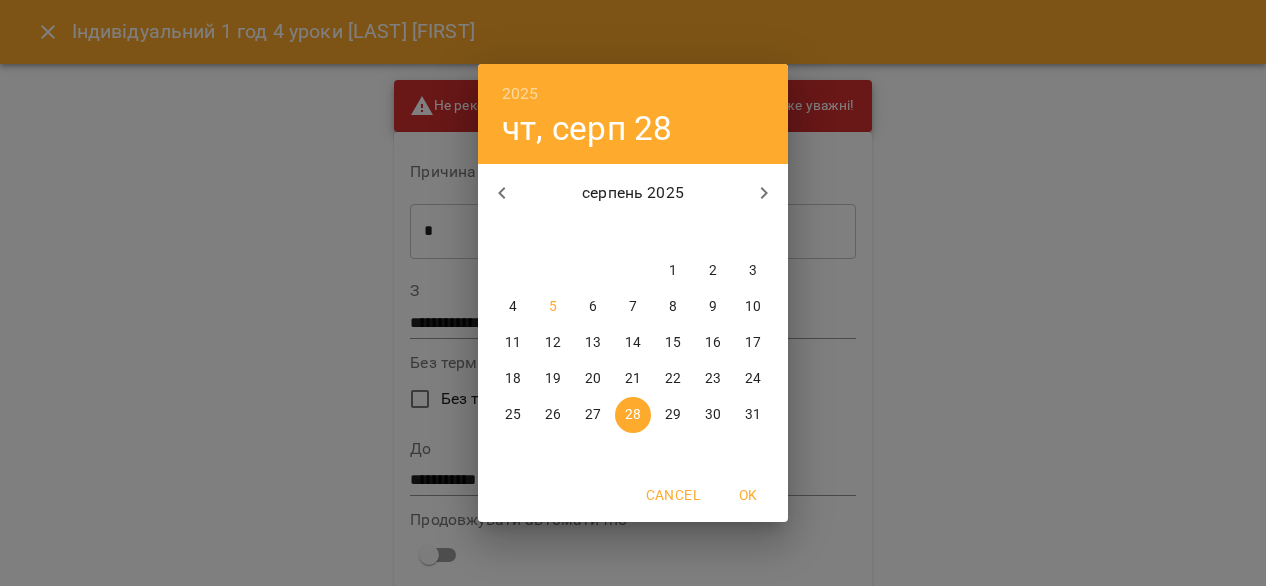 click on "22" at bounding box center (673, 379) 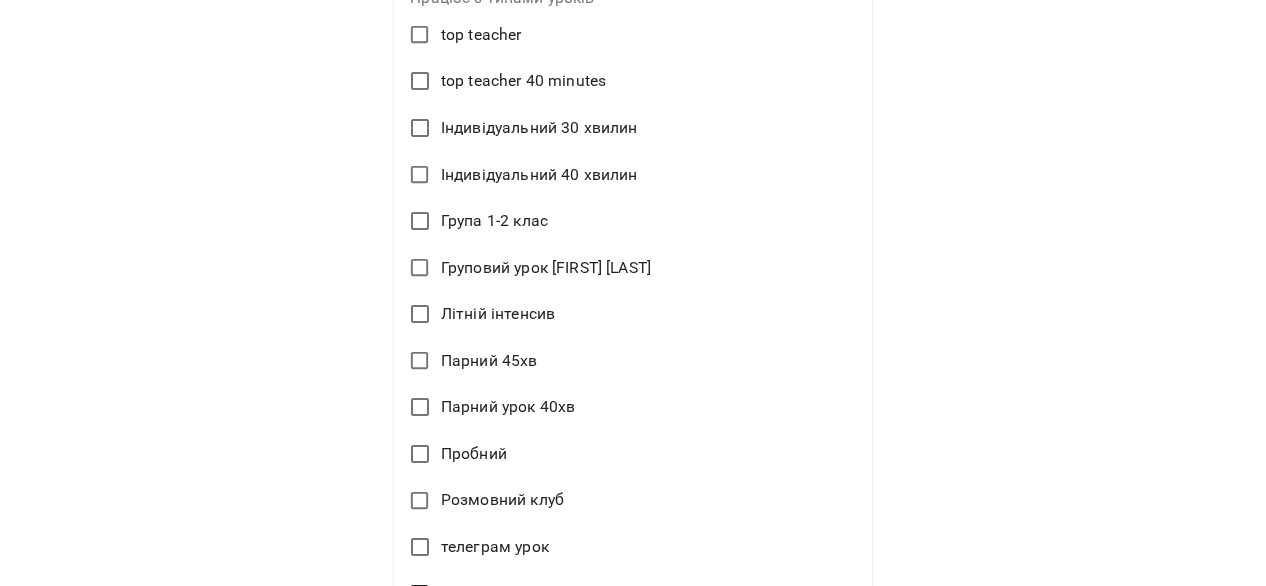 scroll, scrollTop: 1244, scrollLeft: 0, axis: vertical 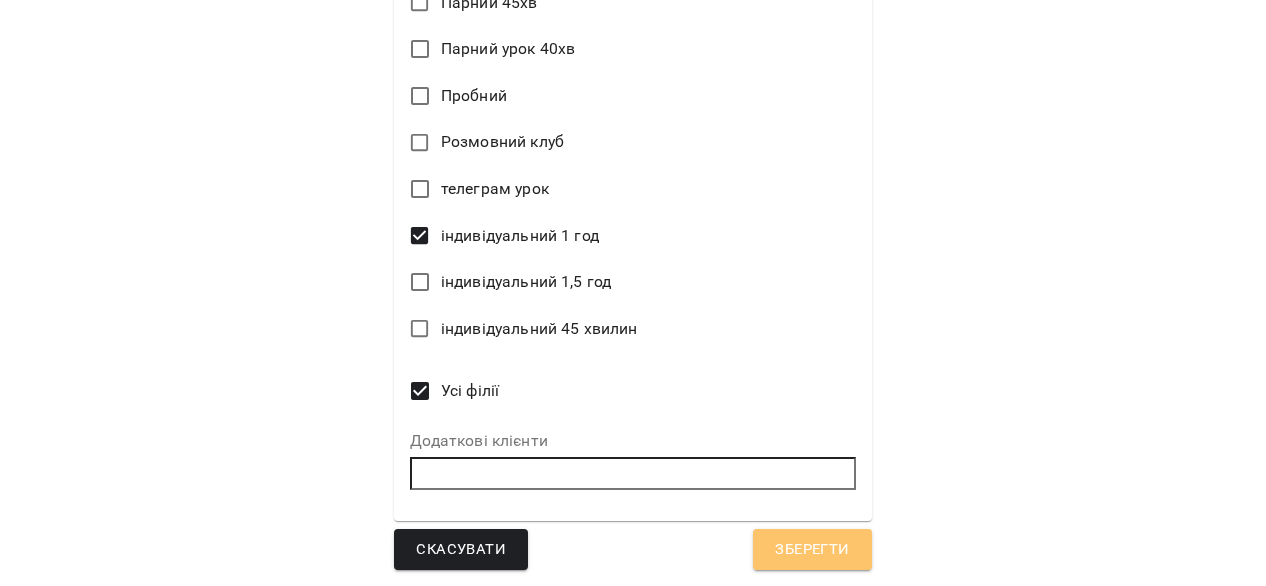 click on "Зберегти" at bounding box center [812, 550] 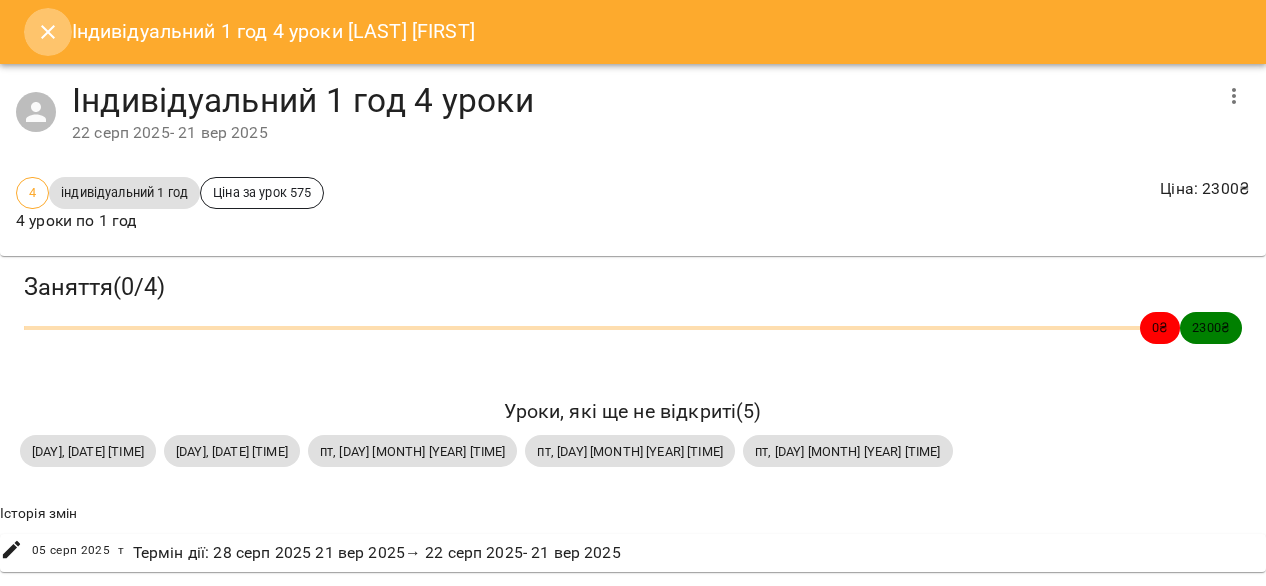 click 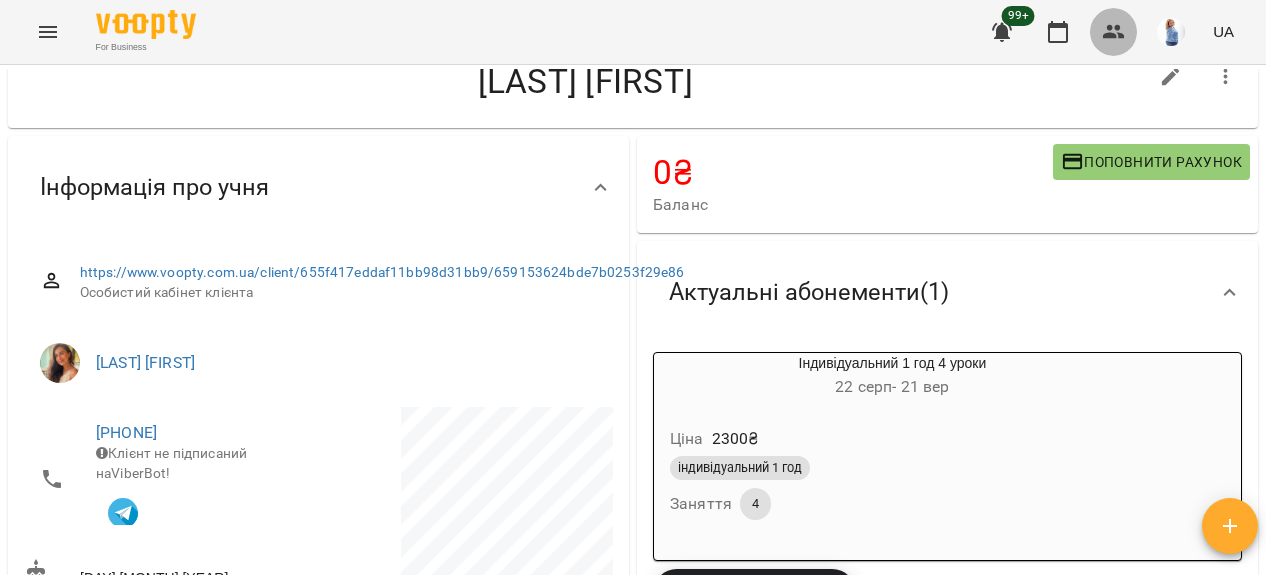 click 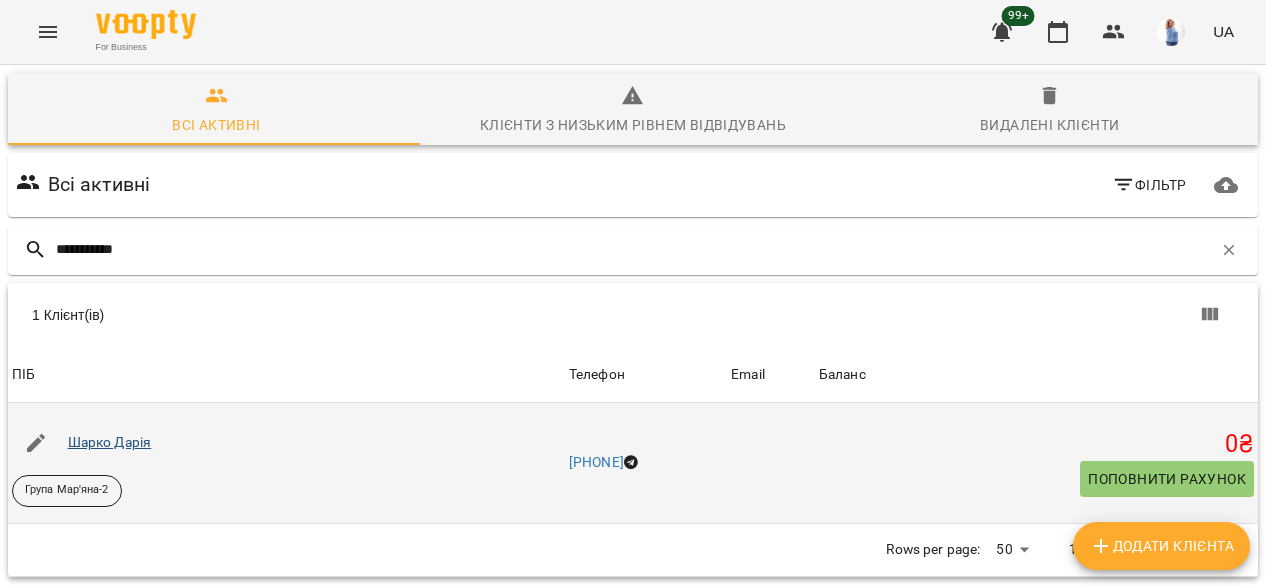 type on "**********" 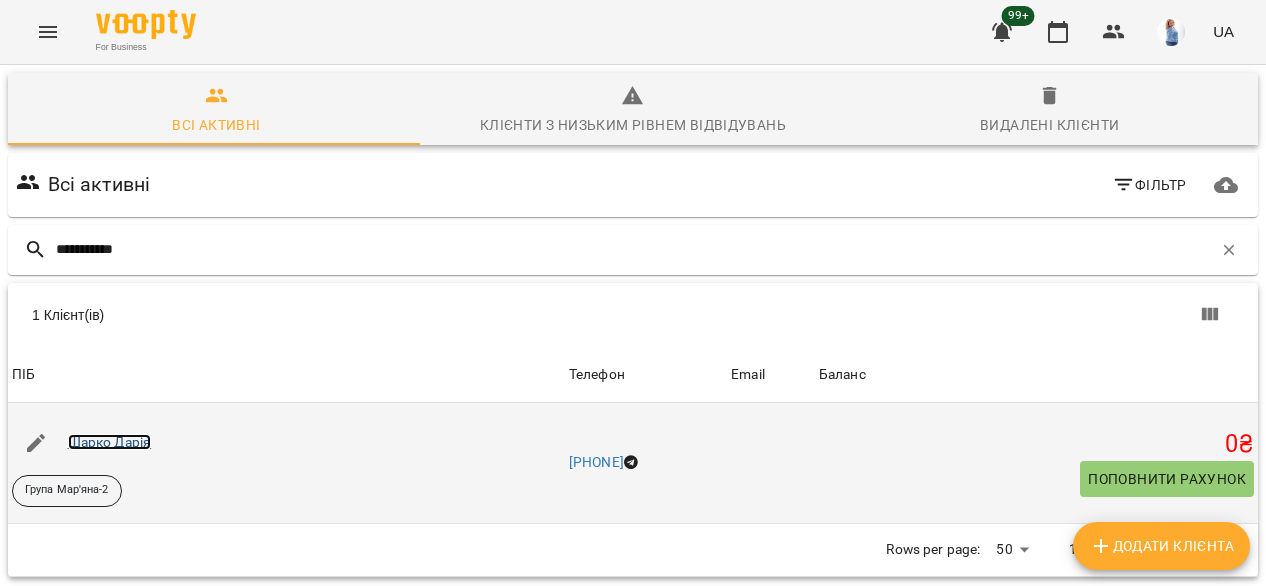 click on "Шарко Дарія" at bounding box center (110, 442) 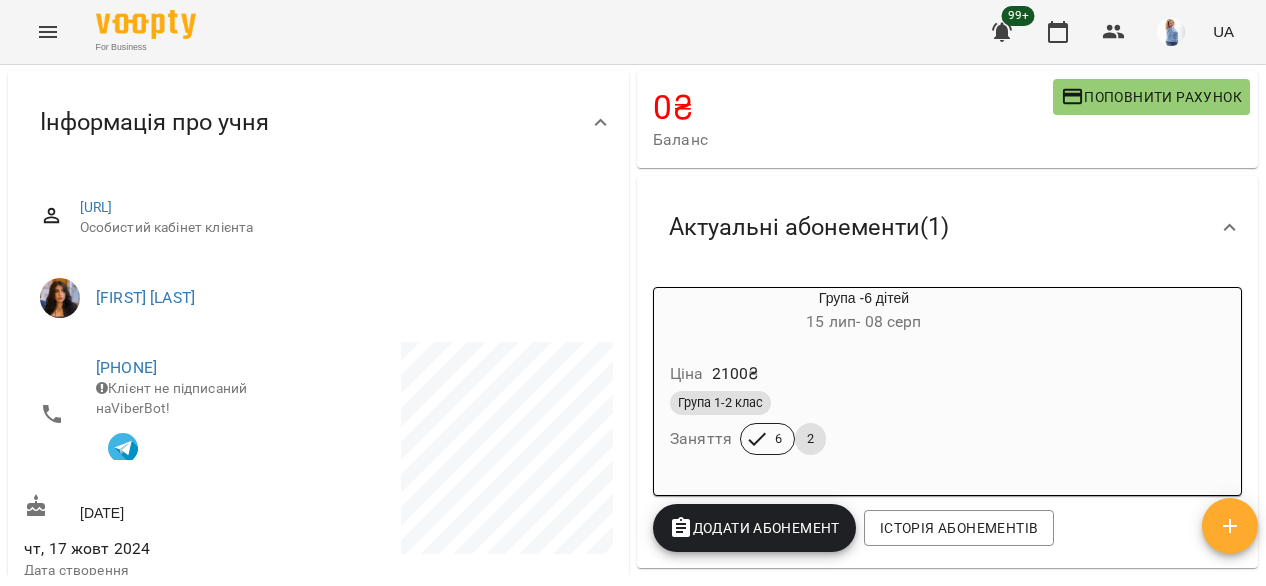 scroll, scrollTop: 207, scrollLeft: 0, axis: vertical 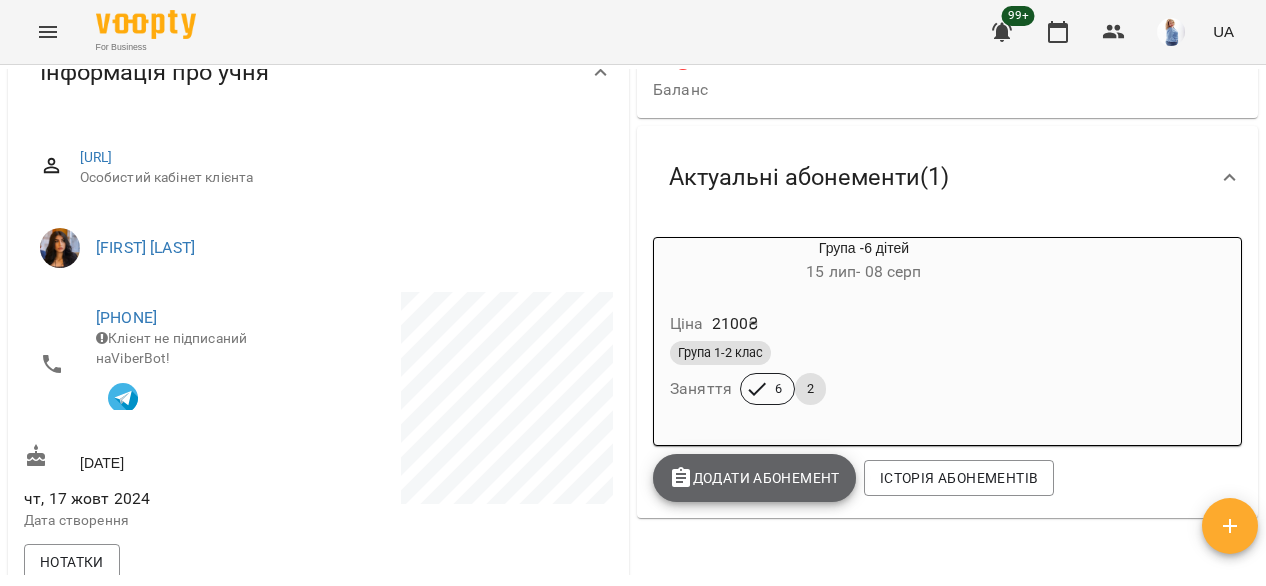 click on "Додати Абонемент" at bounding box center (754, 478) 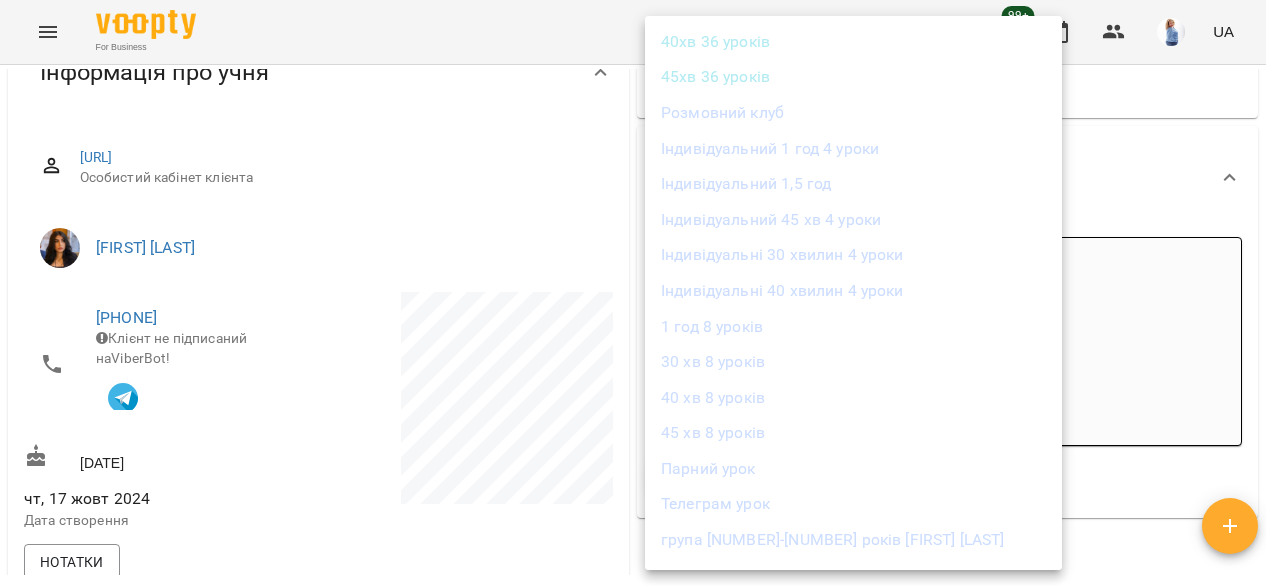 scroll, scrollTop: 240, scrollLeft: 0, axis: vertical 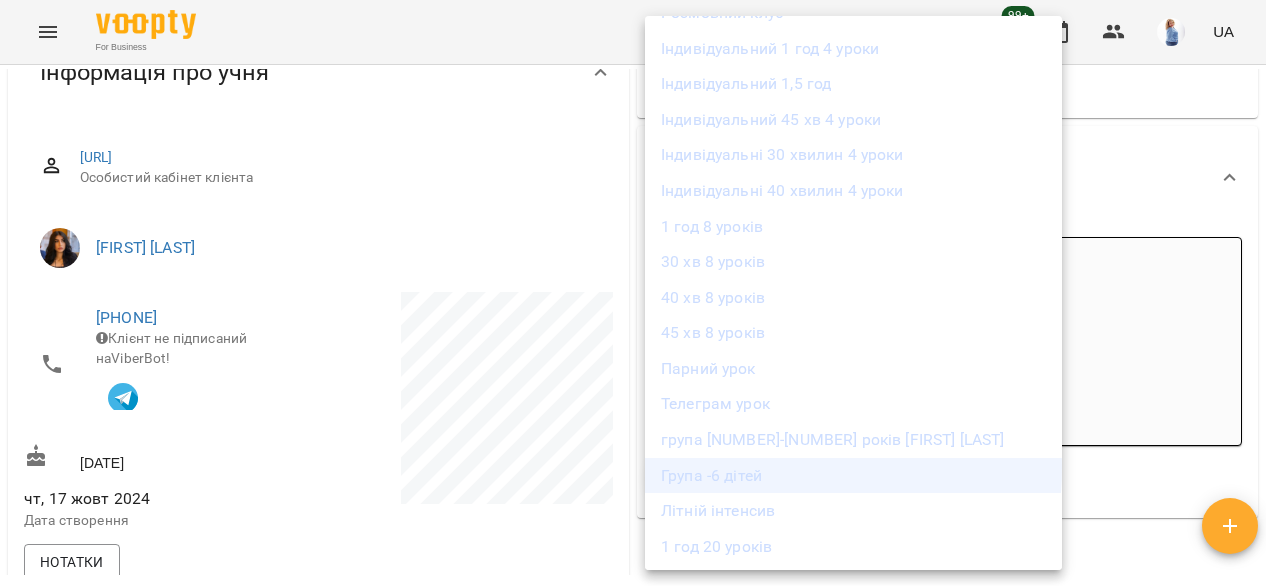 click on "Група -6 дітей" at bounding box center (853, 476) 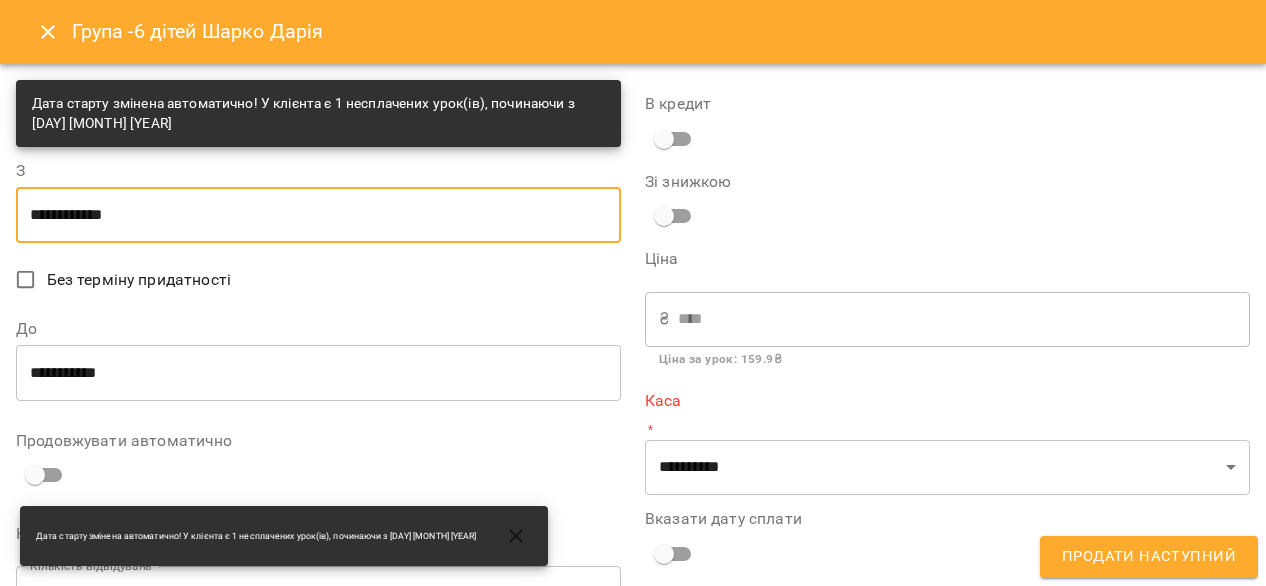click on "**********" at bounding box center [318, 215] 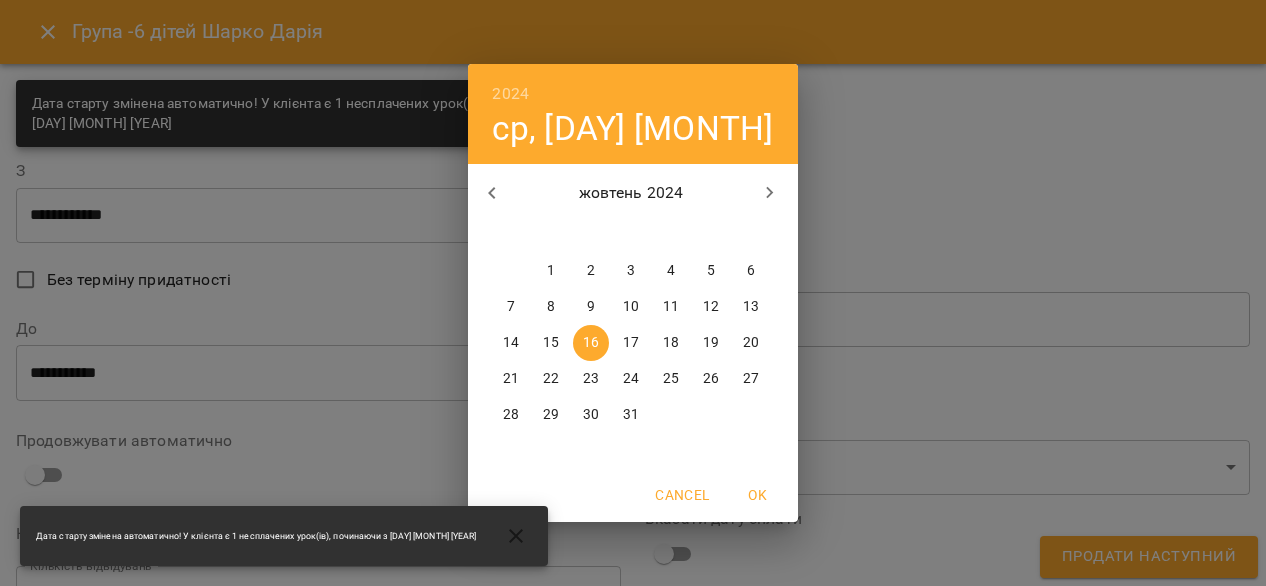 click 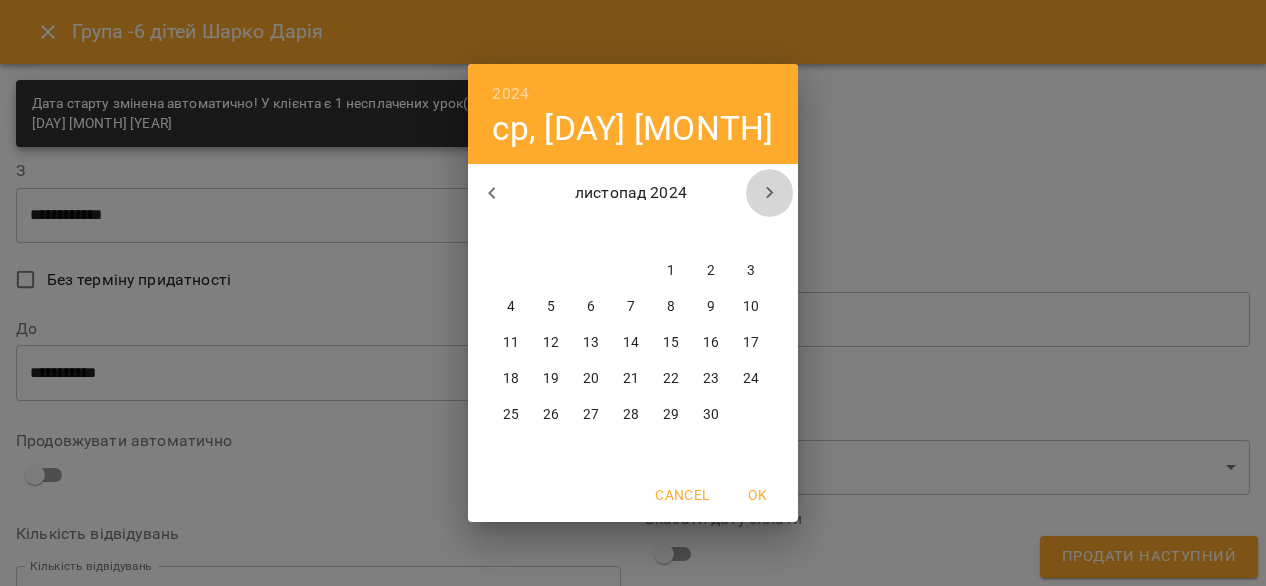 click 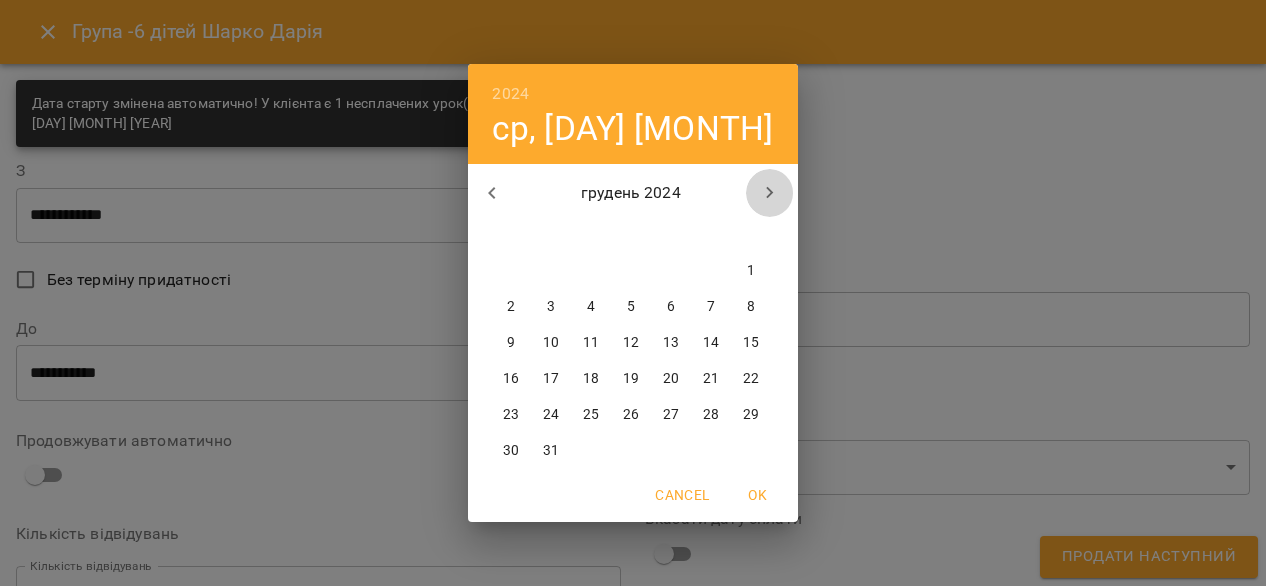 click 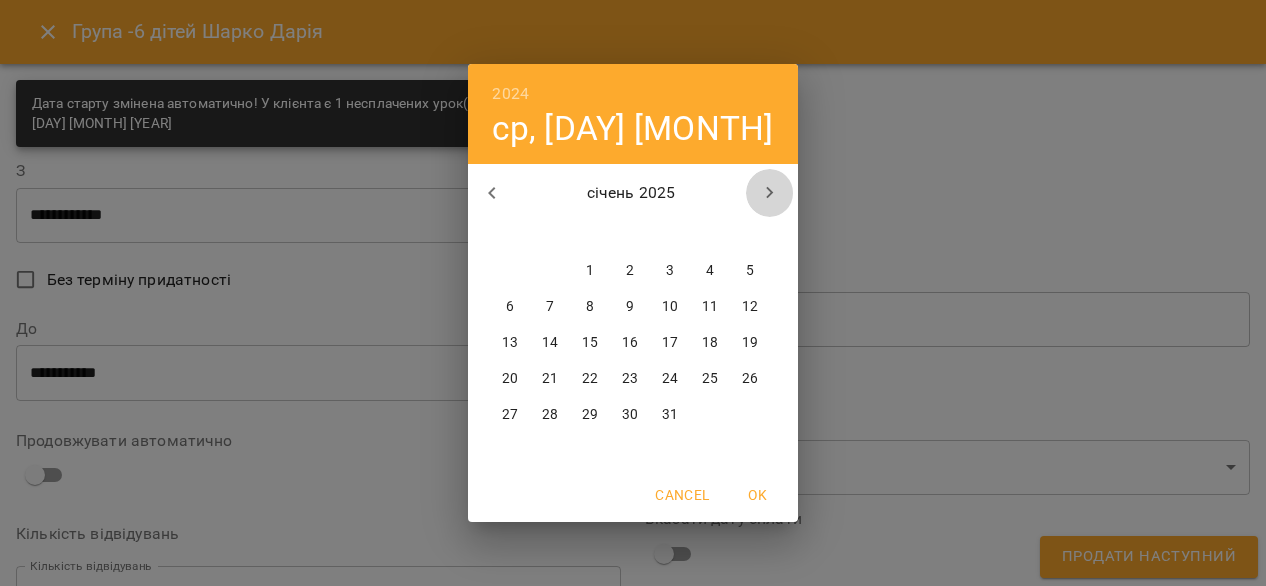 click 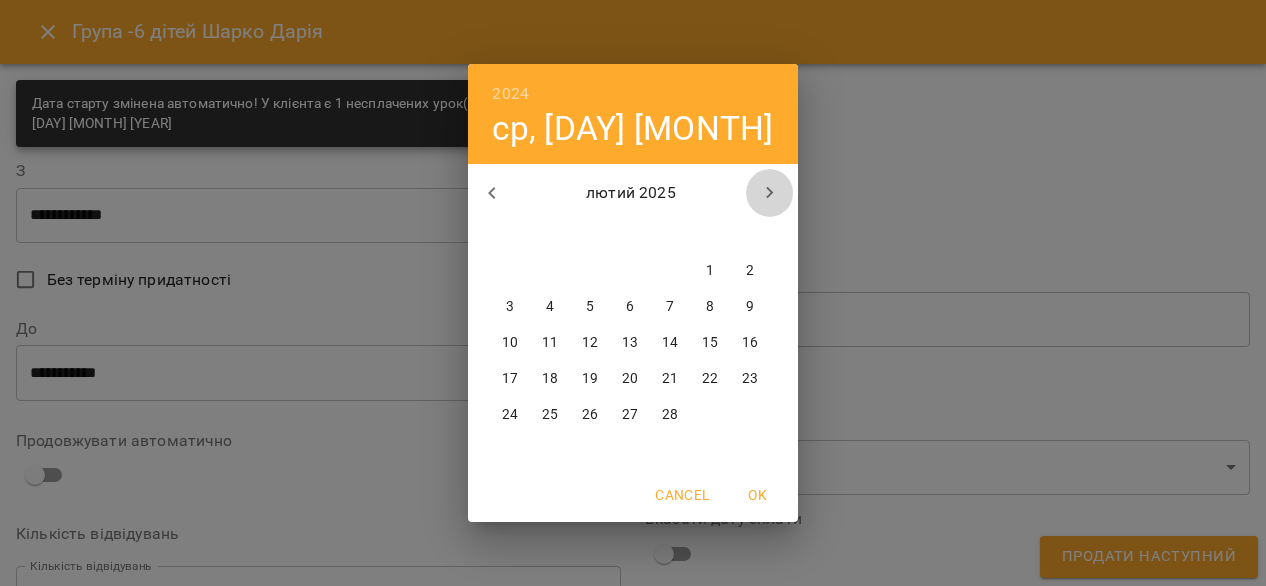 click 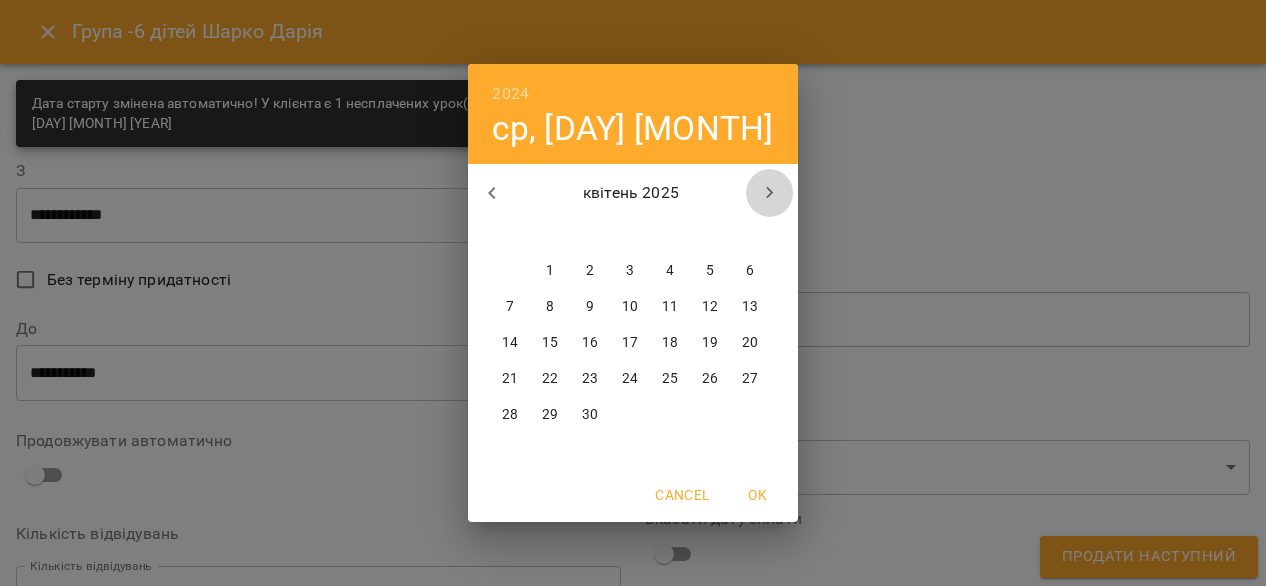 click 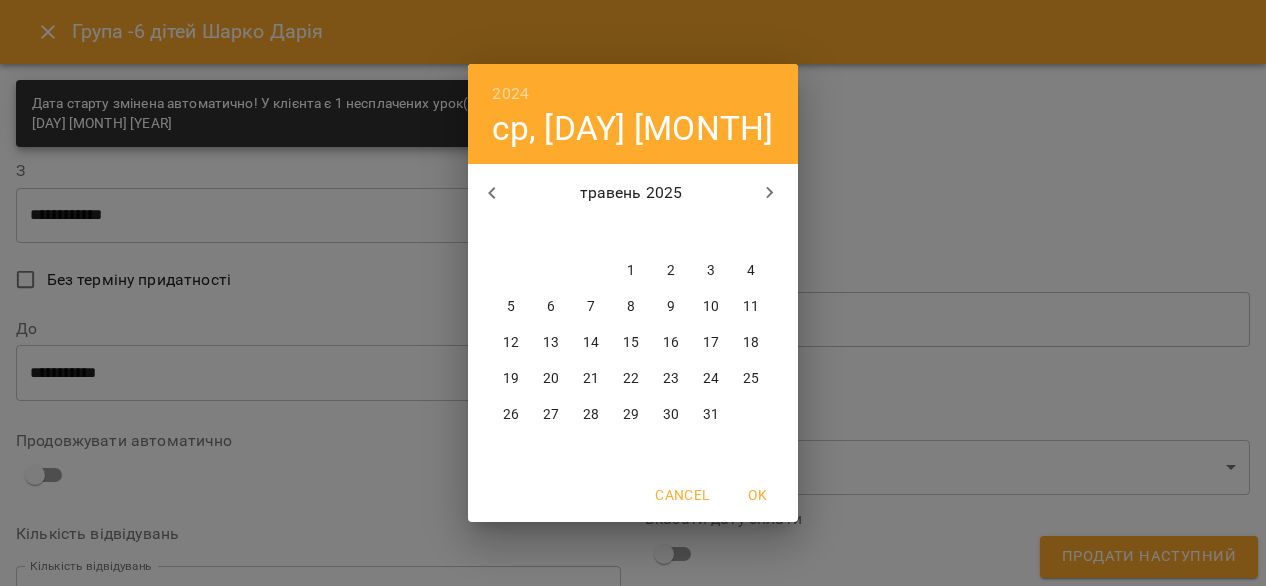 click 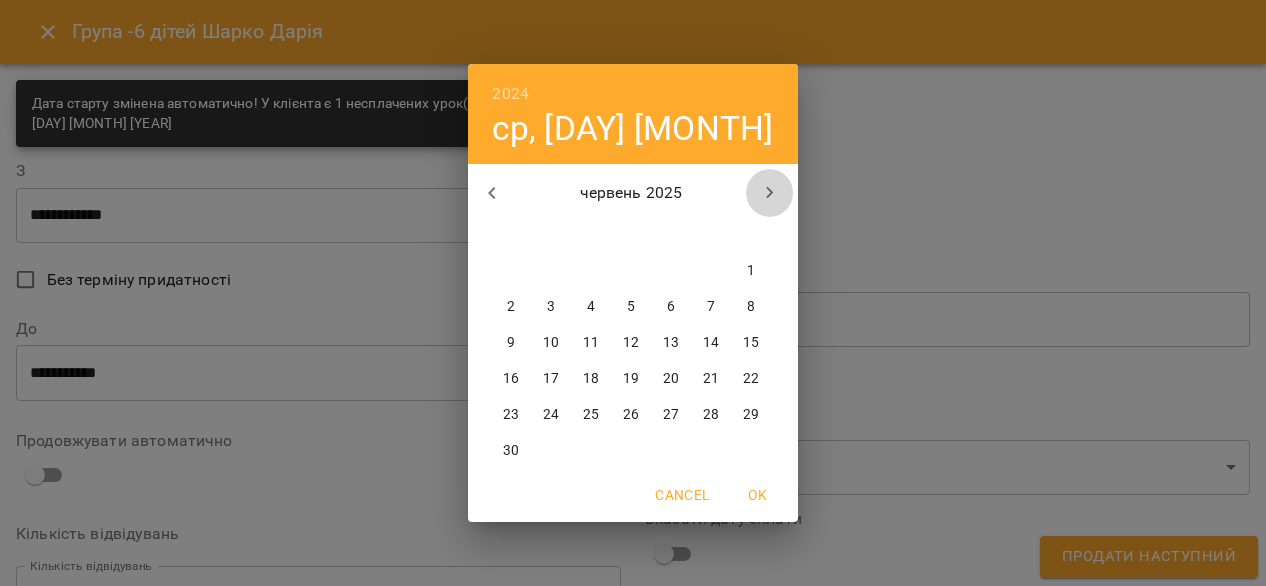 click 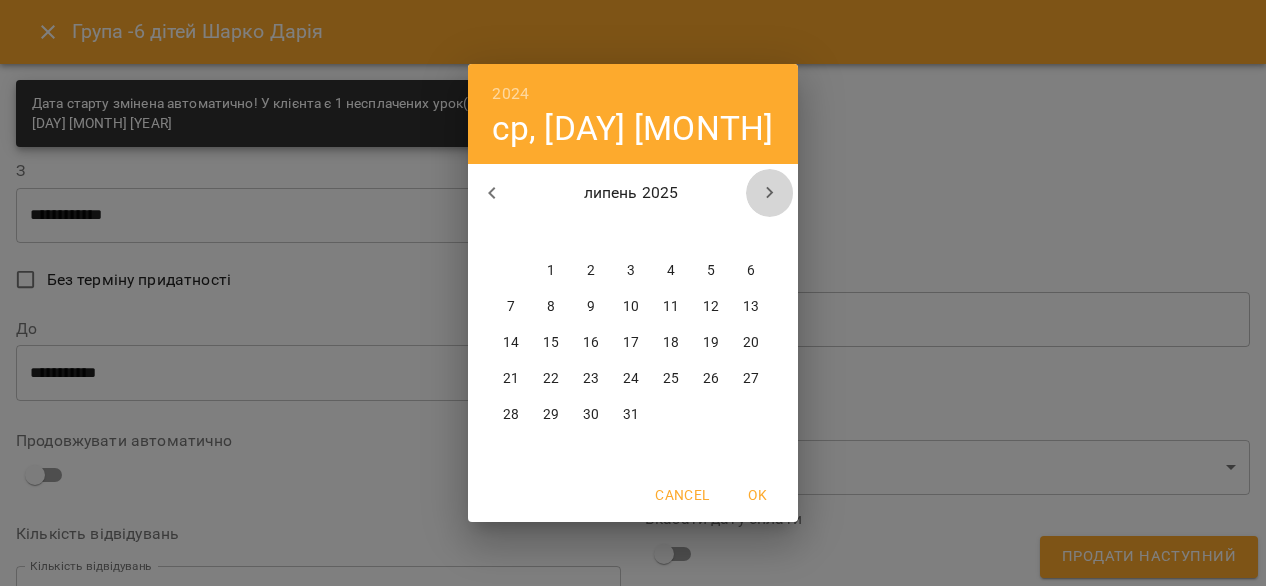click 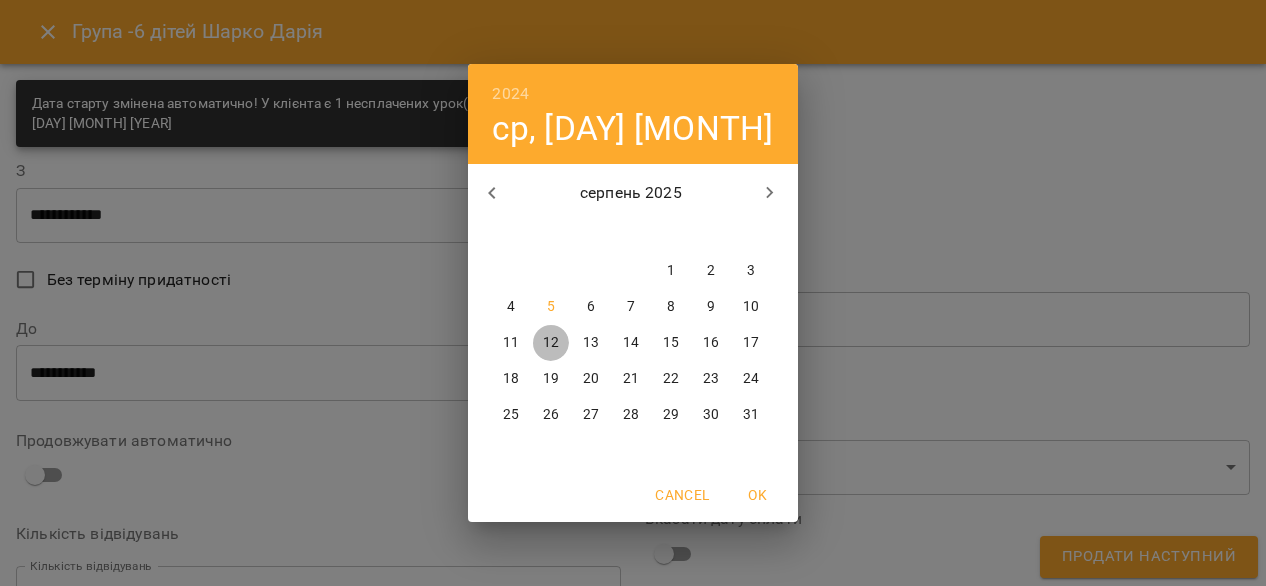 click on "12" at bounding box center (551, 343) 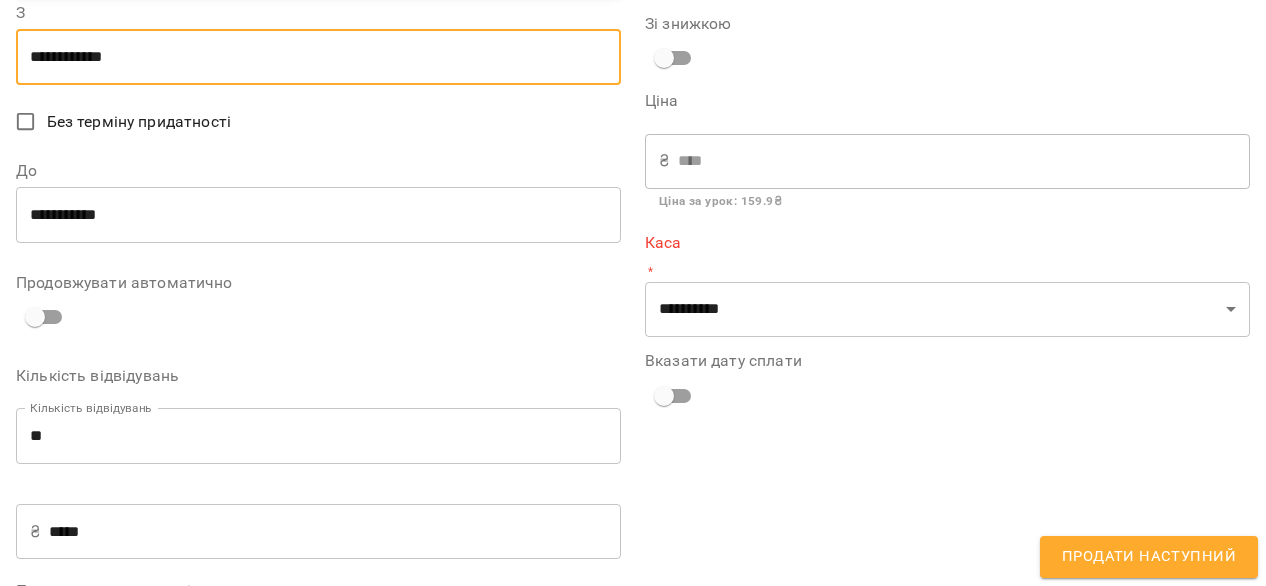 scroll, scrollTop: 158, scrollLeft: 0, axis: vertical 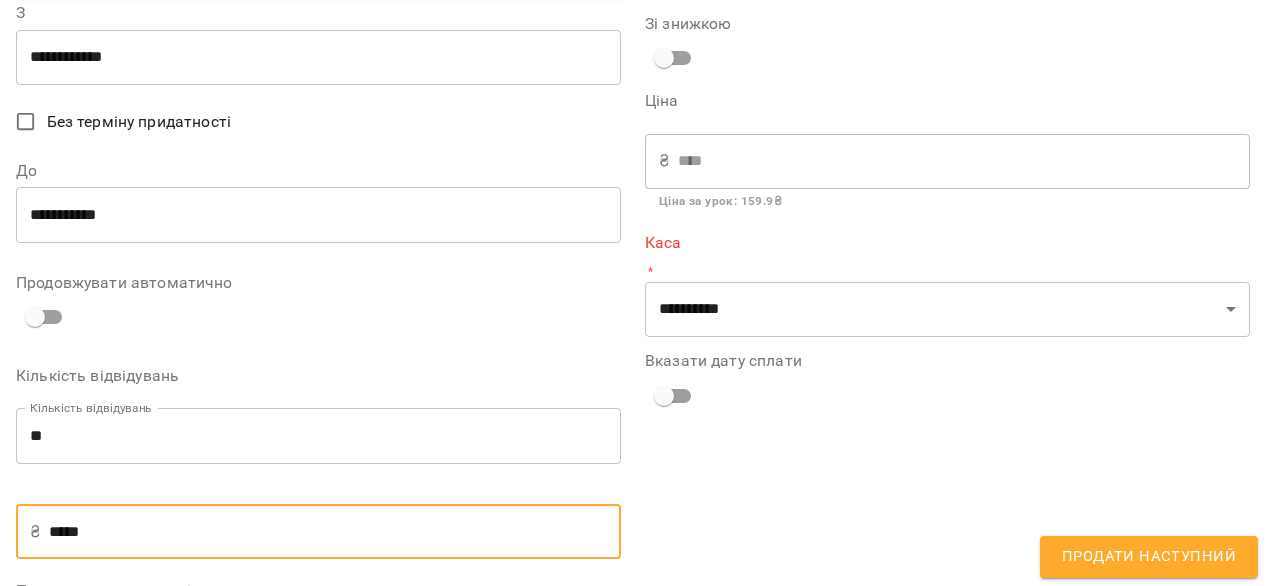 click on "*****" at bounding box center (335, 532) 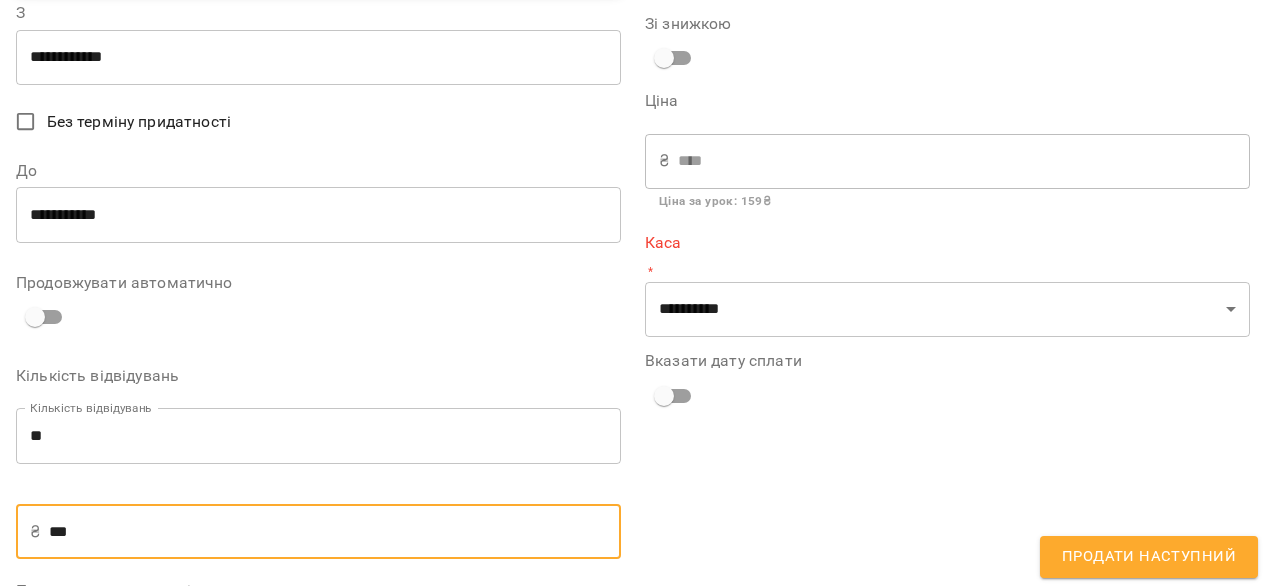 type on "**" 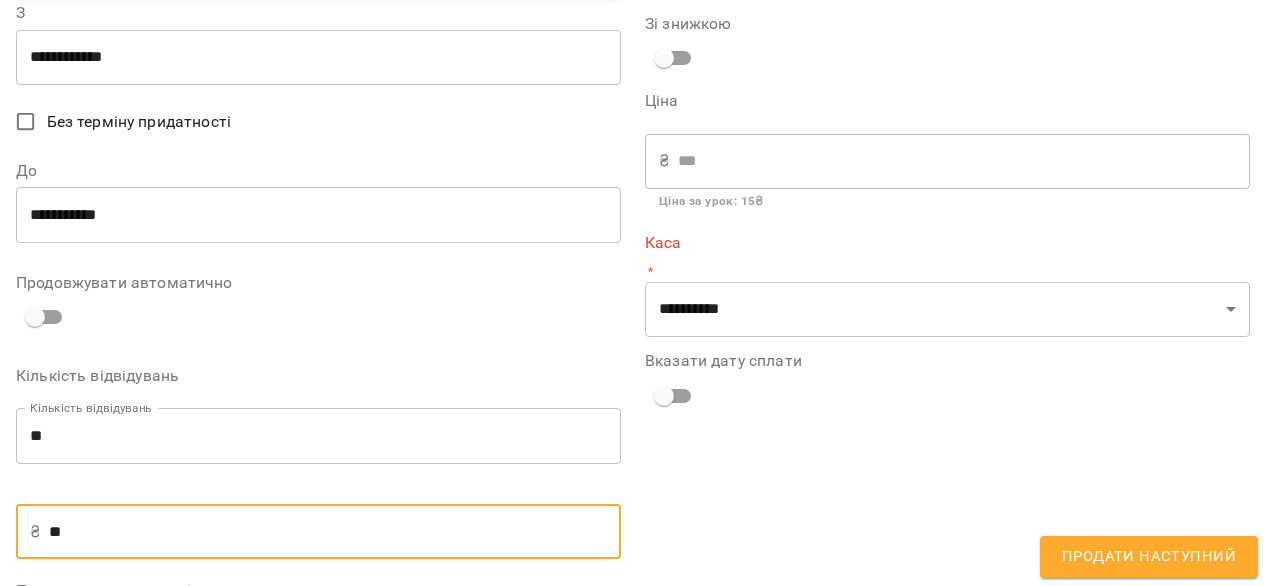 type on "*" 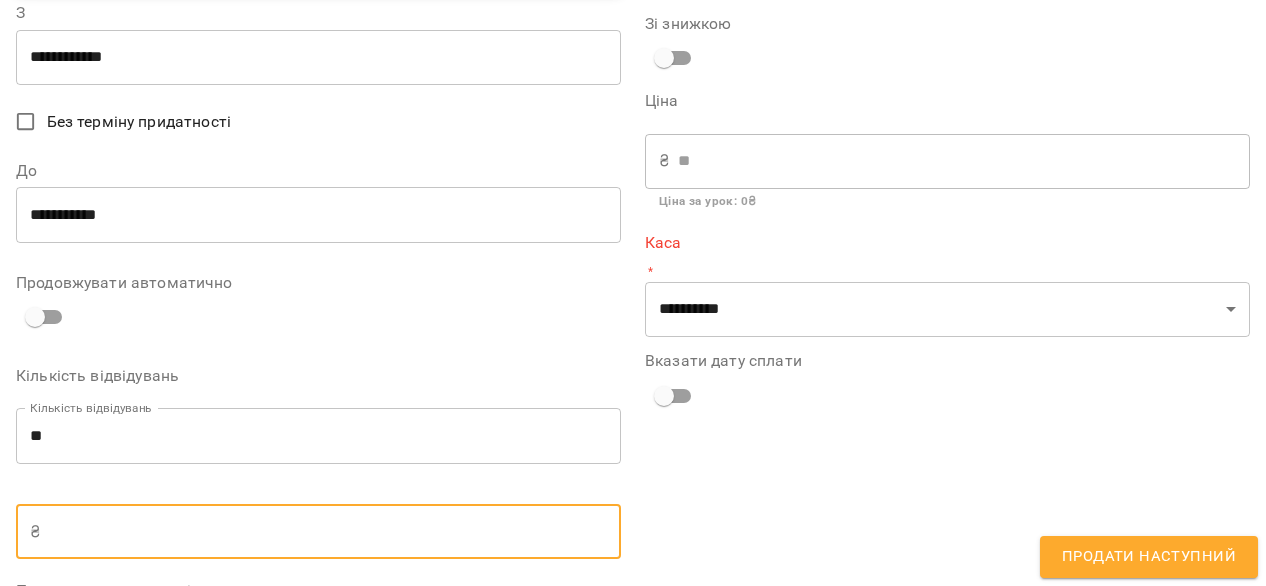 type on "*" 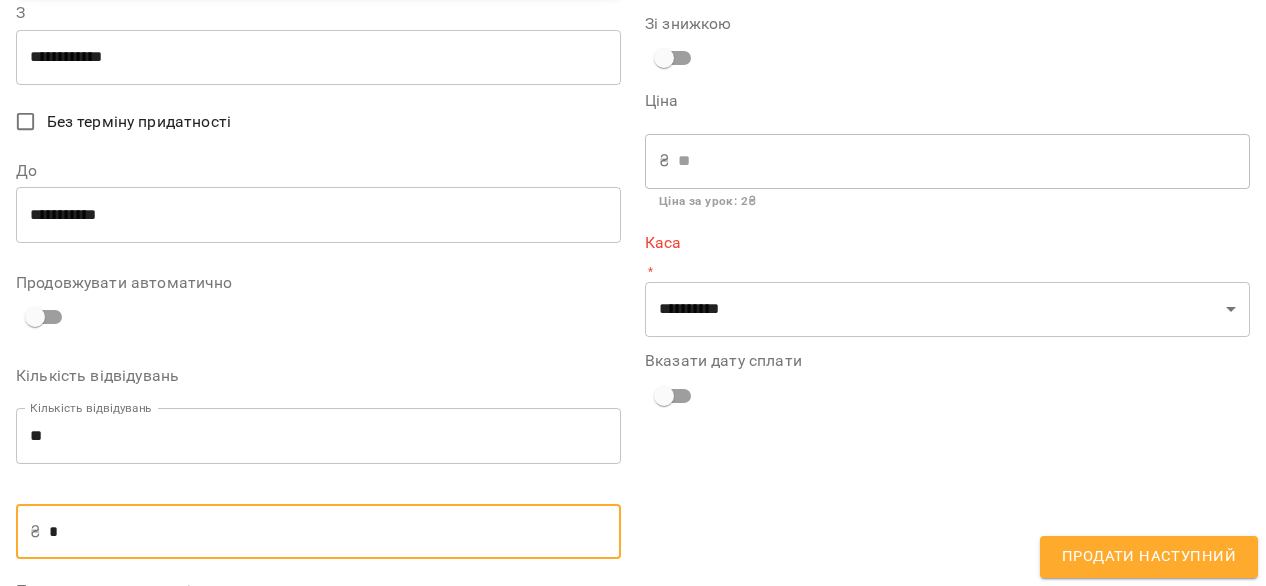 type on "**" 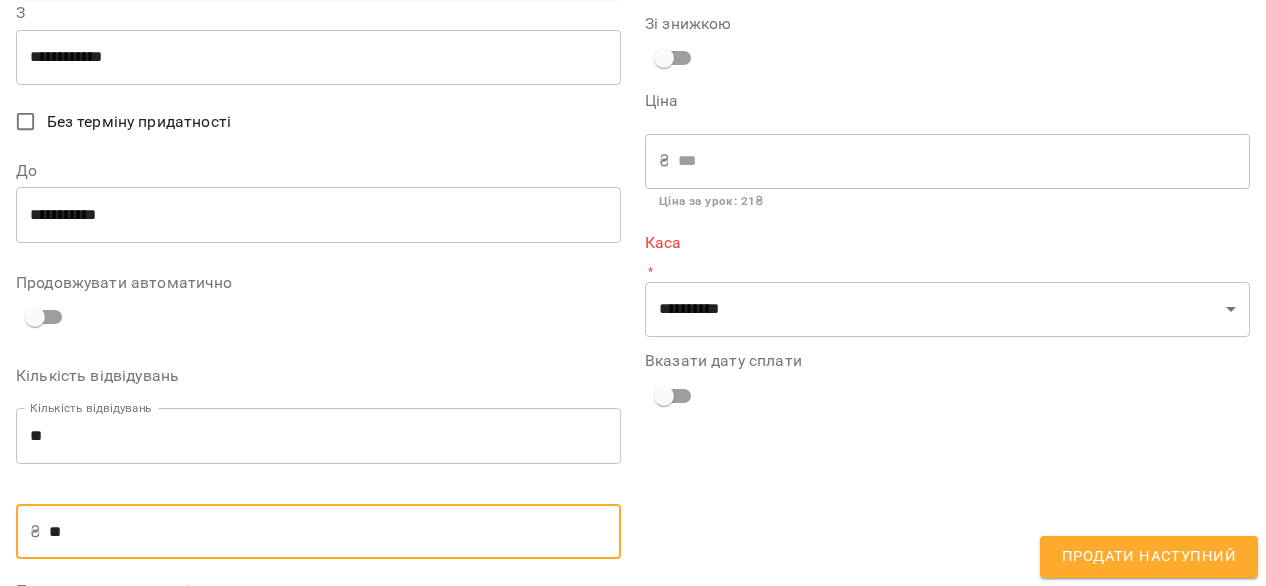 type on "***" 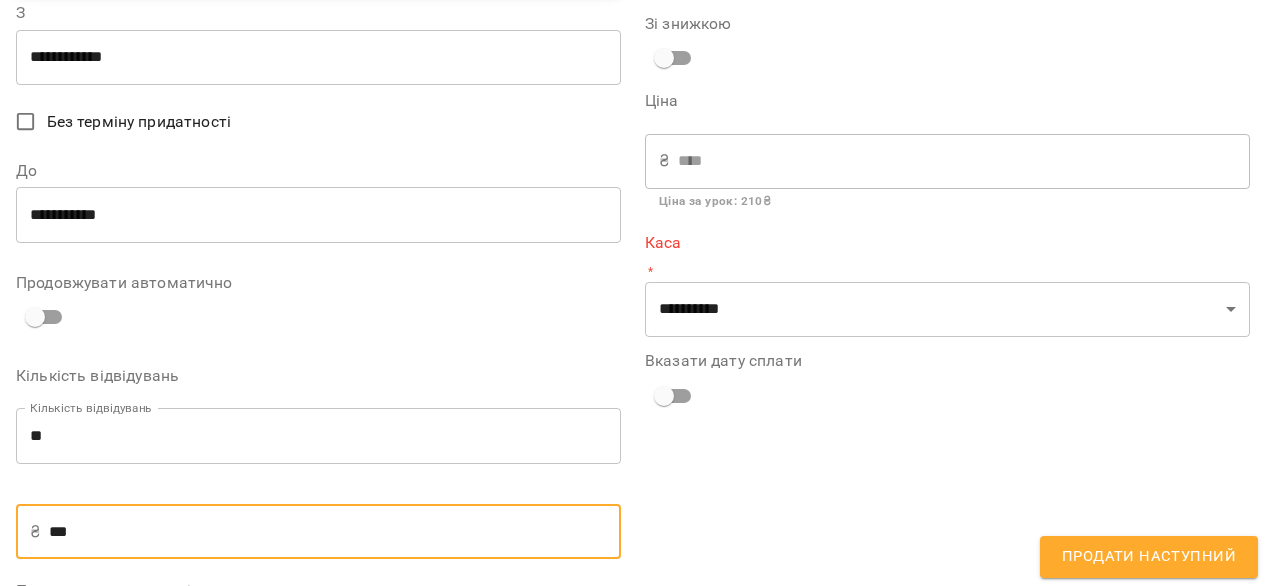 type on "***" 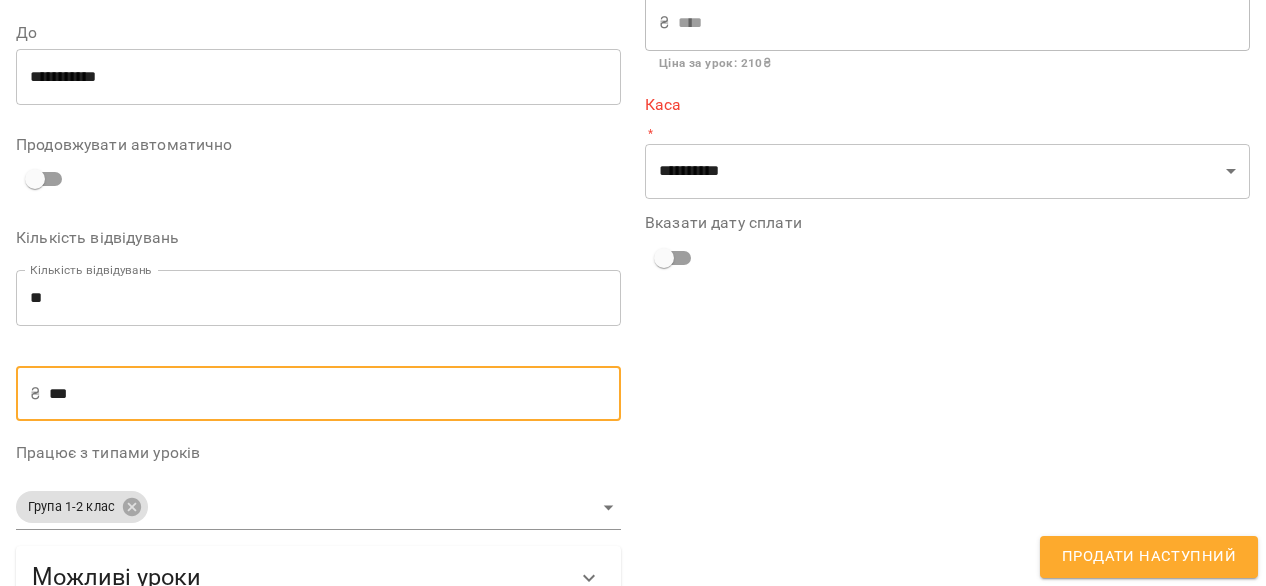 scroll, scrollTop: 293, scrollLeft: 0, axis: vertical 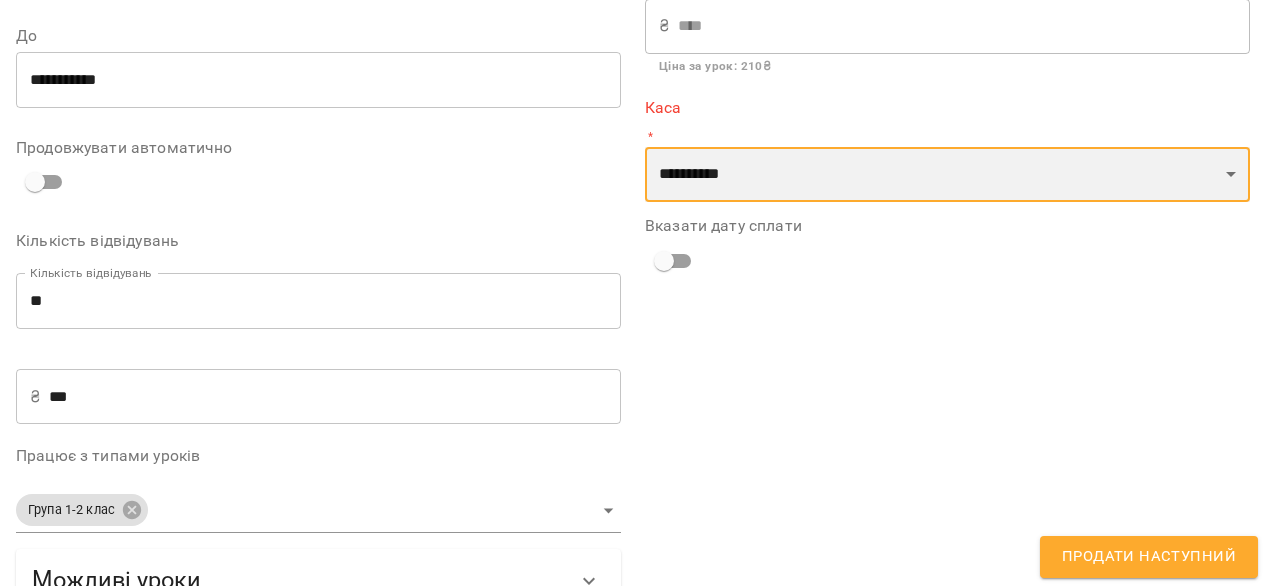 click on "**********" at bounding box center (947, 175) 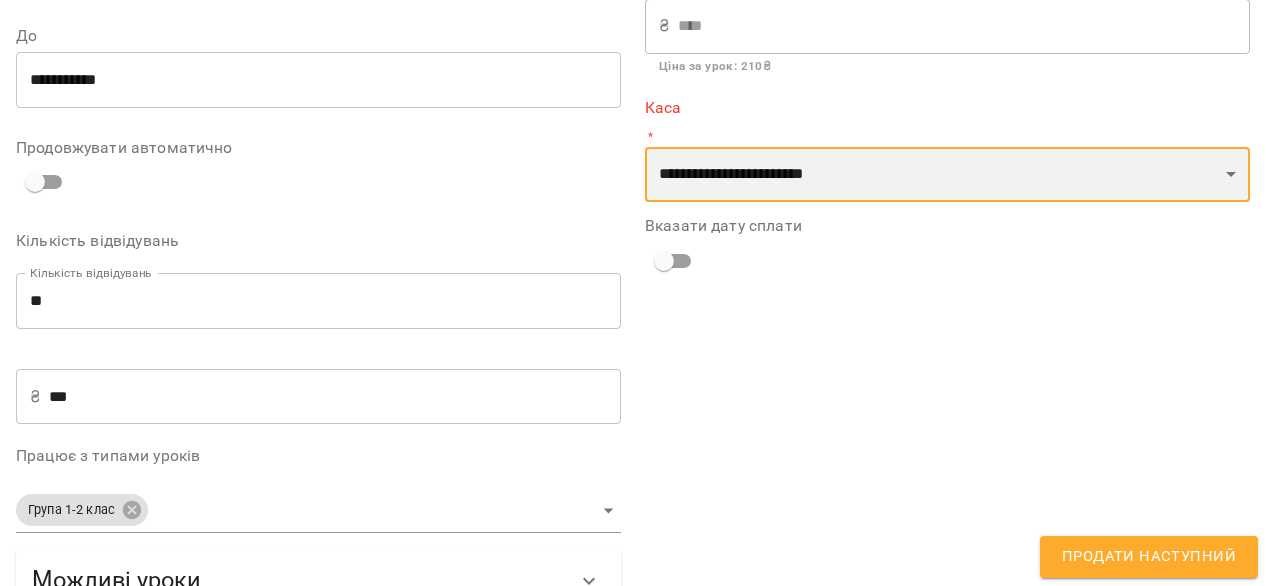 click on "**********" at bounding box center [947, 175] 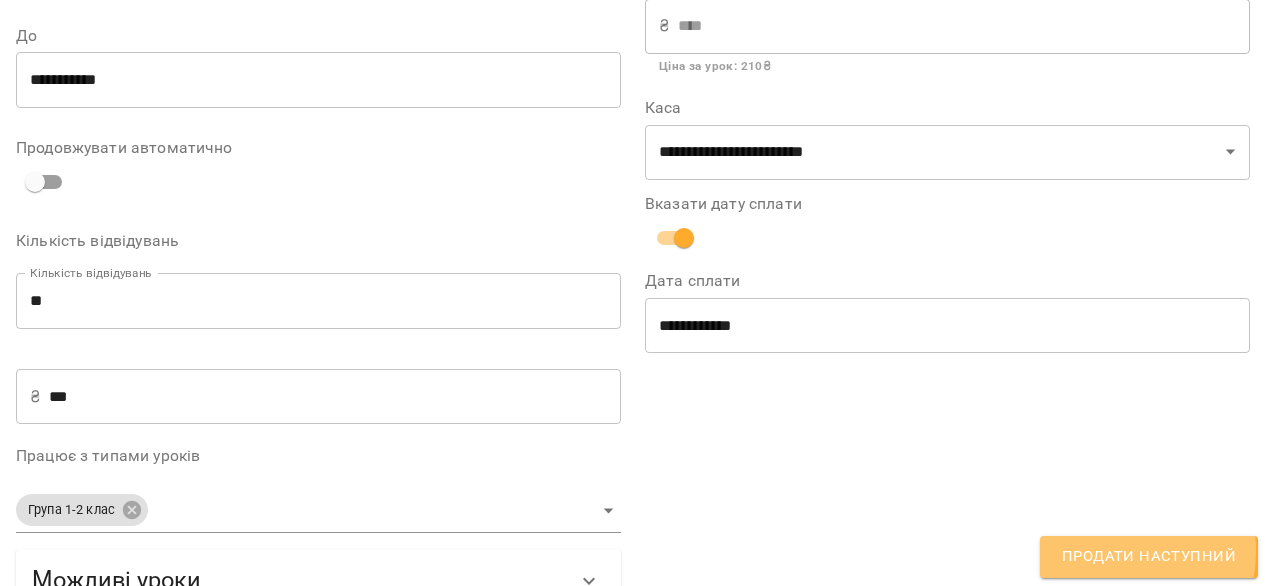 click on "Продати наступний" at bounding box center [1149, 557] 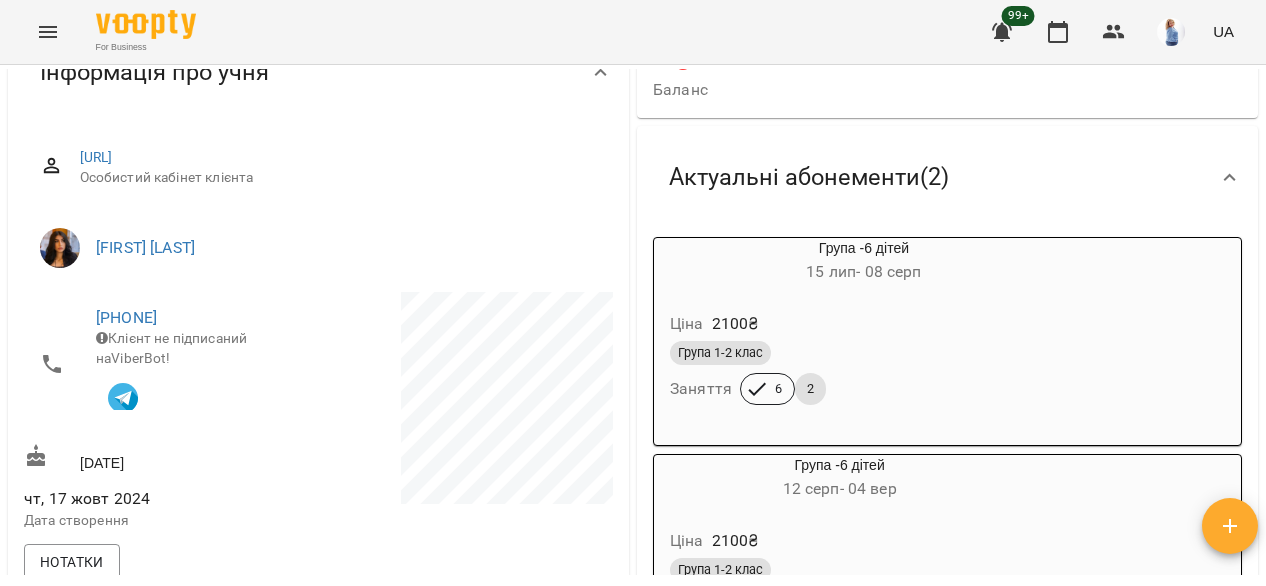 scroll, scrollTop: 251, scrollLeft: 0, axis: vertical 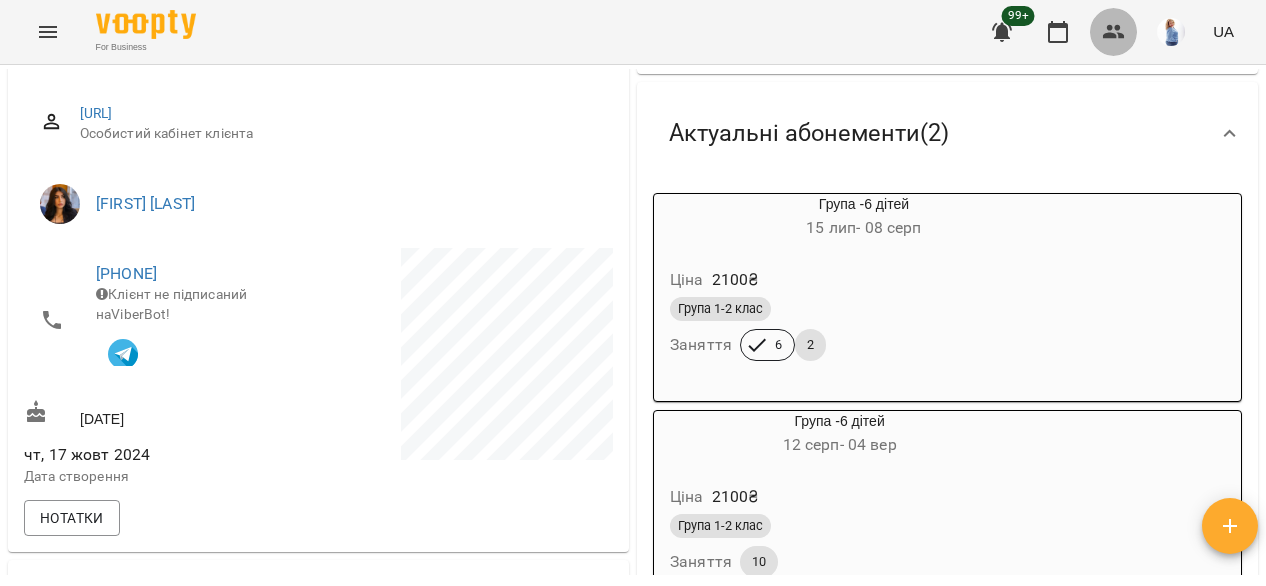 click 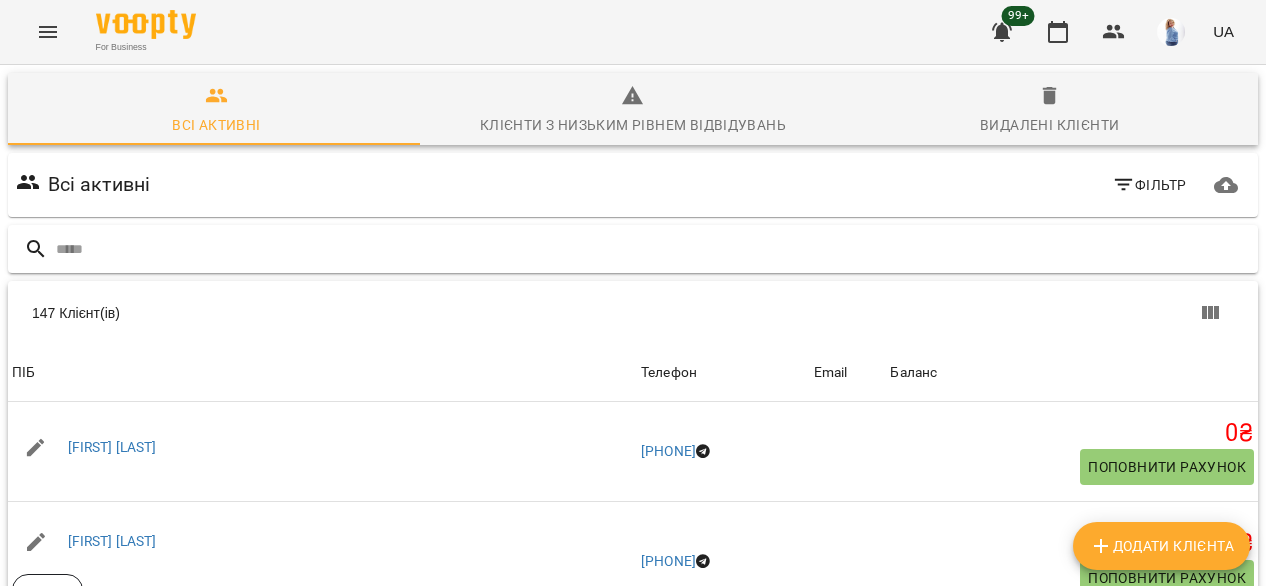 click at bounding box center (653, 249) 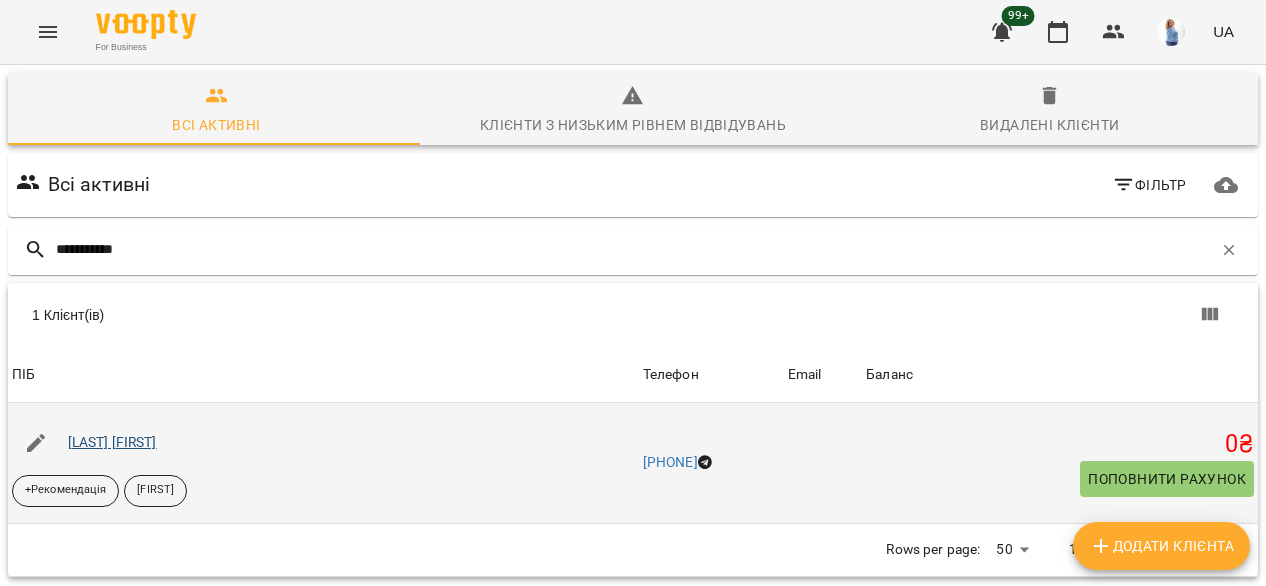 type on "**********" 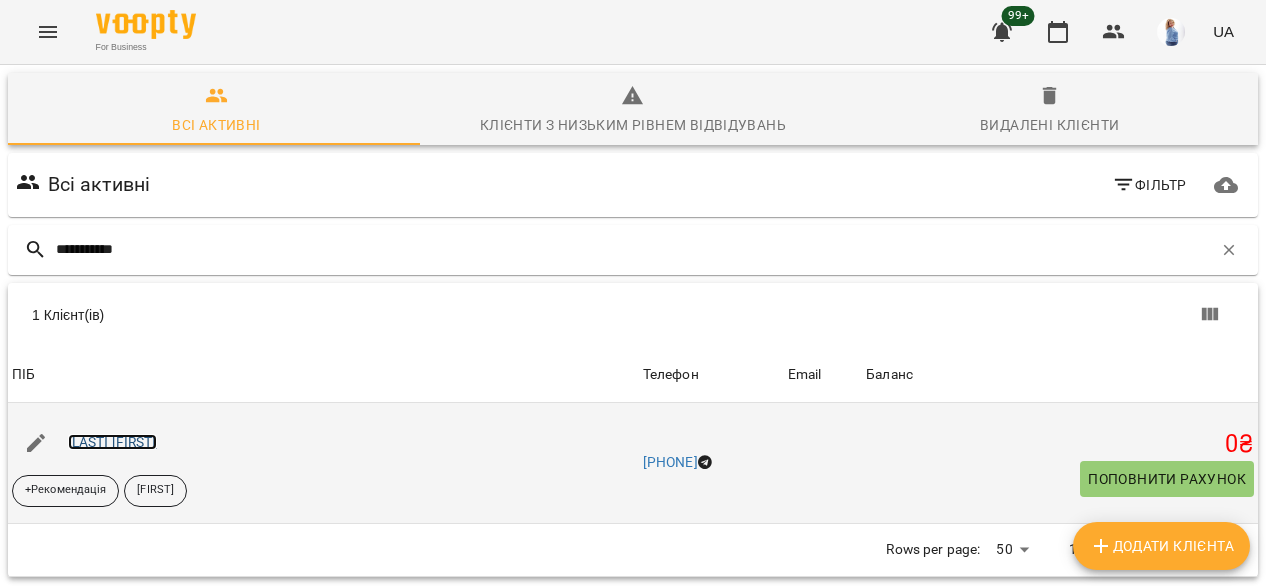 click on "[LAST] [FIRST]" at bounding box center (112, 442) 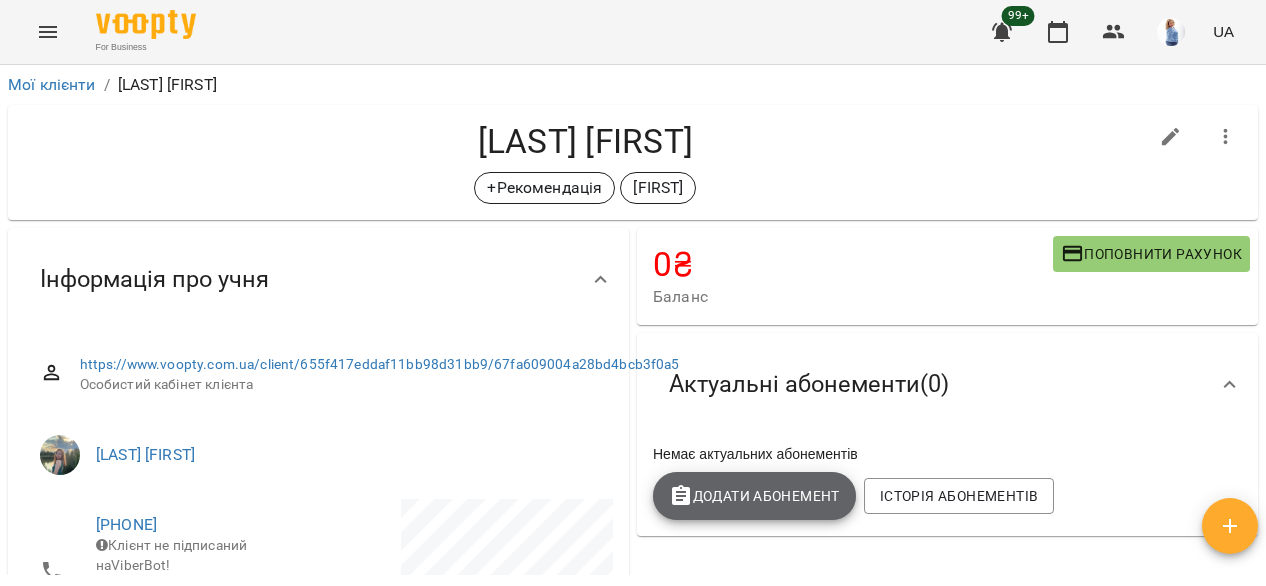 click on "Додати Абонемент" at bounding box center (754, 496) 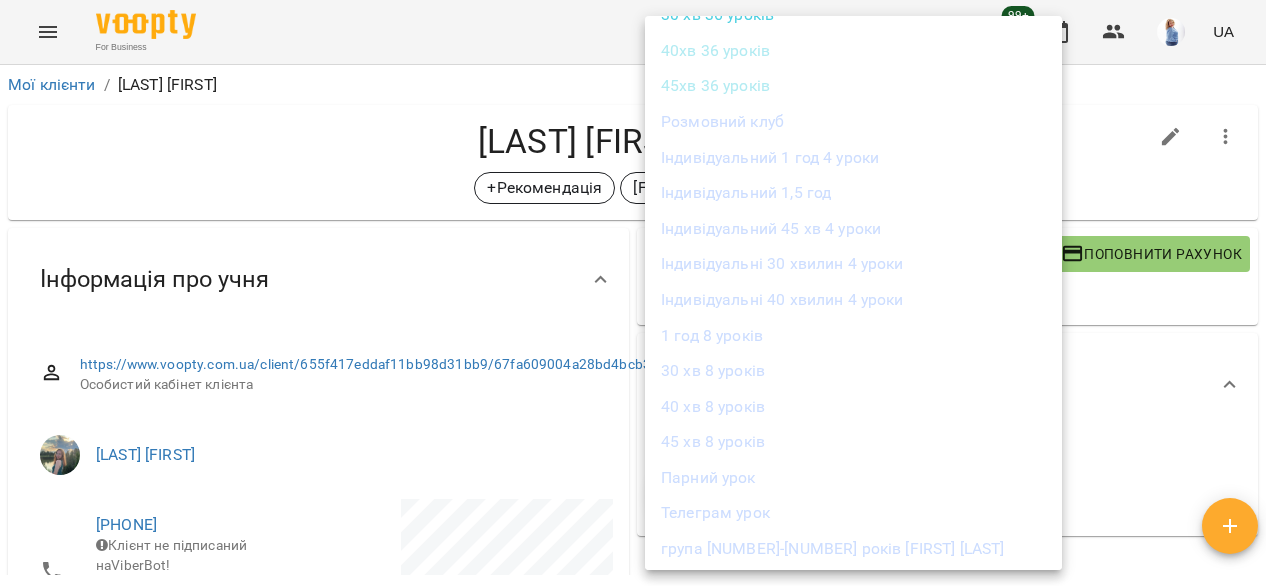 scroll, scrollTop: 240, scrollLeft: 0, axis: vertical 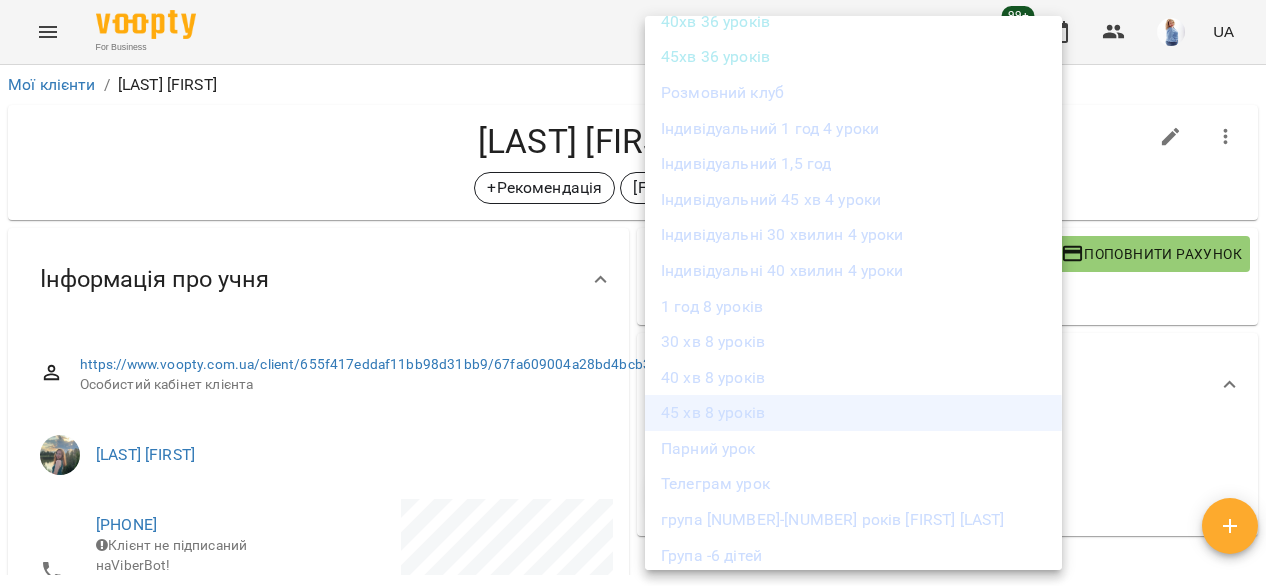 click on "45 хв 8 уроків" at bounding box center (853, 413) 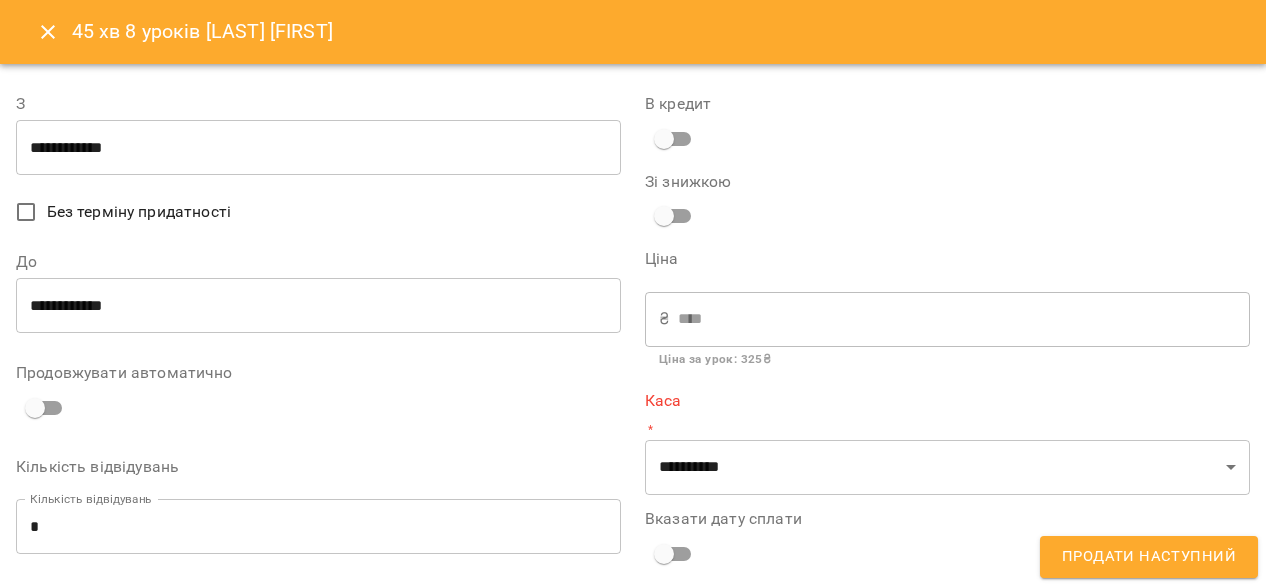type on "**********" 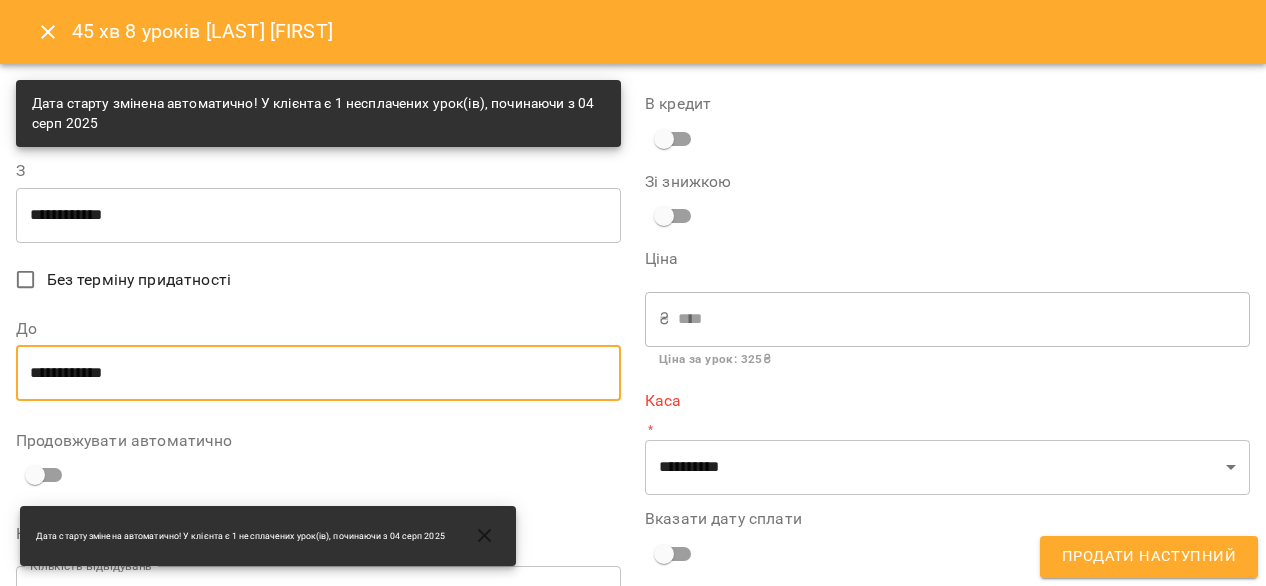 click on "**********" at bounding box center (318, 373) 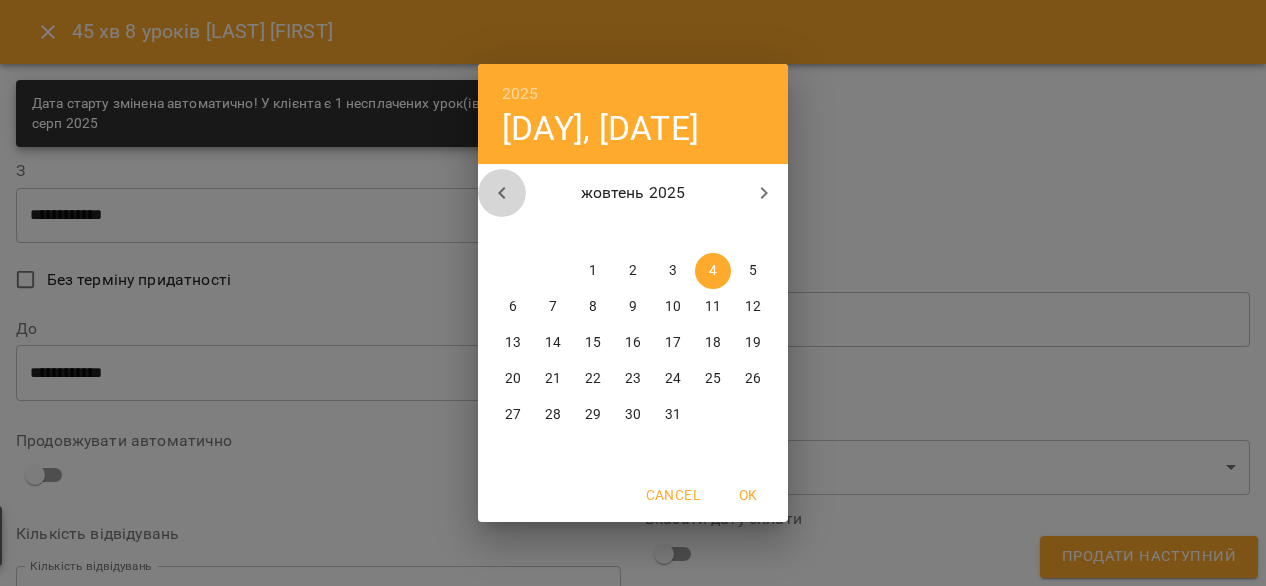 click 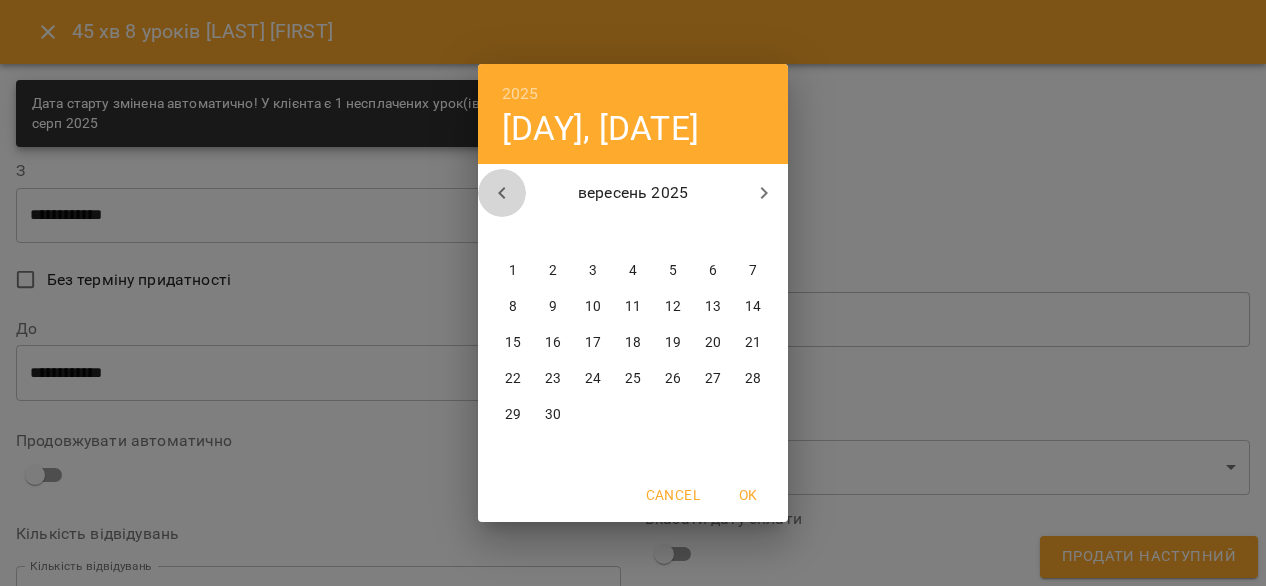 click 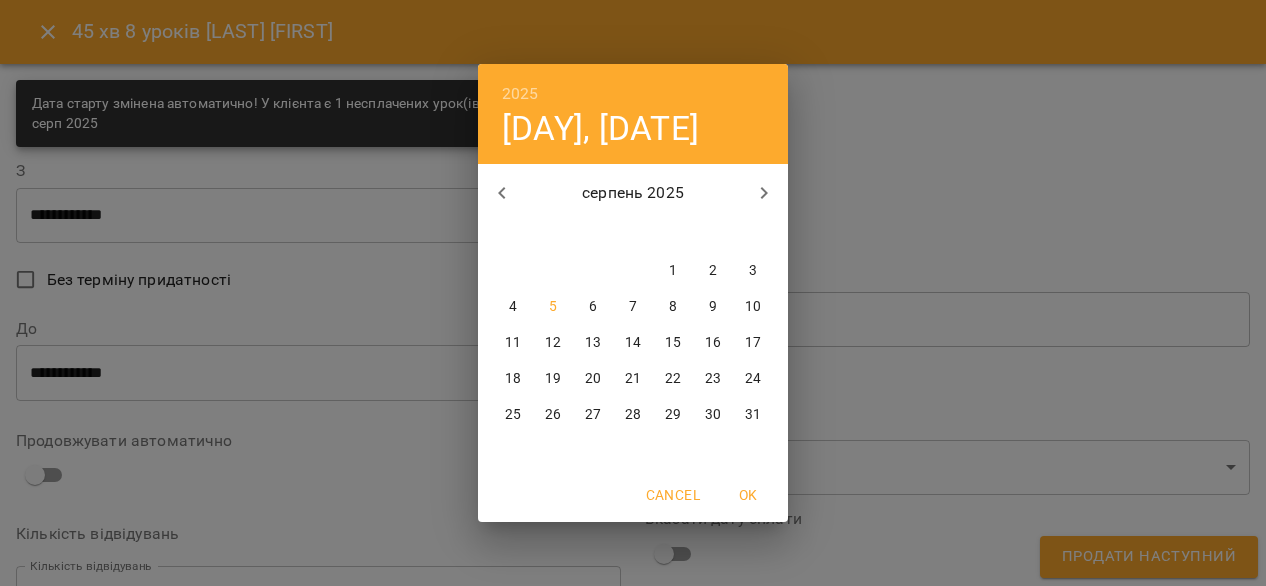 click 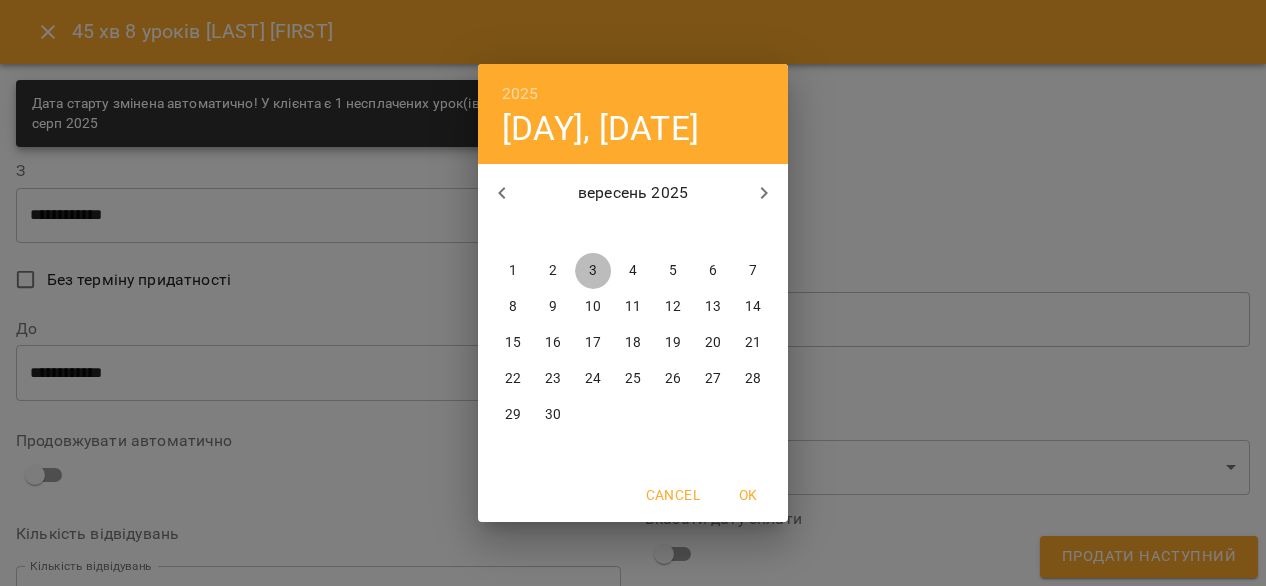 click on "3" at bounding box center [593, 271] 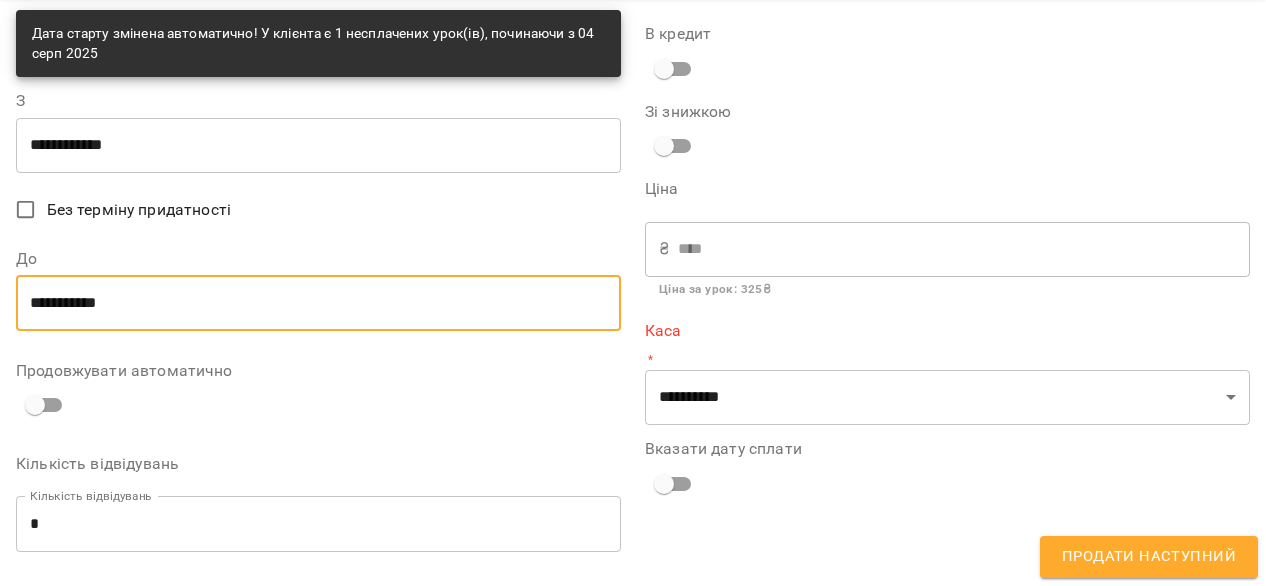 scroll, scrollTop: 122, scrollLeft: 0, axis: vertical 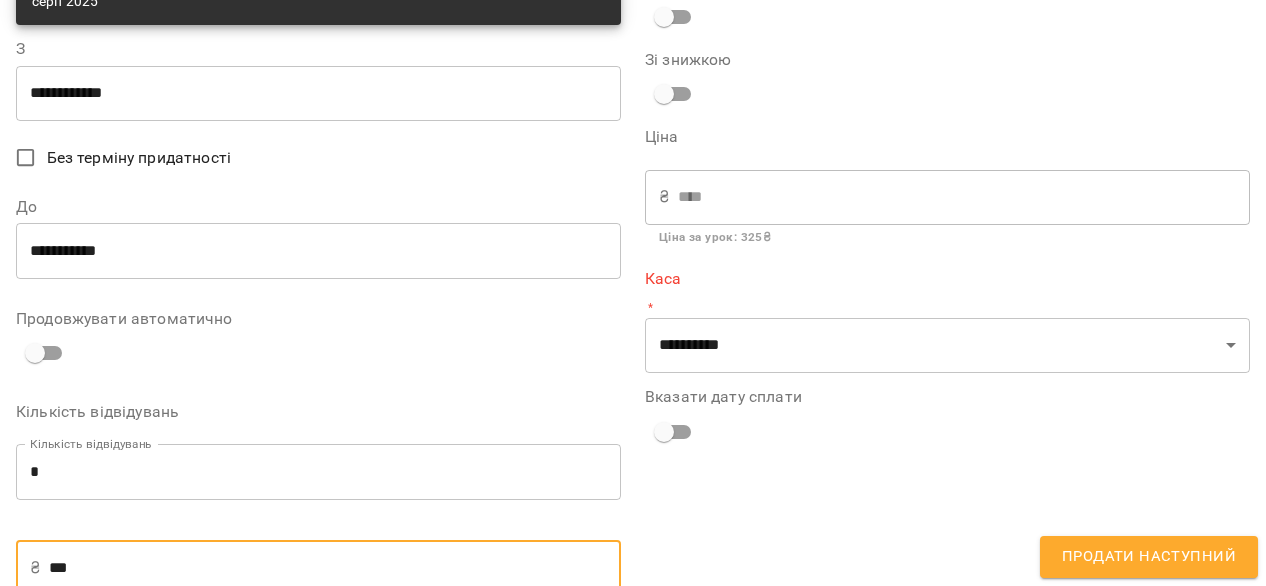click on "***" at bounding box center [335, 568] 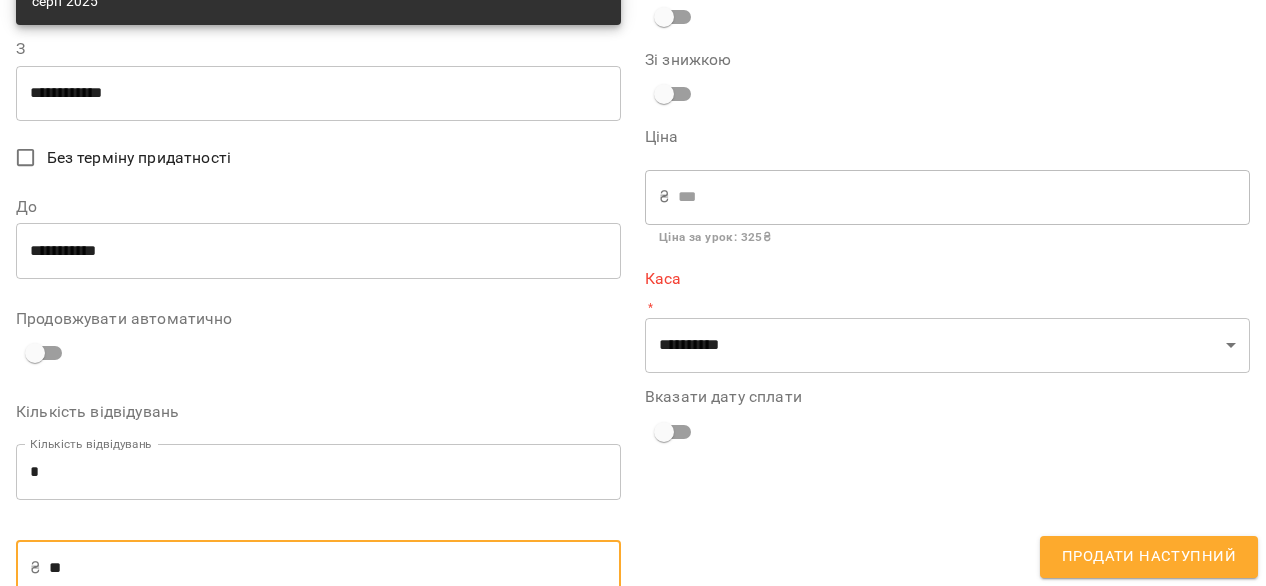 type on "*" 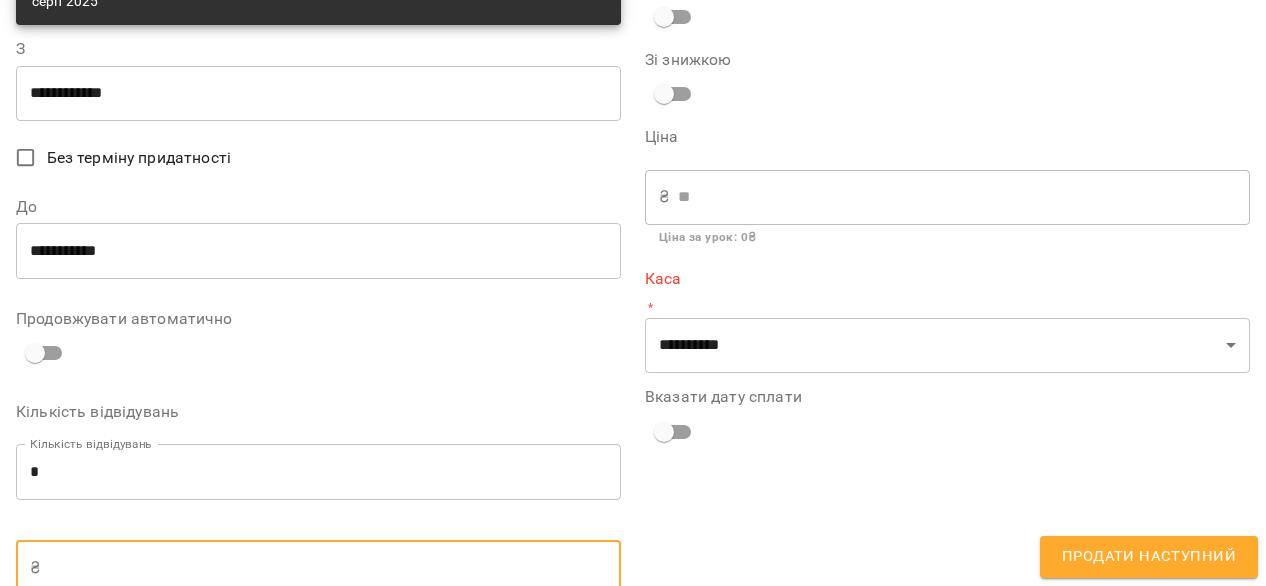 type on "*" 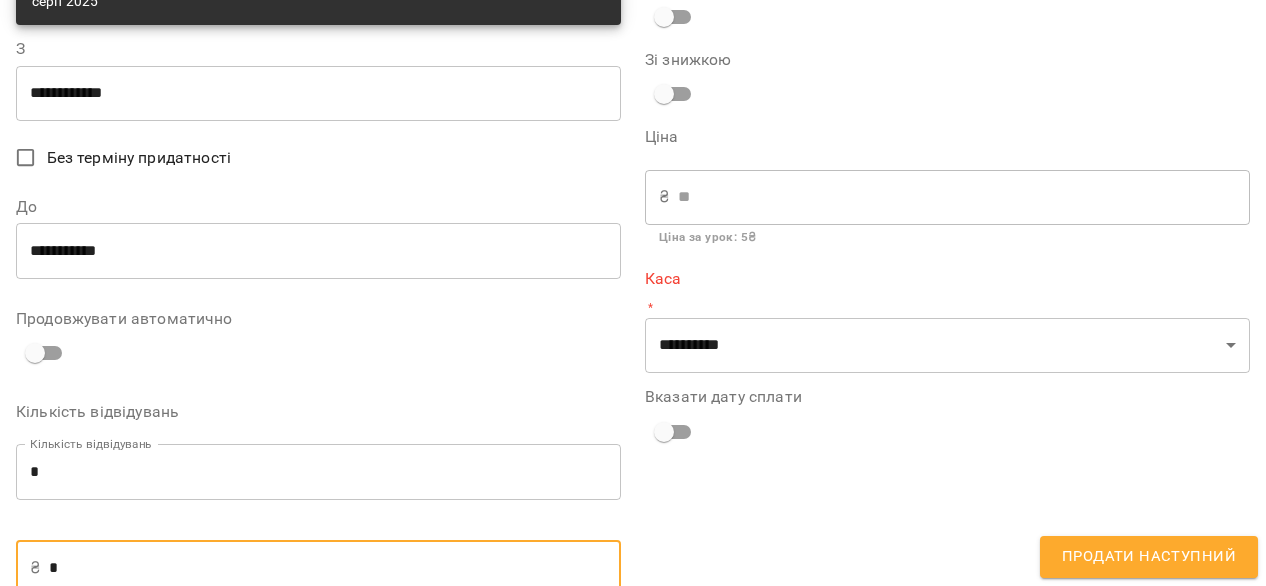 type on "**" 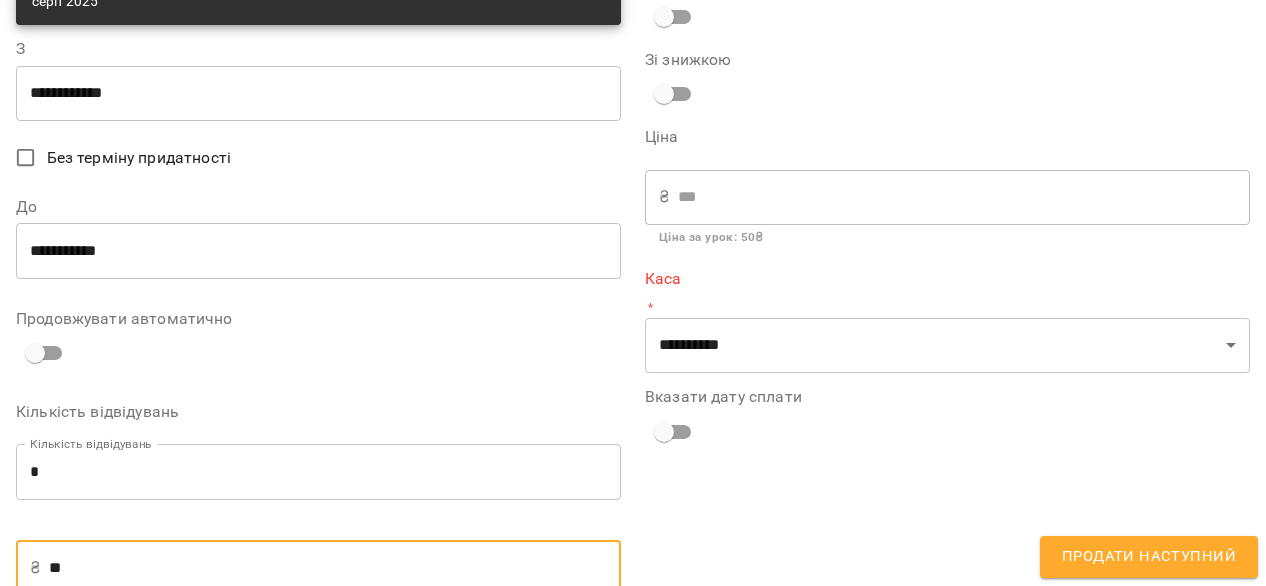 type on "***" 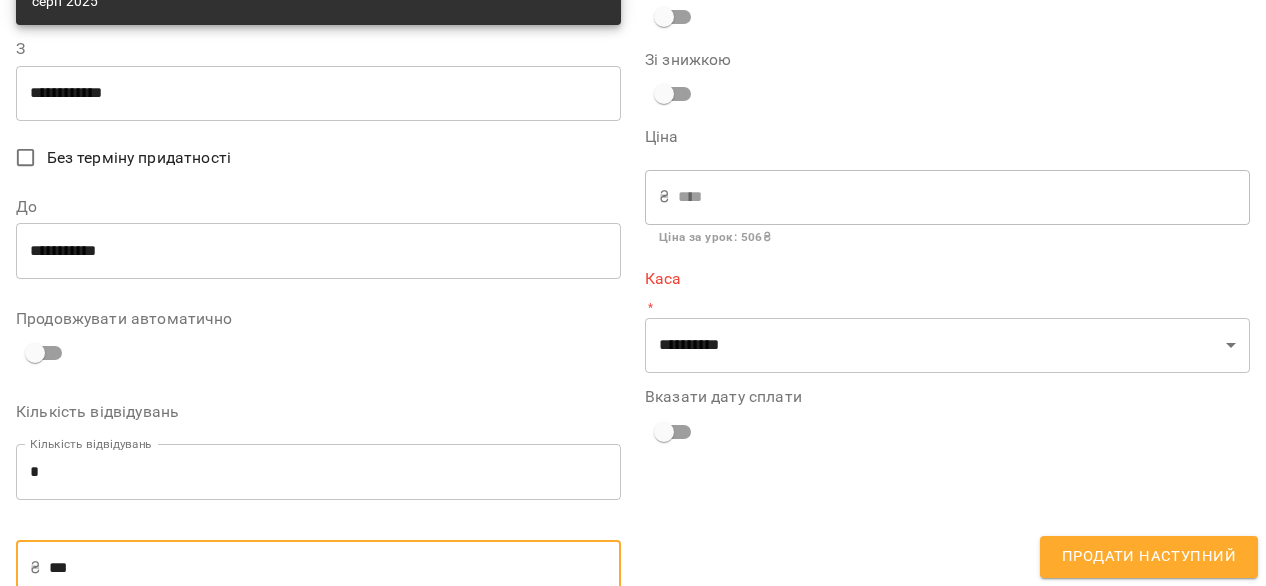 type on "******" 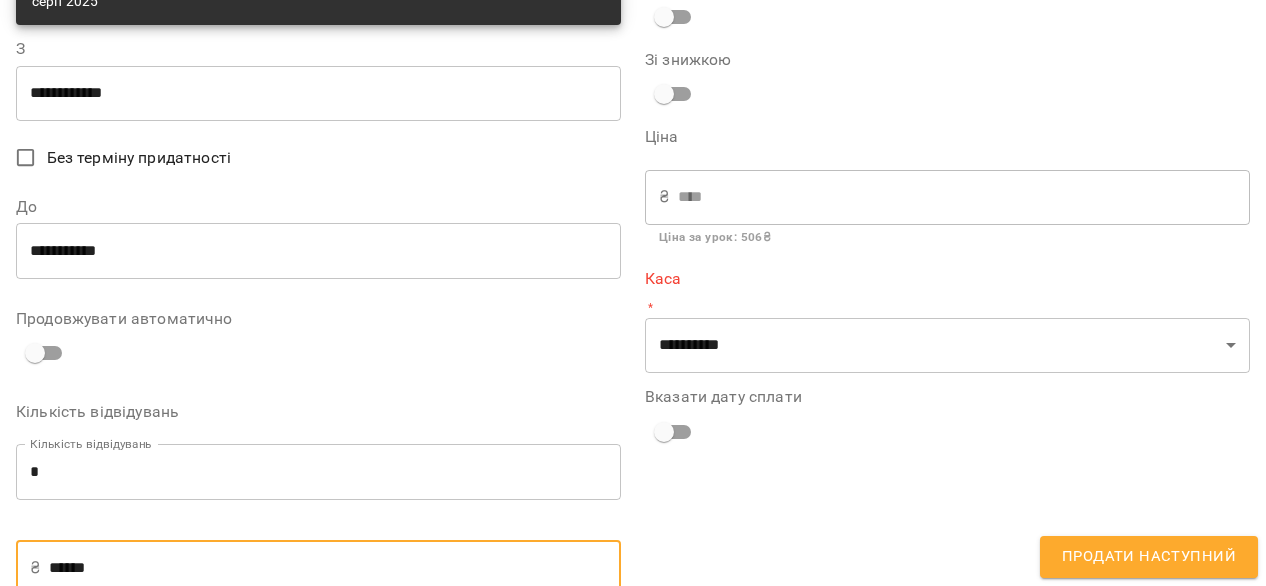 type on "****" 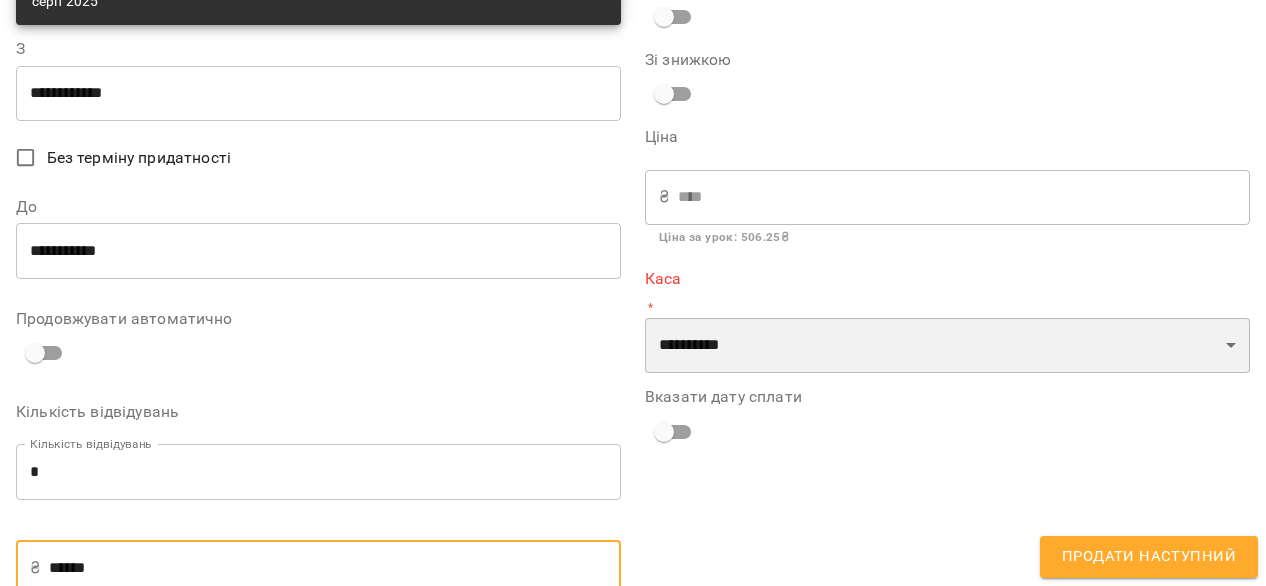 click on "**********" at bounding box center (947, 346) 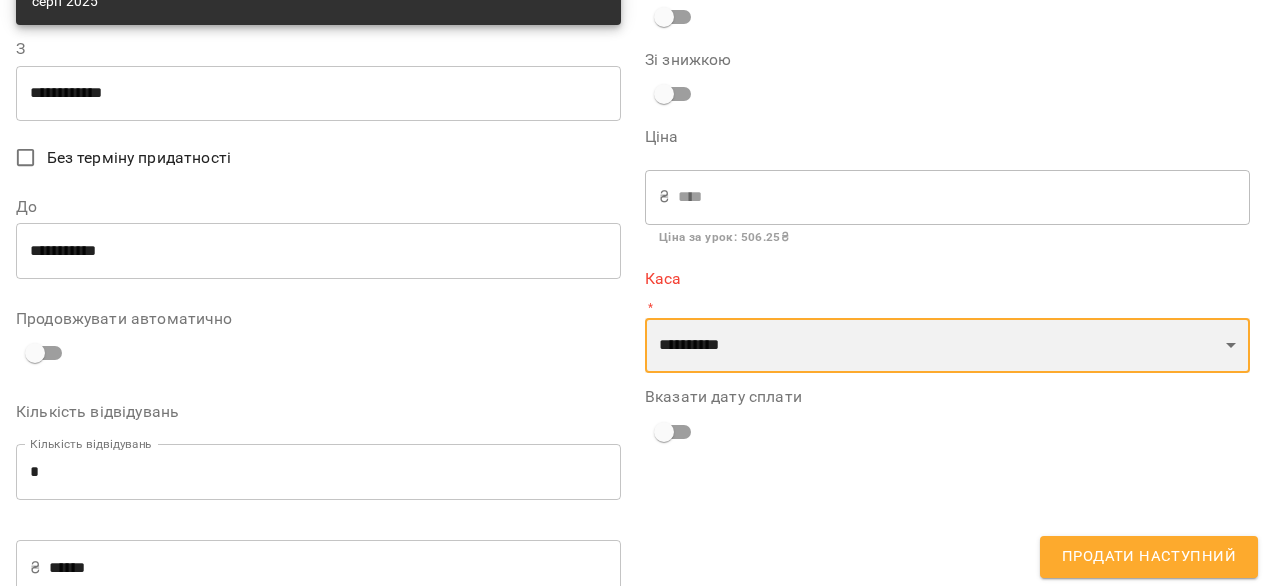 select on "****" 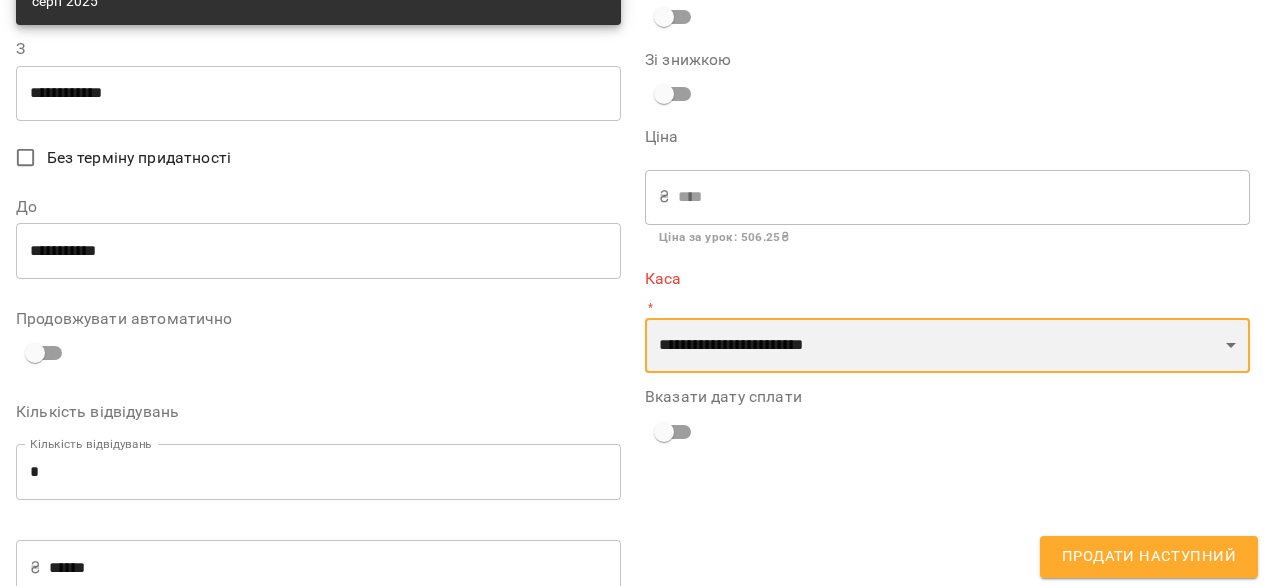click on "**********" at bounding box center (947, 346) 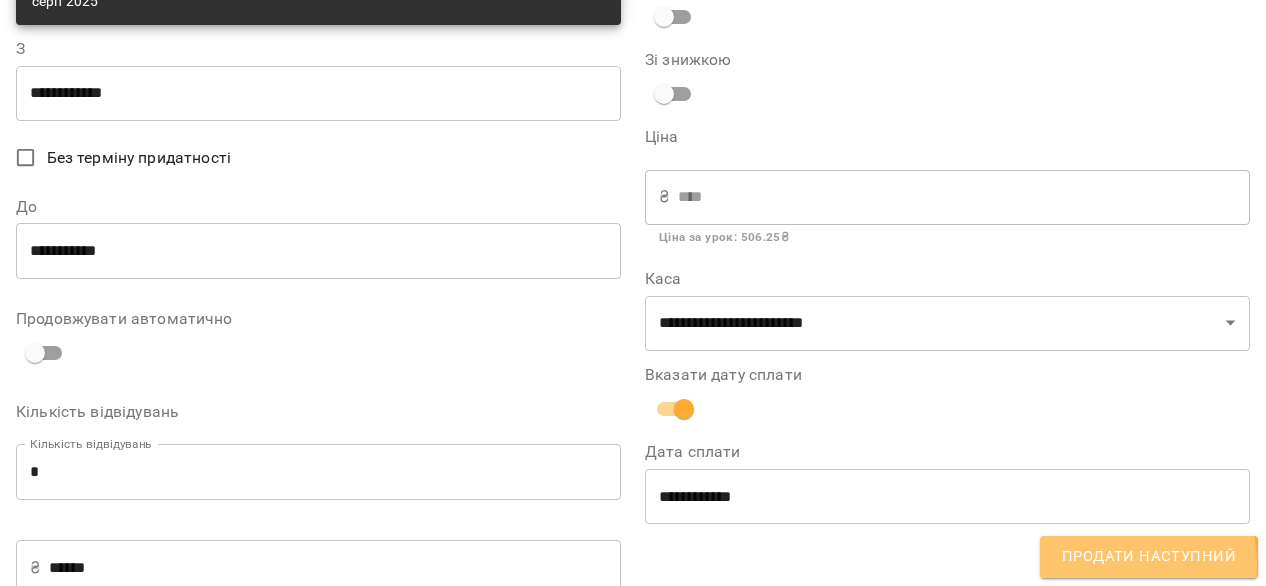 click on "Продати наступний" at bounding box center [1149, 557] 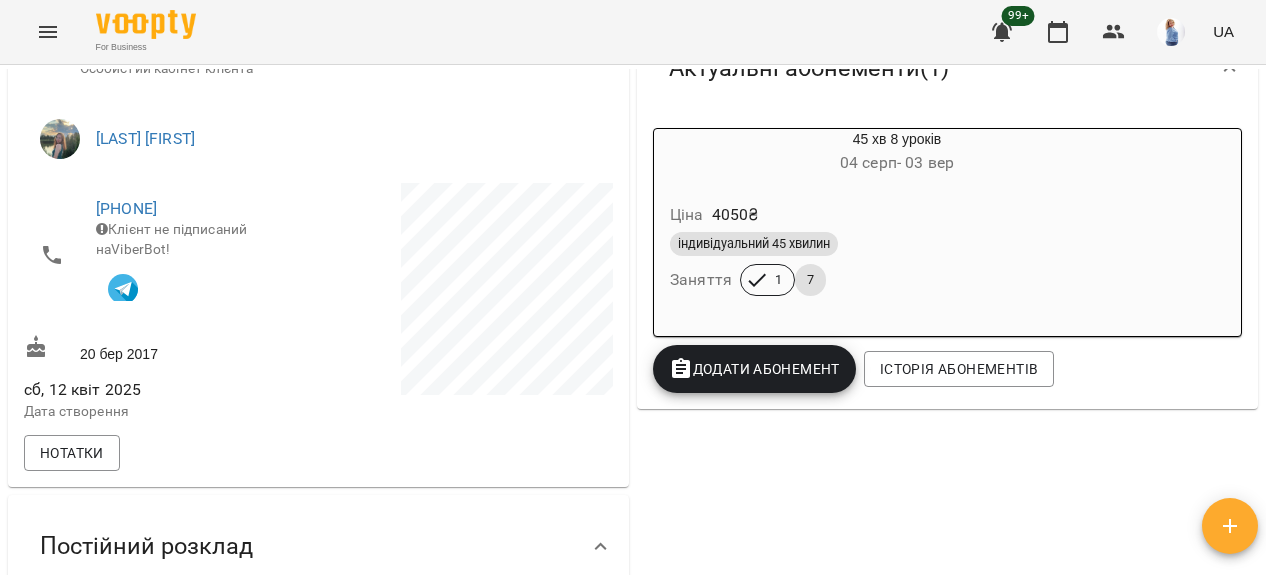 scroll, scrollTop: 322, scrollLeft: 0, axis: vertical 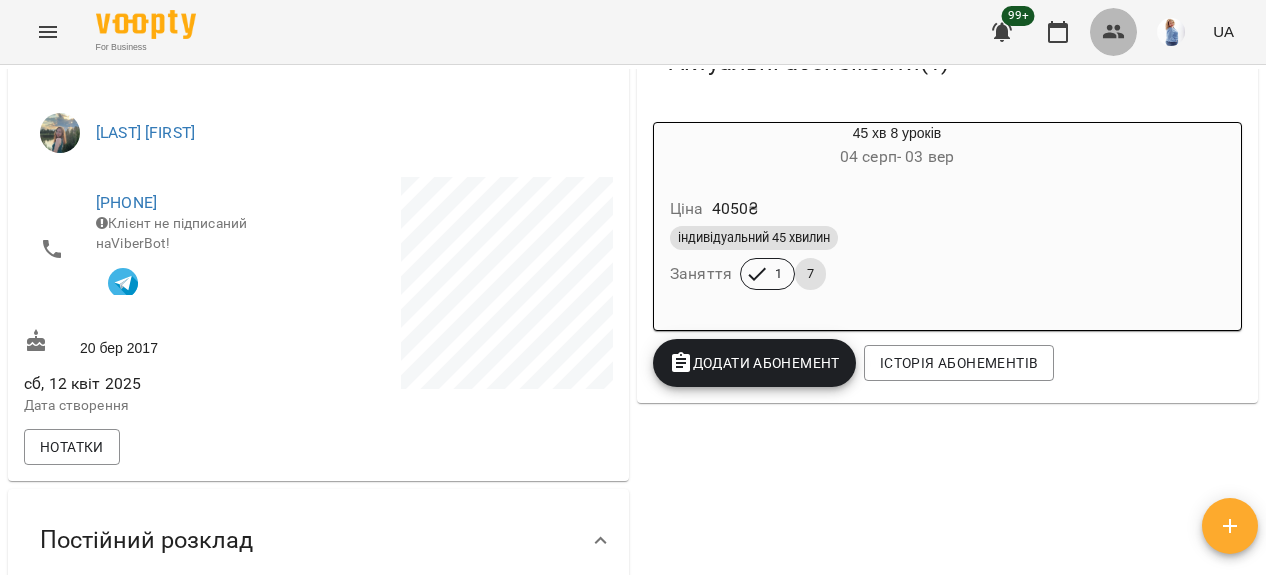 click 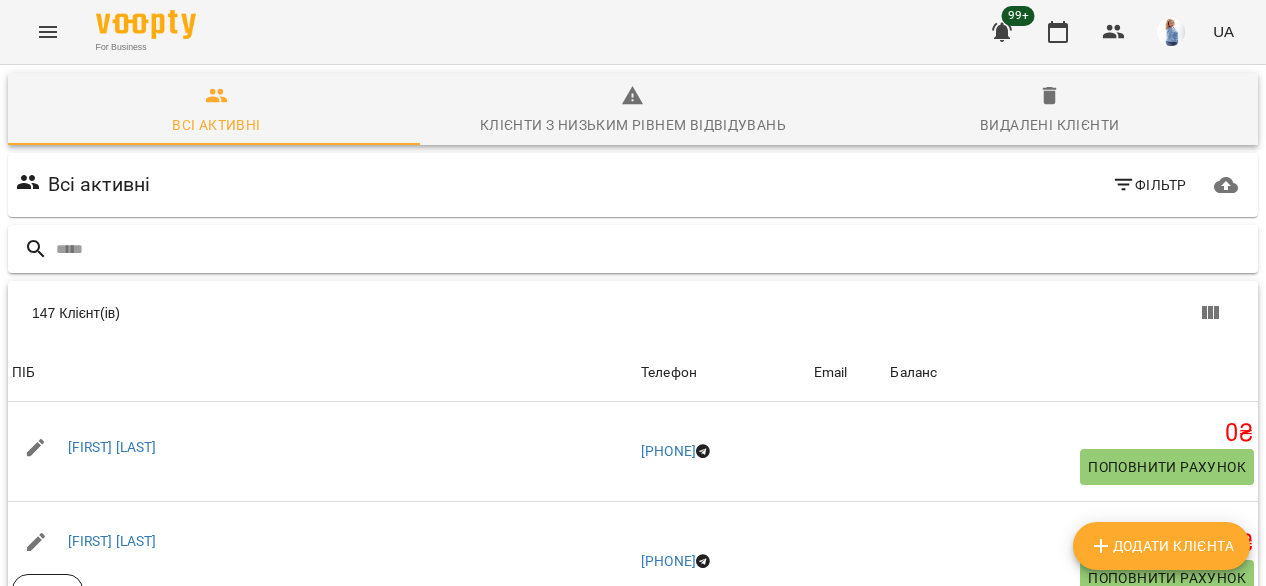 click at bounding box center (653, 249) 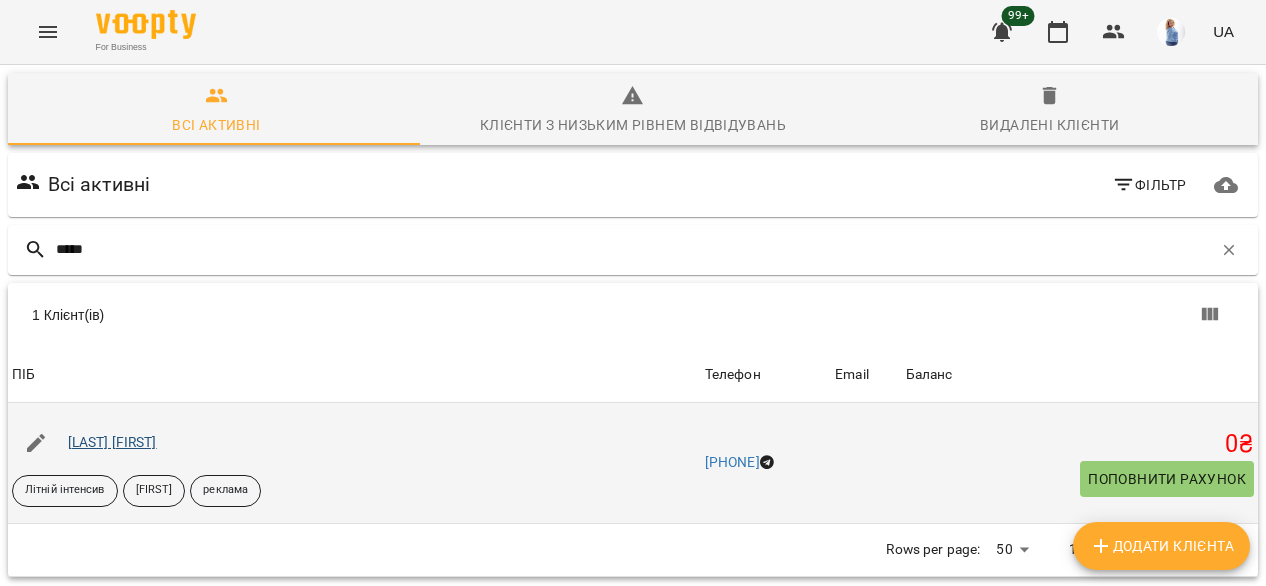 type on "*****" 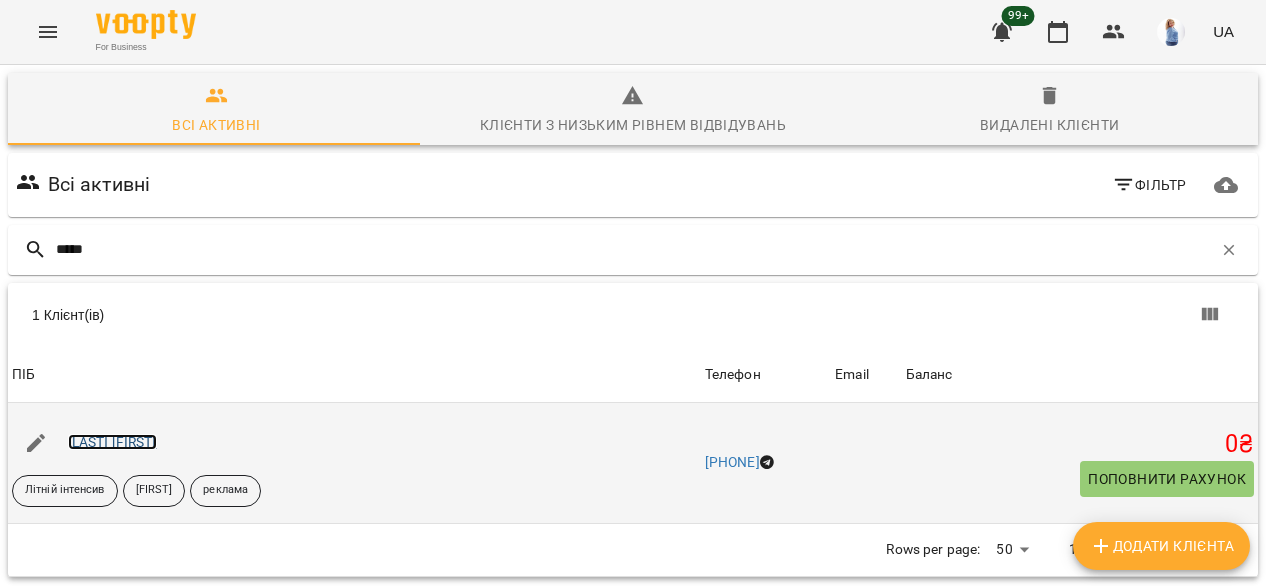 click on "[LAST] [FIRST]" at bounding box center (112, 442) 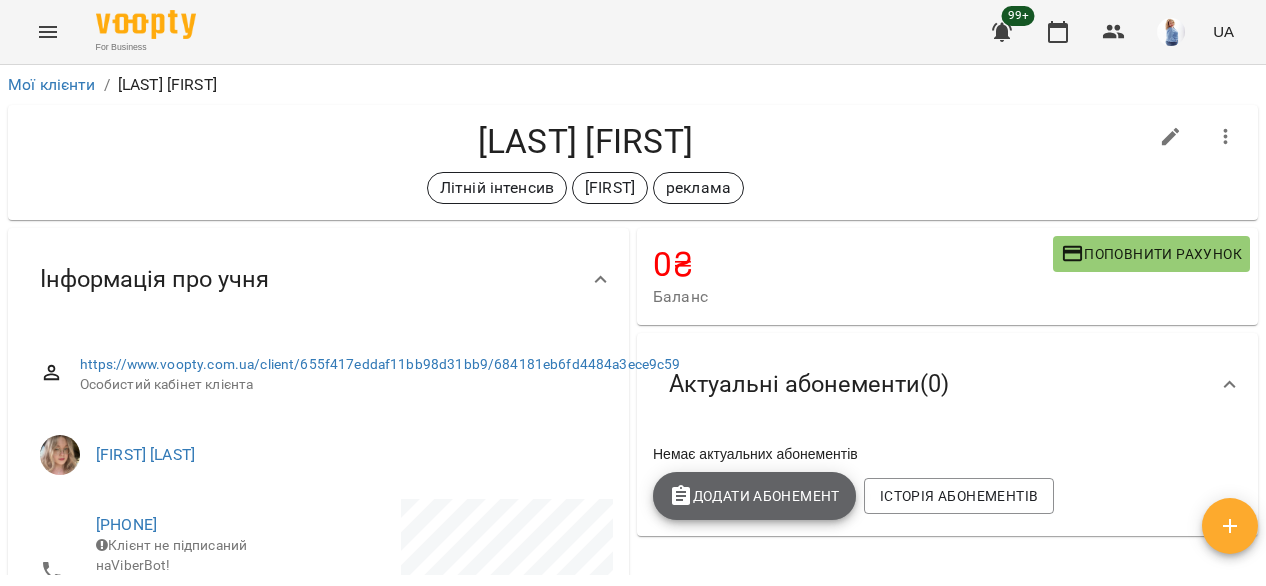 click on "Додати Абонемент" at bounding box center (754, 496) 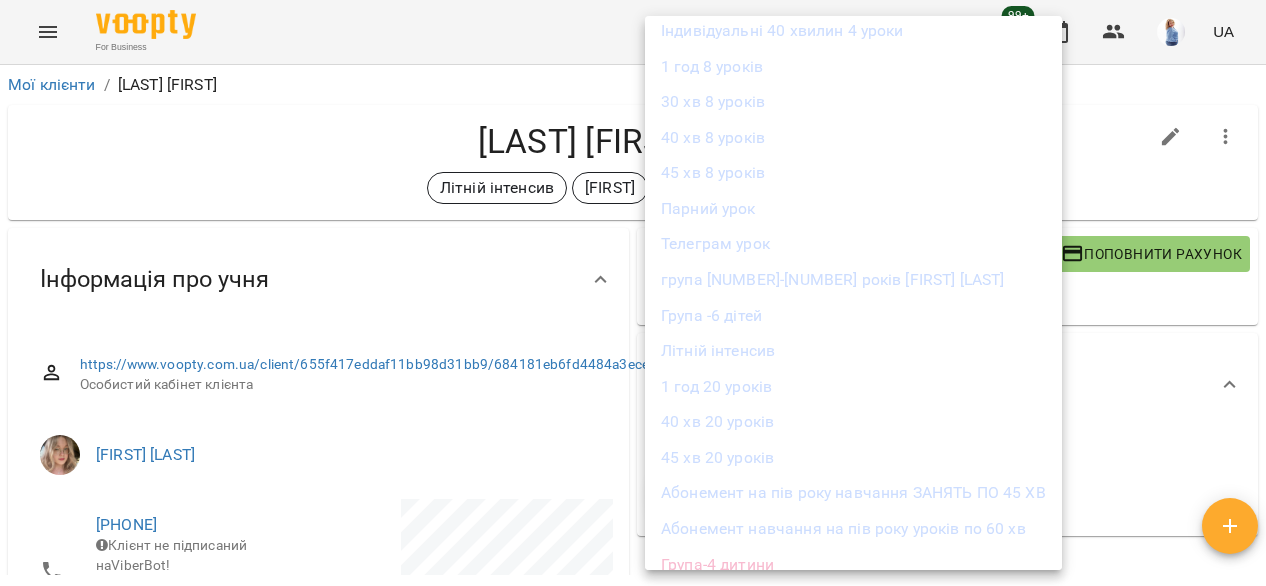scroll, scrollTop: 500, scrollLeft: 0, axis: vertical 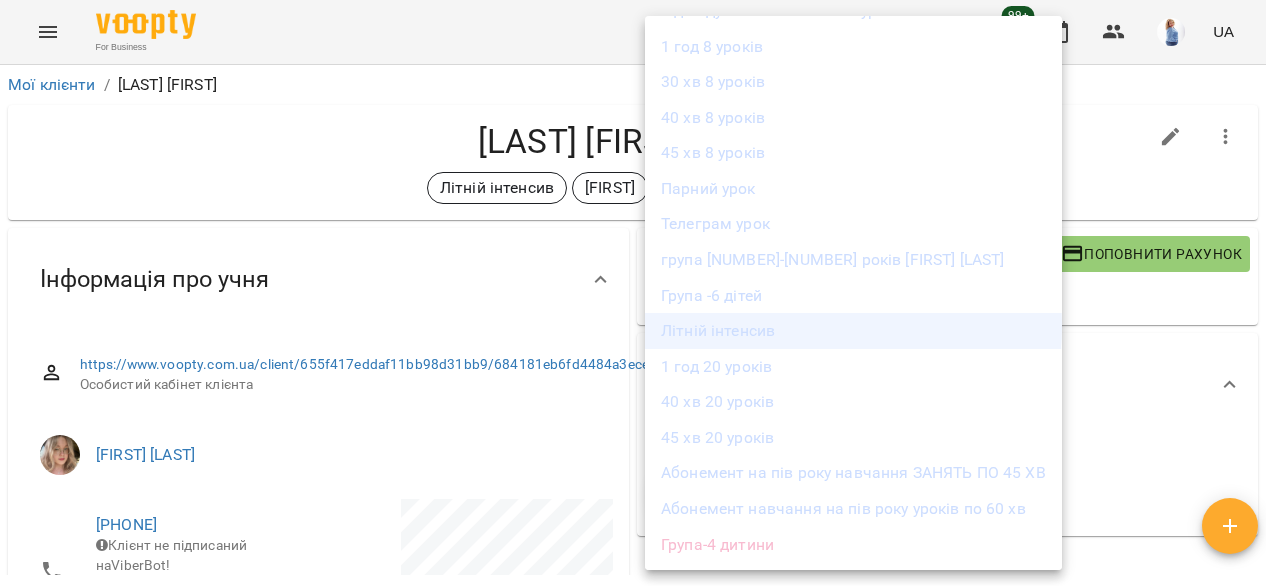 click on "Літній інтенсив" at bounding box center [853, 331] 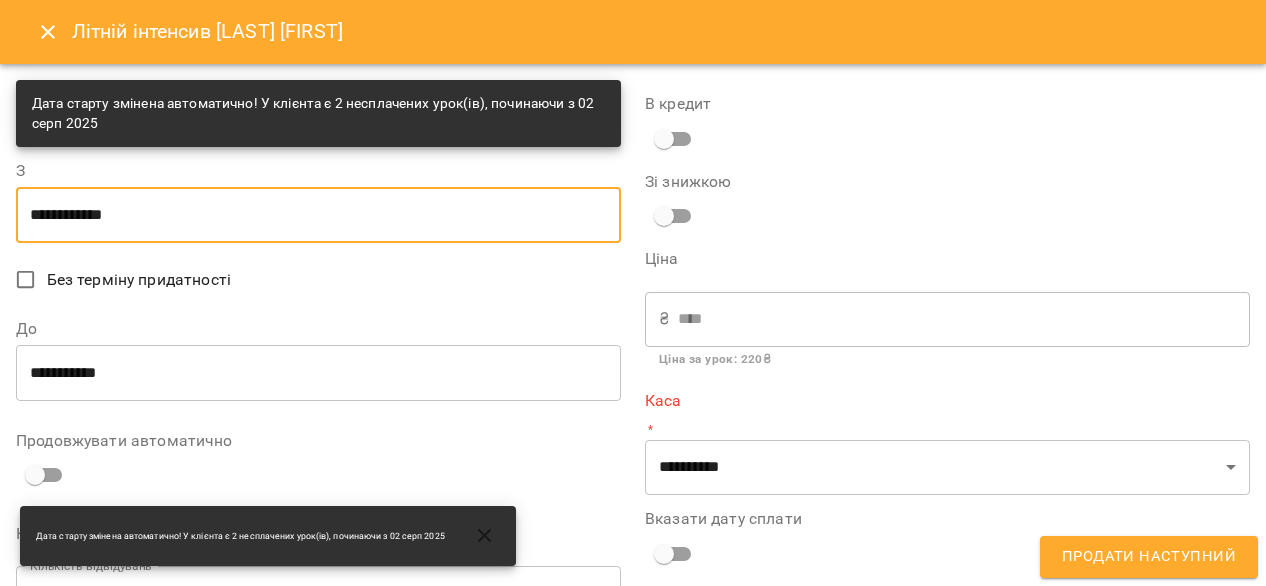 click on "**********" at bounding box center [318, 215] 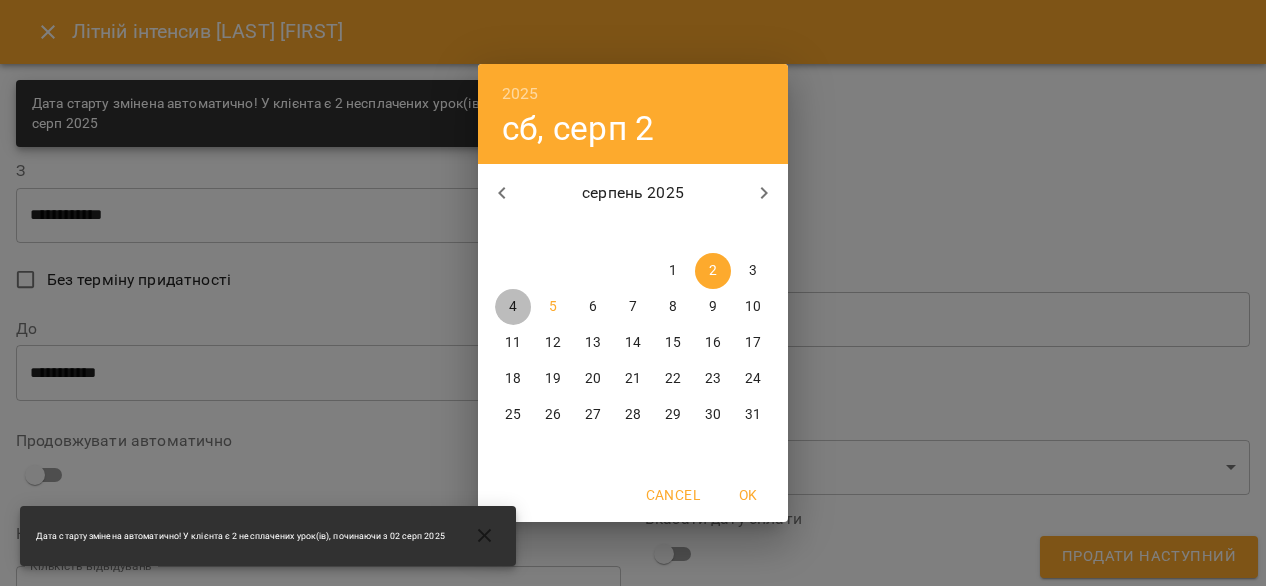 click on "4" at bounding box center (513, 307) 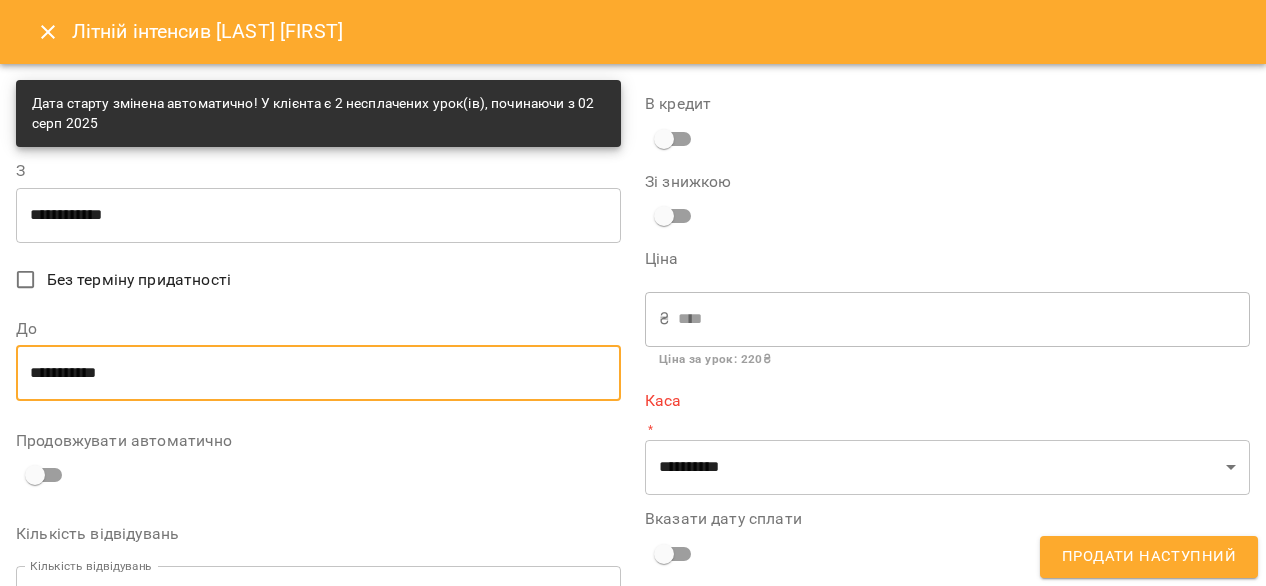 click on "**********" at bounding box center [318, 373] 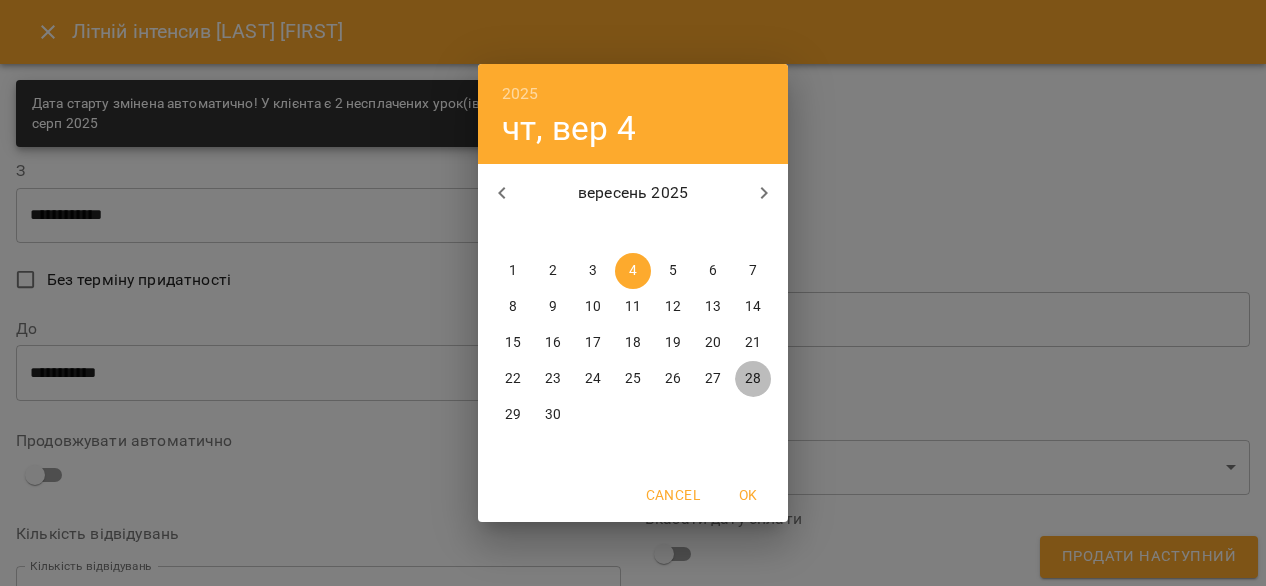 click on "28" at bounding box center (753, 379) 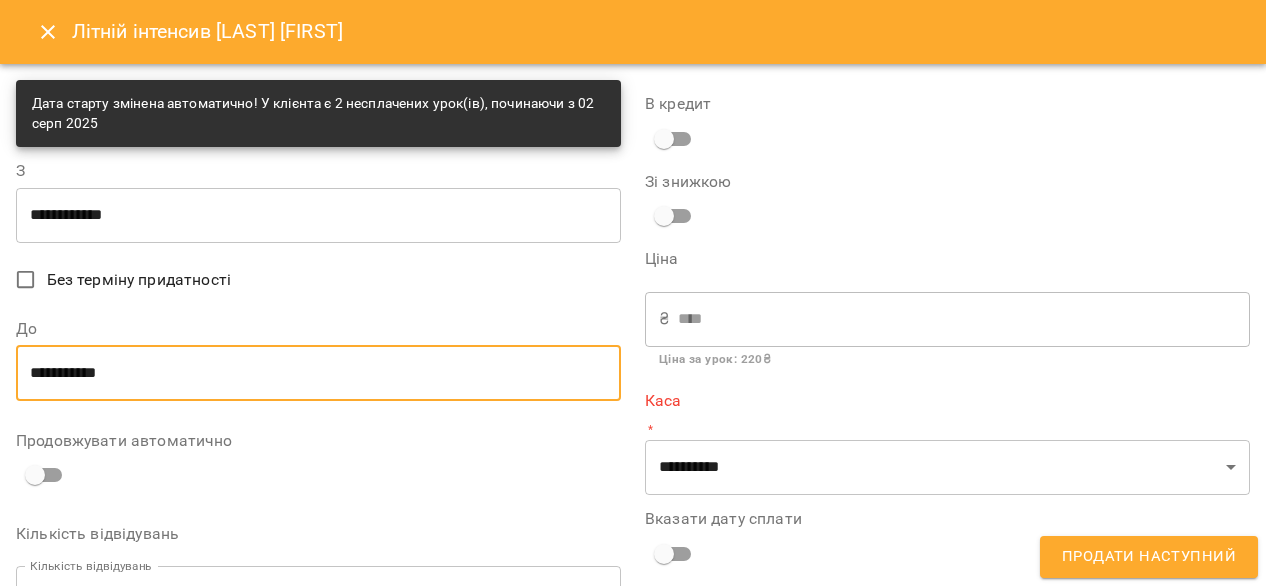 click on "**********" at bounding box center [318, 373] 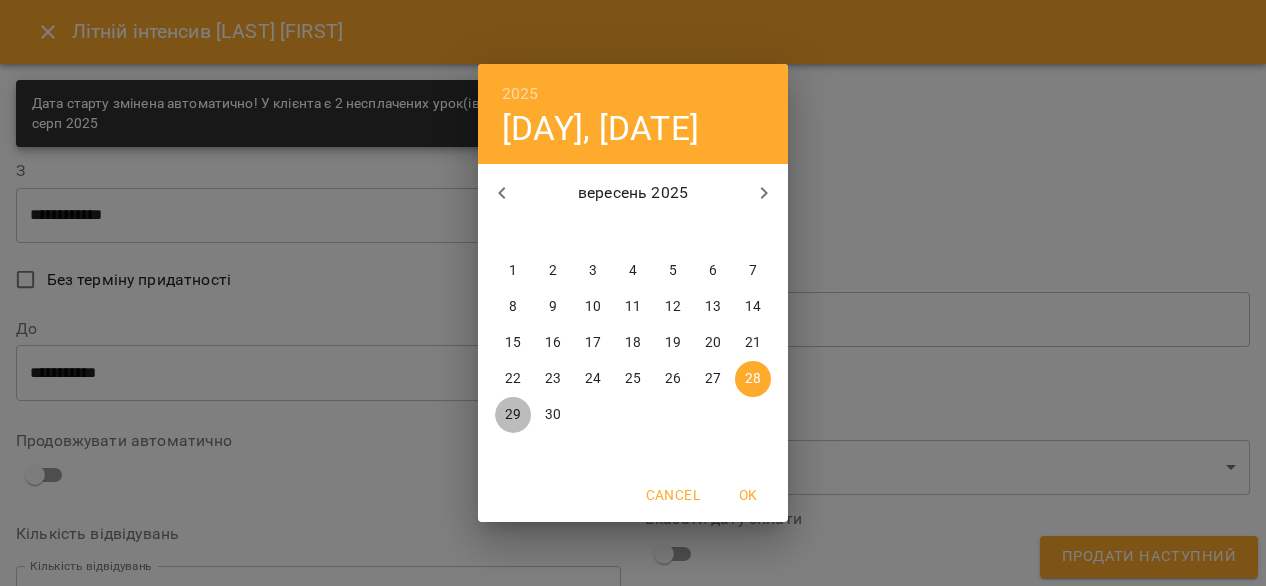 click on "29" at bounding box center [513, 415] 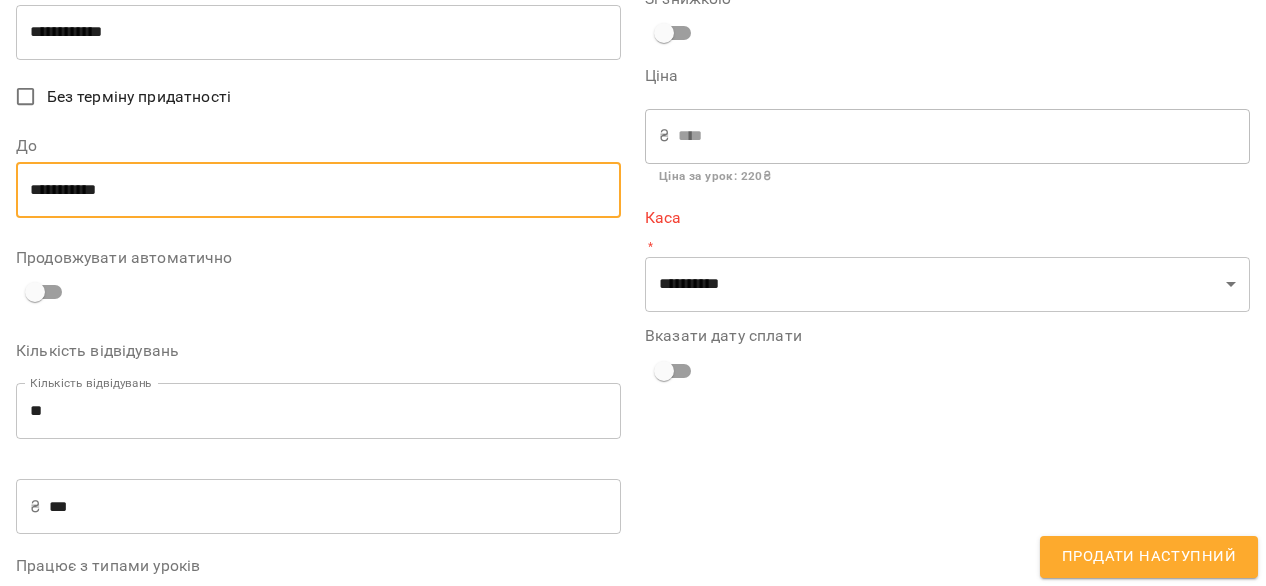 scroll, scrollTop: 184, scrollLeft: 0, axis: vertical 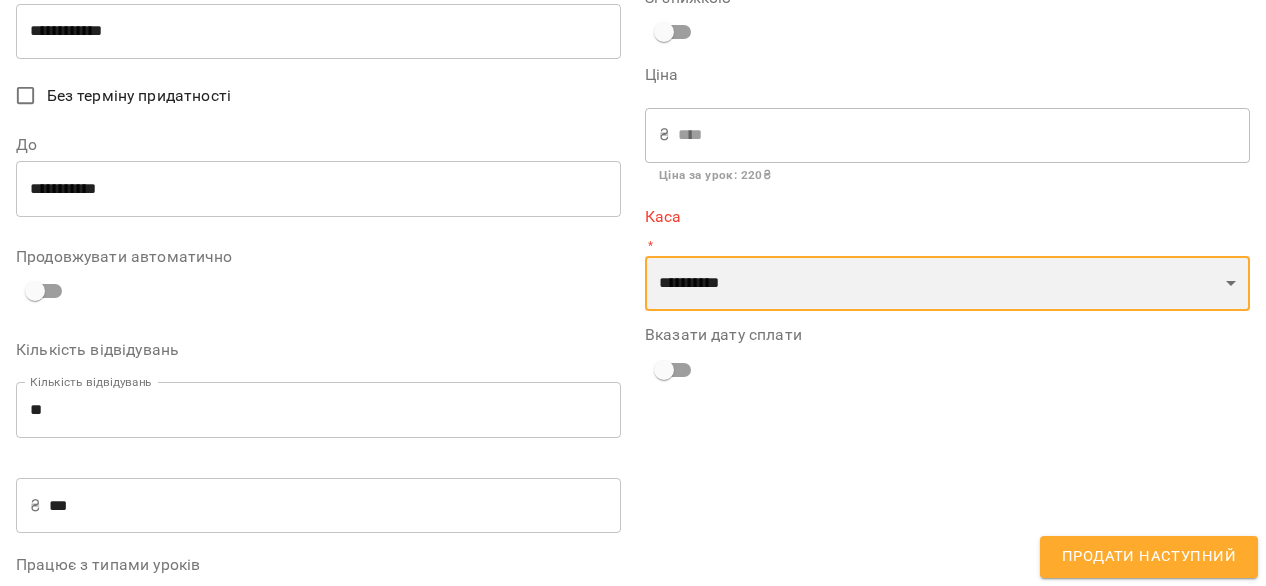 click on "**********" at bounding box center [947, 284] 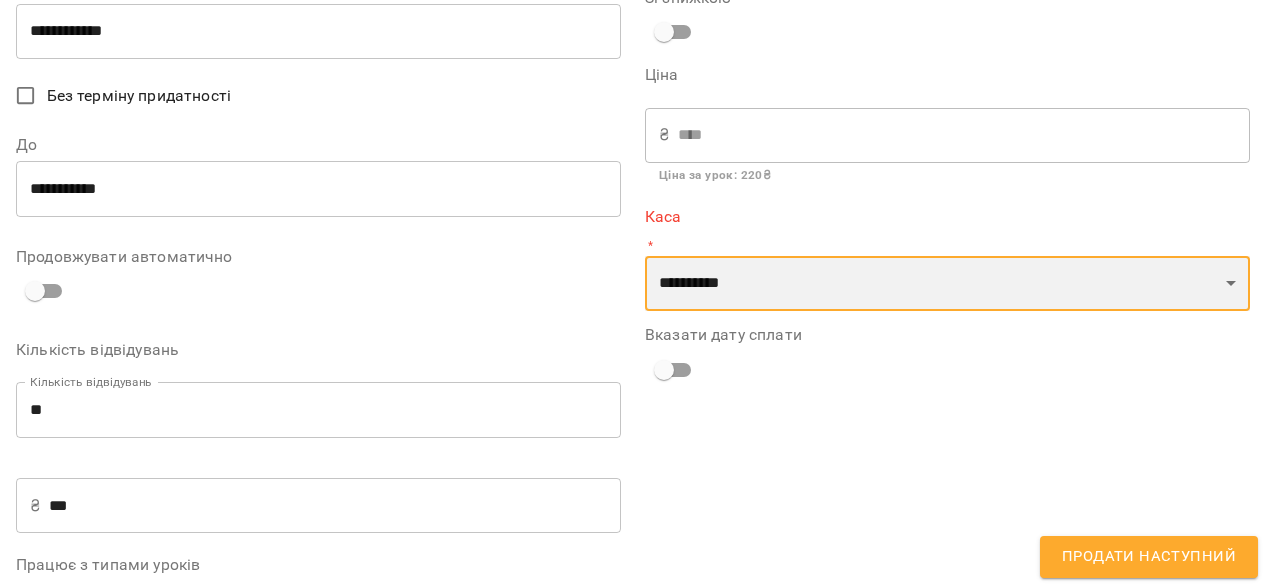 select on "****" 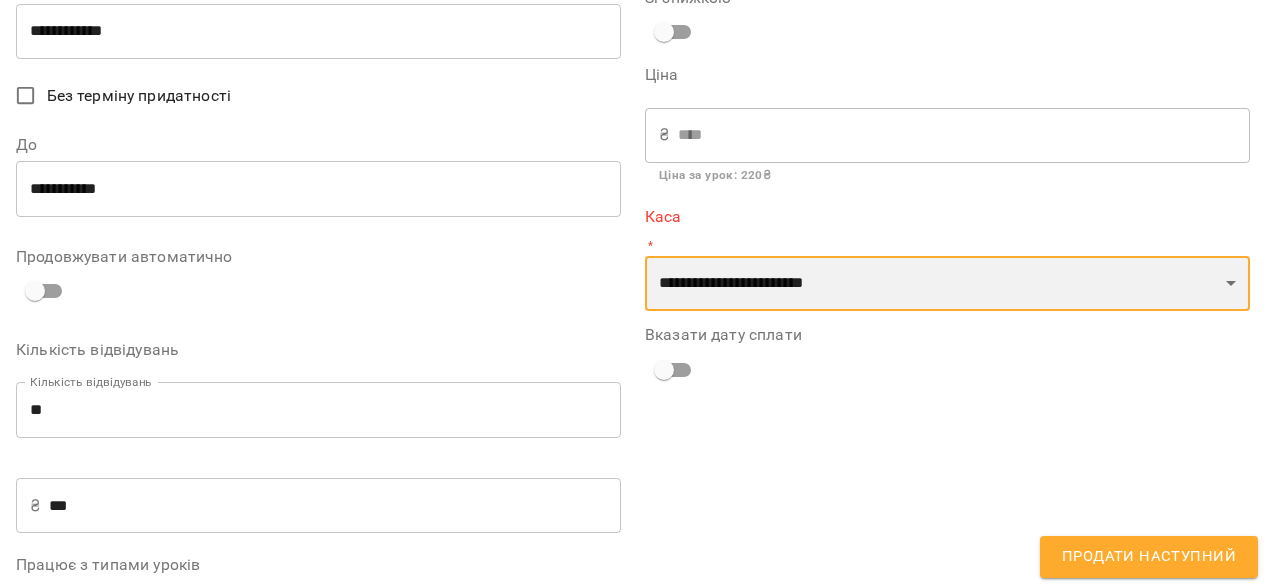 click on "**********" at bounding box center (947, 284) 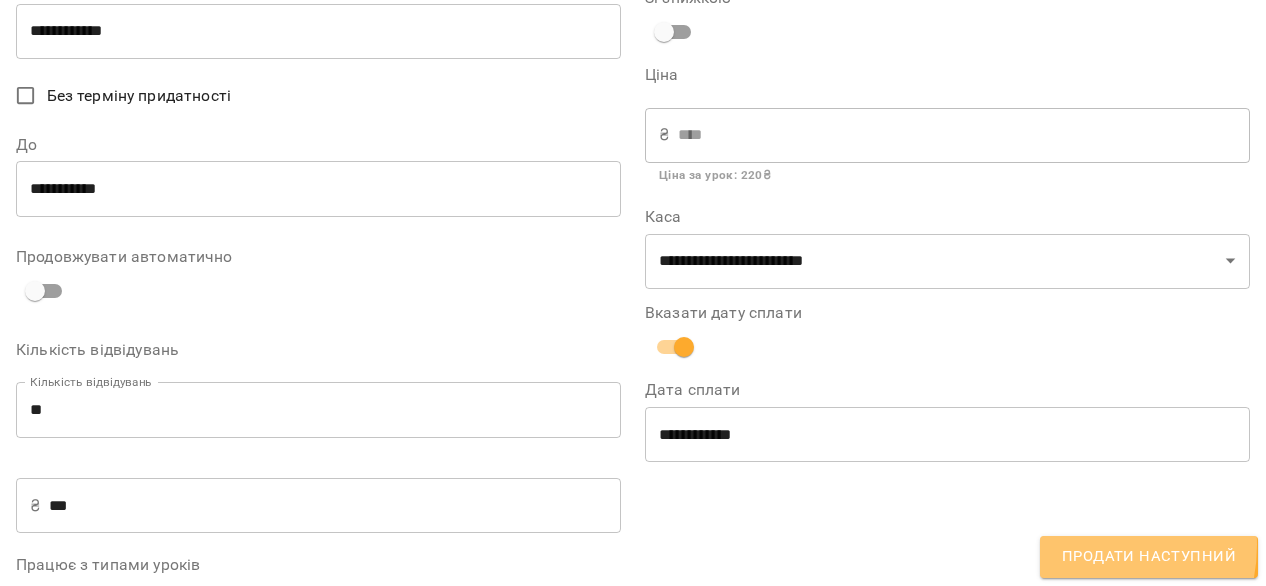 click on "Продати наступний" at bounding box center (1149, 557) 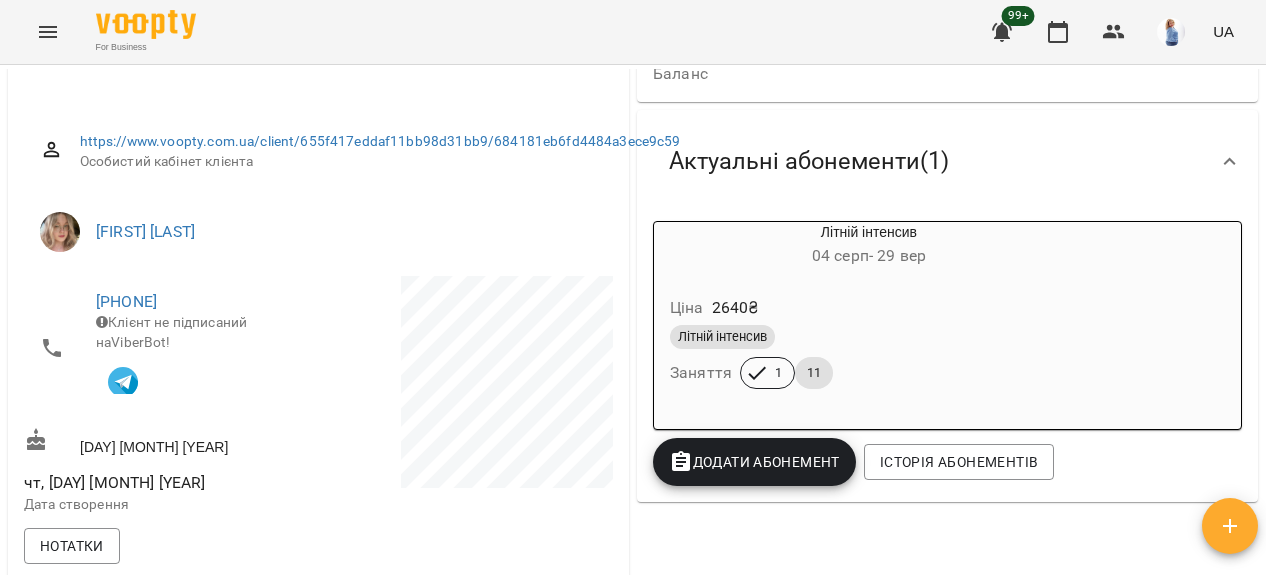 scroll, scrollTop: 224, scrollLeft: 0, axis: vertical 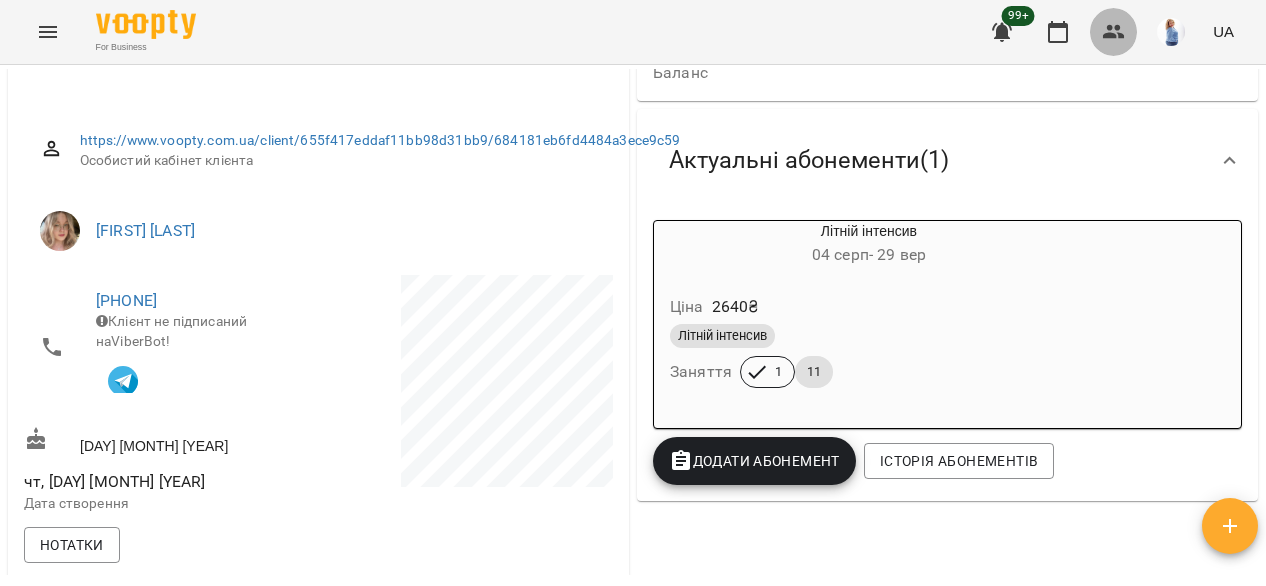click 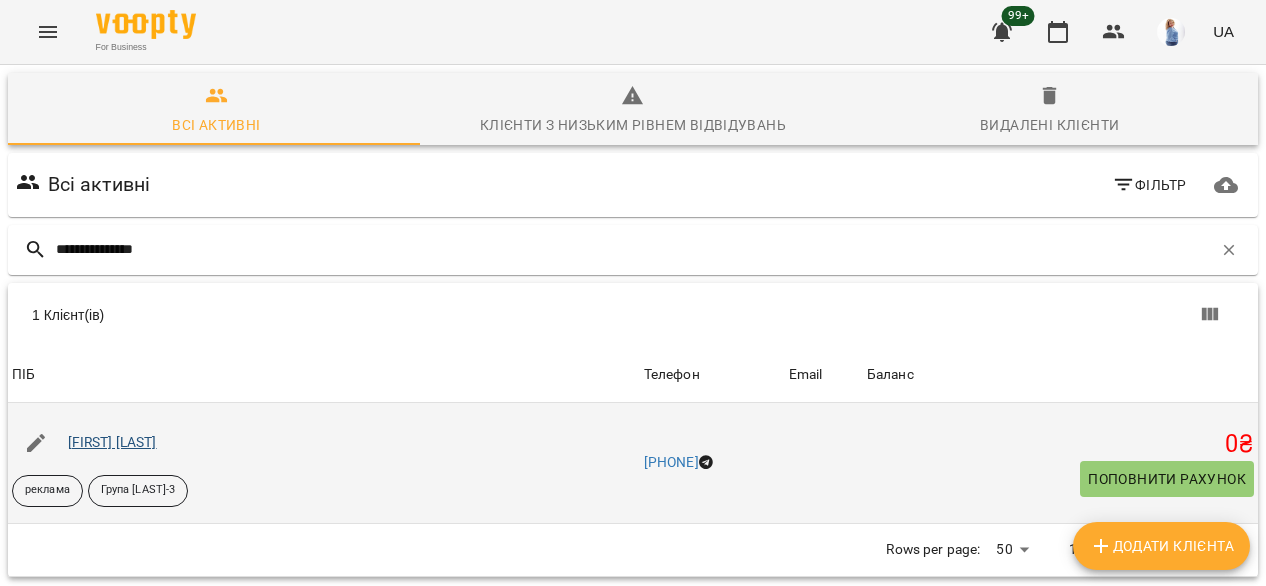 type on "**********" 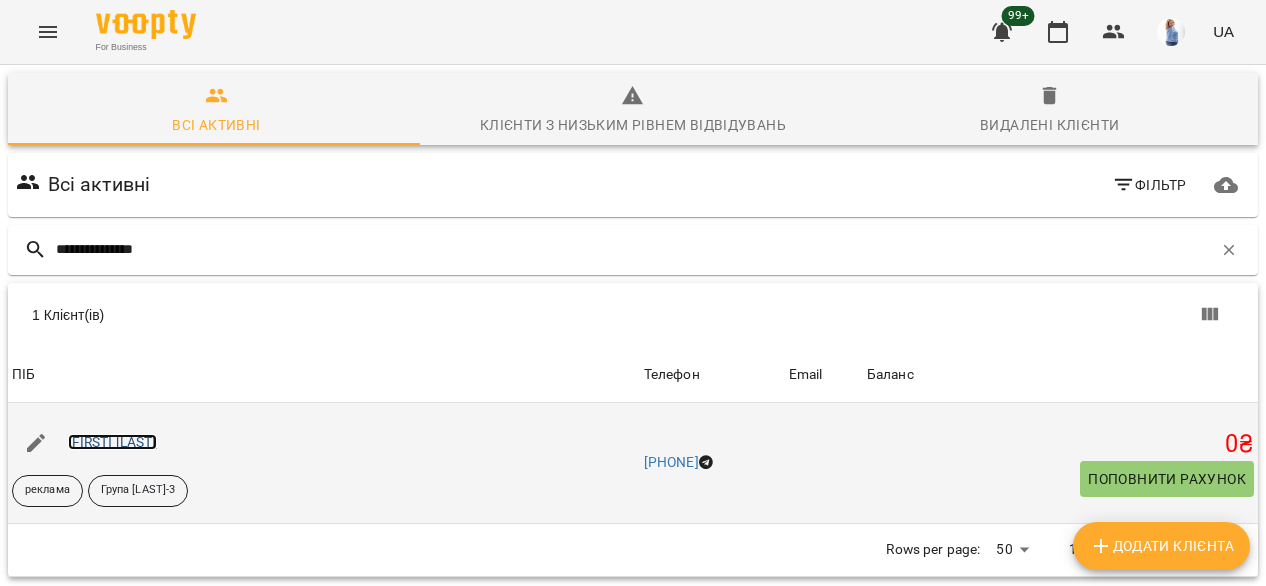 click on "[FIRST] [LAST]" at bounding box center (112, 442) 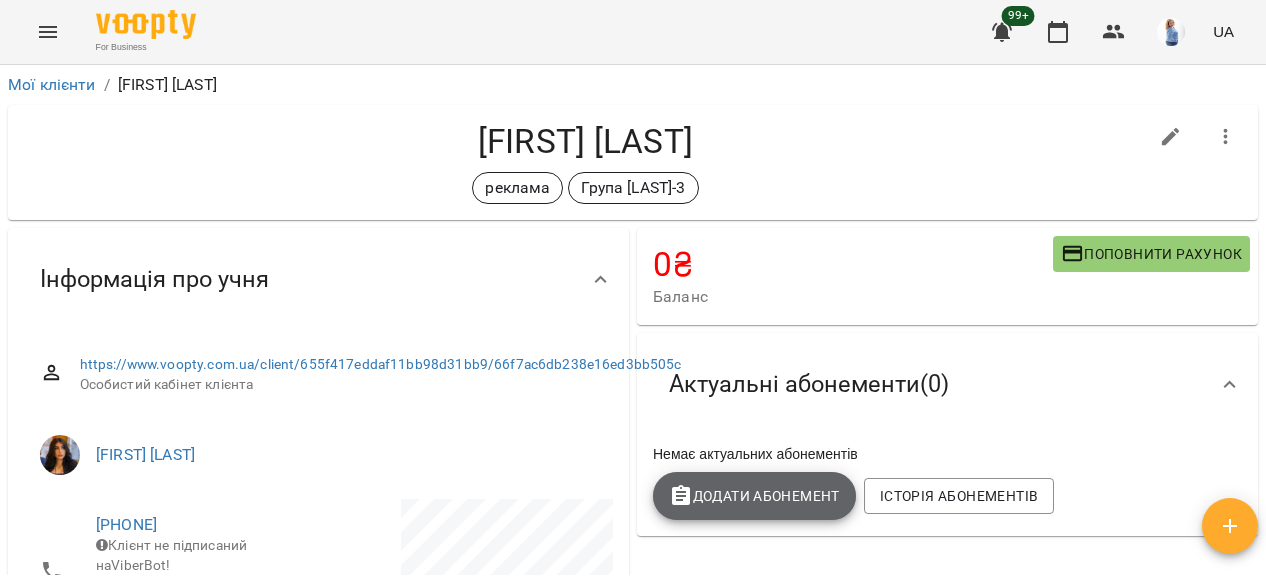 click on "Додати Абонемент" at bounding box center (754, 496) 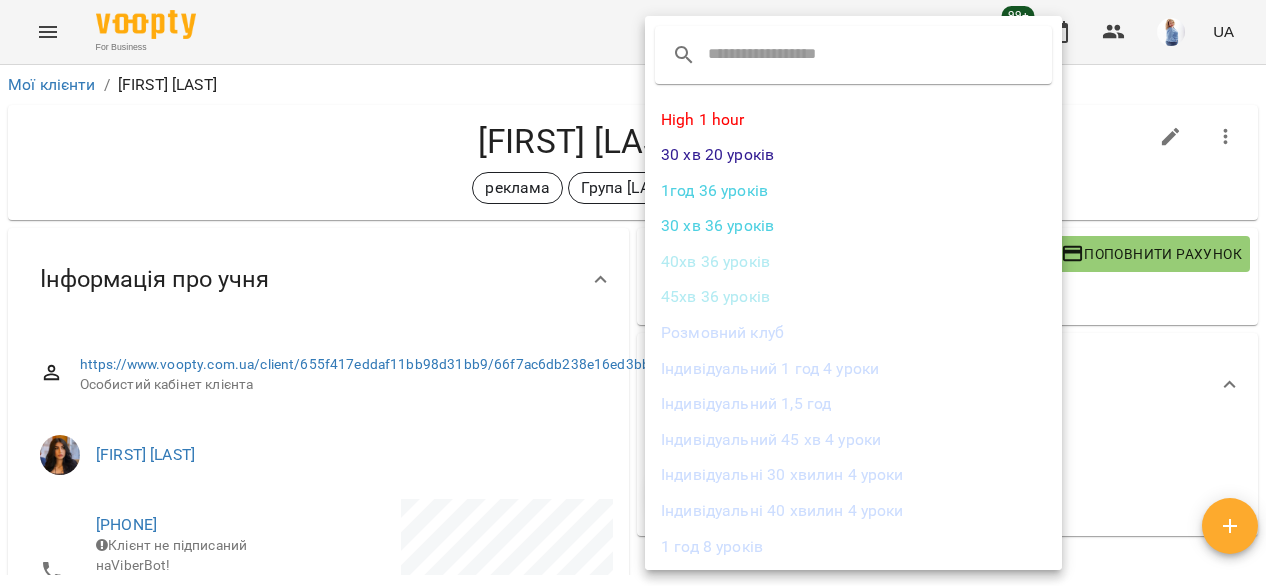 click at bounding box center [633, 293] 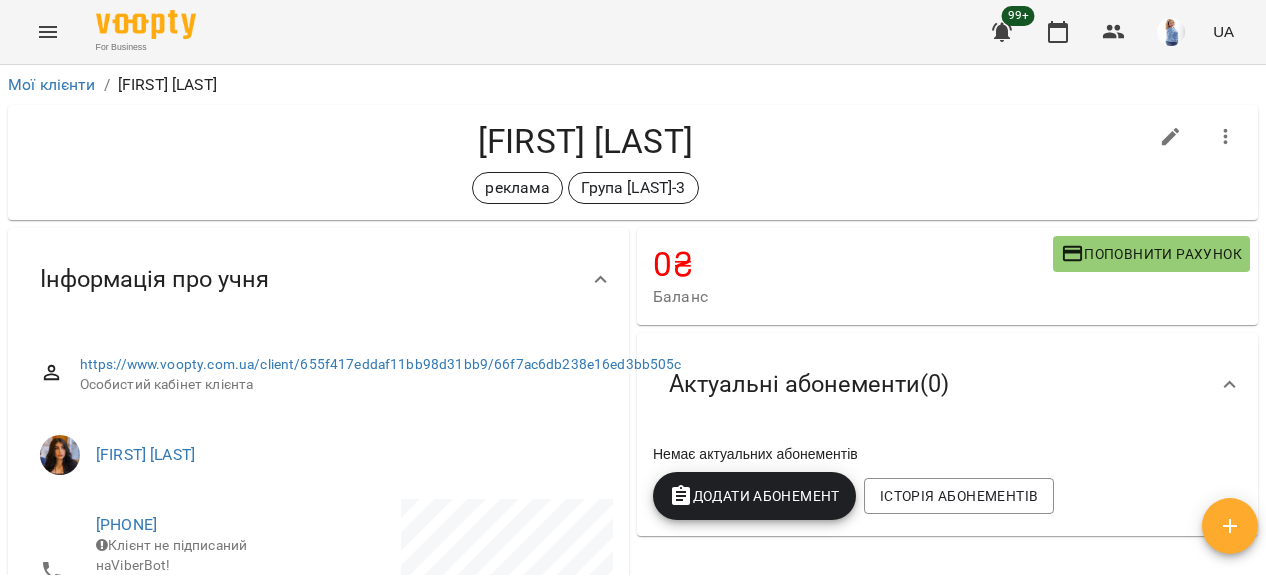 click on "Актуальні абонементи ( 0 )" at bounding box center [929, 384] 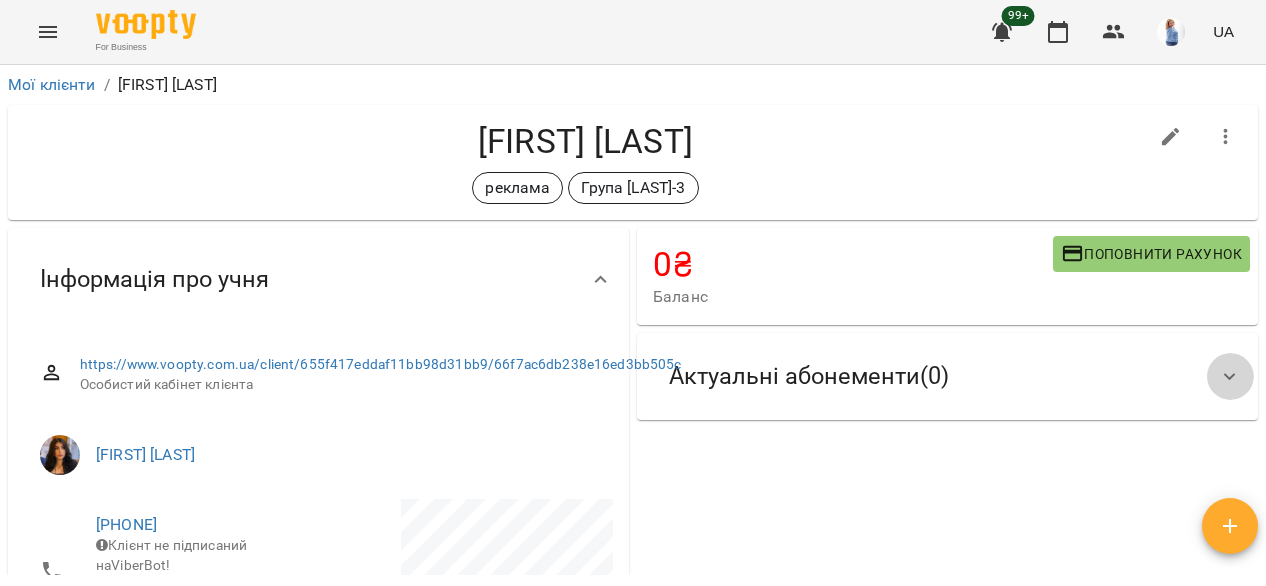 click 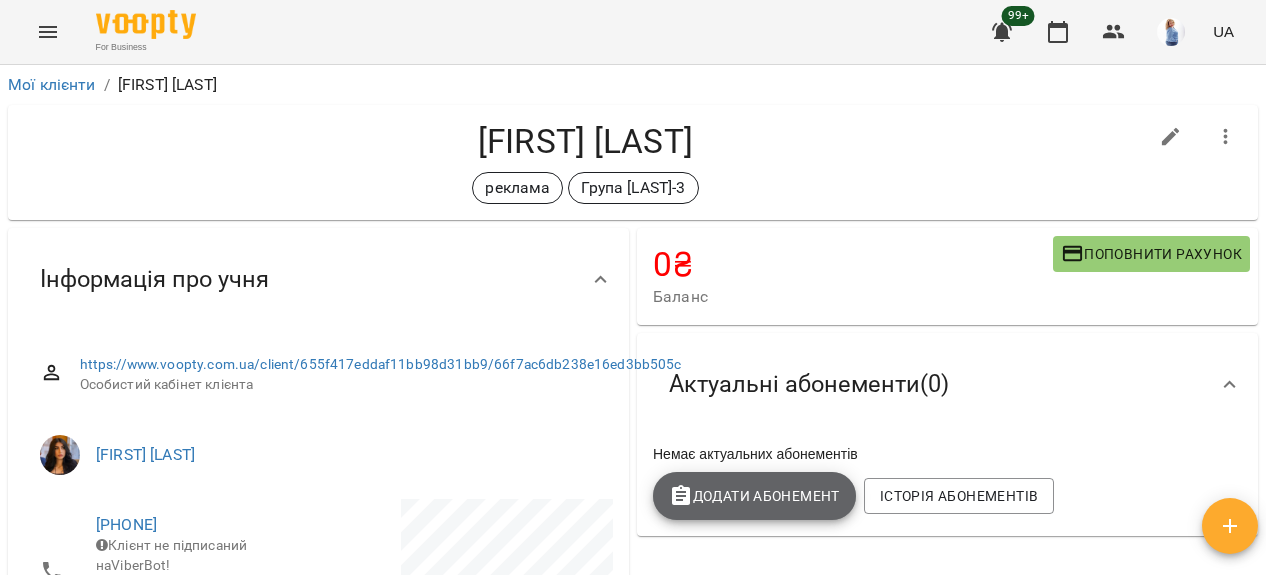 click on "Додати Абонемент" at bounding box center [754, 496] 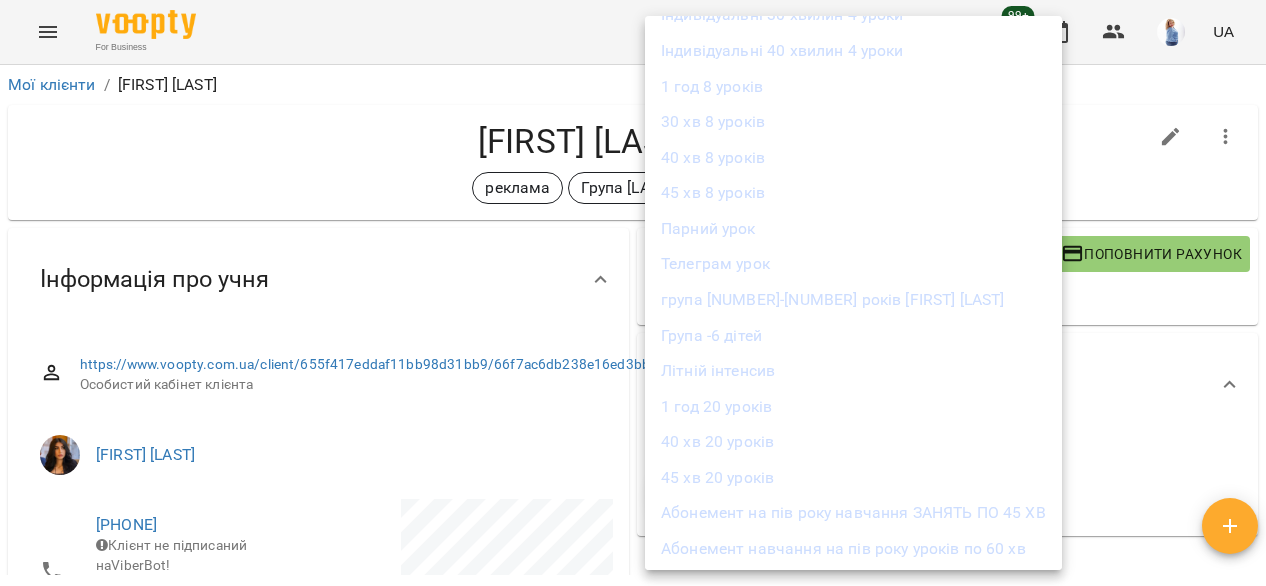 scroll, scrollTop: 480, scrollLeft: 0, axis: vertical 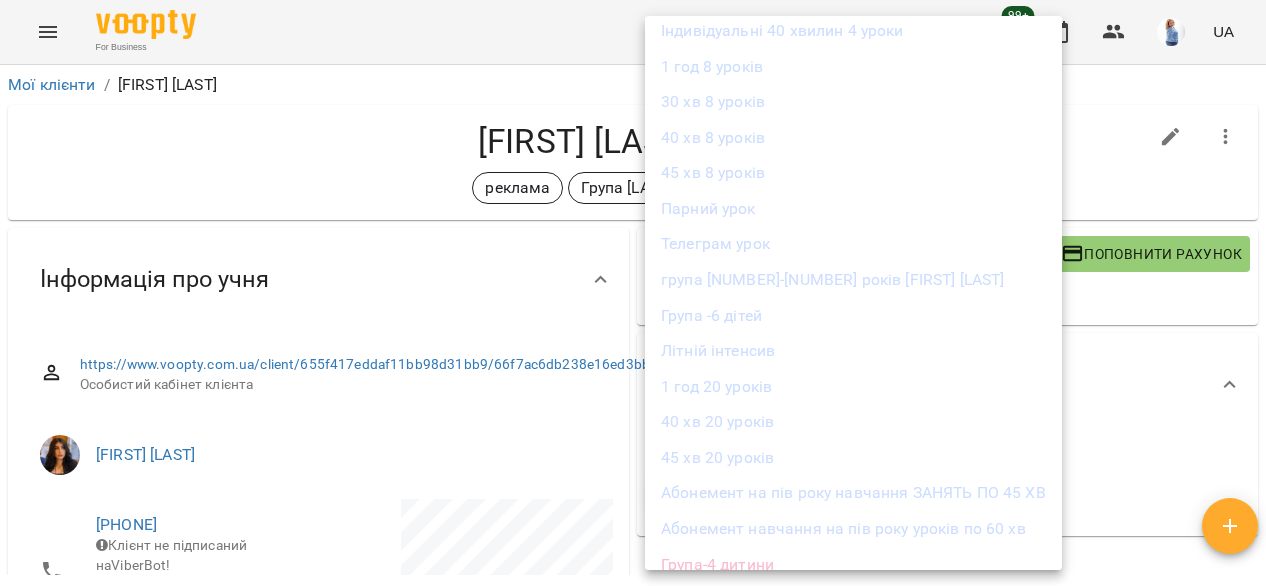 click on "Група -6 дітей" at bounding box center (853, 316) 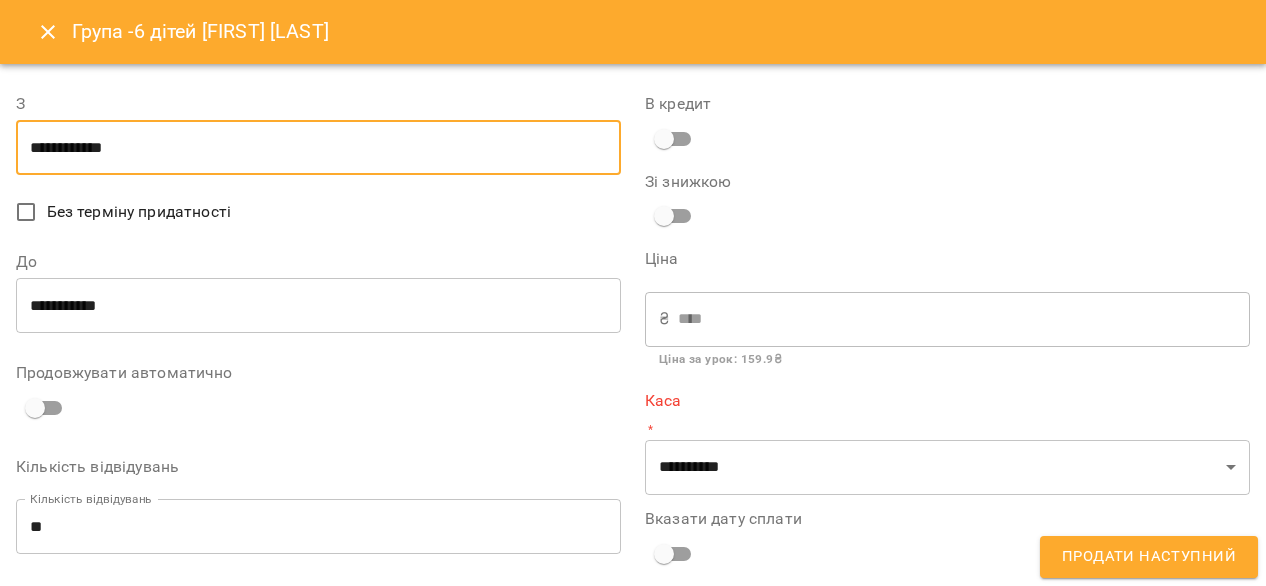 click on "**********" at bounding box center [318, 148] 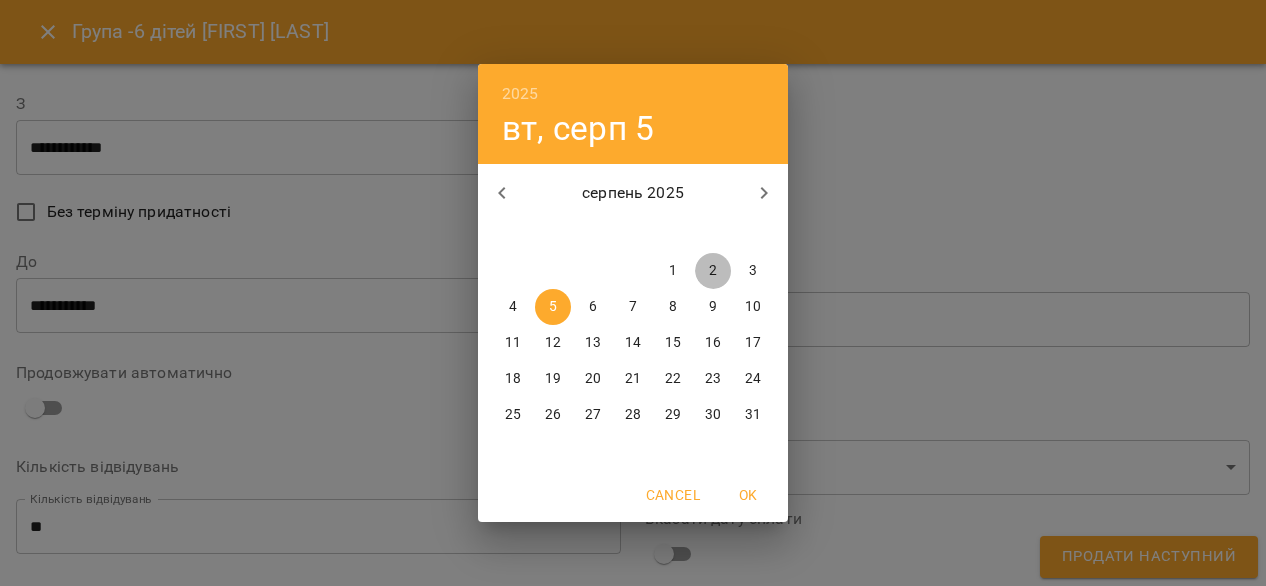 click on "2" at bounding box center (713, 271) 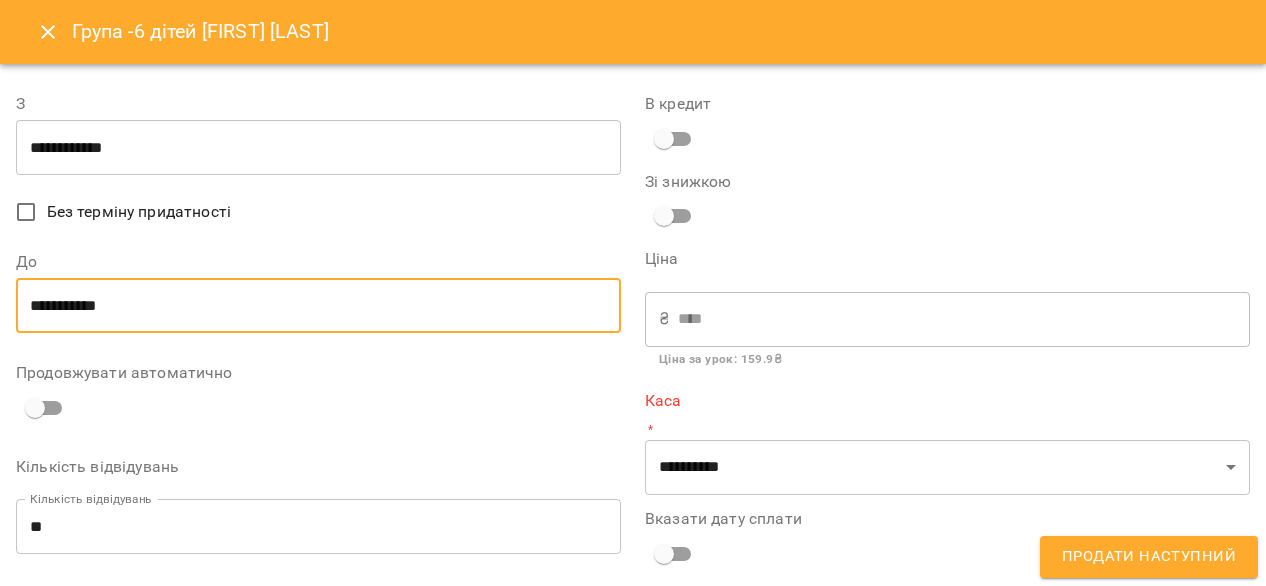 click on "**********" at bounding box center [318, 306] 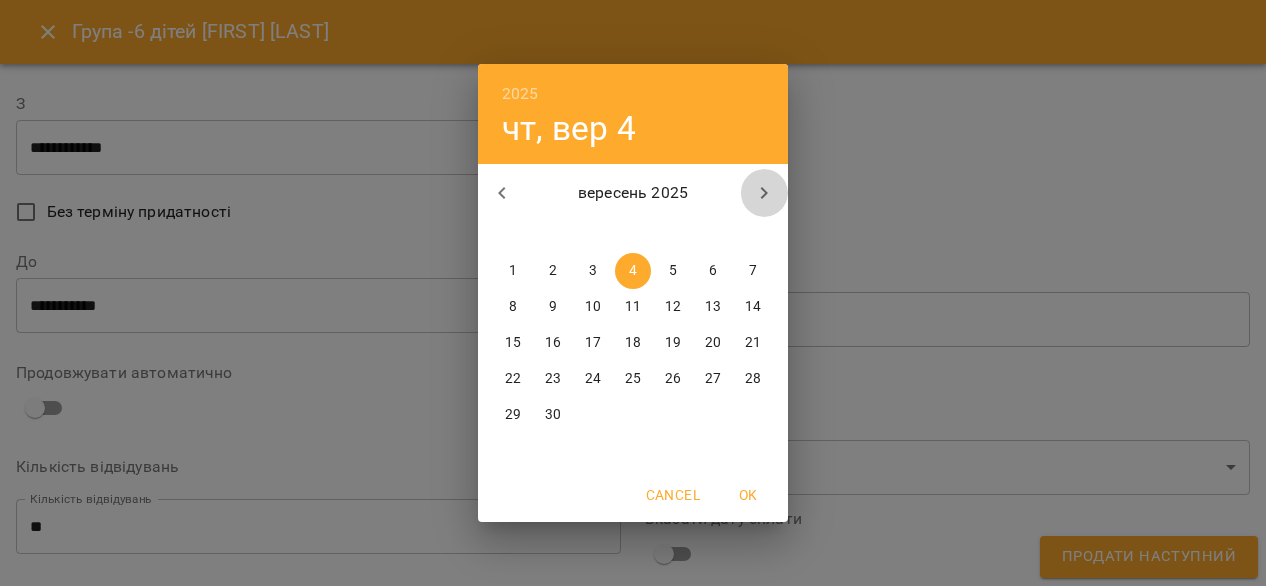 click 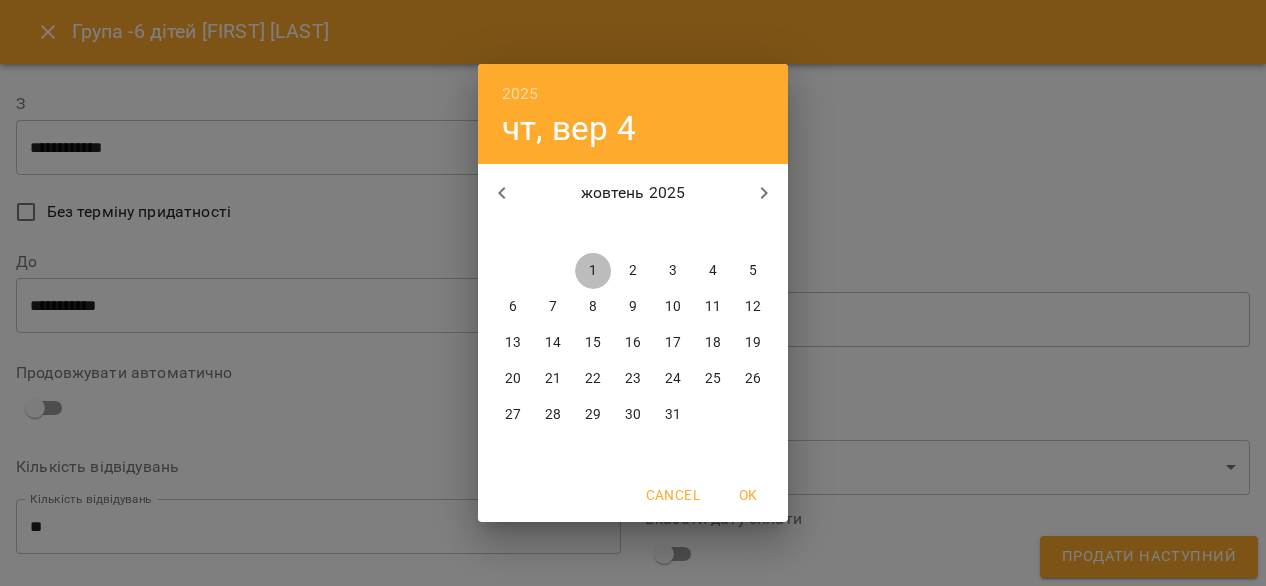 click on "1" at bounding box center [593, 271] 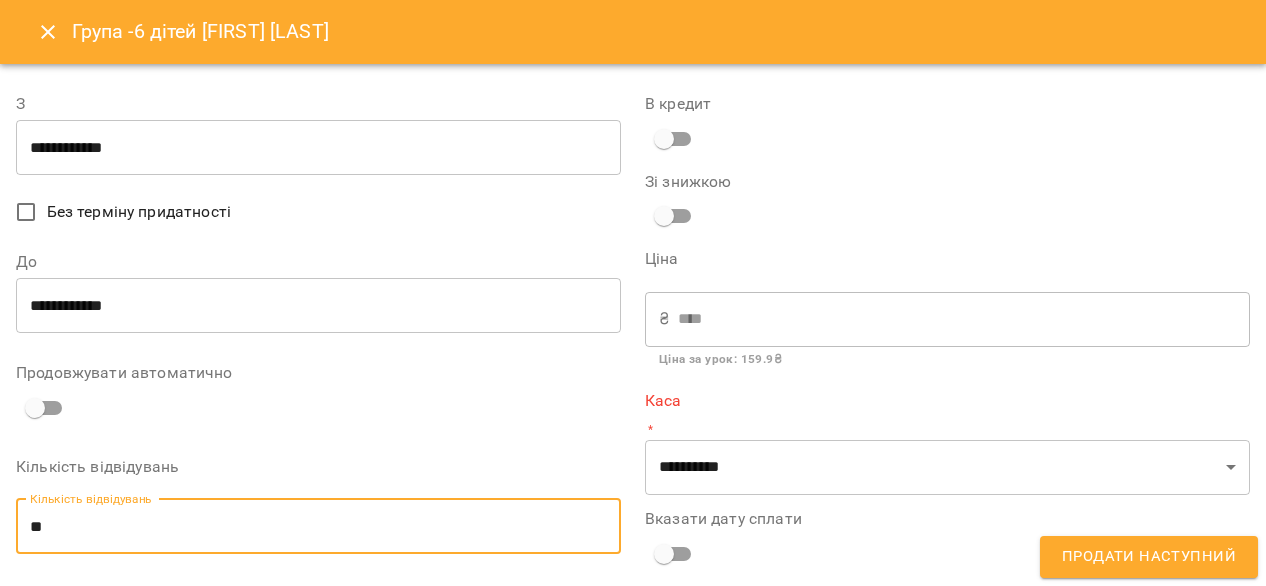 click on "**" at bounding box center (318, 527) 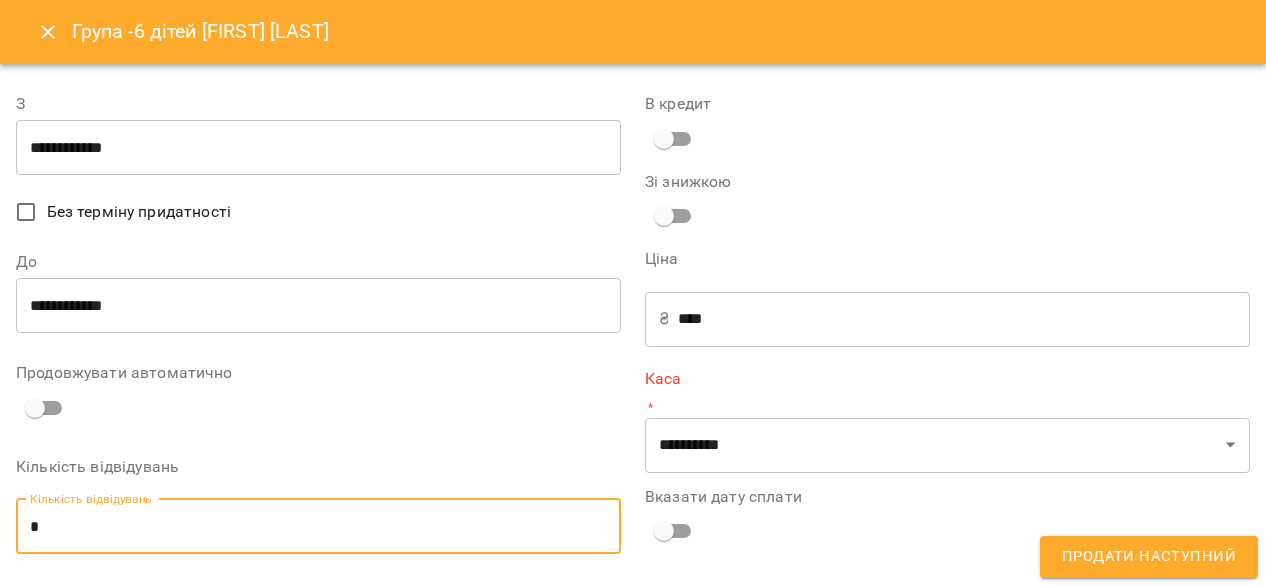 type on "**" 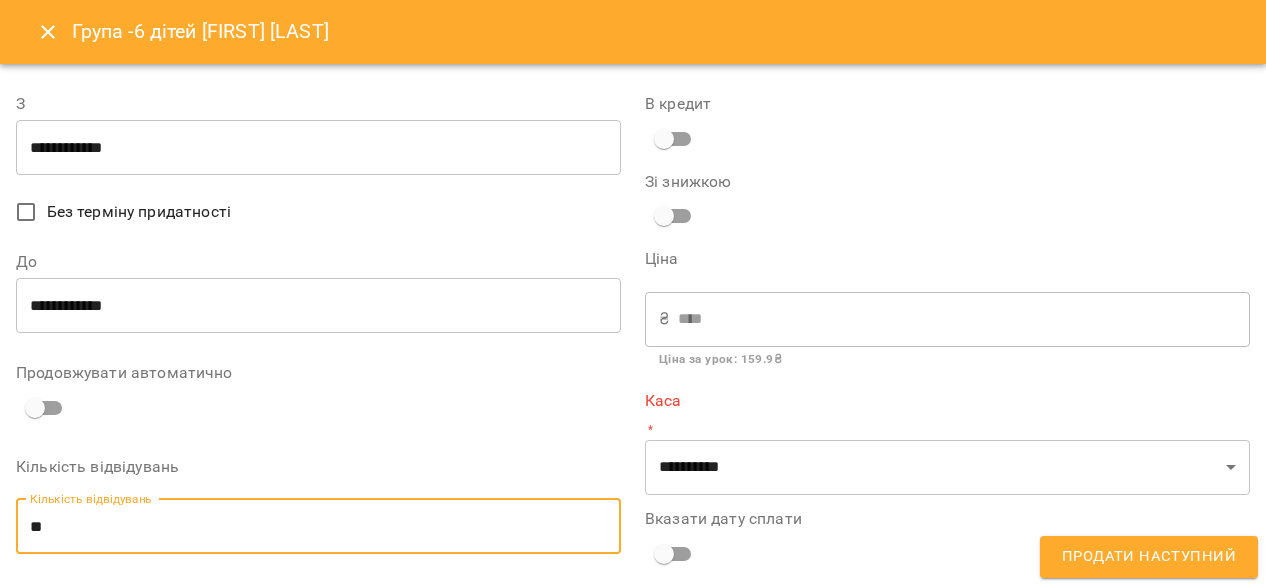 type on "**" 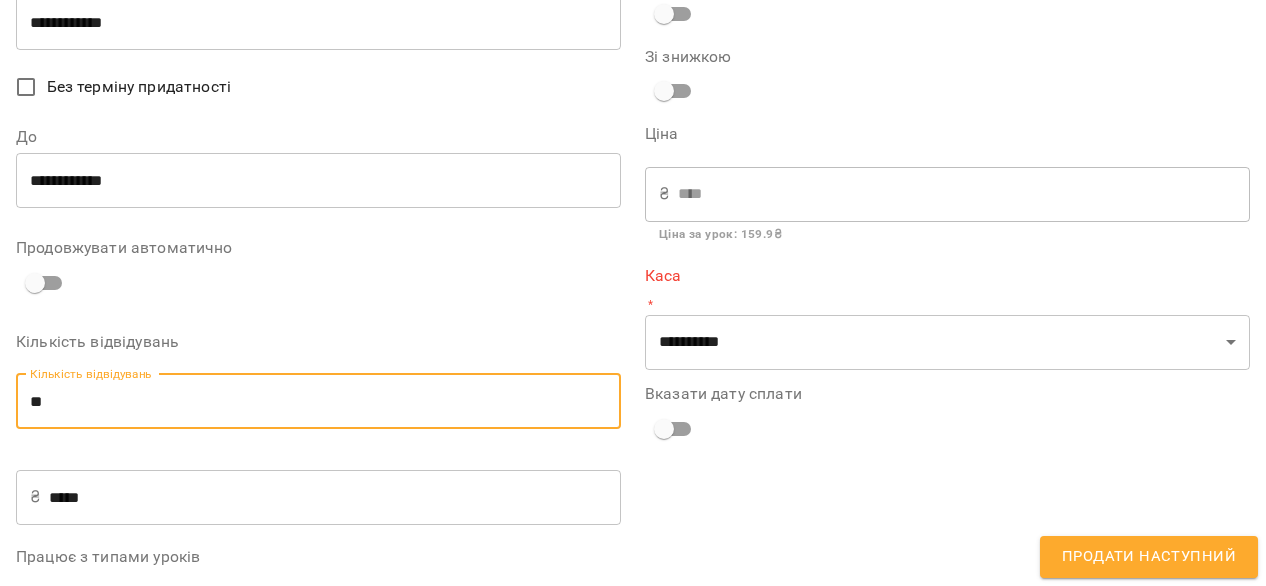 scroll, scrollTop: 147, scrollLeft: 0, axis: vertical 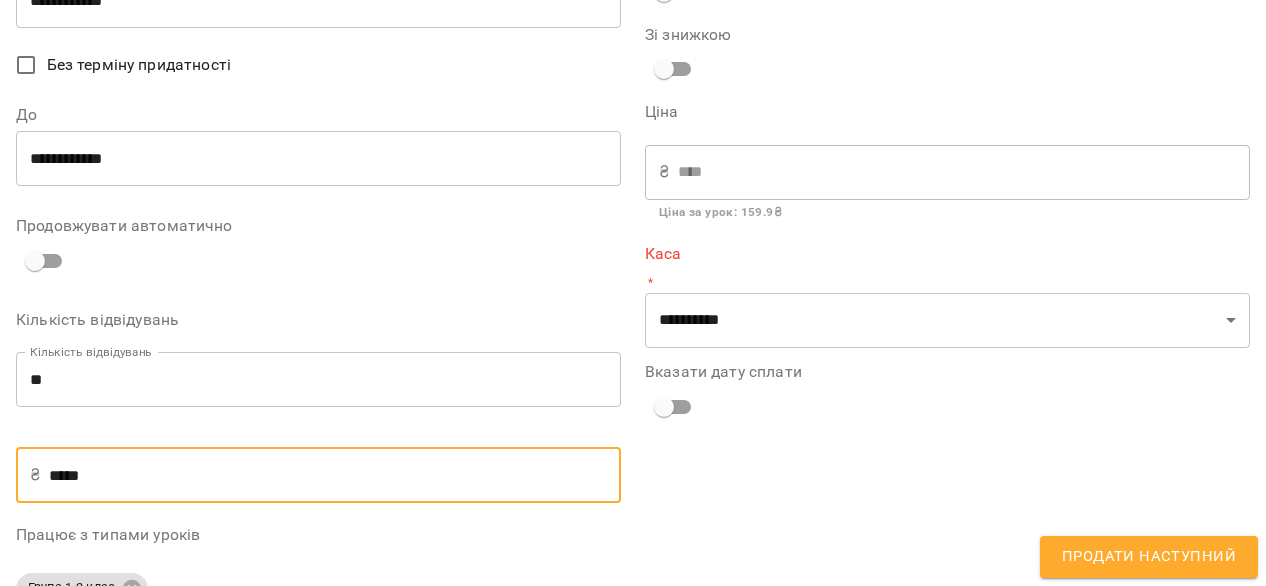click on "*****" at bounding box center [335, 475] 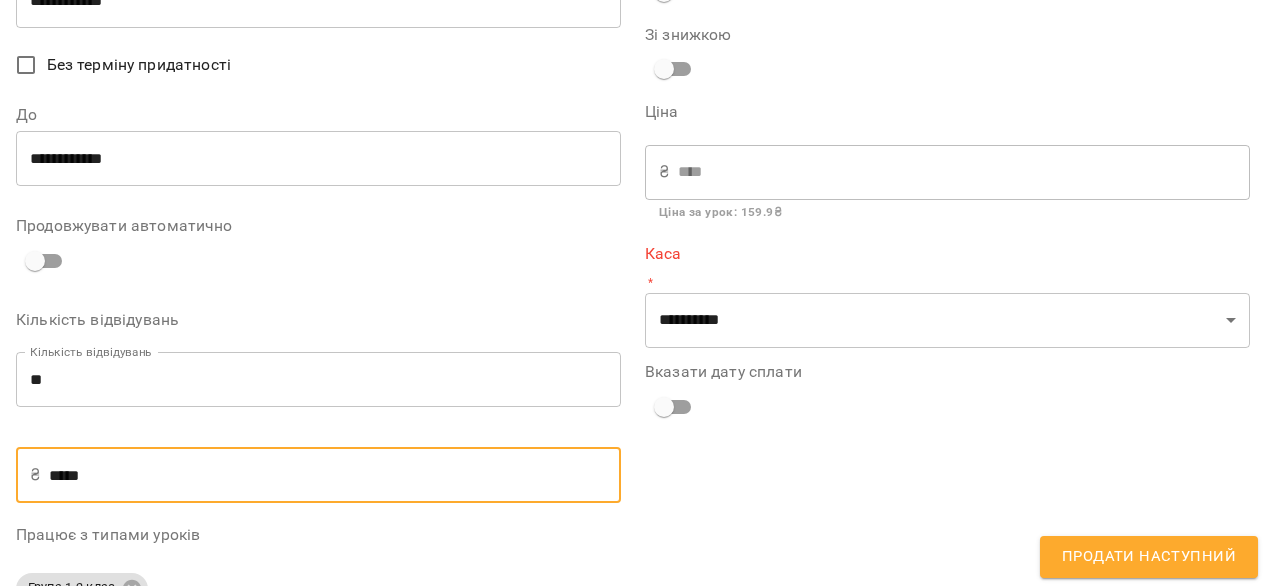 type on "***" 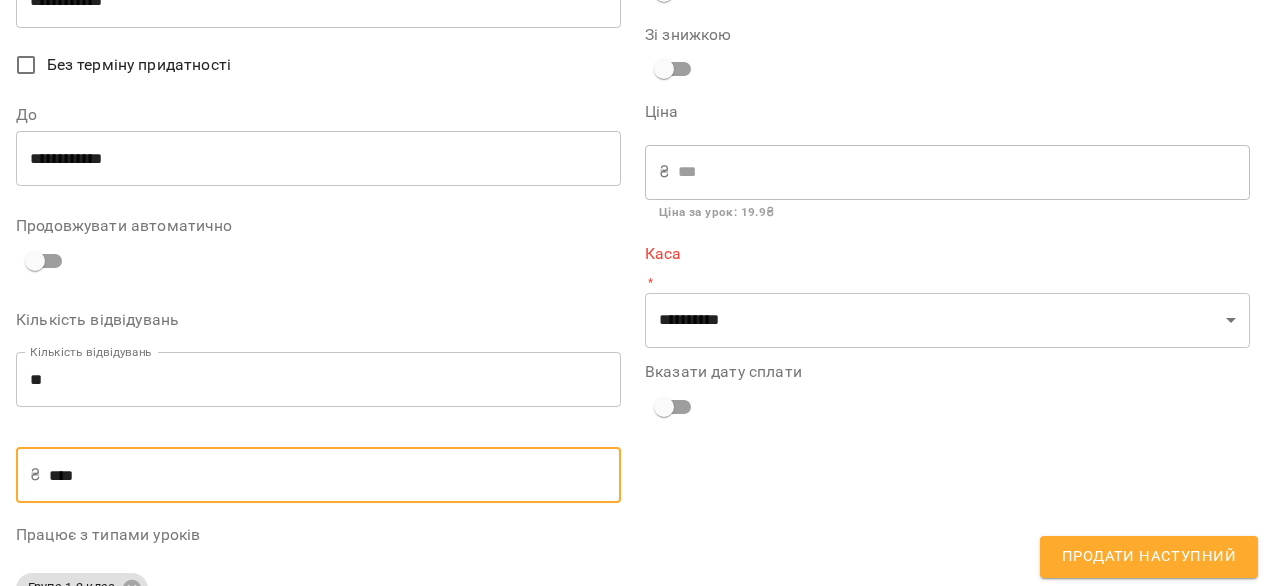 type on "*****" 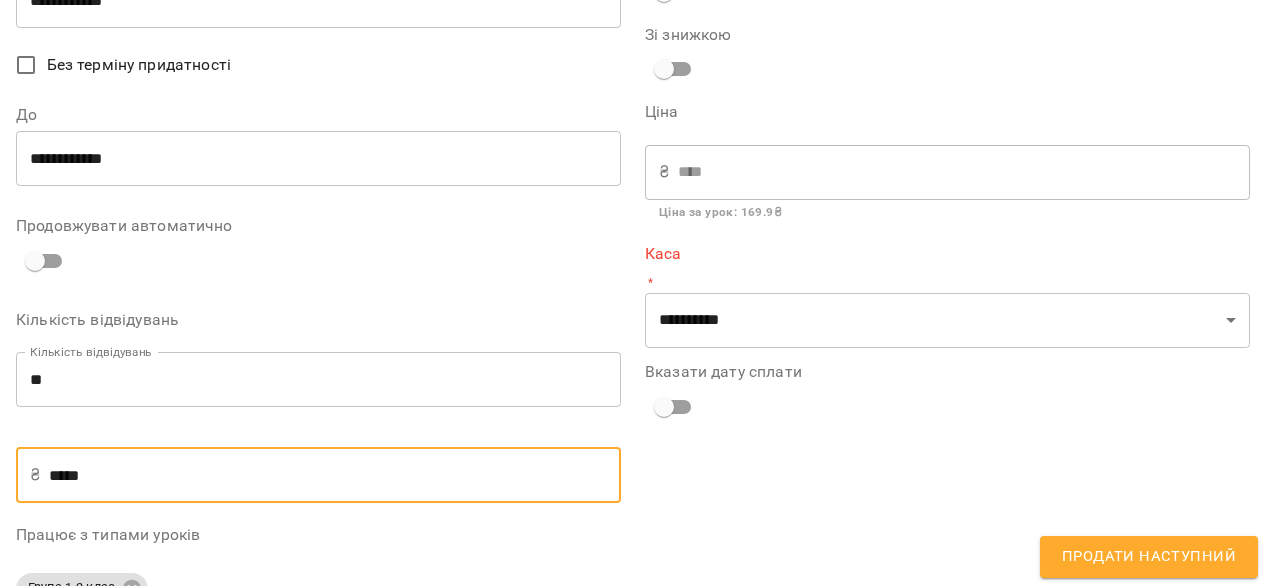 click on "*****" at bounding box center [335, 475] 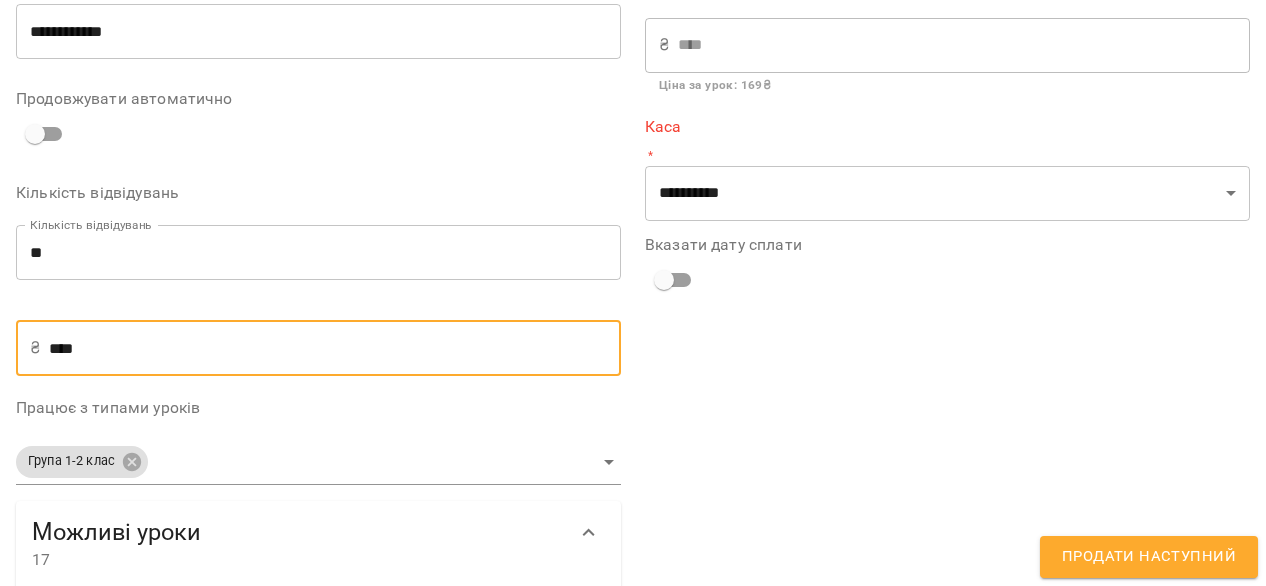 scroll, scrollTop: 267, scrollLeft: 0, axis: vertical 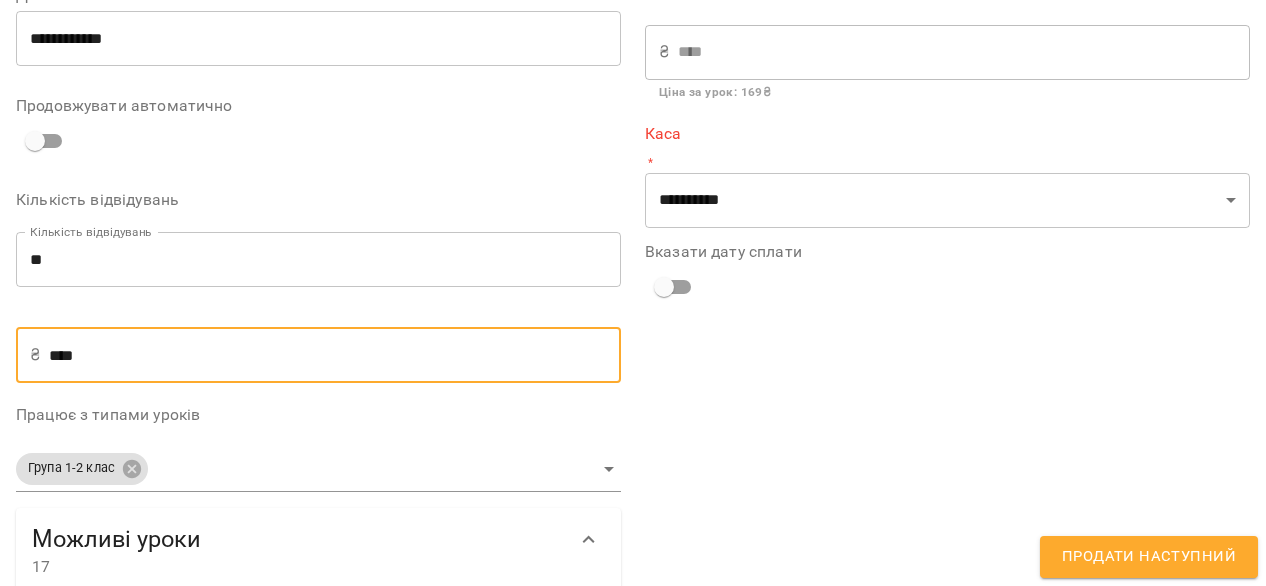 type on "****" 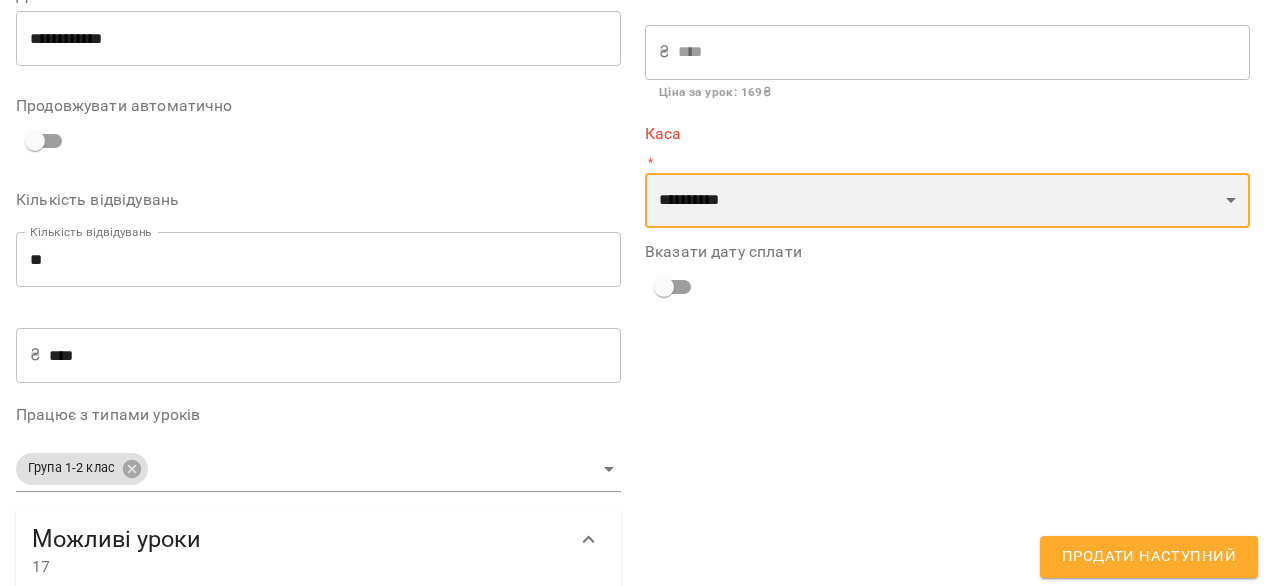 click on "**********" at bounding box center [947, 201] 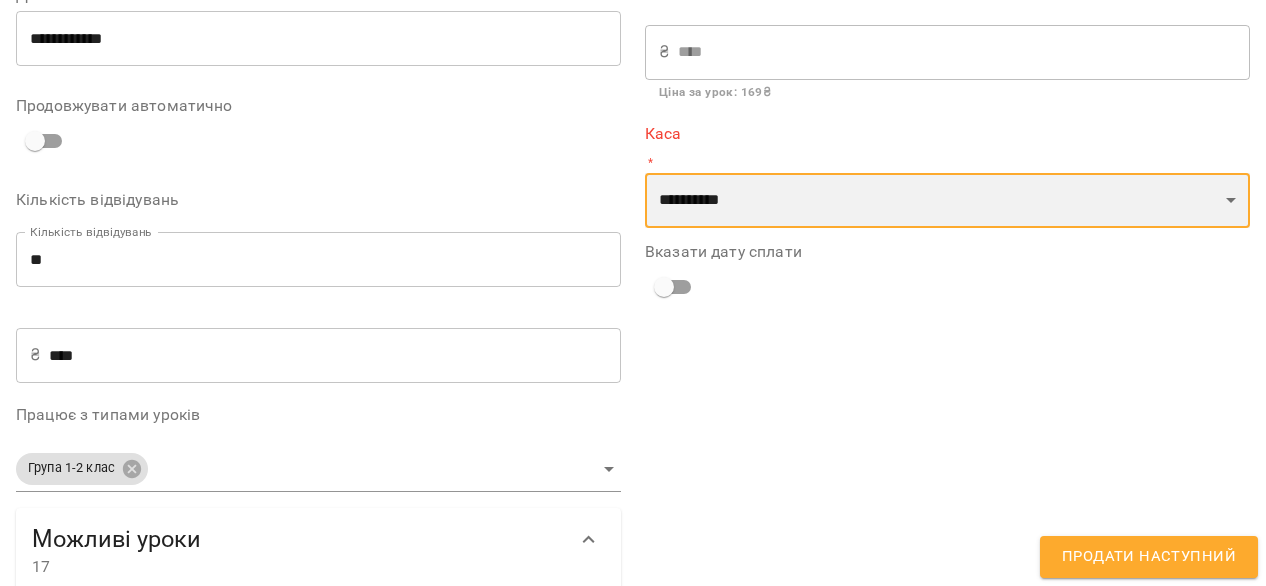 select on "****" 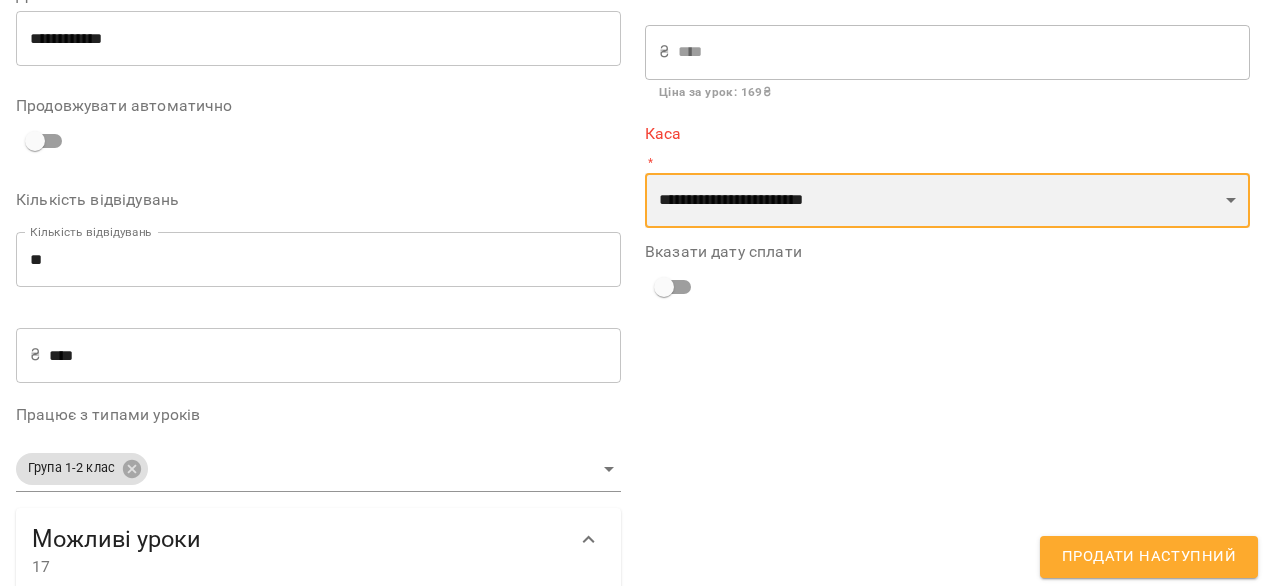 click on "**********" at bounding box center [947, 201] 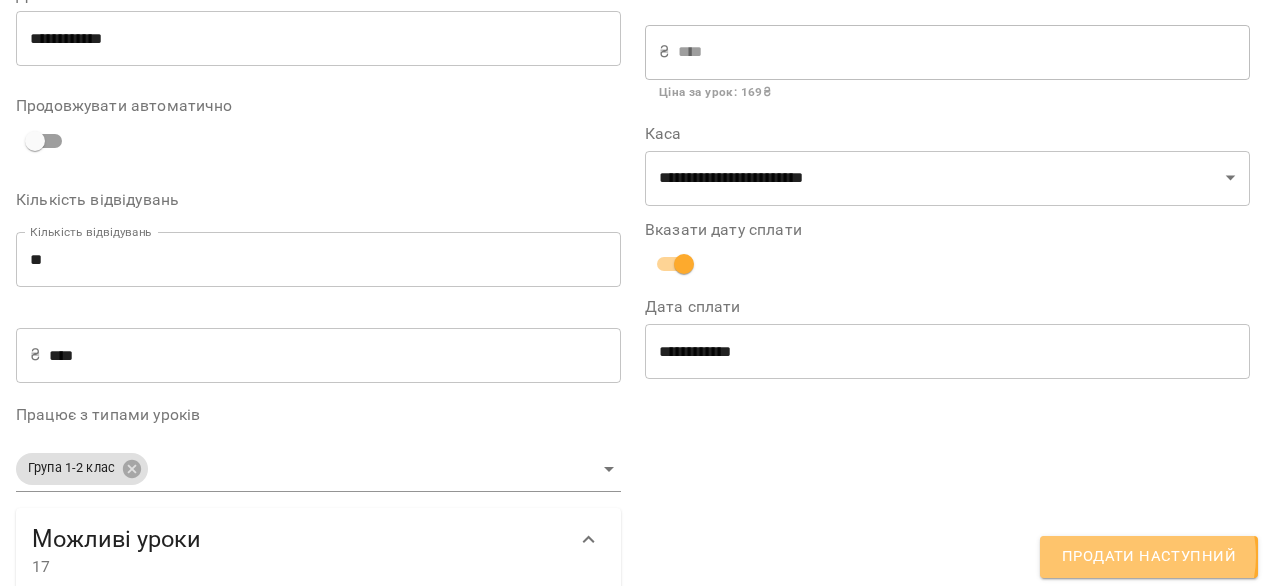 click on "Продати наступний" at bounding box center [1149, 557] 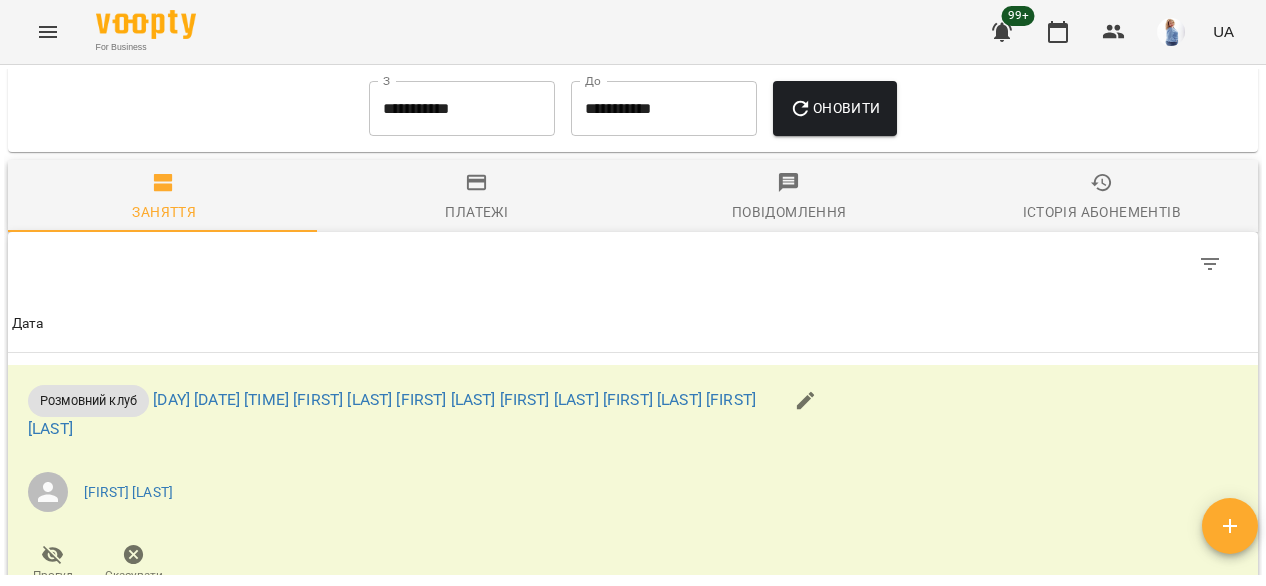scroll, scrollTop: 1230, scrollLeft: 0, axis: vertical 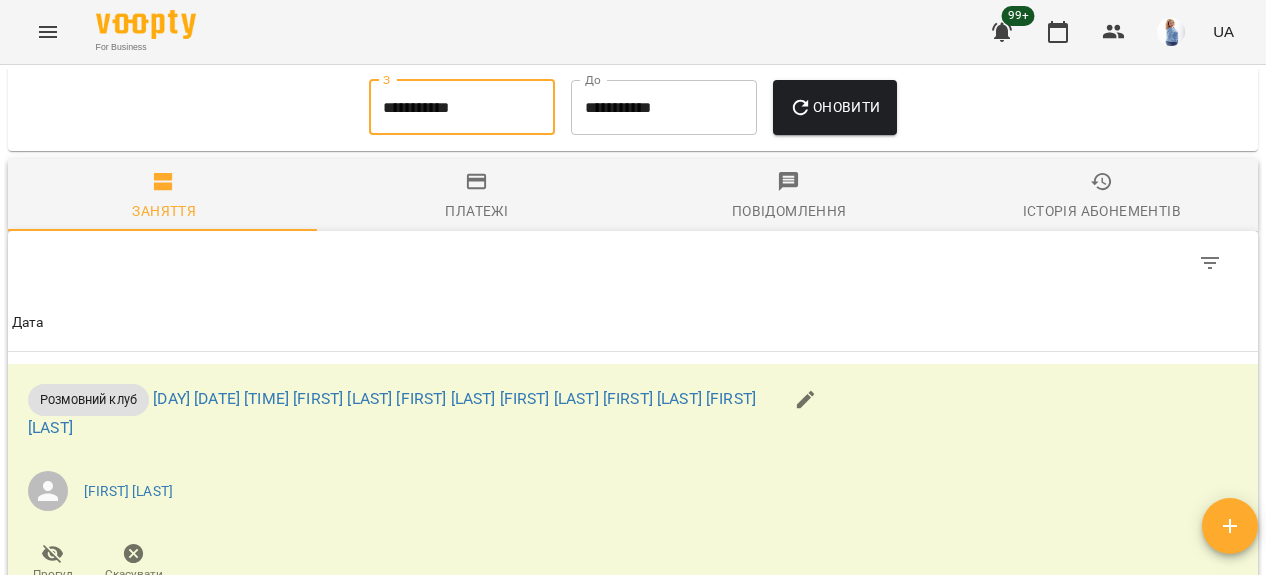 click on "**********" at bounding box center [462, 108] 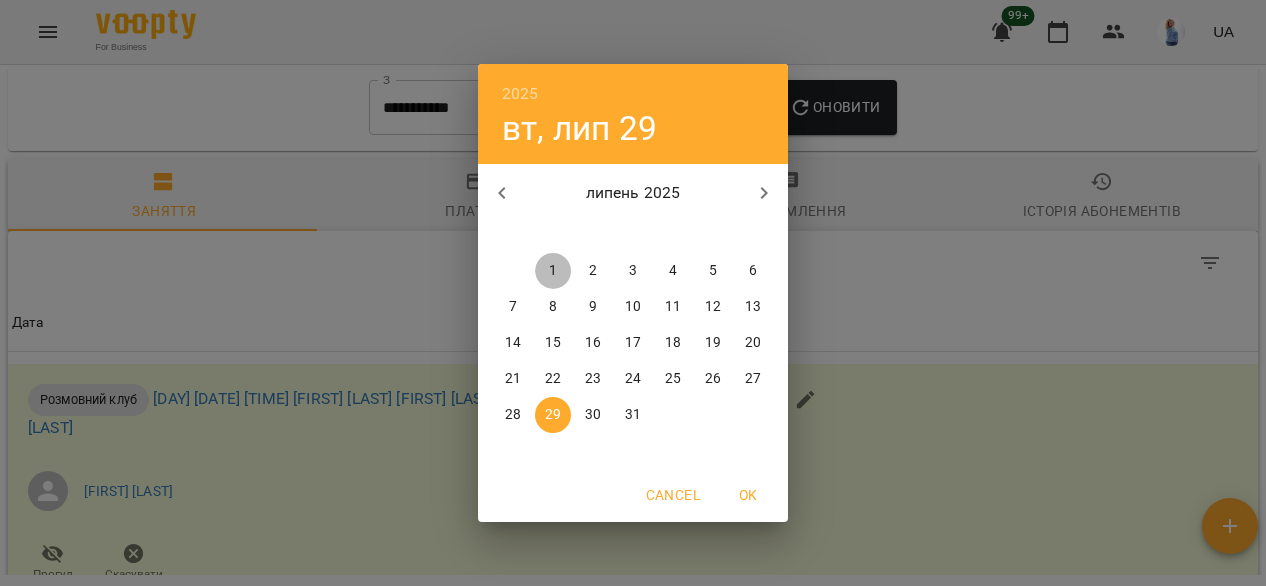 click on "1" at bounding box center [553, 271] 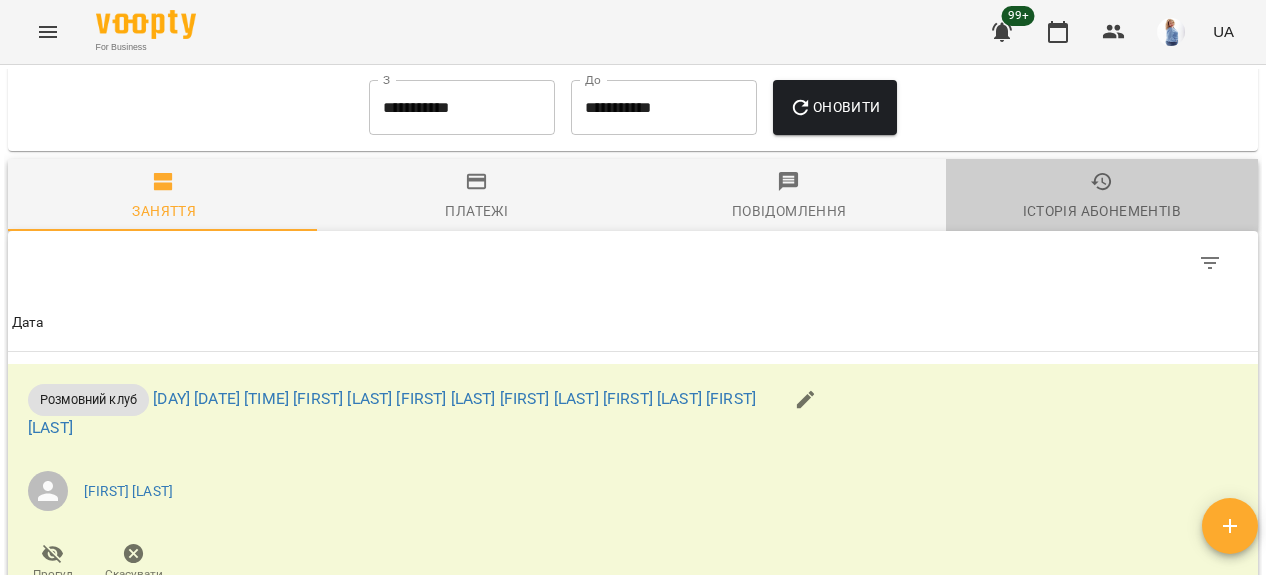 click on "Історія абонементів" at bounding box center (1102, 197) 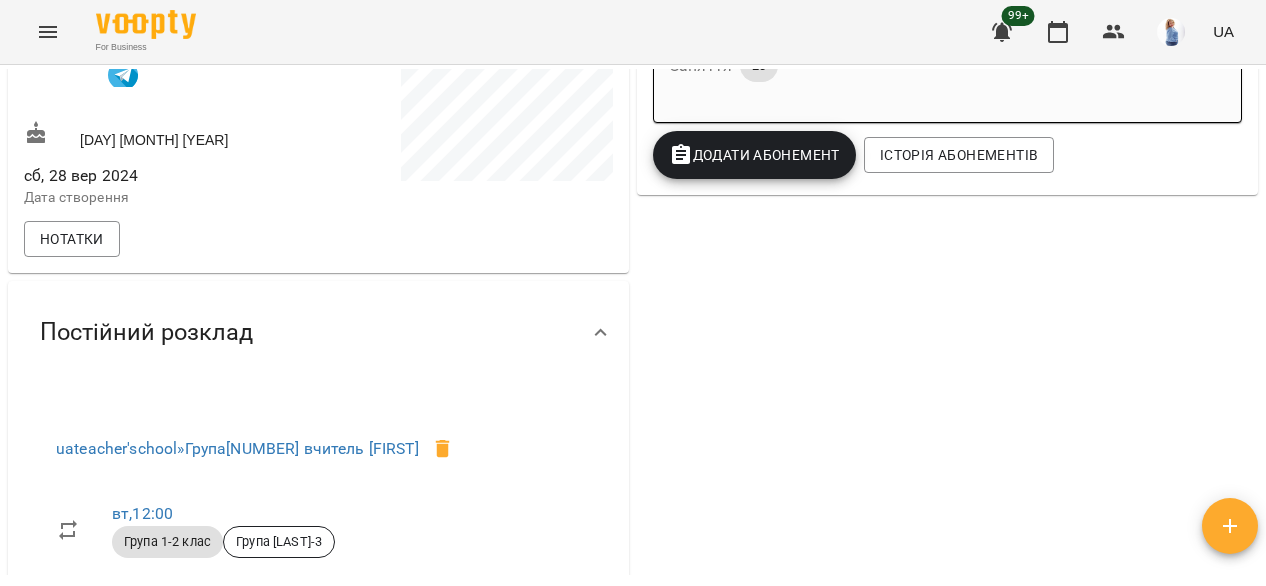 scroll, scrollTop: 482, scrollLeft: 0, axis: vertical 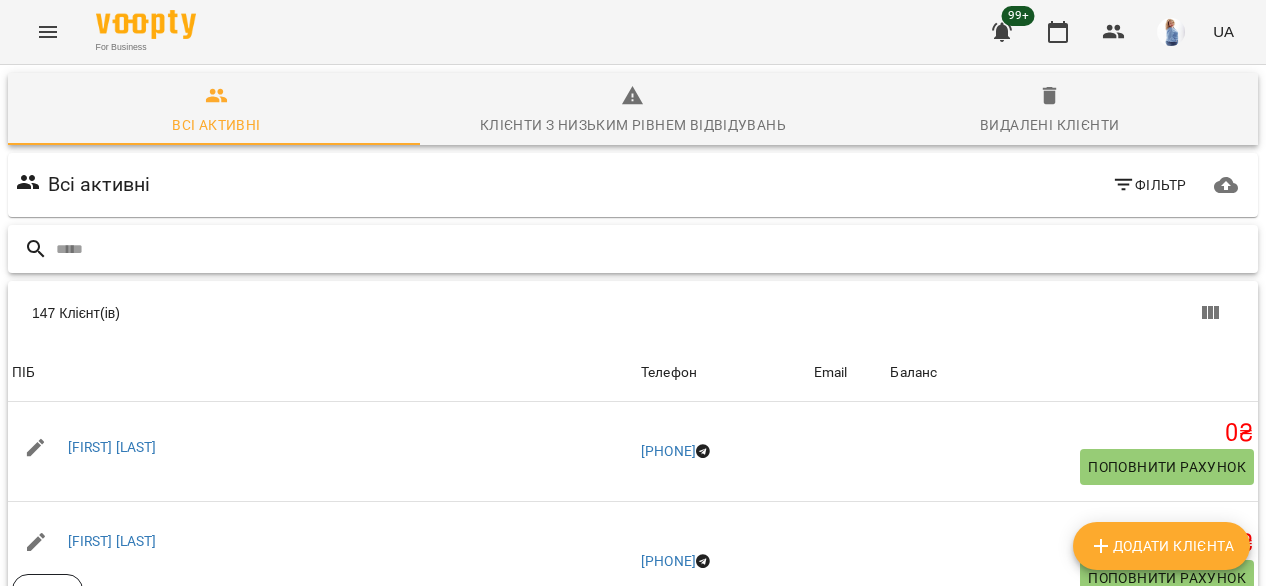 click at bounding box center (653, 249) 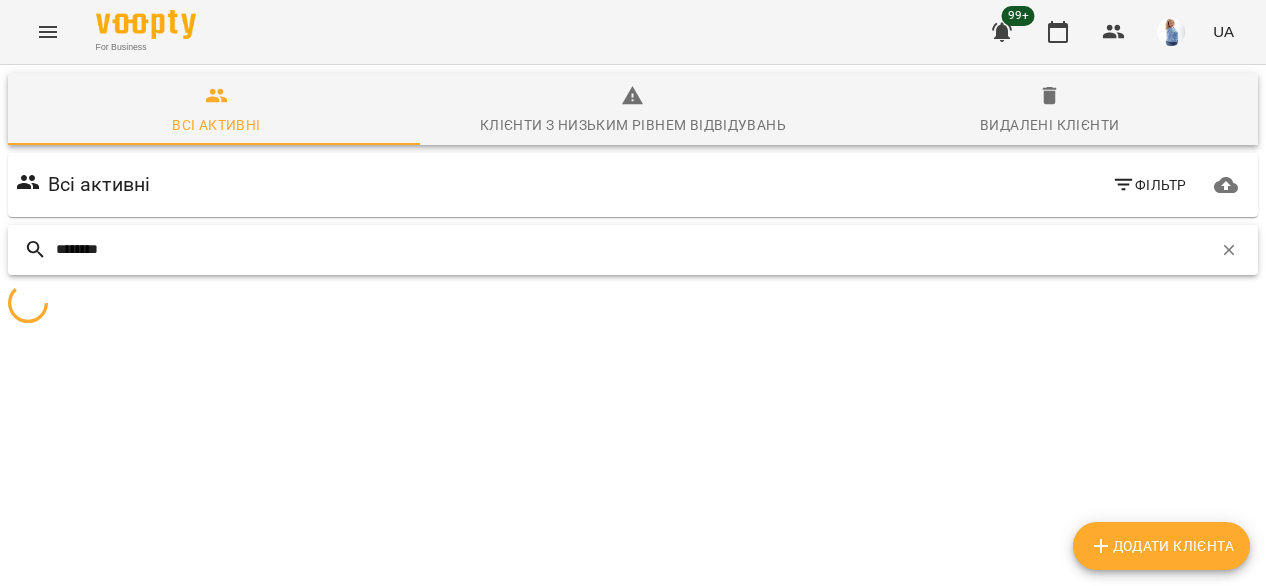 type on "*******" 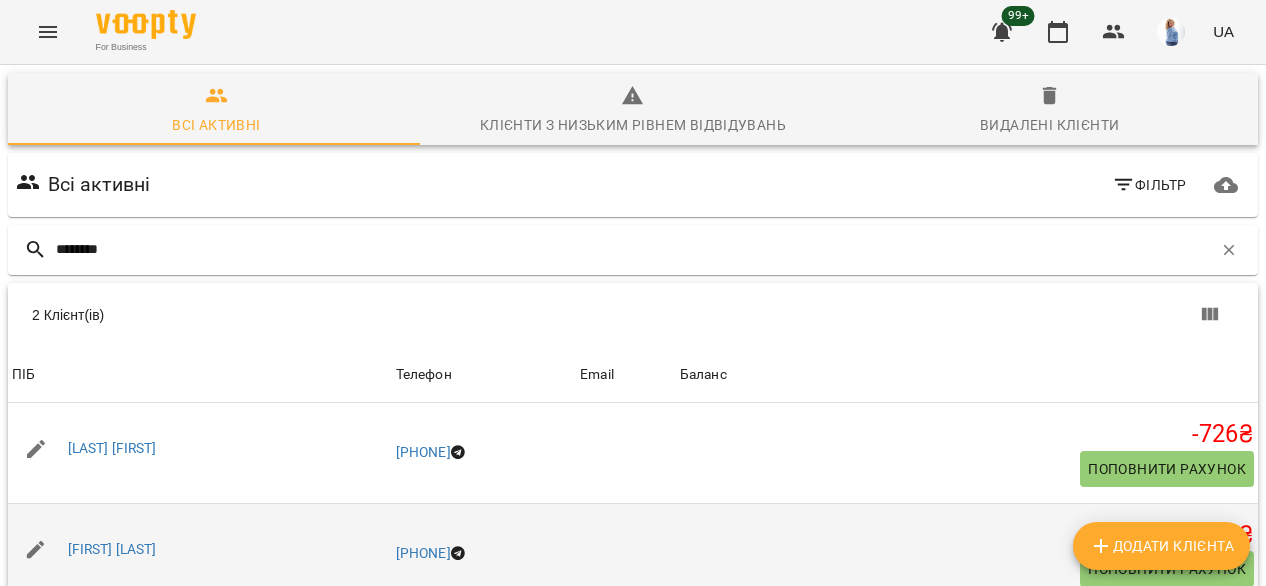 click on "[FIRST] [LAST]" at bounding box center (112, 550) 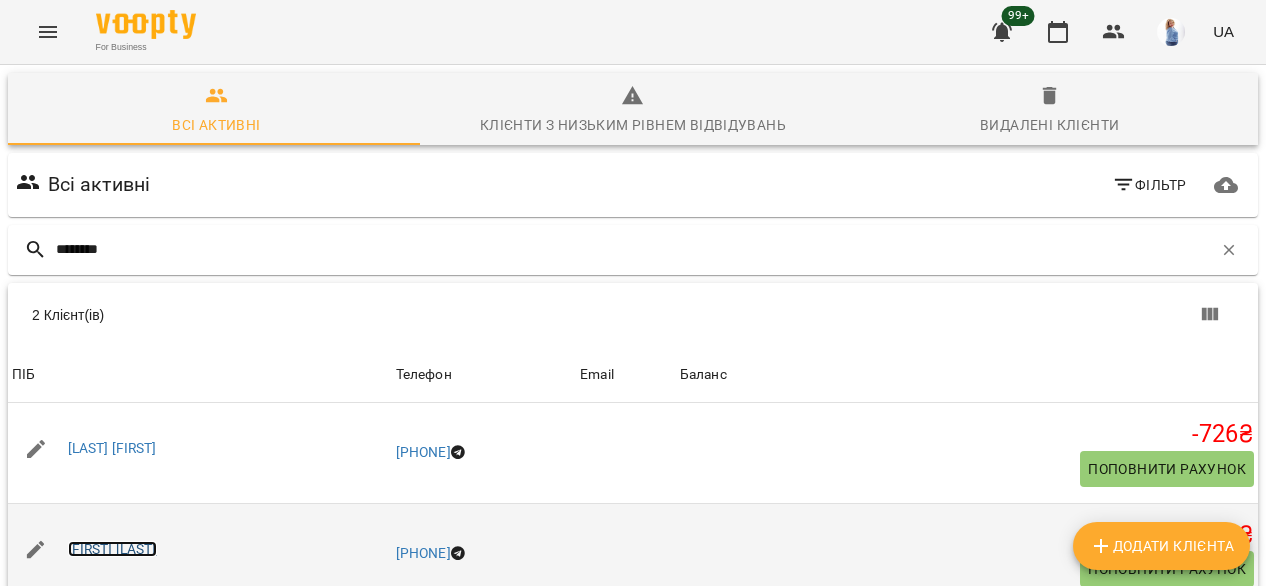 click on "[FIRST] [LAST]" at bounding box center [112, 549] 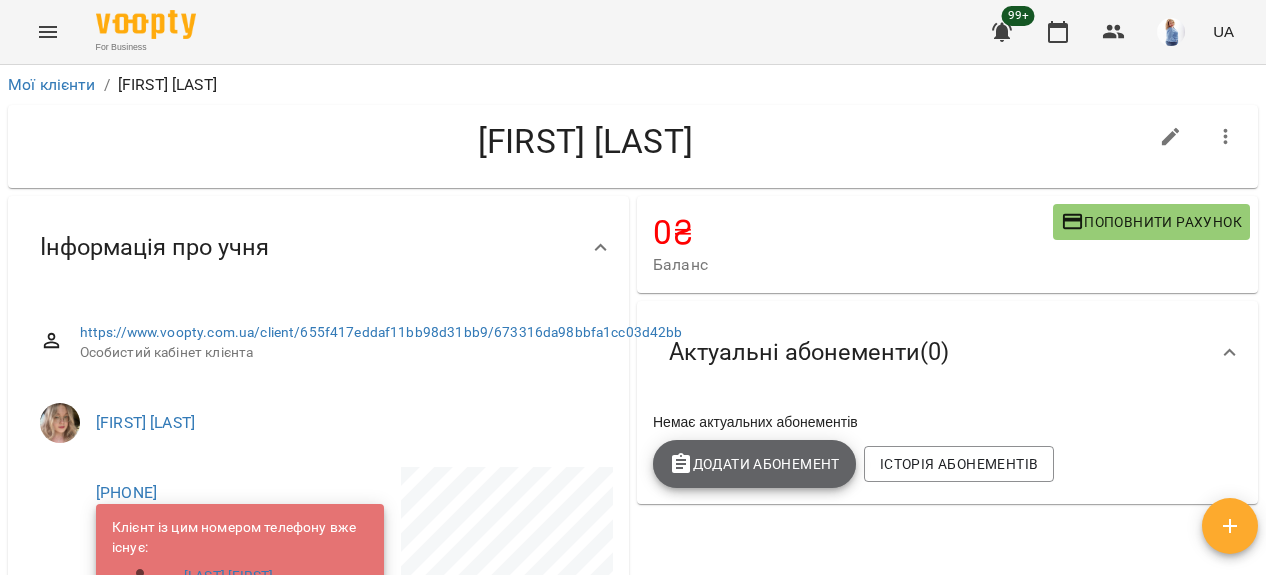 click on "Додати Абонемент" at bounding box center [754, 464] 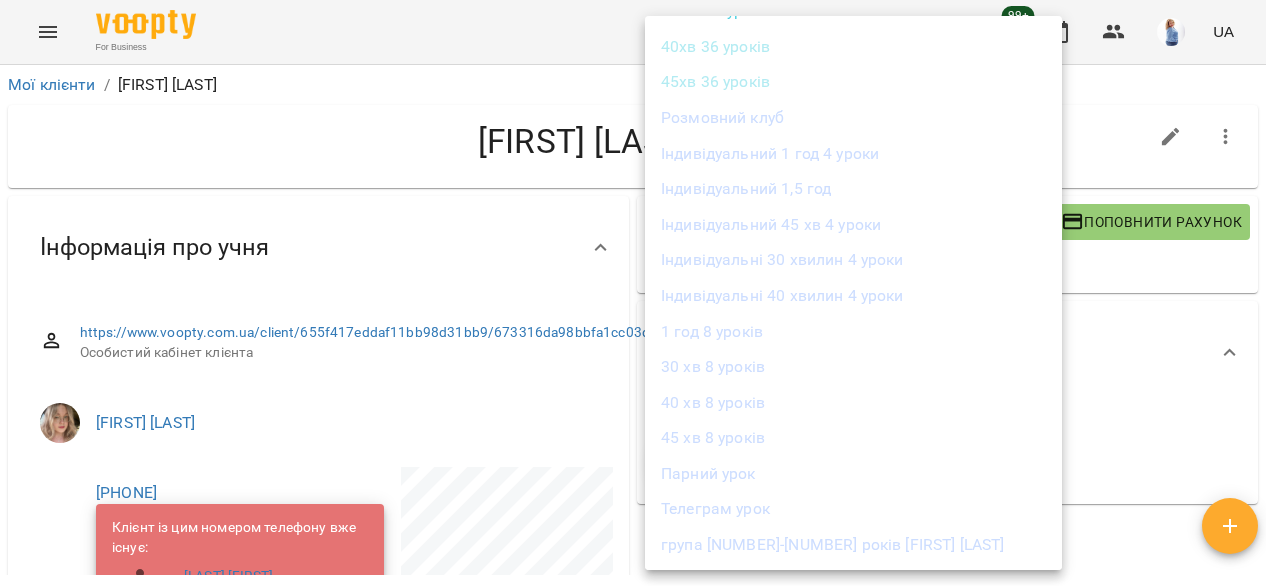 scroll, scrollTop: 240, scrollLeft: 0, axis: vertical 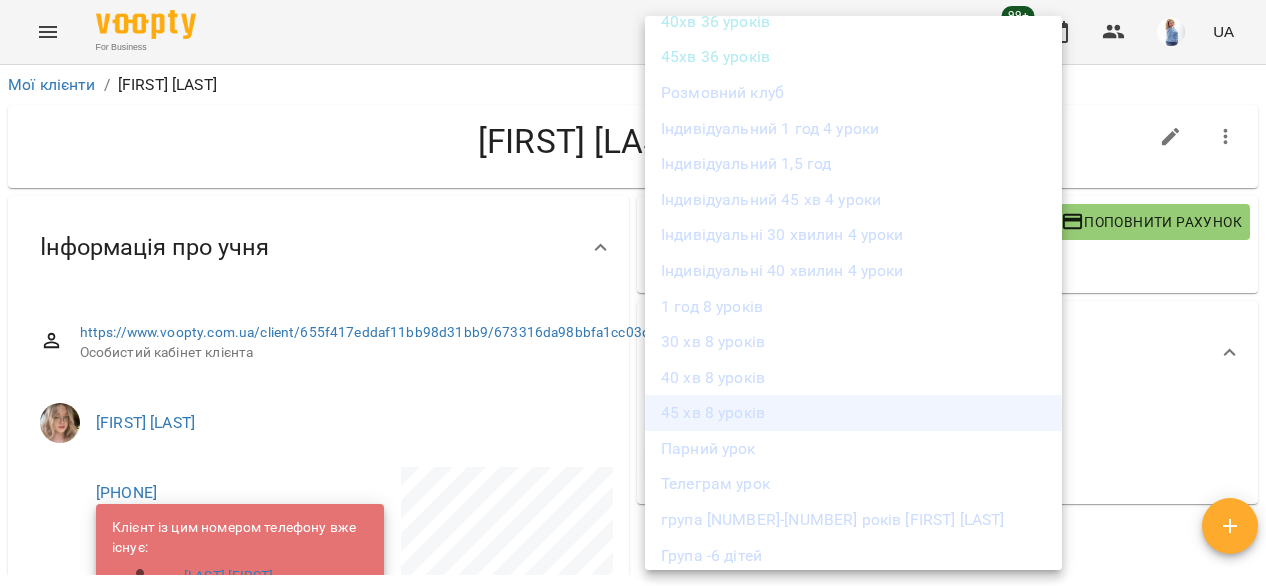 click on "45 хв 8 уроків" at bounding box center (853, 413) 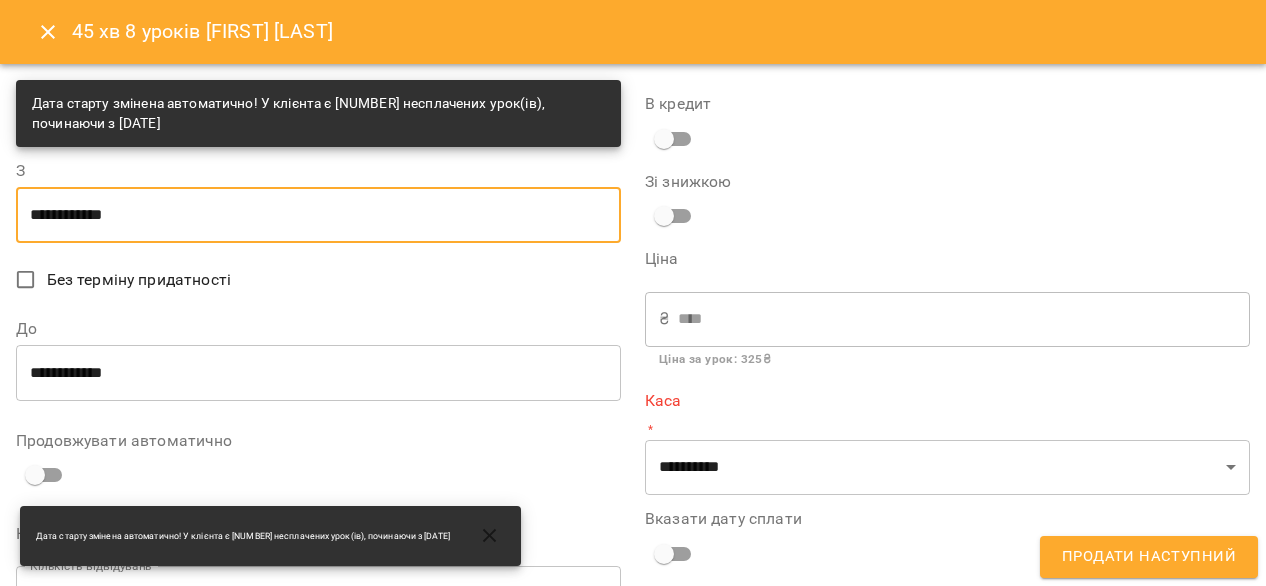 click on "**********" at bounding box center (318, 215) 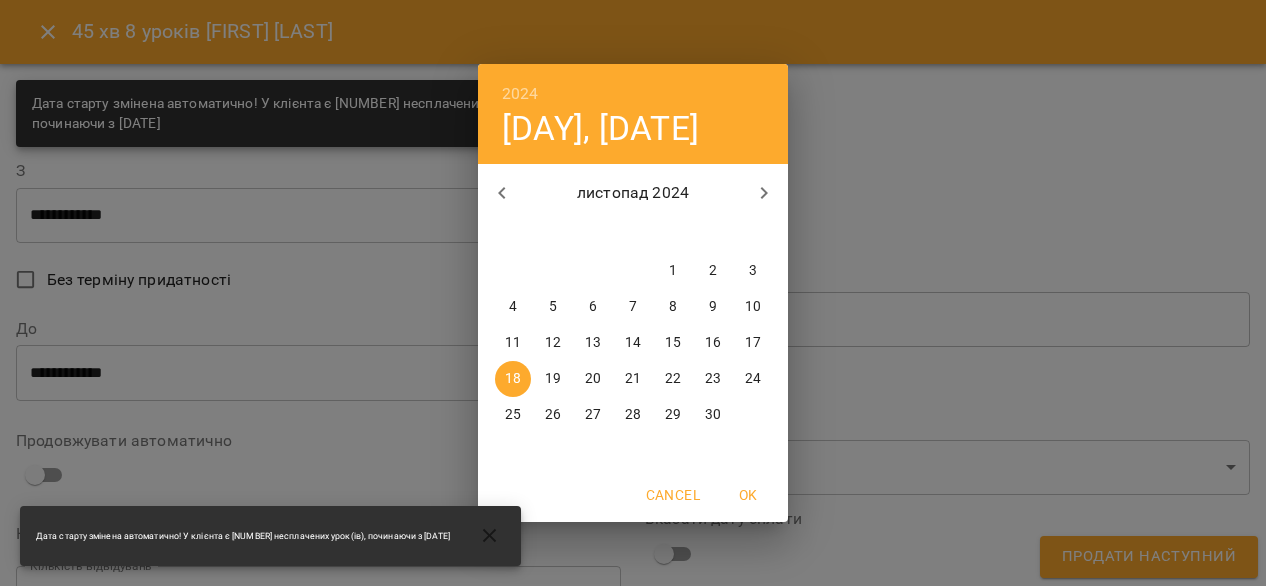 click 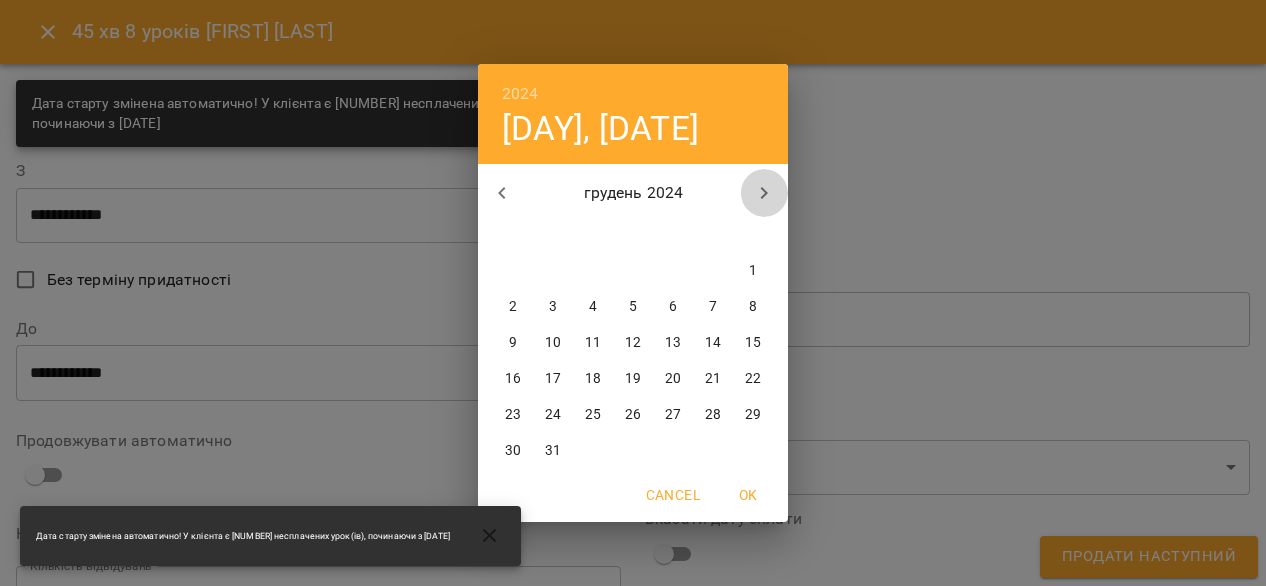 click 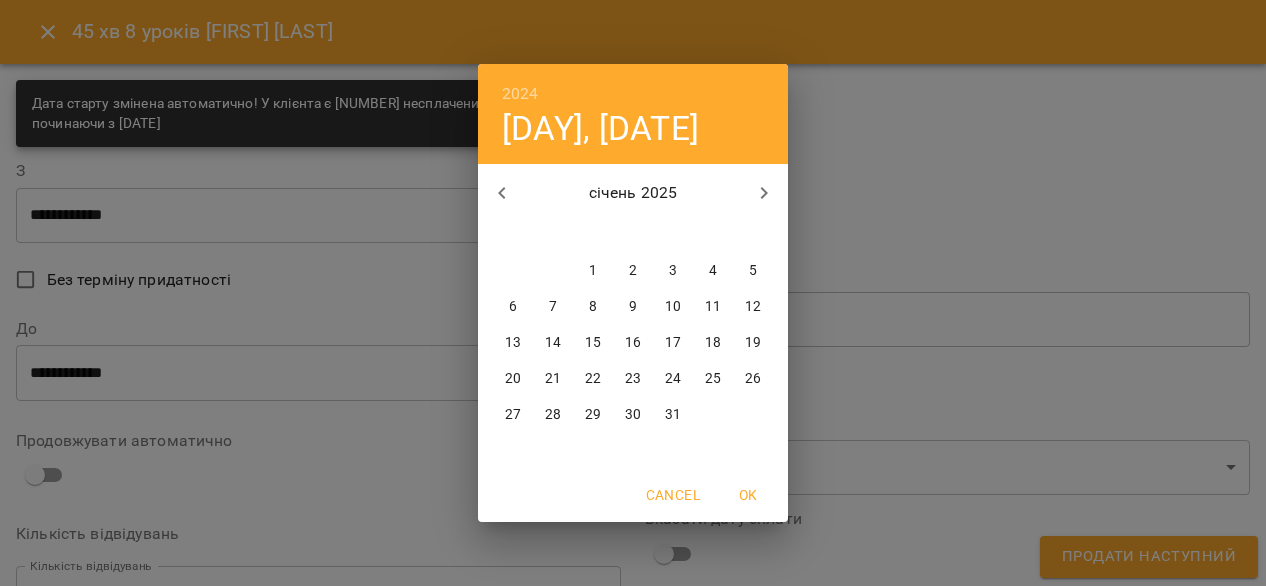 drag, startPoint x: 765, startPoint y: 189, endPoint x: 1007, endPoint y: 66, distance: 271.46454 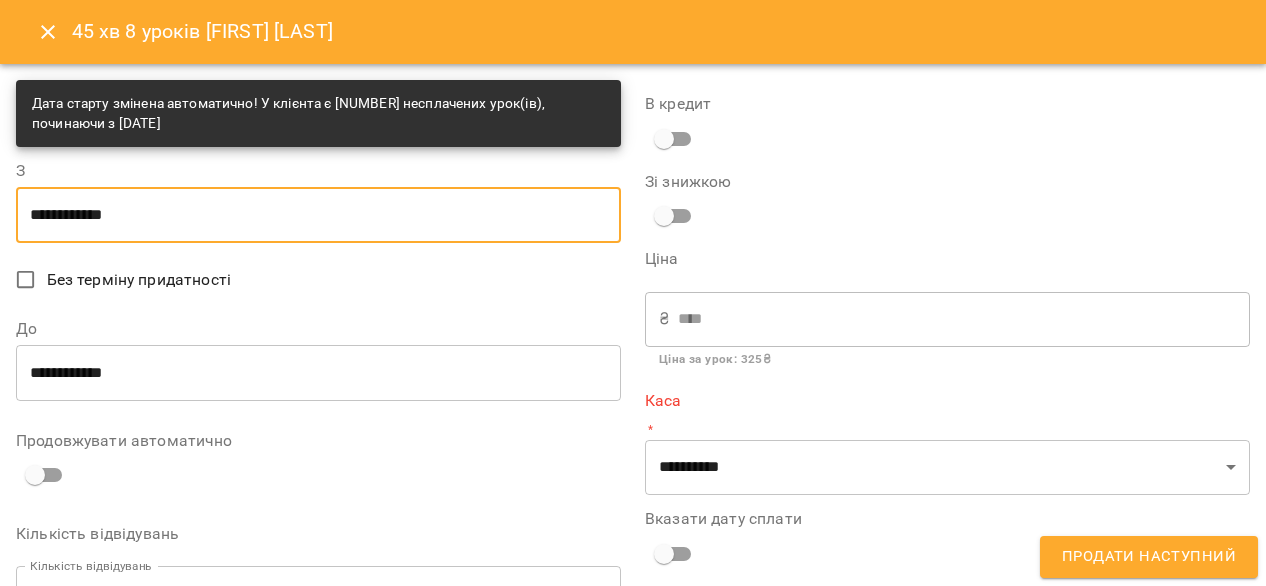 click on "**********" at bounding box center [318, 215] 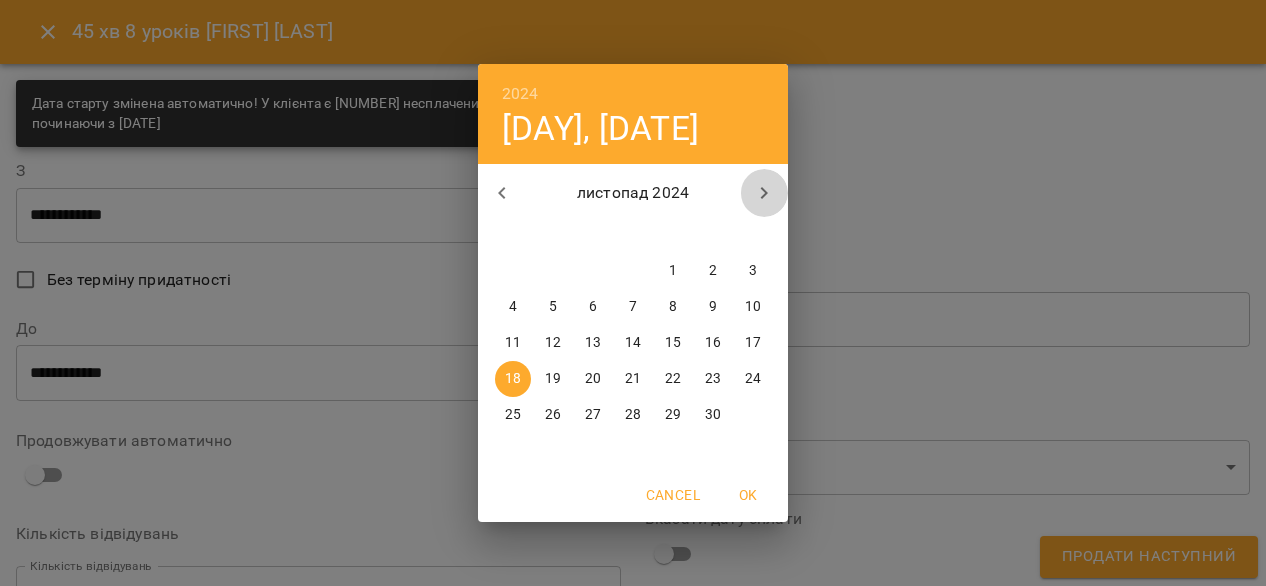 click 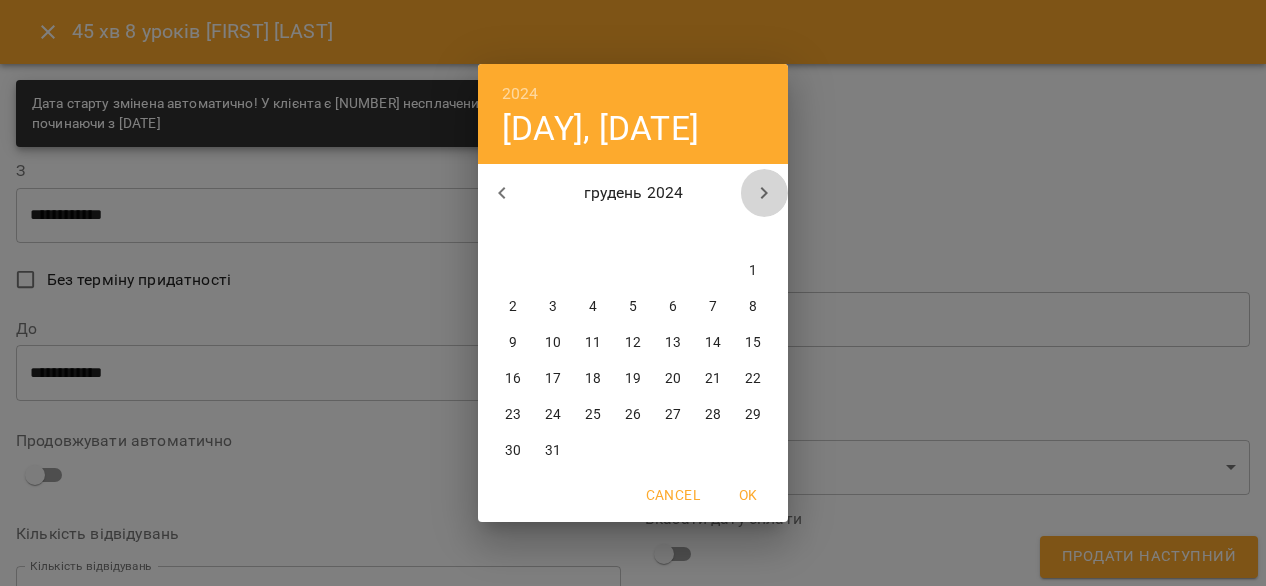click 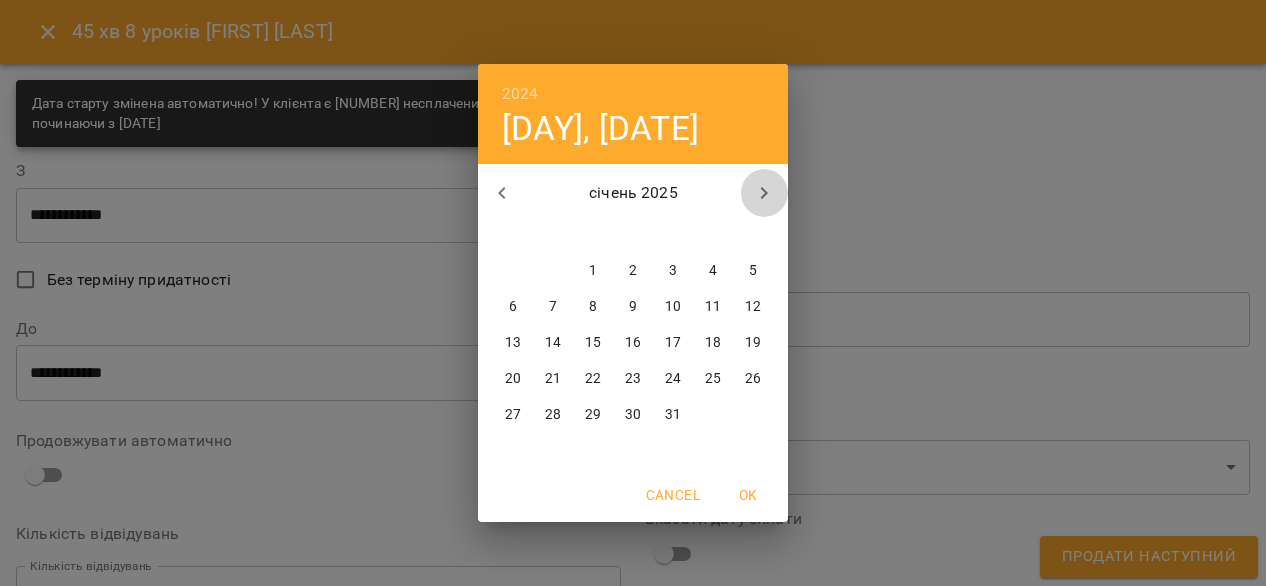 click 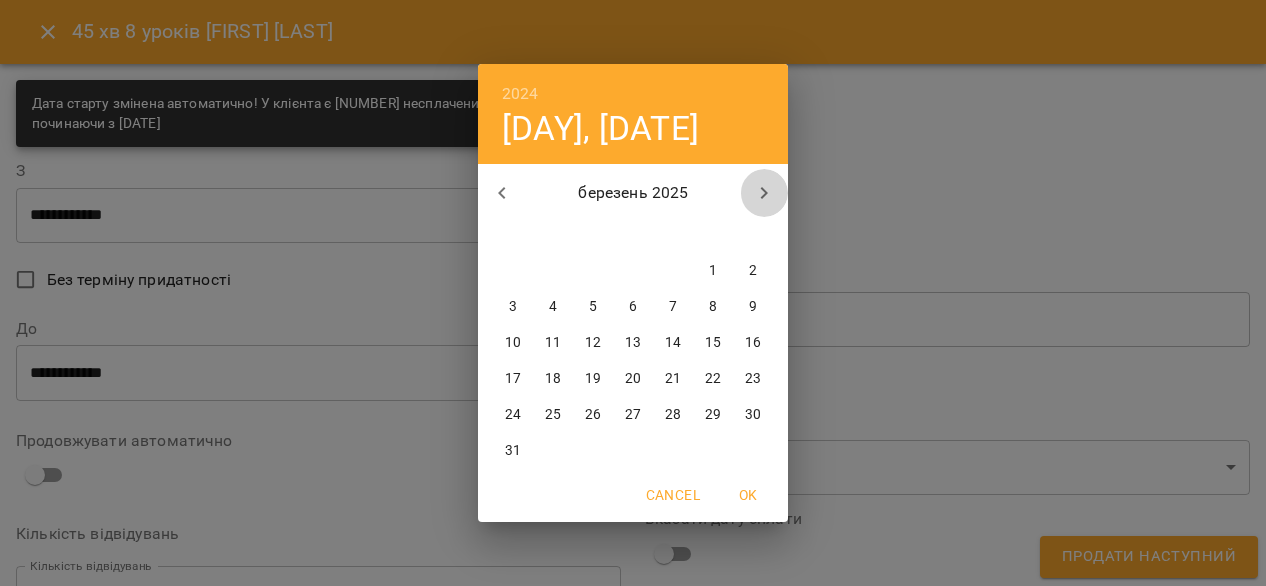 click 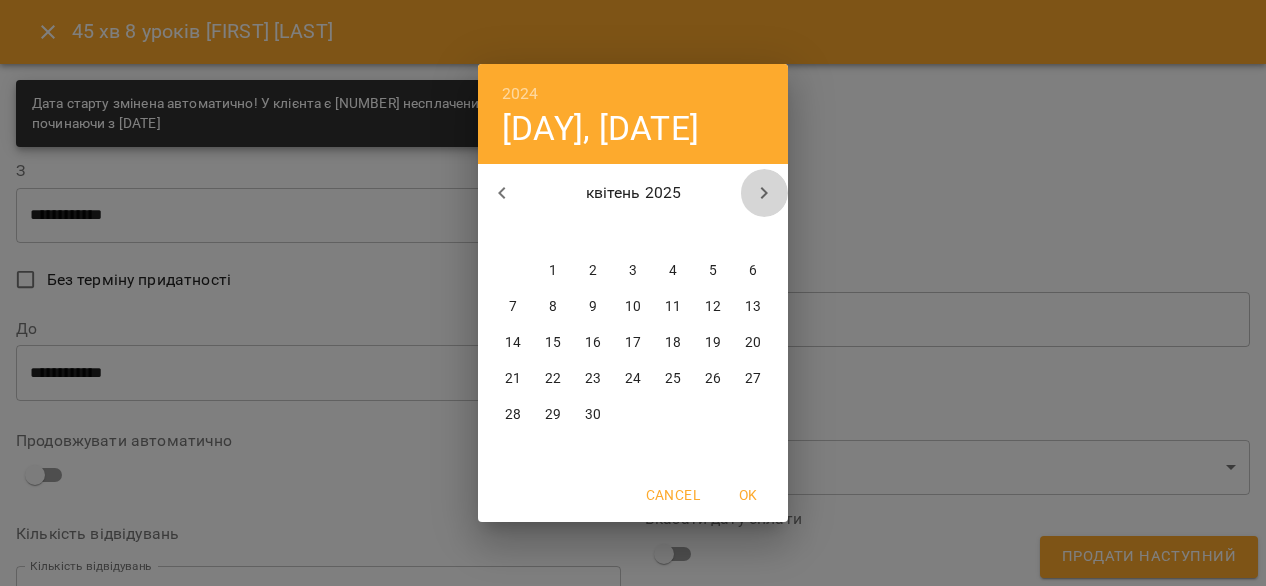 click 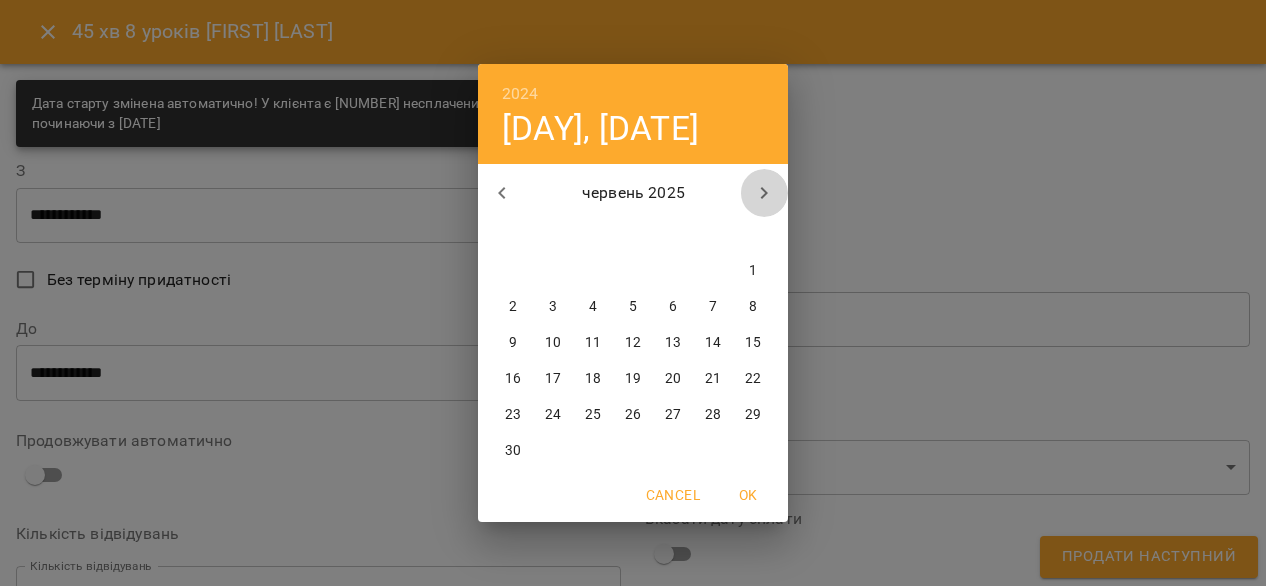 click 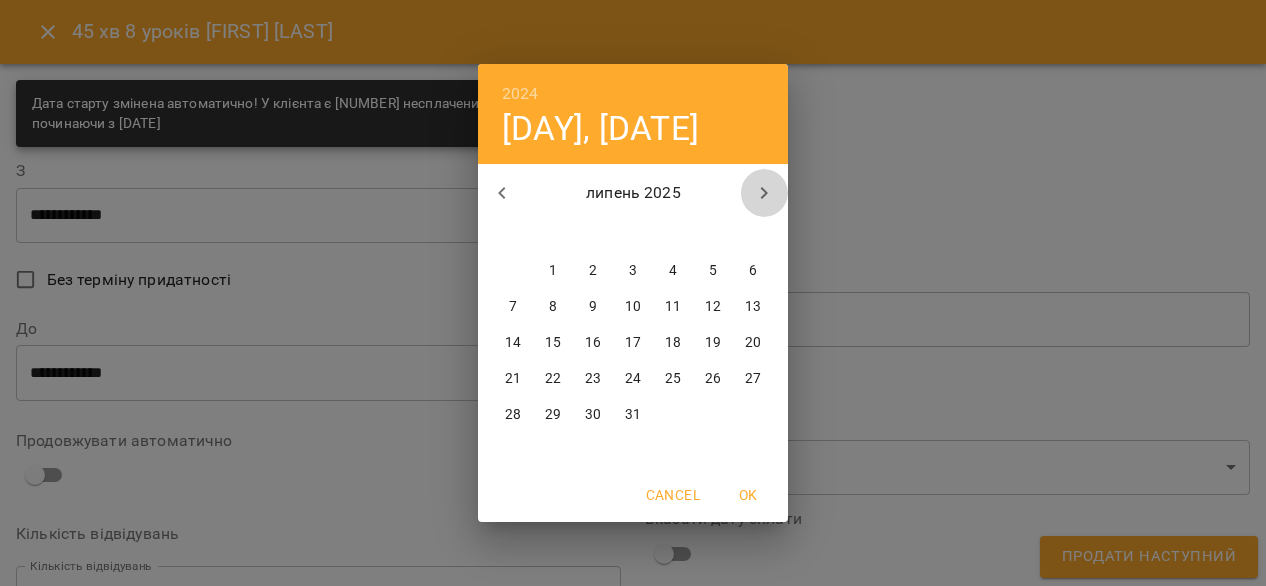 click 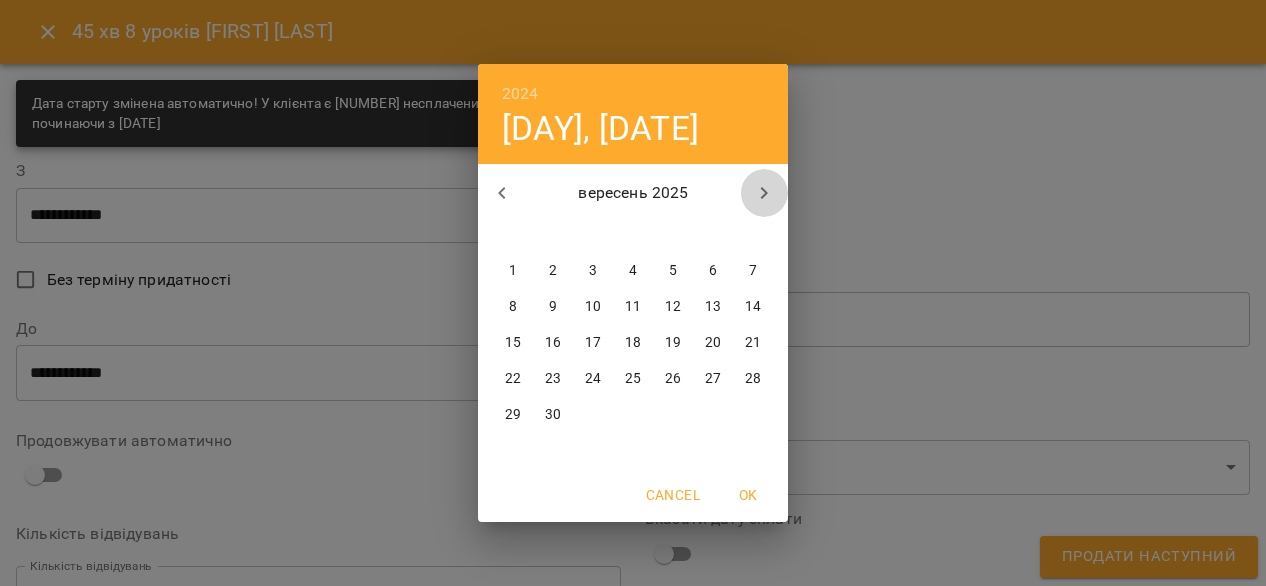 click 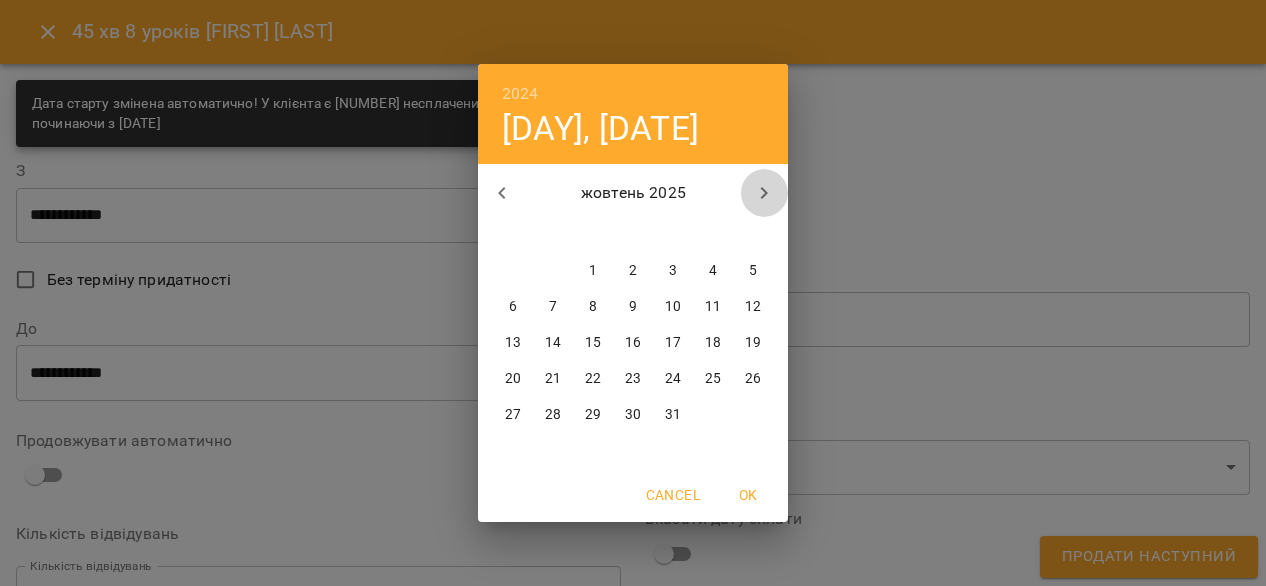 click 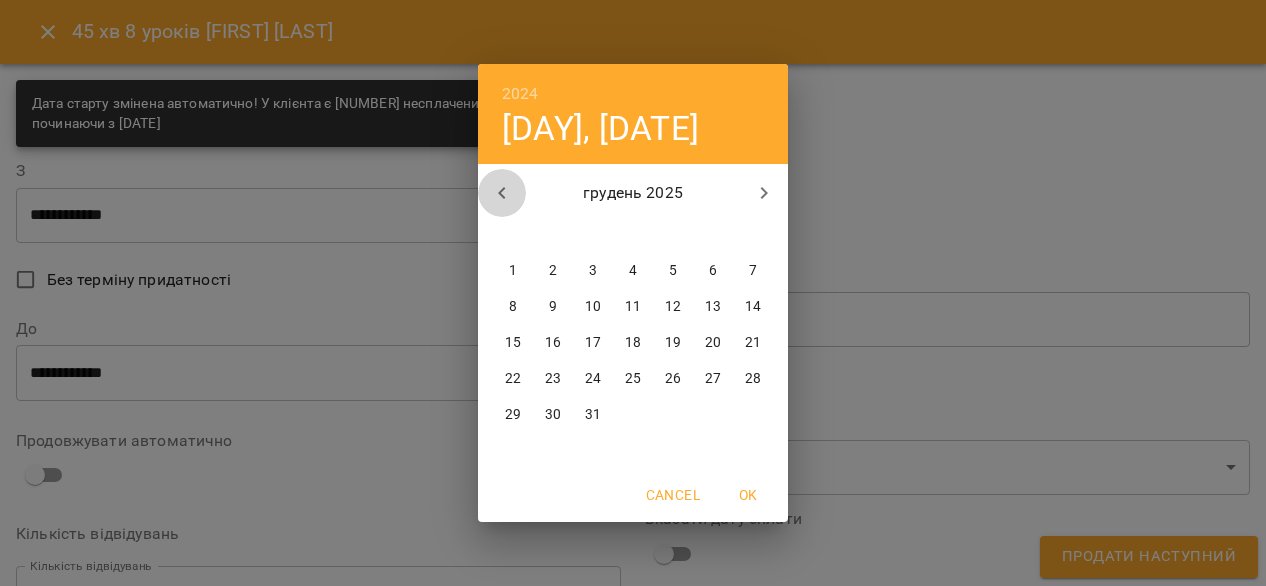 click 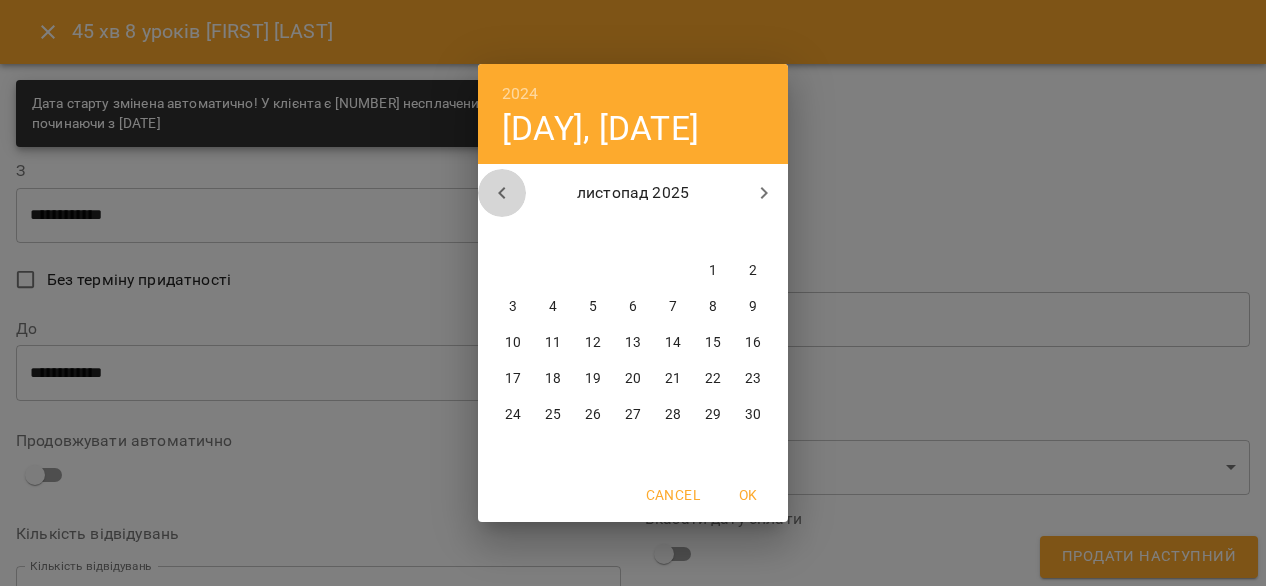 click 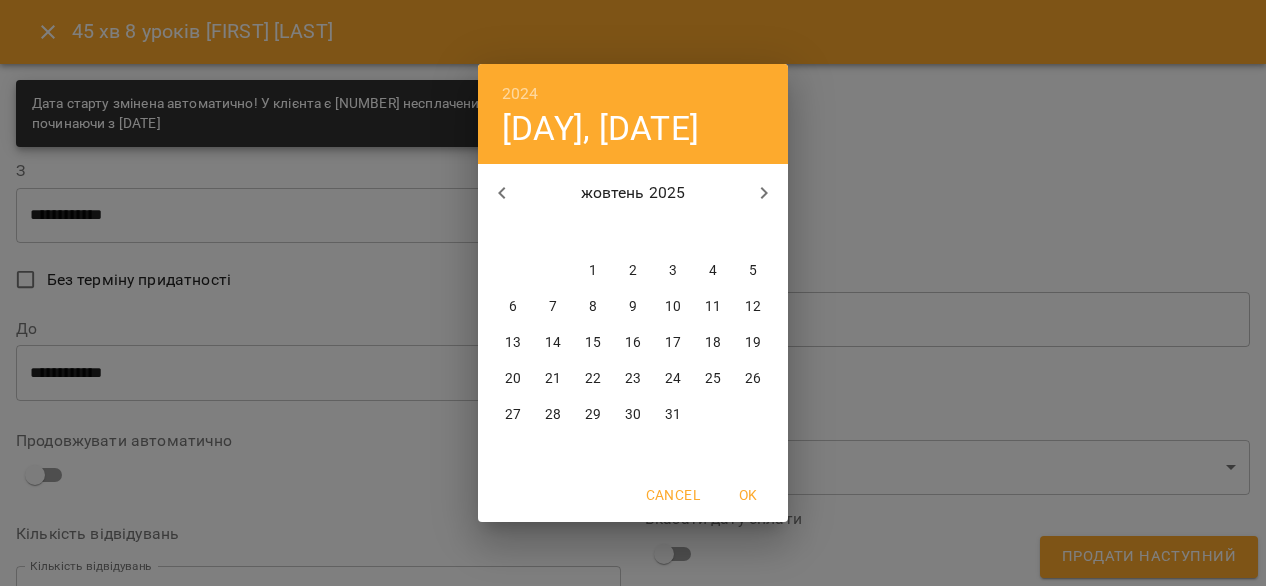 click 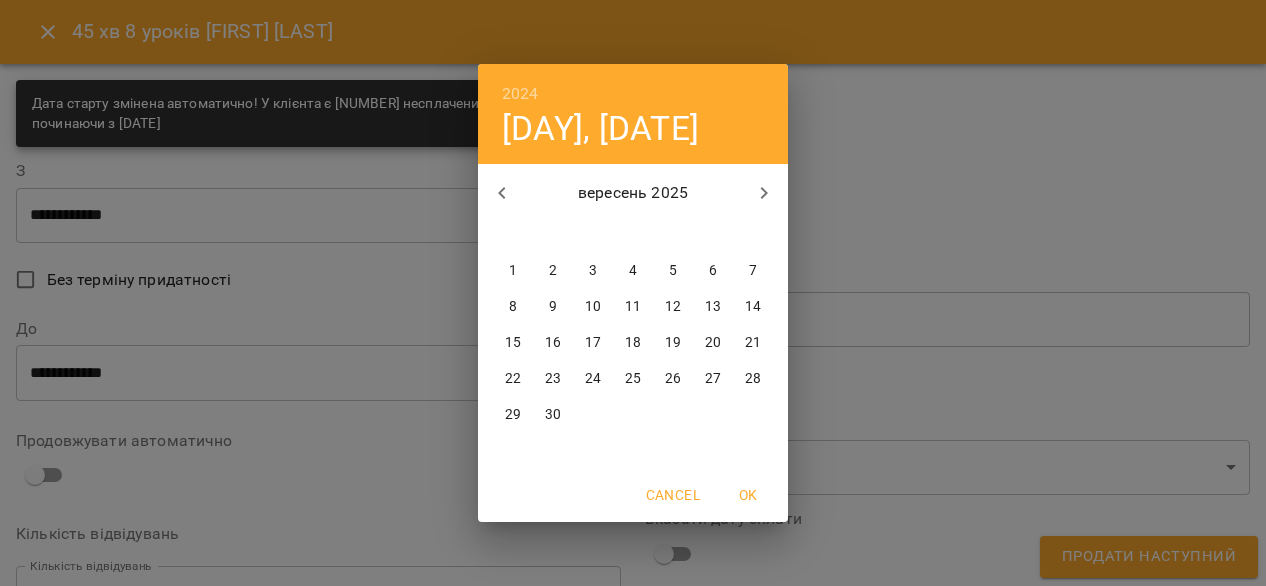 click 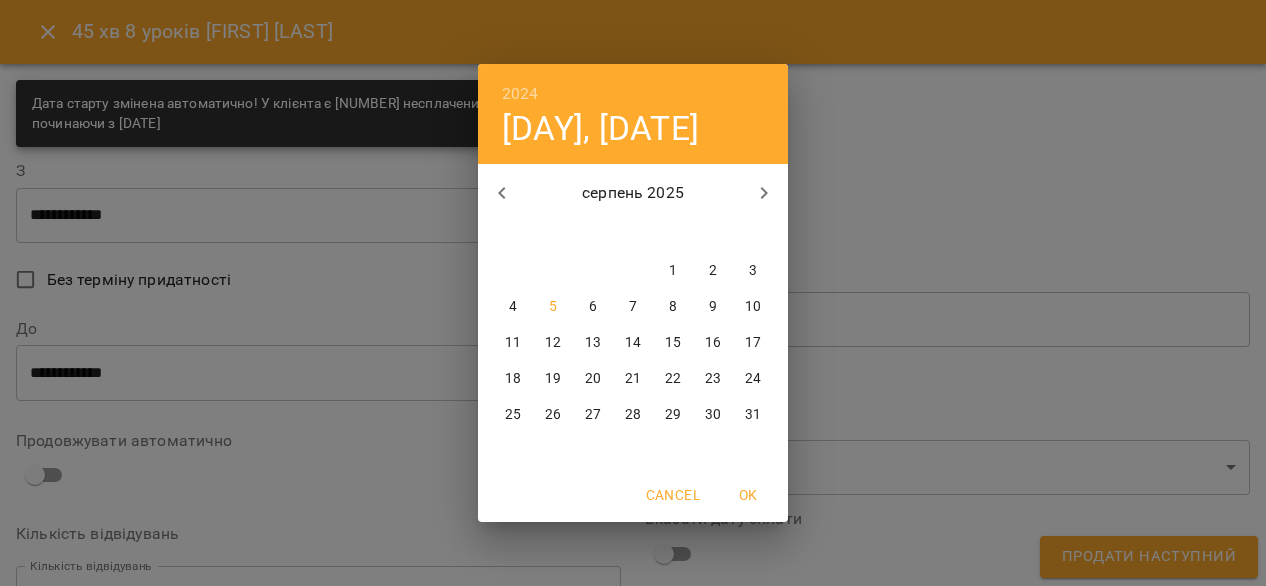 click on "5" at bounding box center [553, 307] 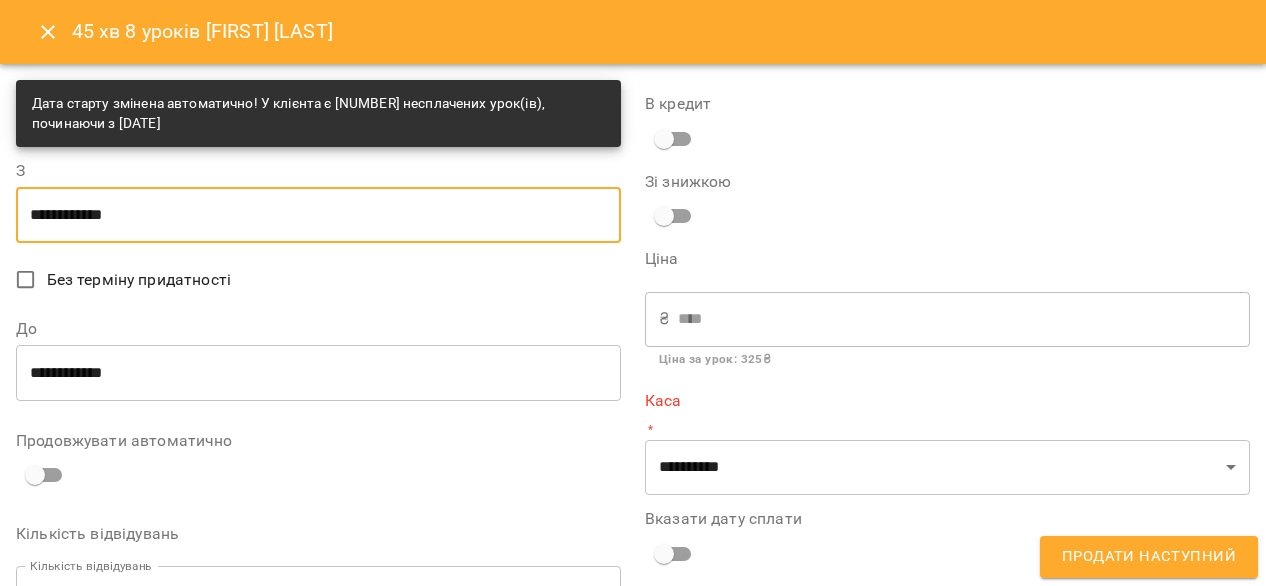 type on "**********" 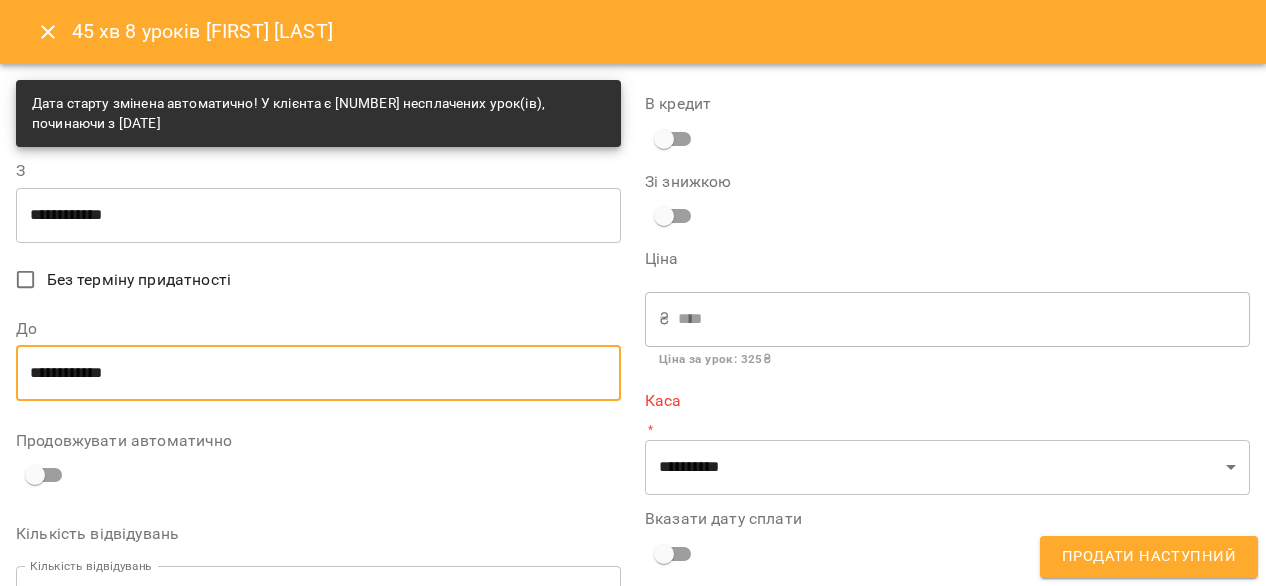 click on "**********" at bounding box center [318, 373] 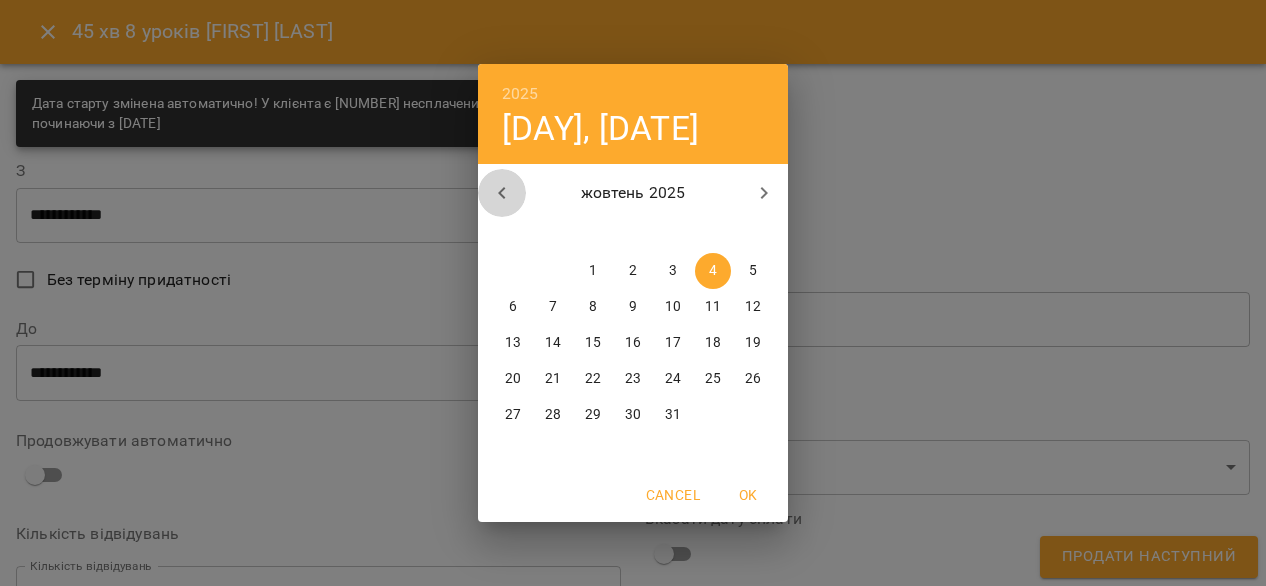 click 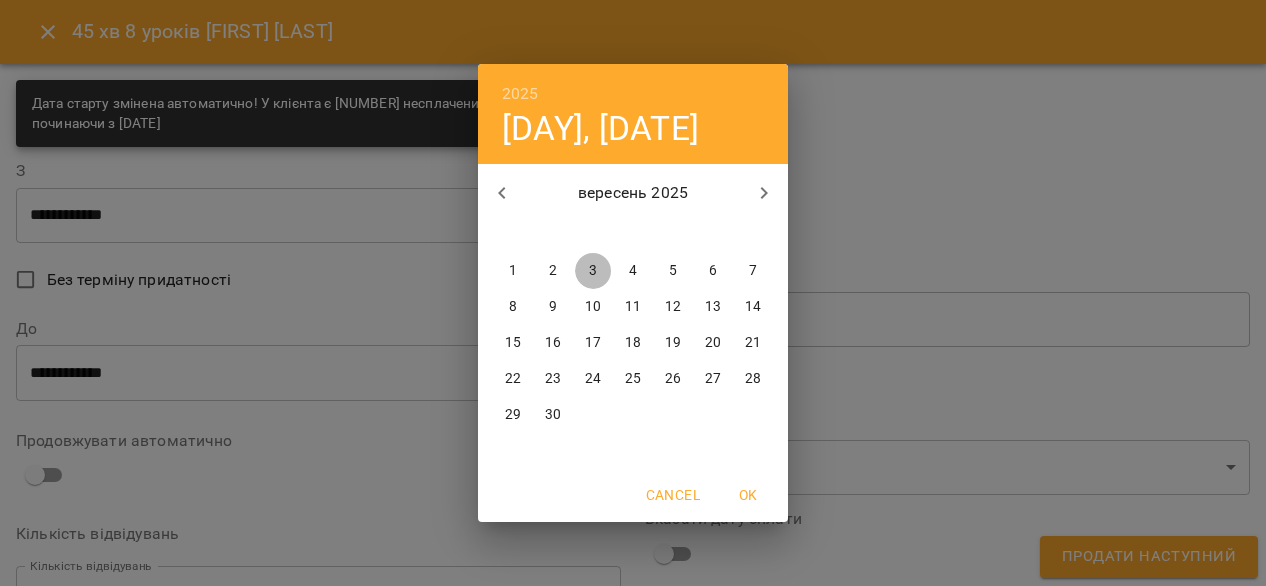click on "3" at bounding box center [593, 271] 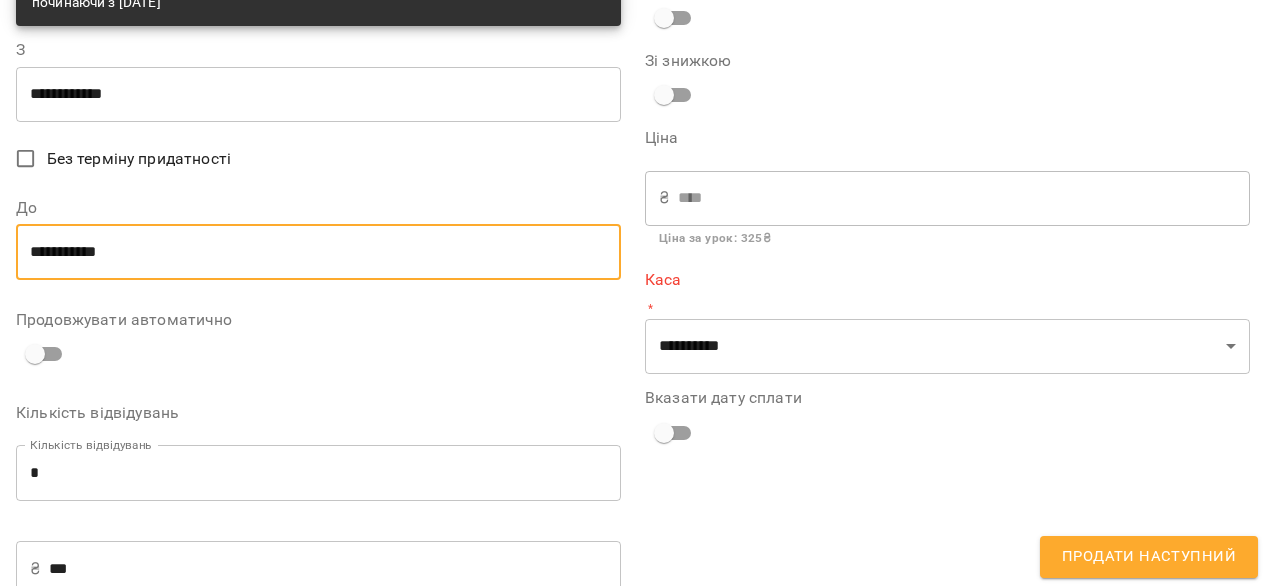 scroll, scrollTop: 53, scrollLeft: 0, axis: vertical 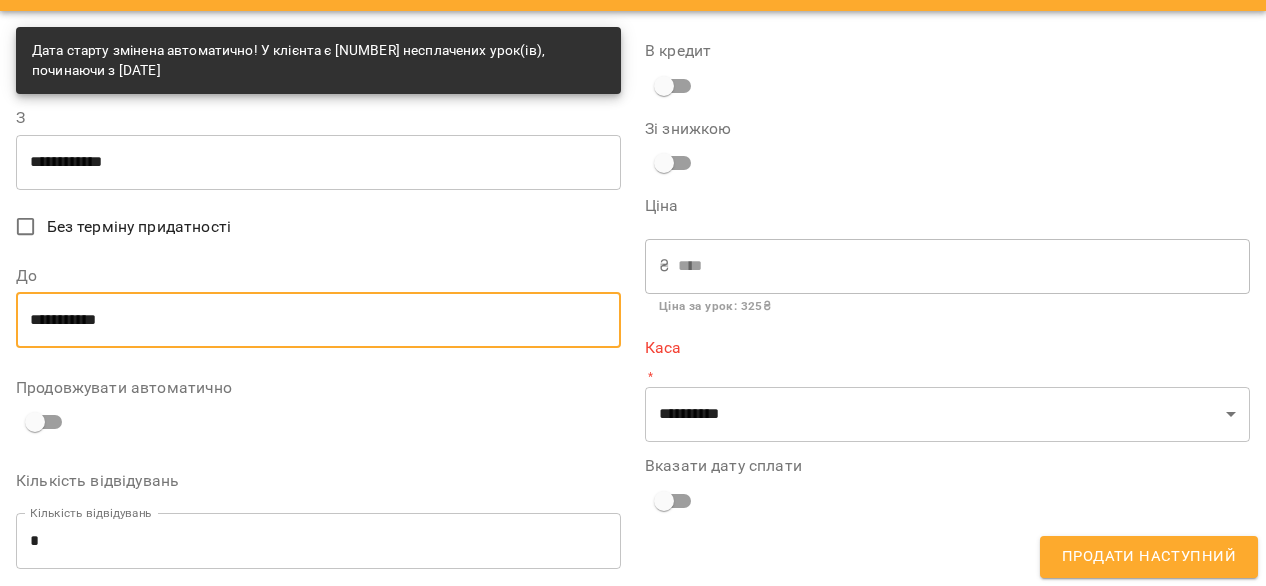 click on "**********" at bounding box center [318, 320] 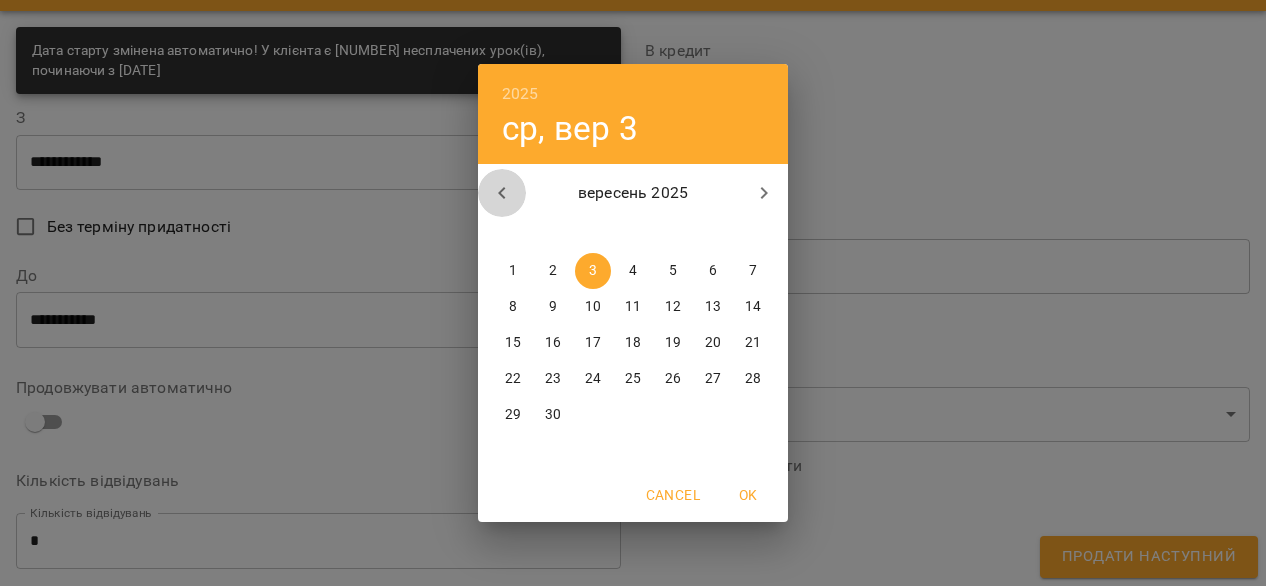 click 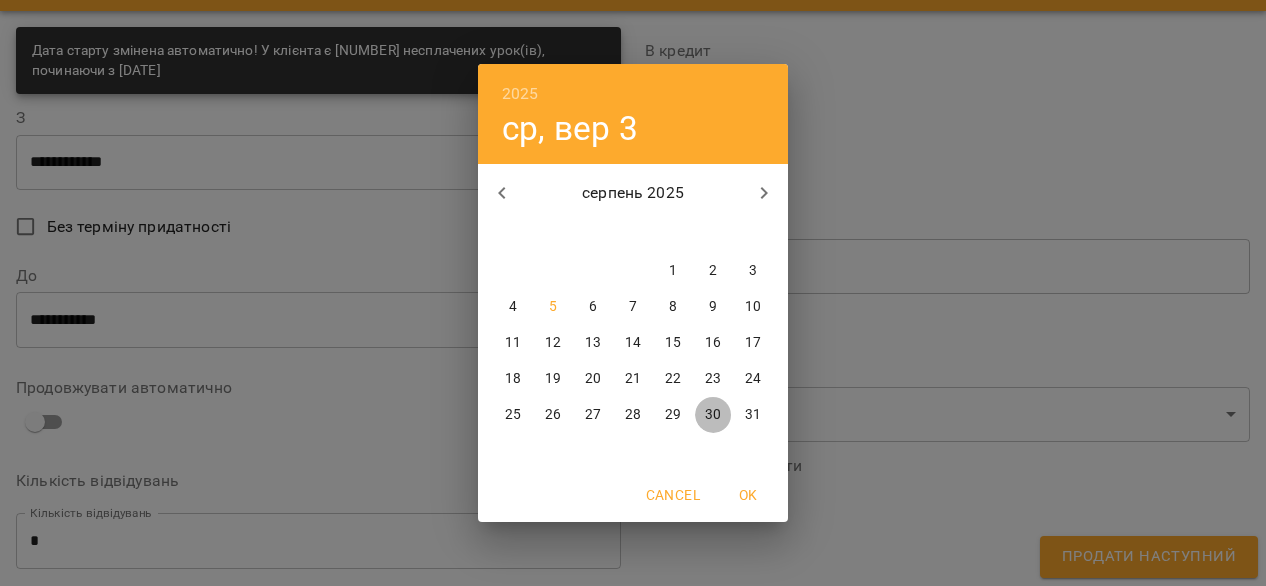 click on "30" at bounding box center (713, 415) 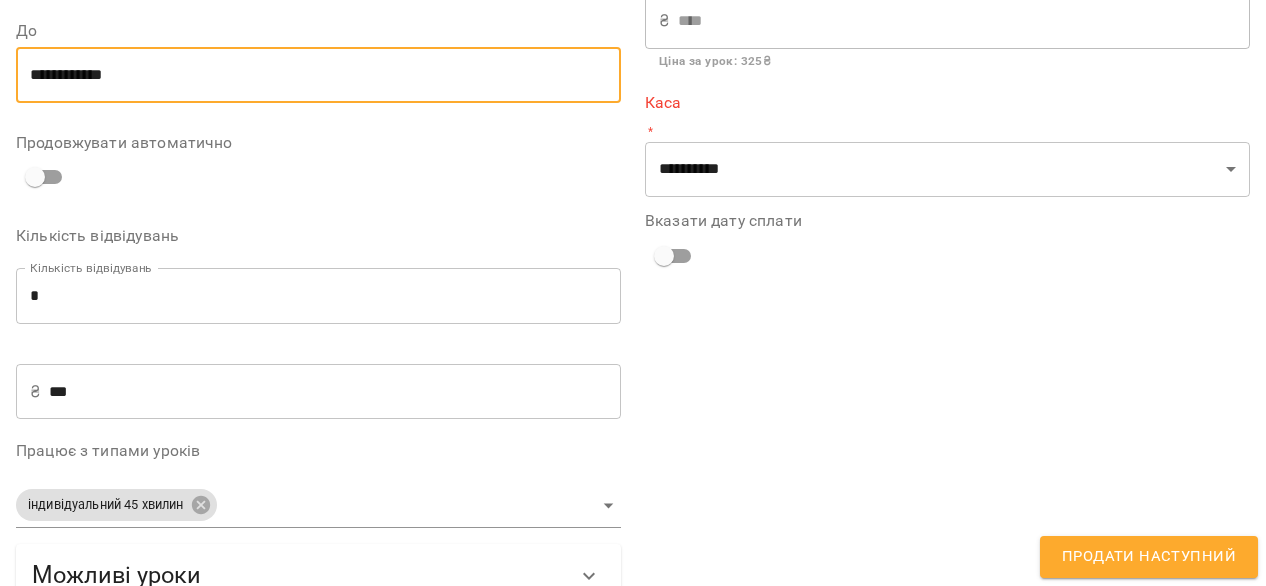 scroll, scrollTop: 359, scrollLeft: 0, axis: vertical 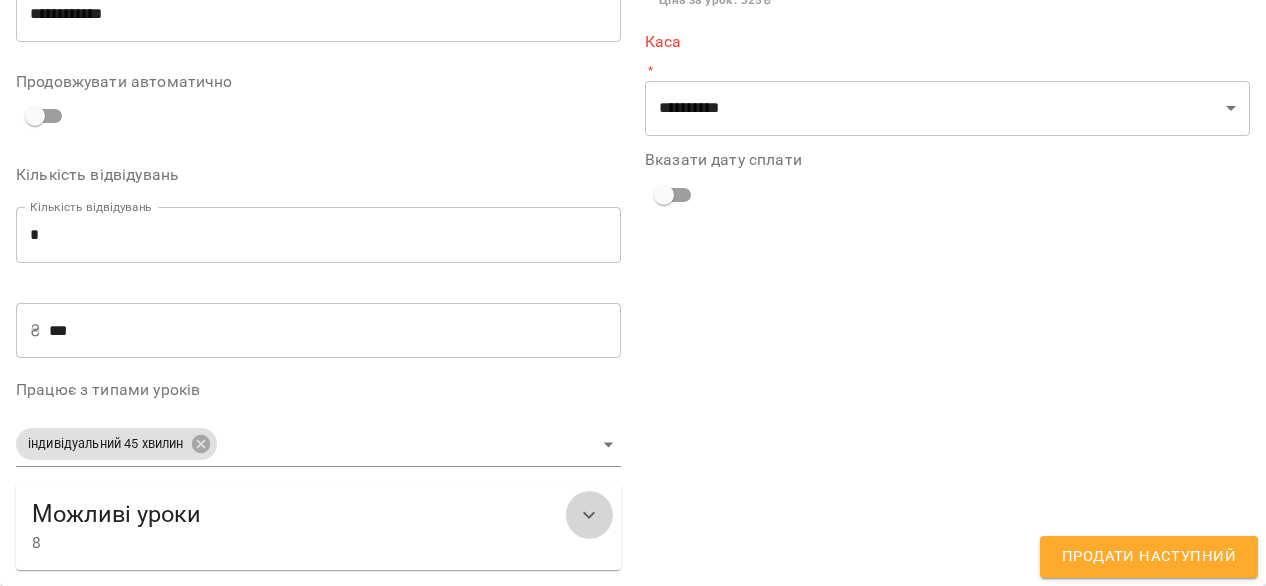click 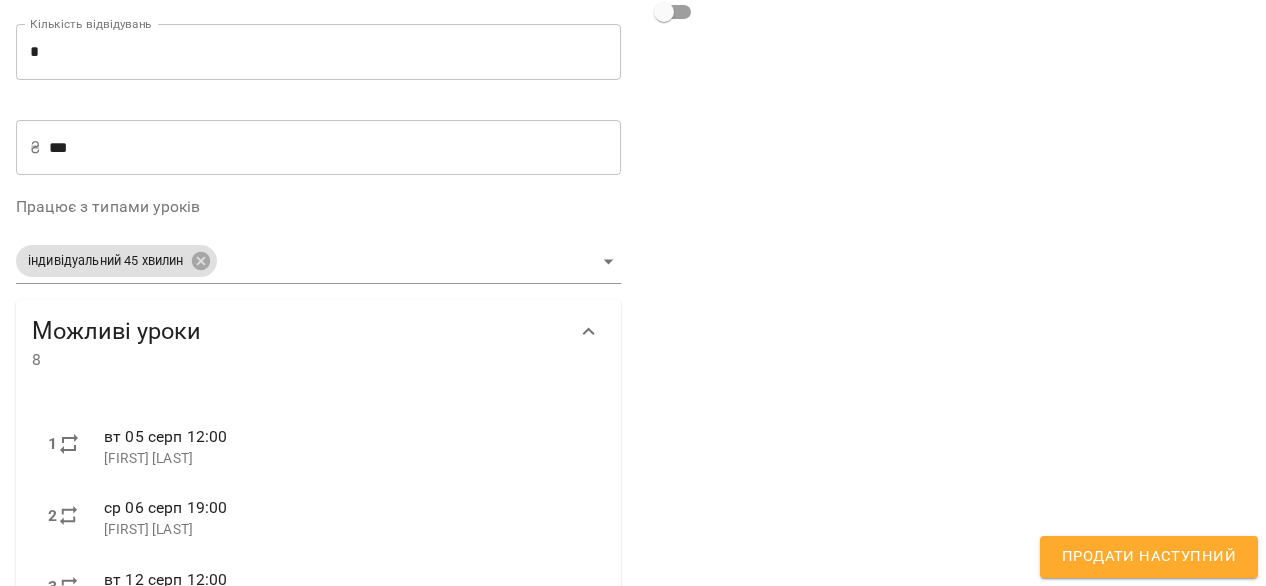 scroll, scrollTop: 498, scrollLeft: 0, axis: vertical 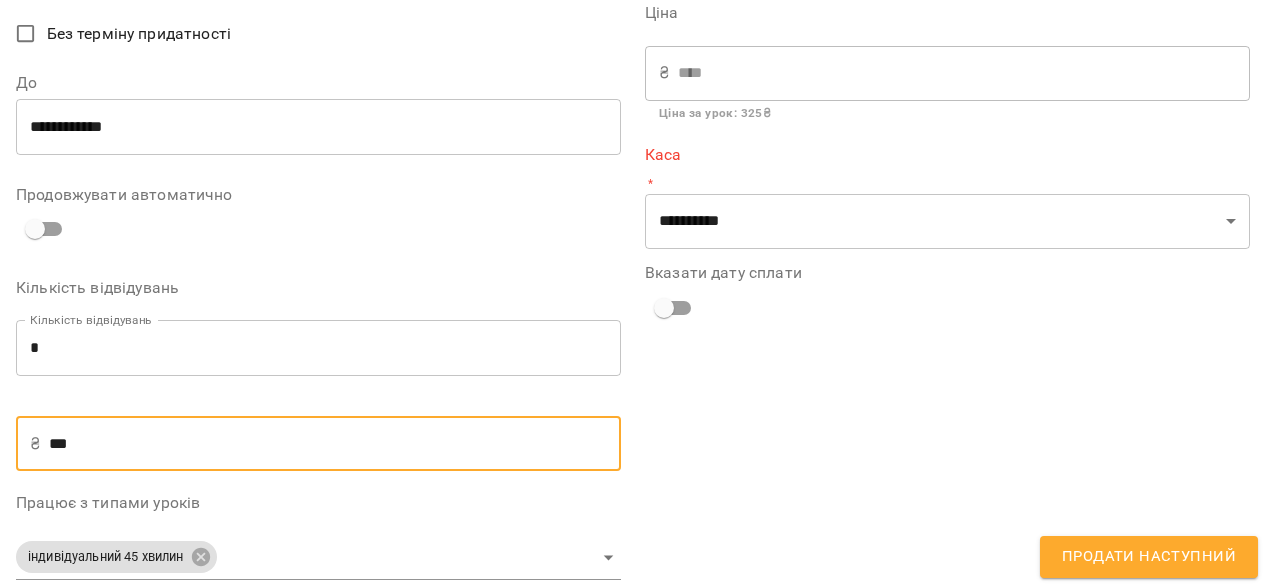 click on "***" at bounding box center [335, 444] 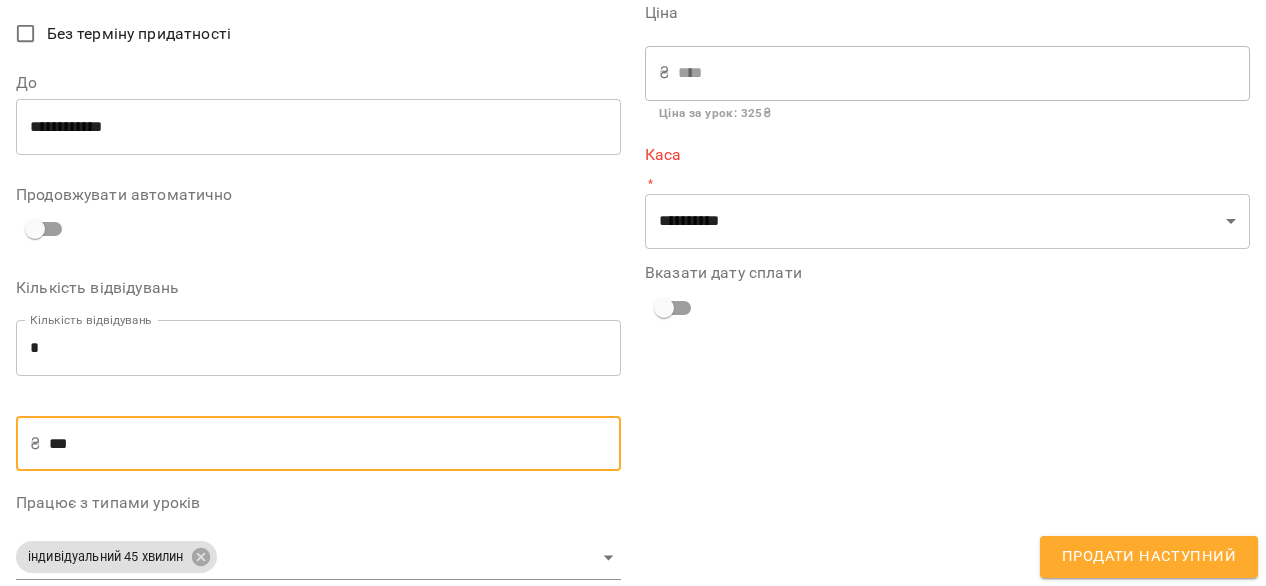 type on "**" 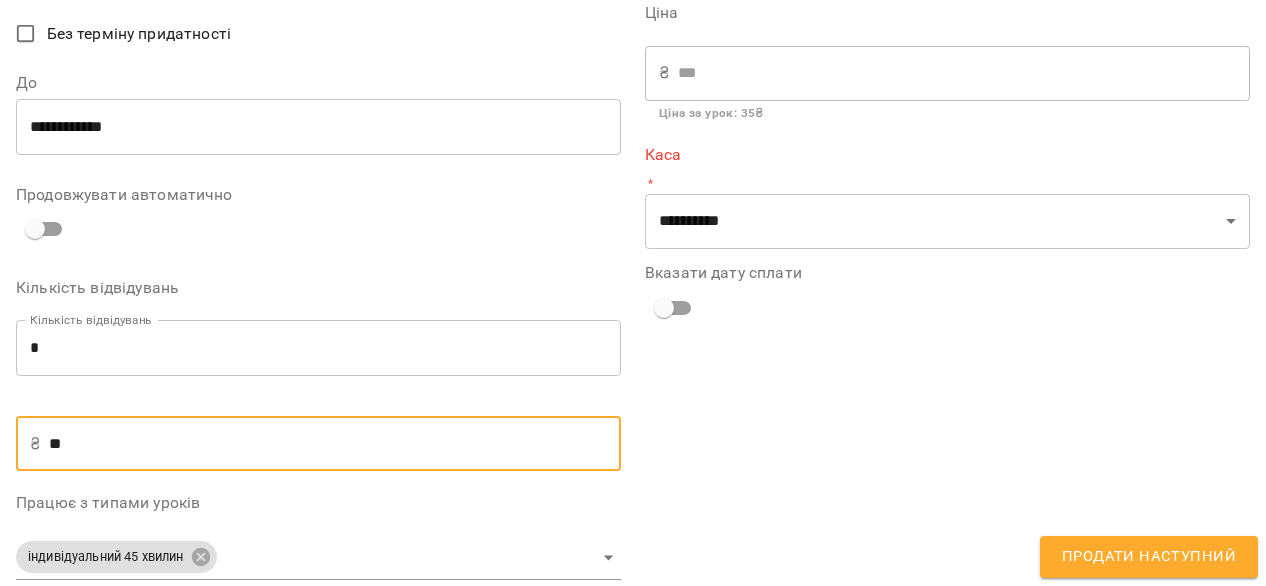 type on "***" 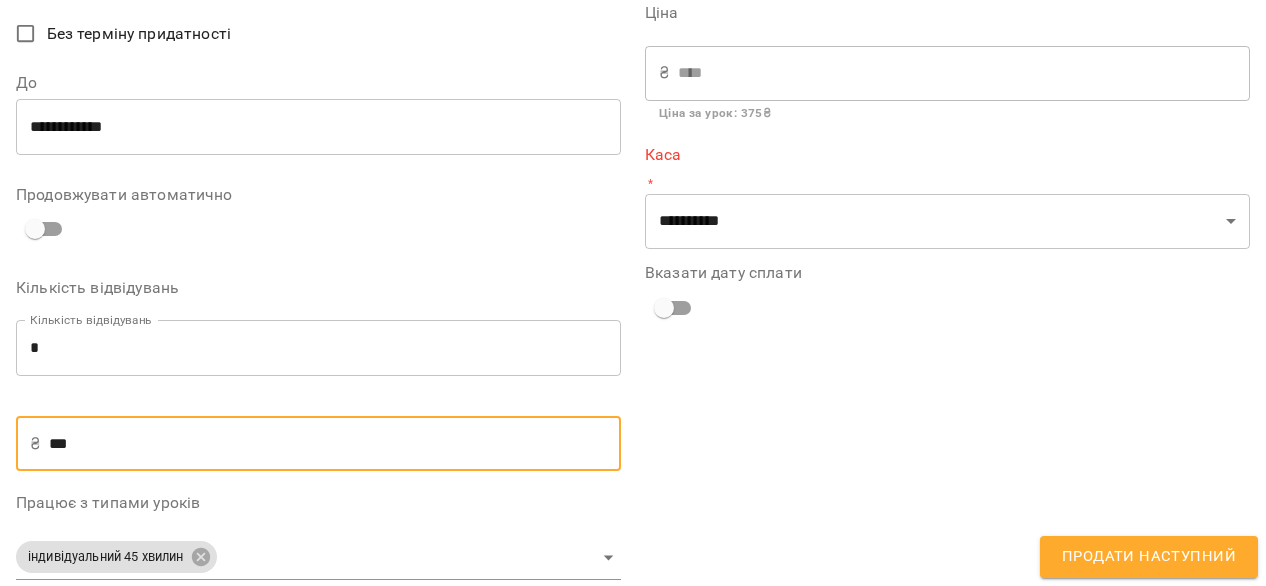 type on "**" 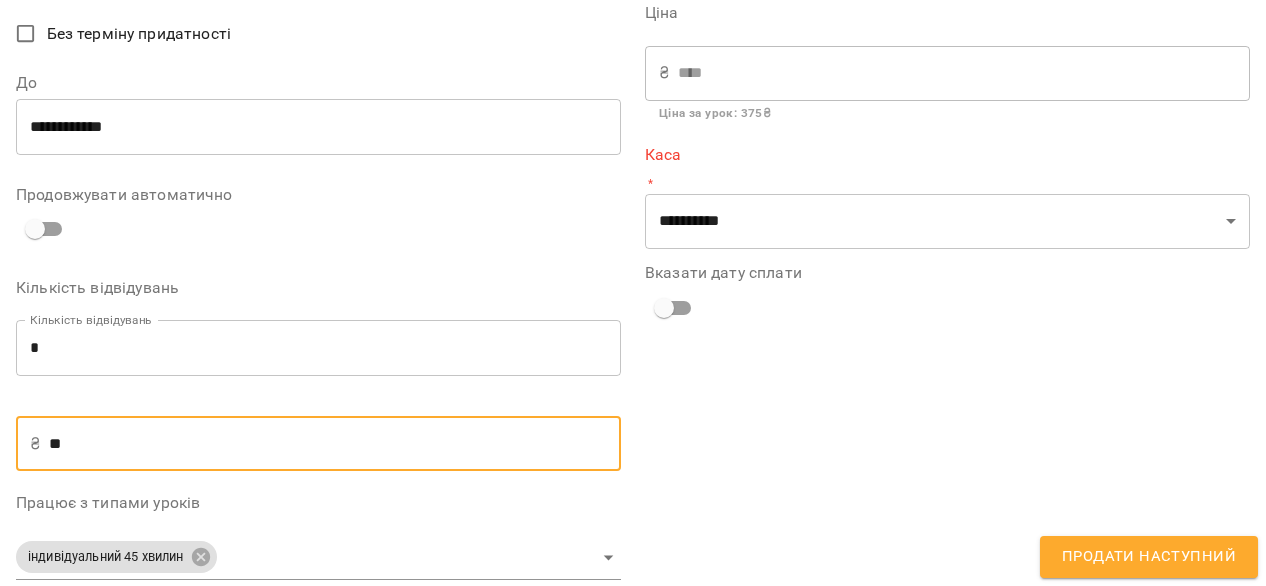 type on "***" 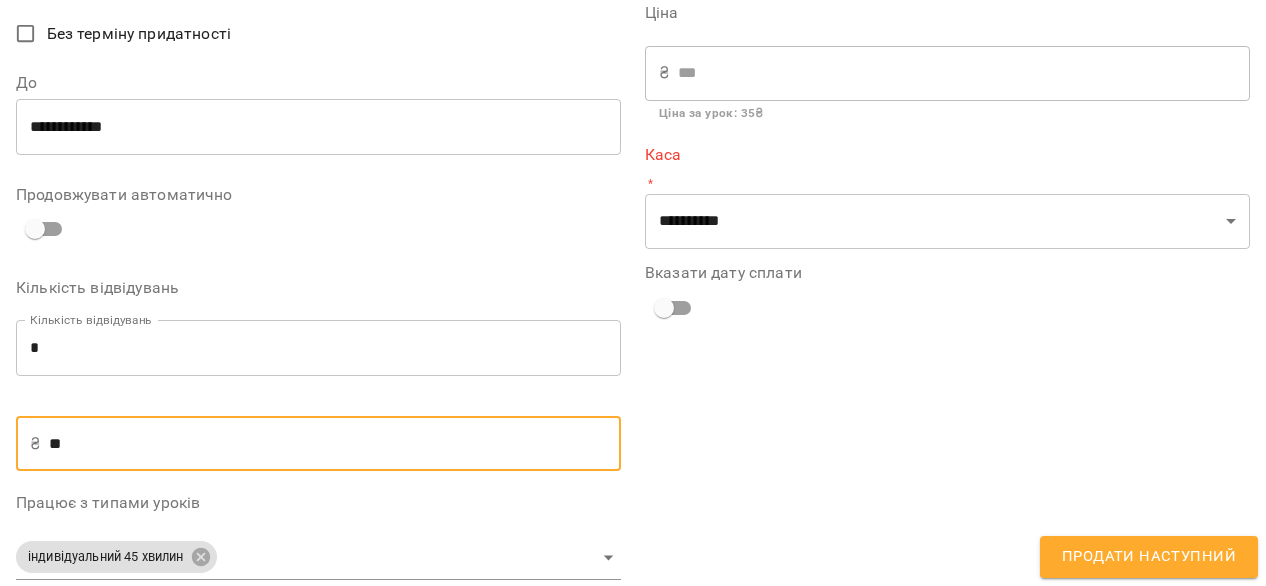 type on "***" 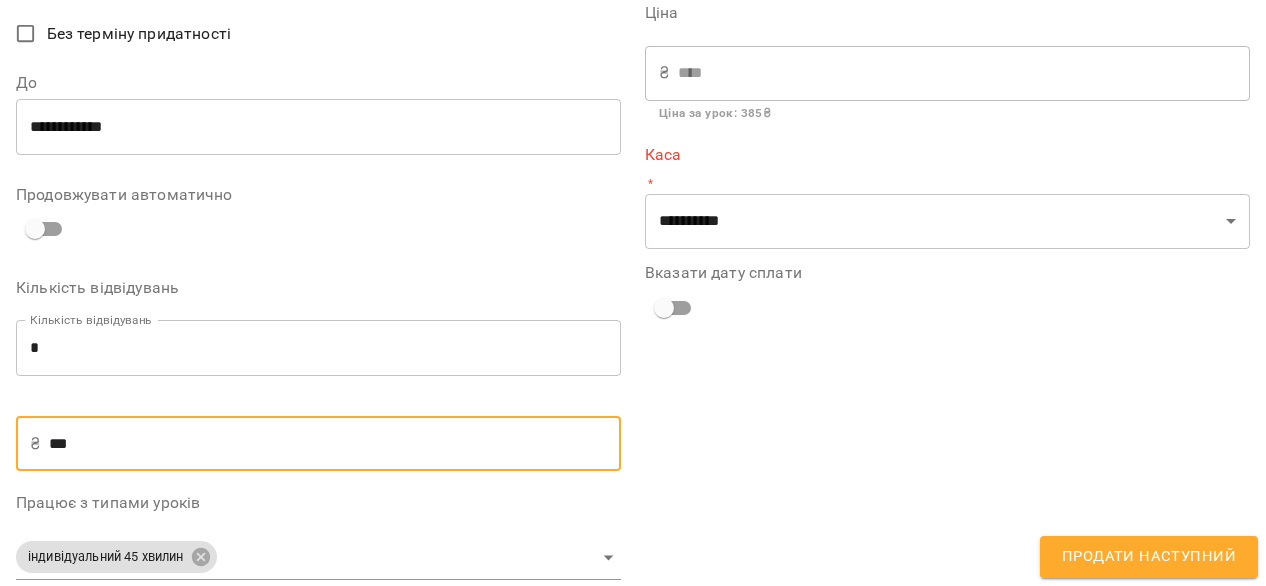 type on "**" 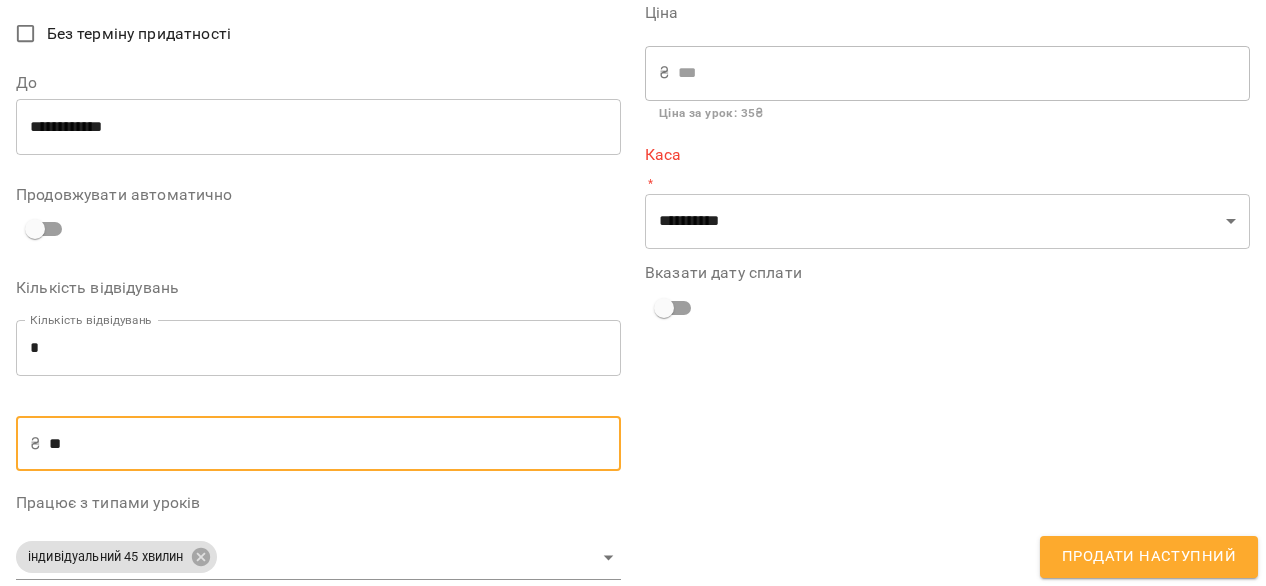 type on "***" 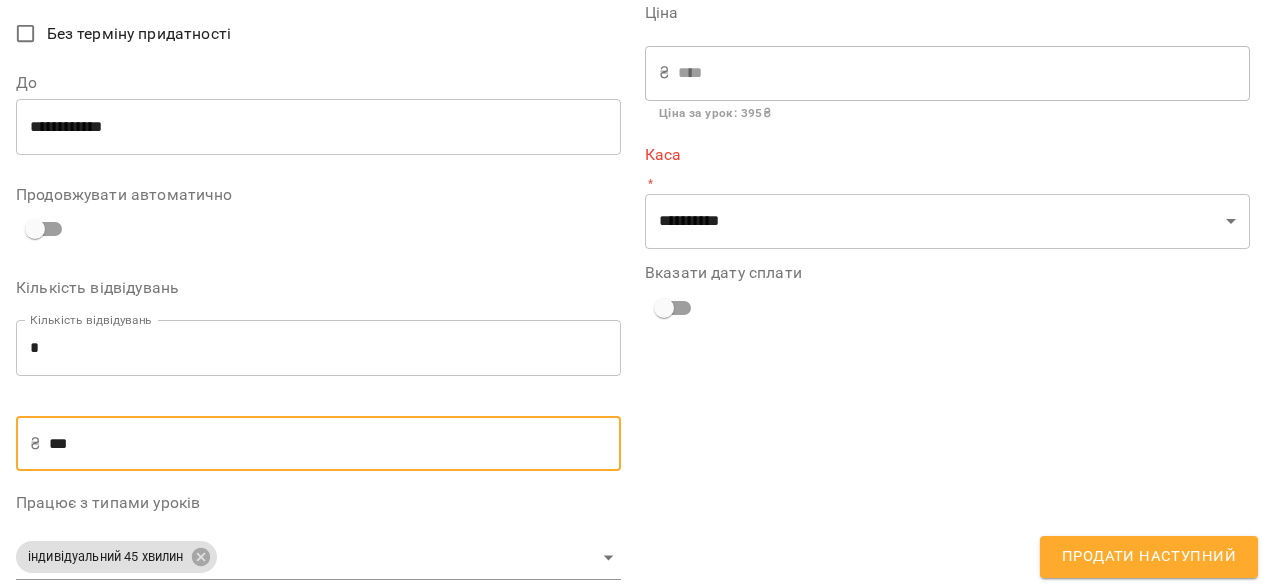 click on "***" at bounding box center [335, 444] 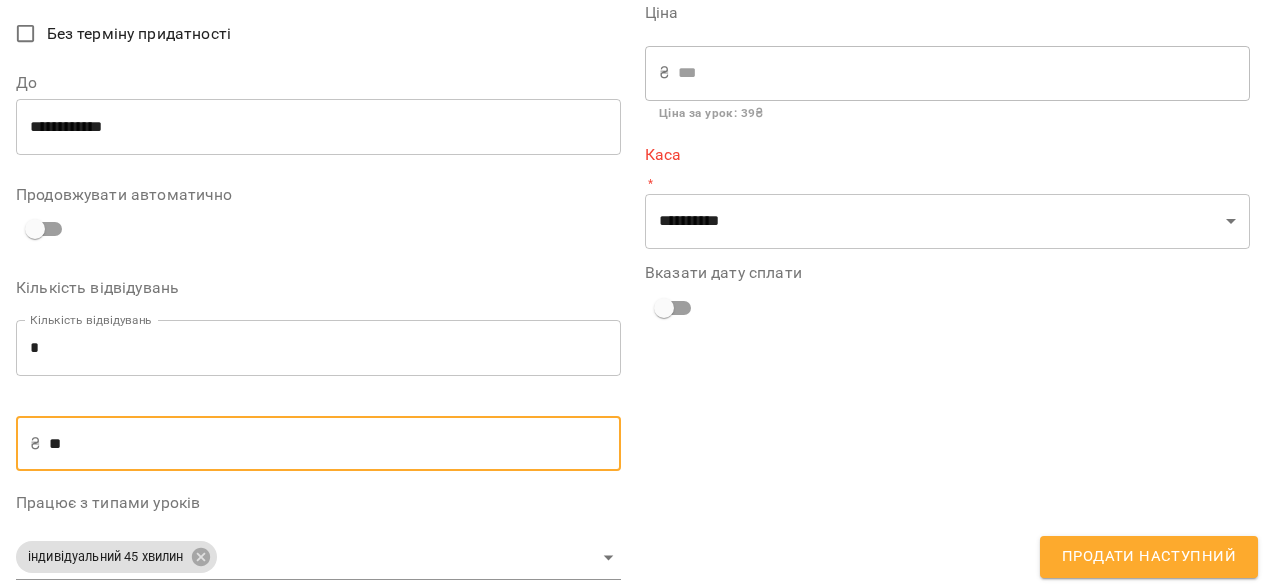 type on "***" 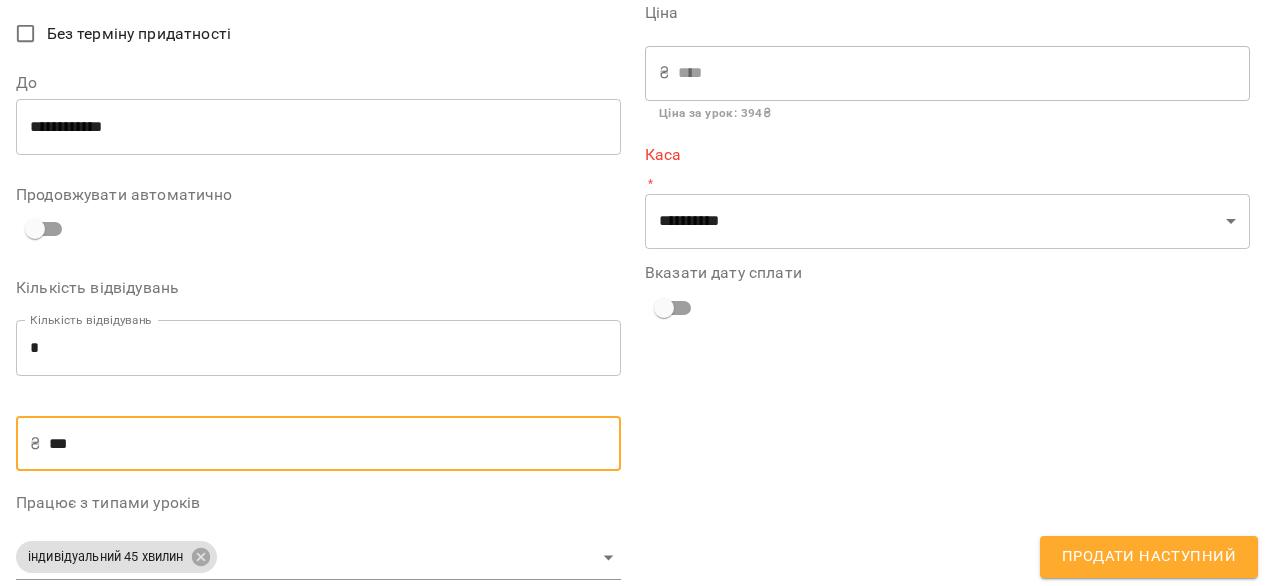 type on "**" 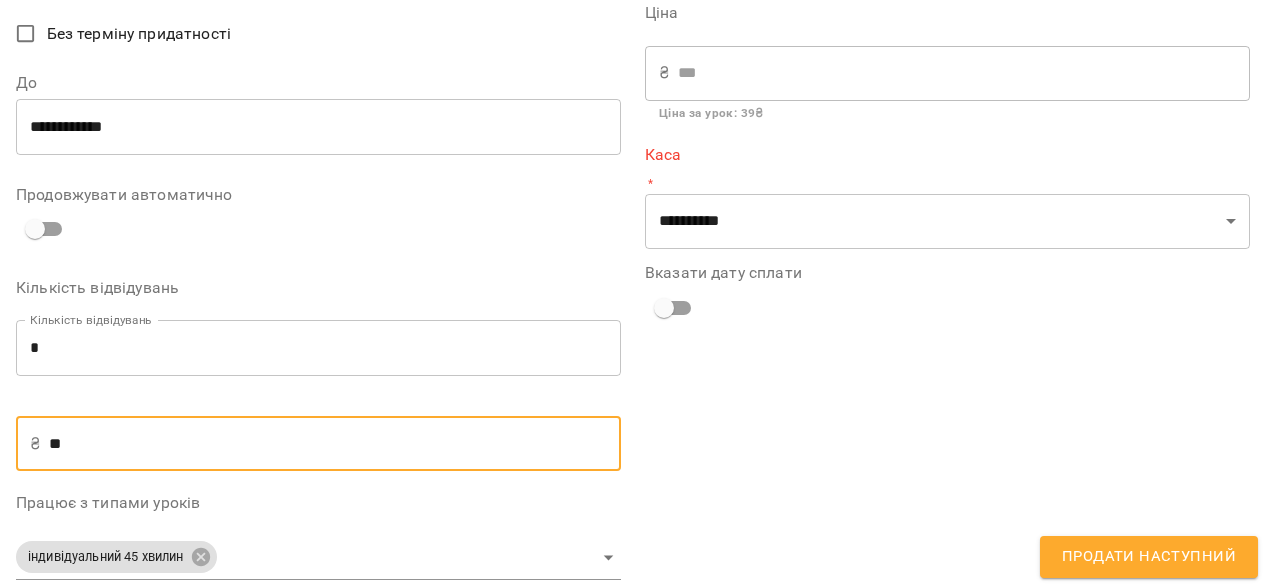 type on "***" 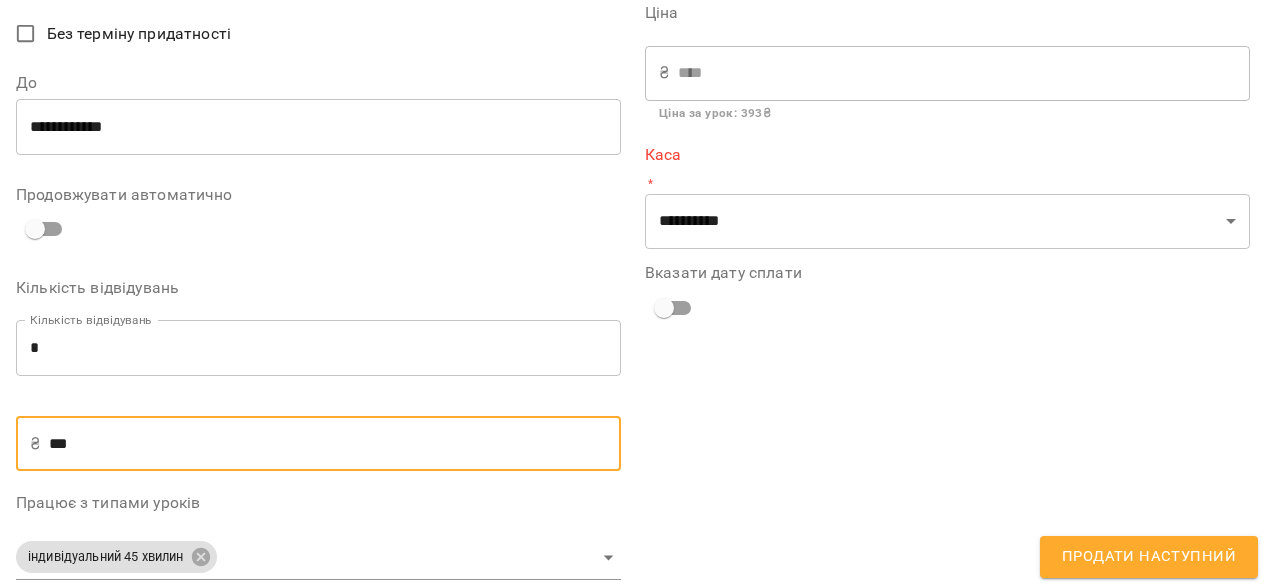 type on "******" 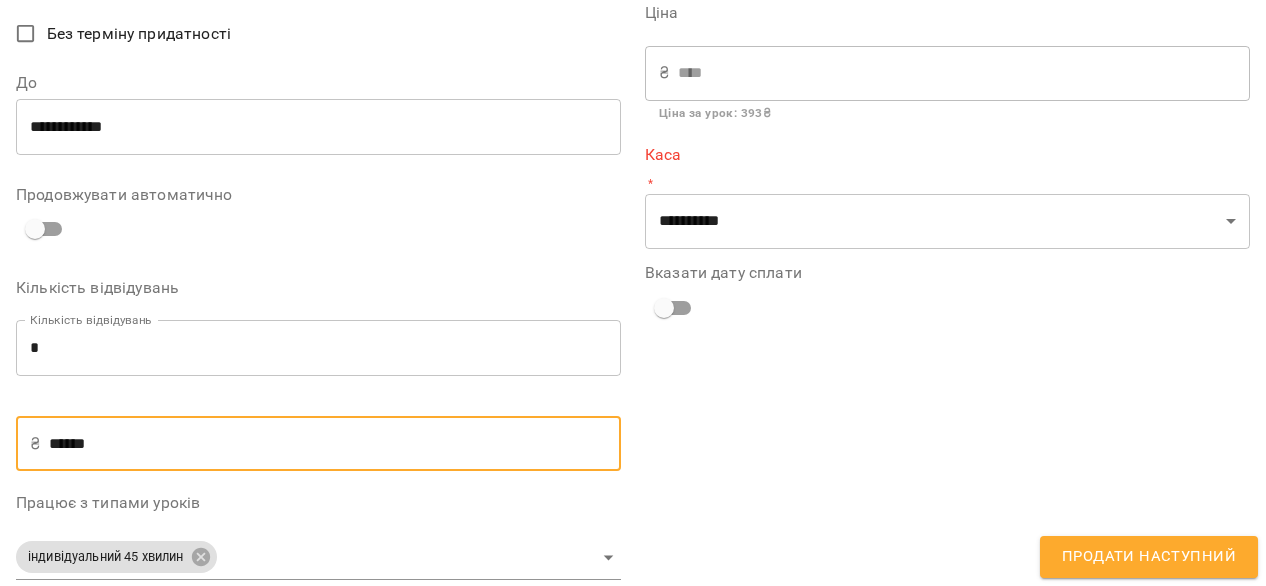 type on "****" 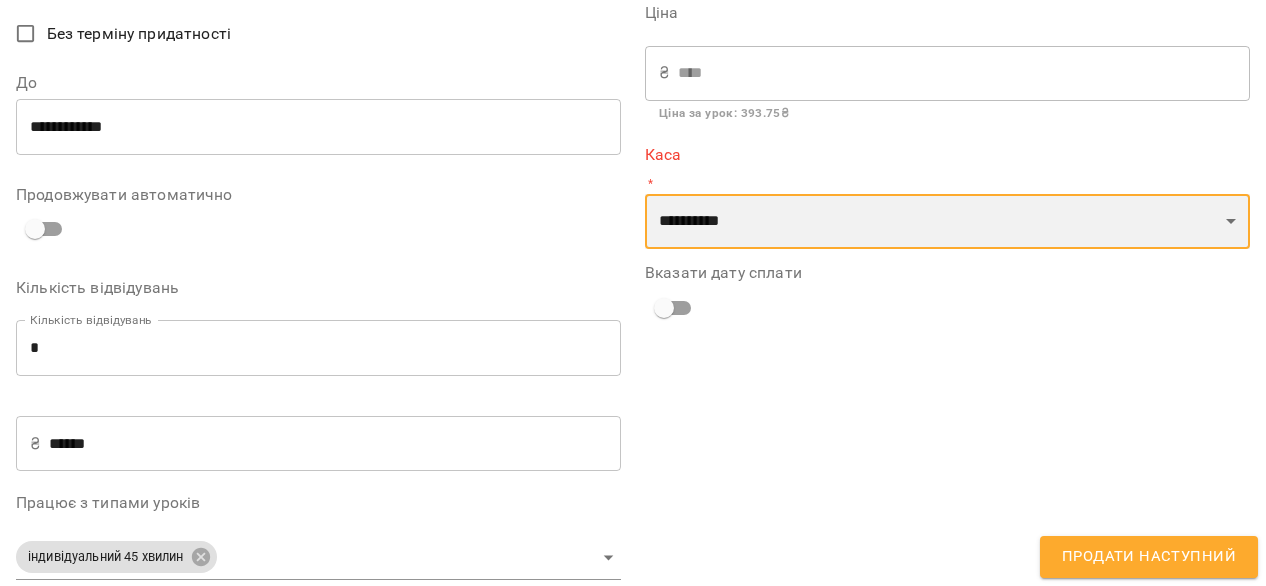 click on "**********" at bounding box center (947, 222) 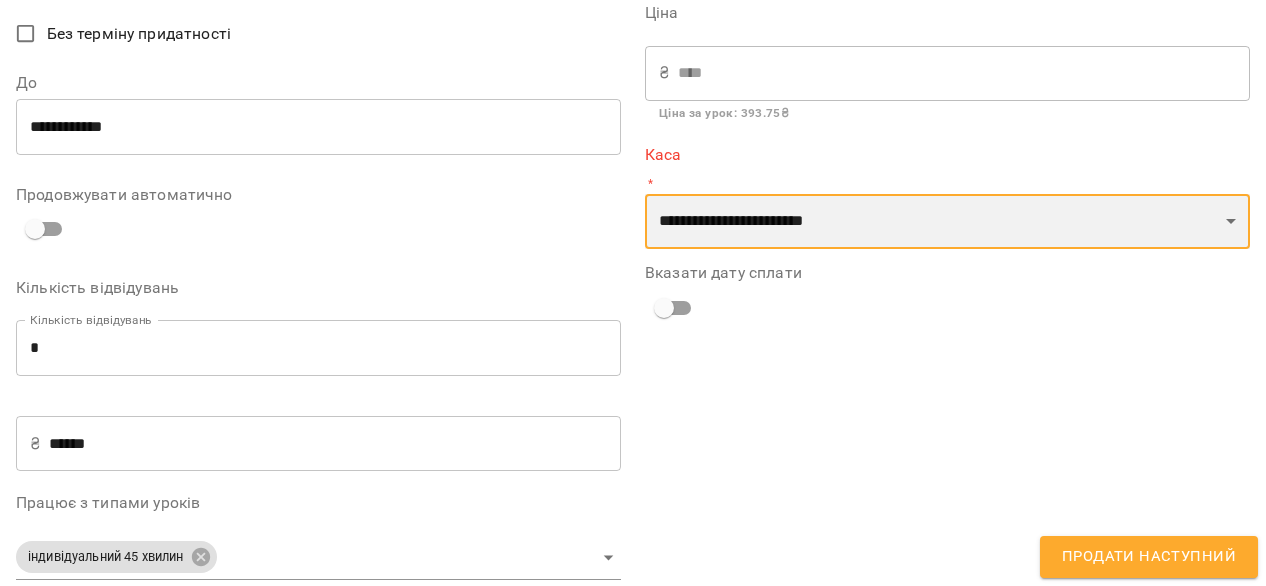 click on "**********" at bounding box center [947, 222] 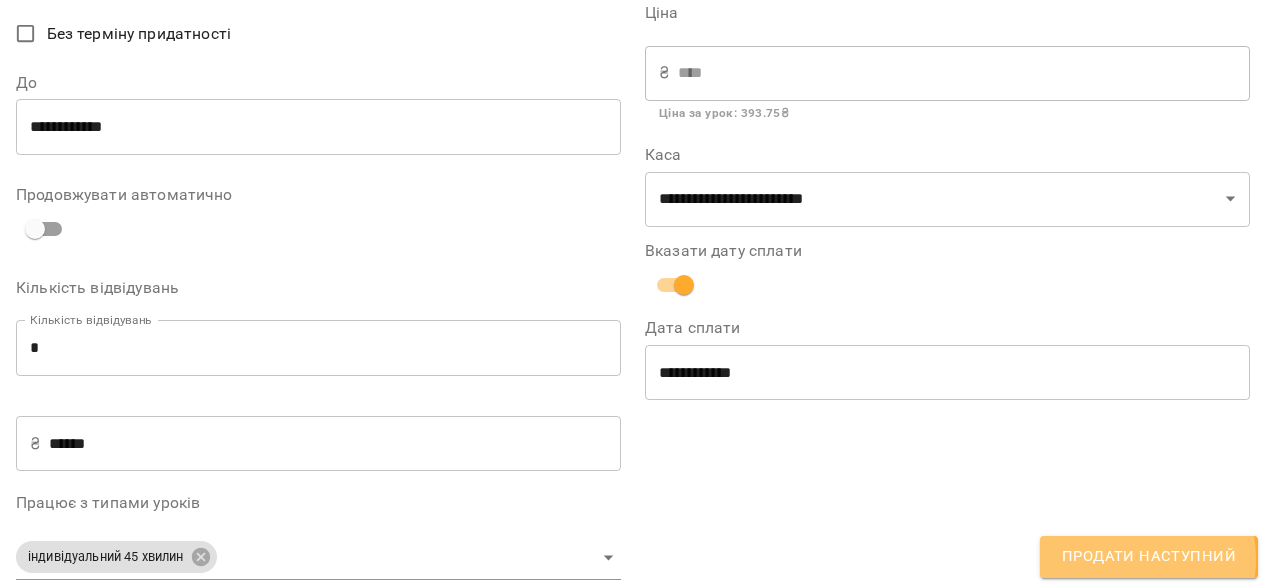 click on "Продати наступний" at bounding box center (1149, 557) 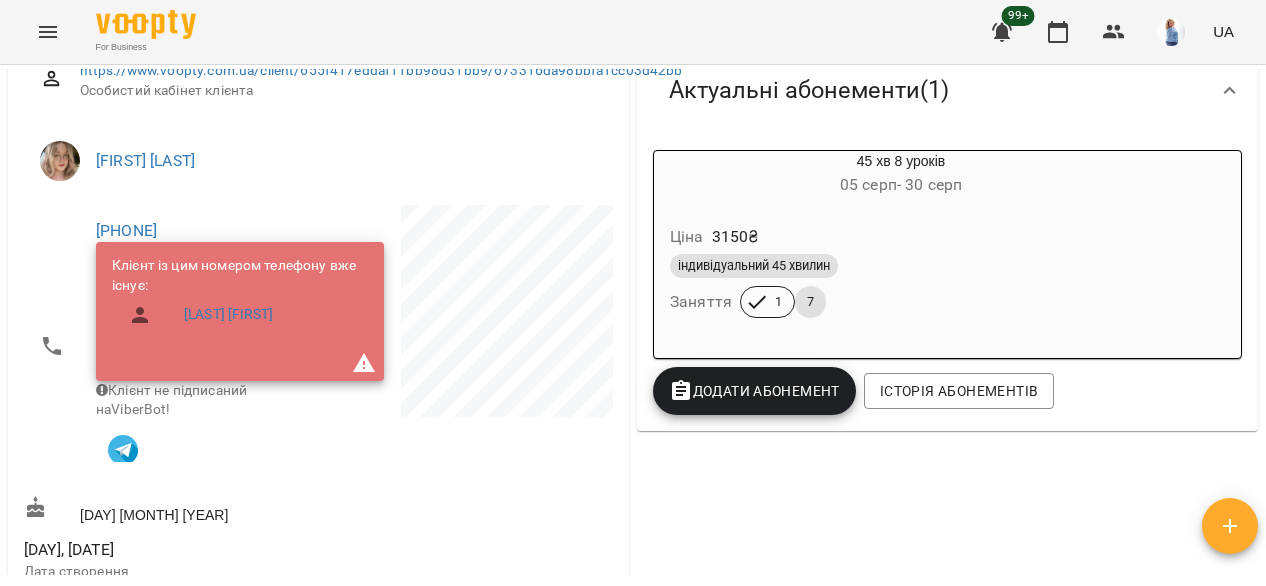 scroll, scrollTop: 263, scrollLeft: 0, axis: vertical 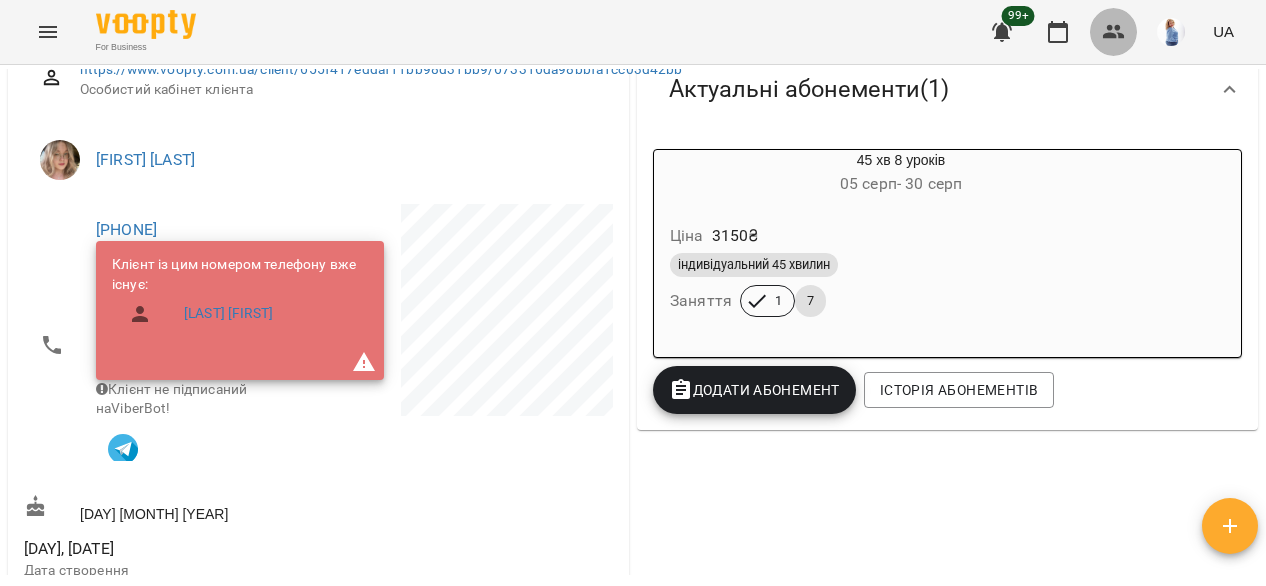 click 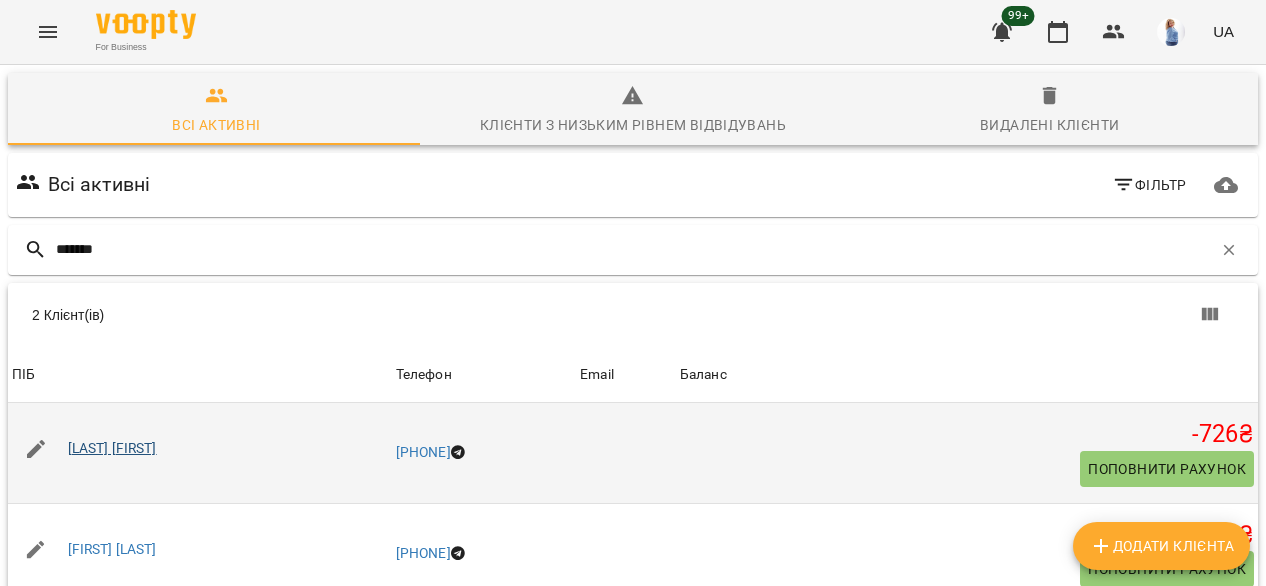 type on "*******" 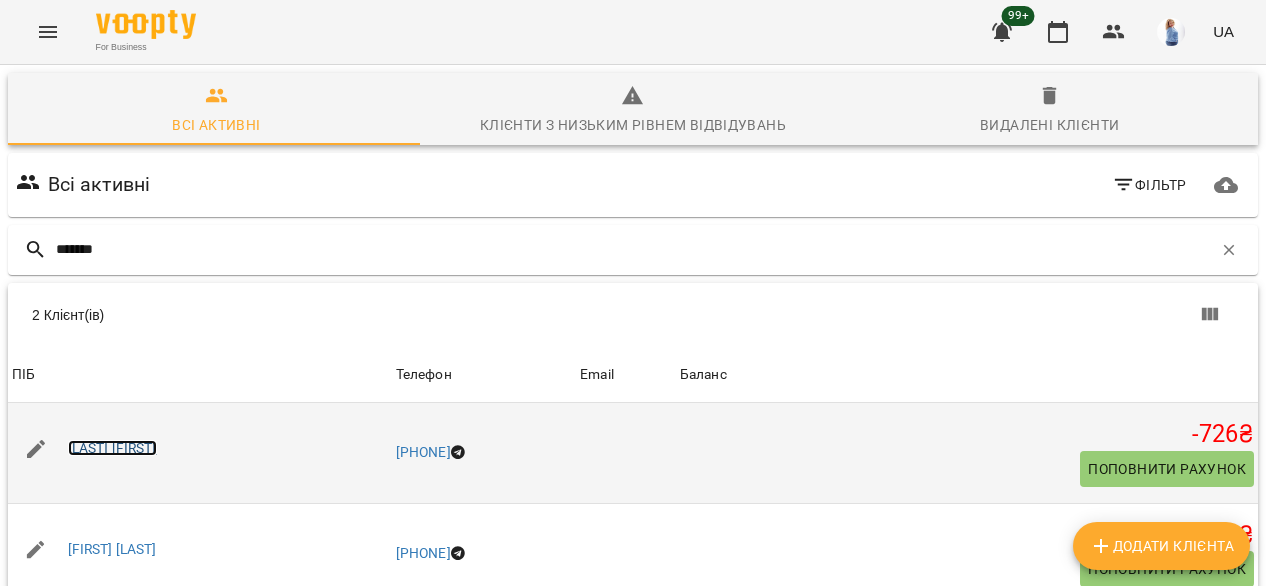 click on "[LAST] [FIRST]" at bounding box center [112, 448] 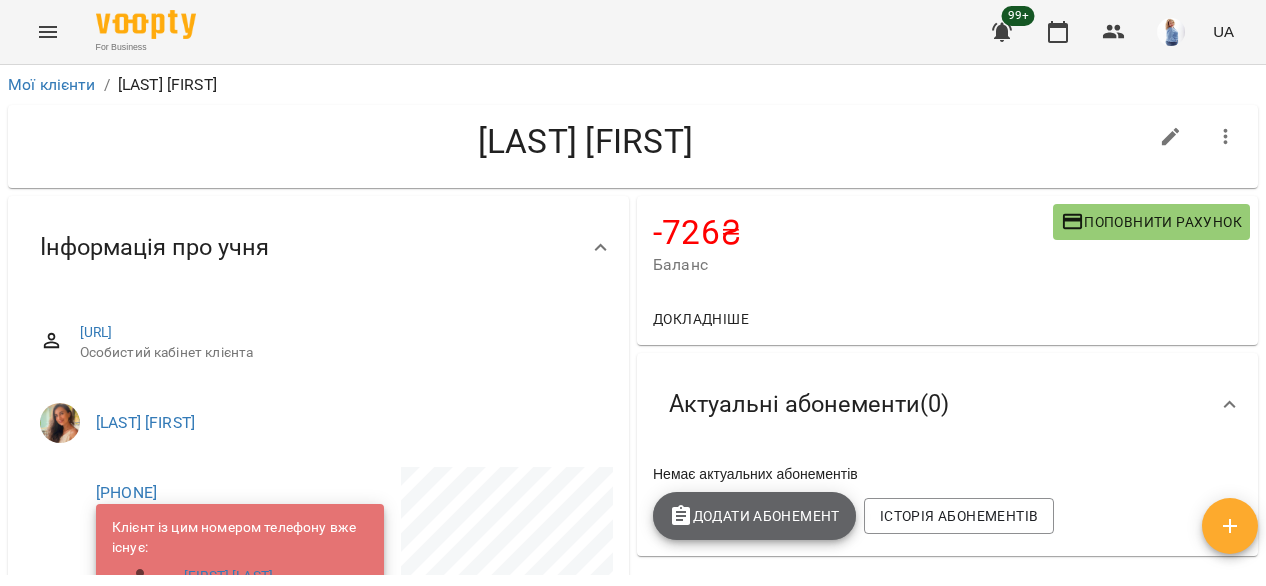 click on "Додати Абонемент" at bounding box center (754, 516) 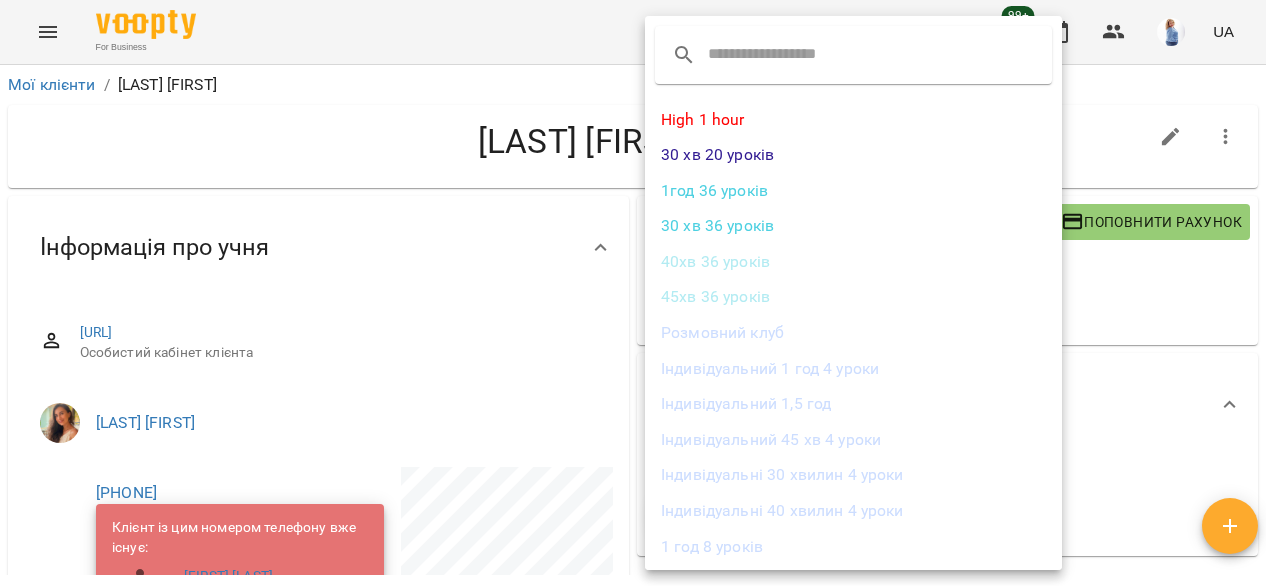 click on "1 год 8 уроків" at bounding box center (853, 547) 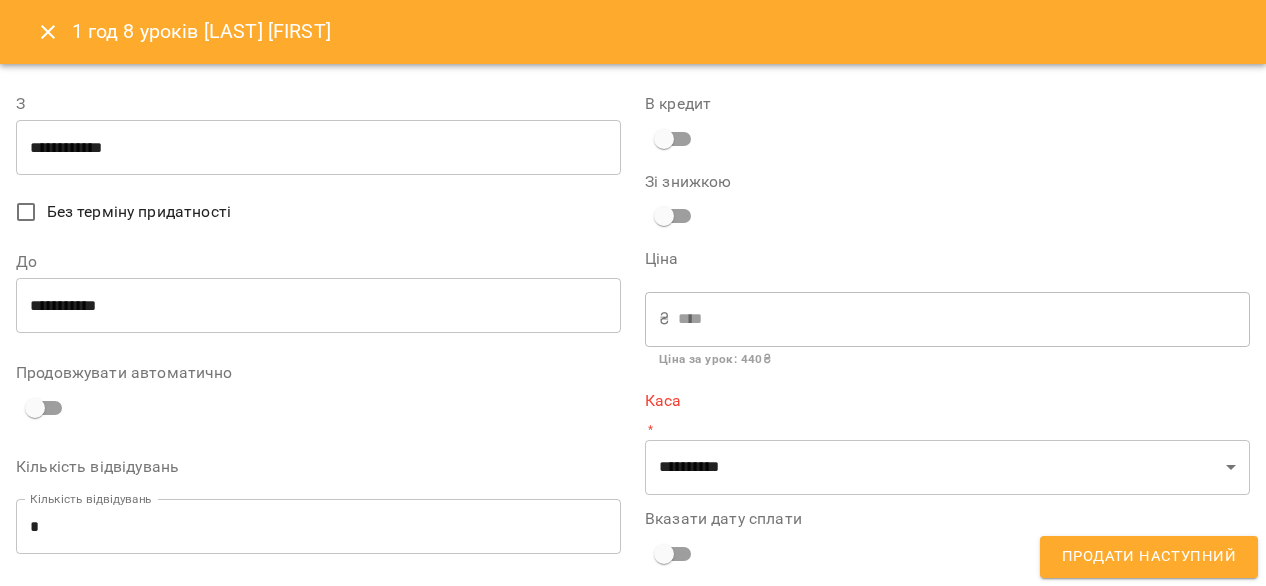 type on "**********" 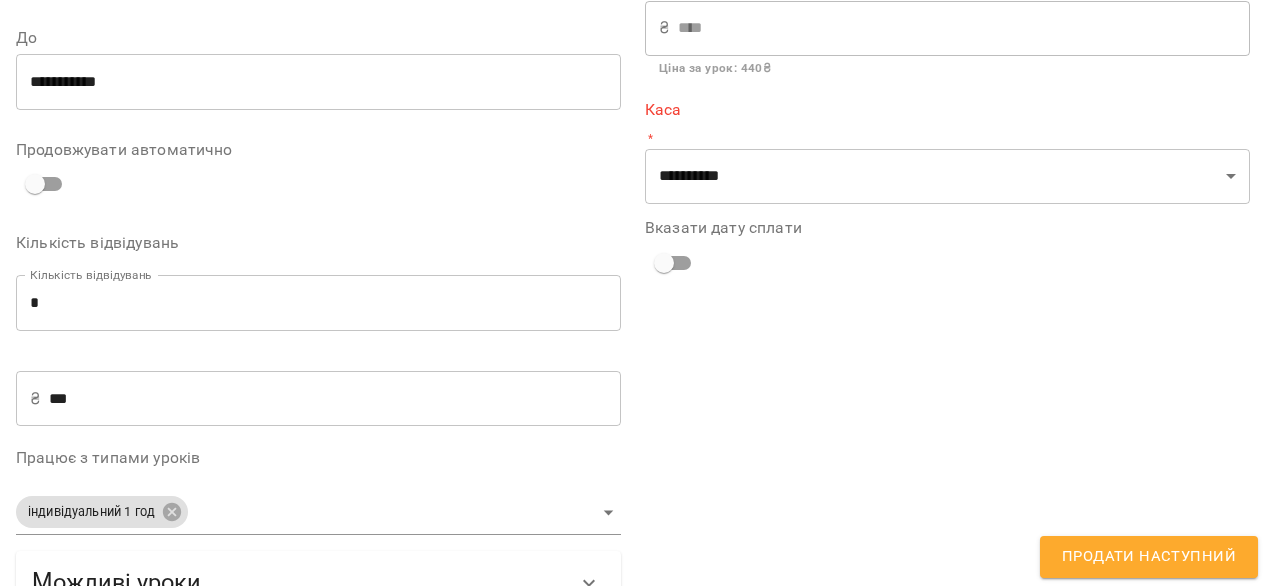scroll, scrollTop: 256, scrollLeft: 0, axis: vertical 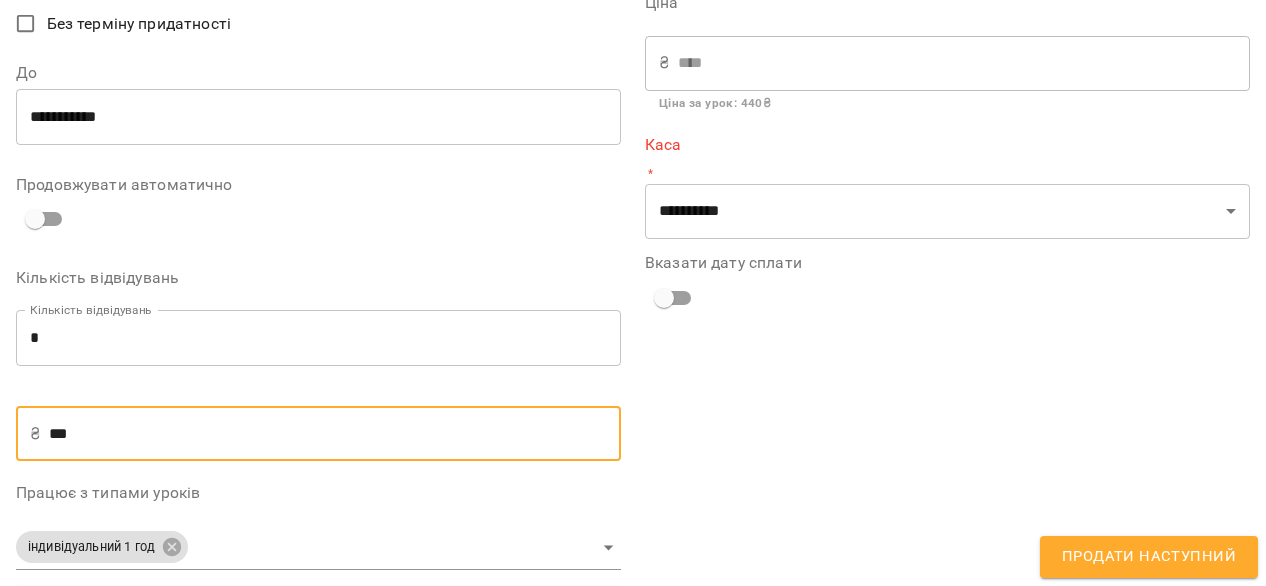 click on "***" at bounding box center (335, 434) 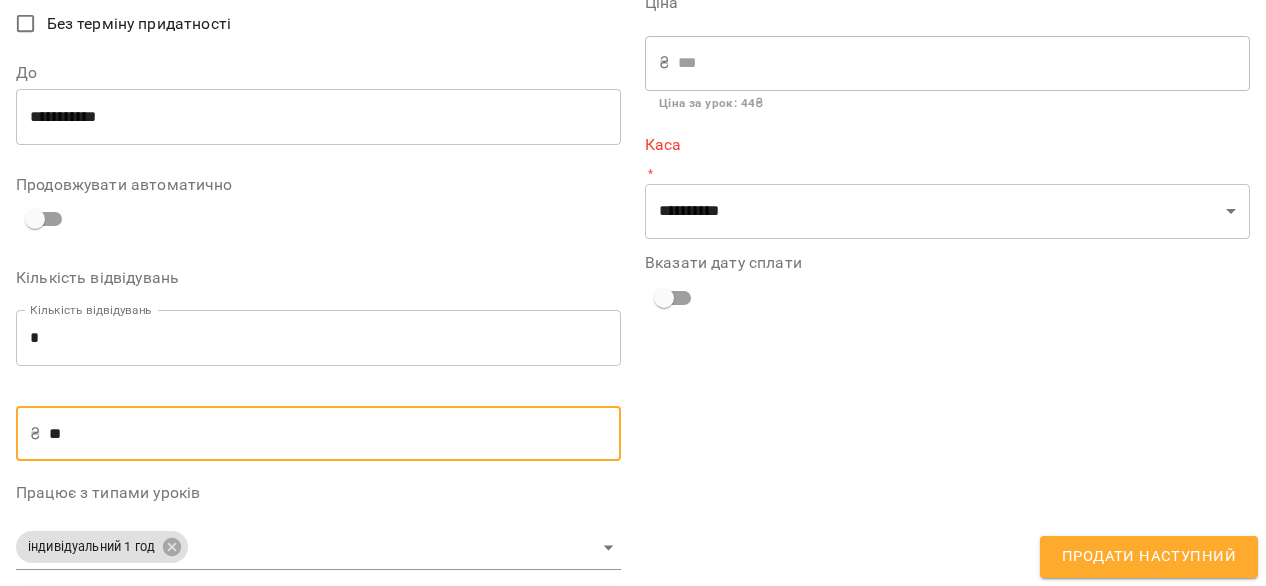 type on "*" 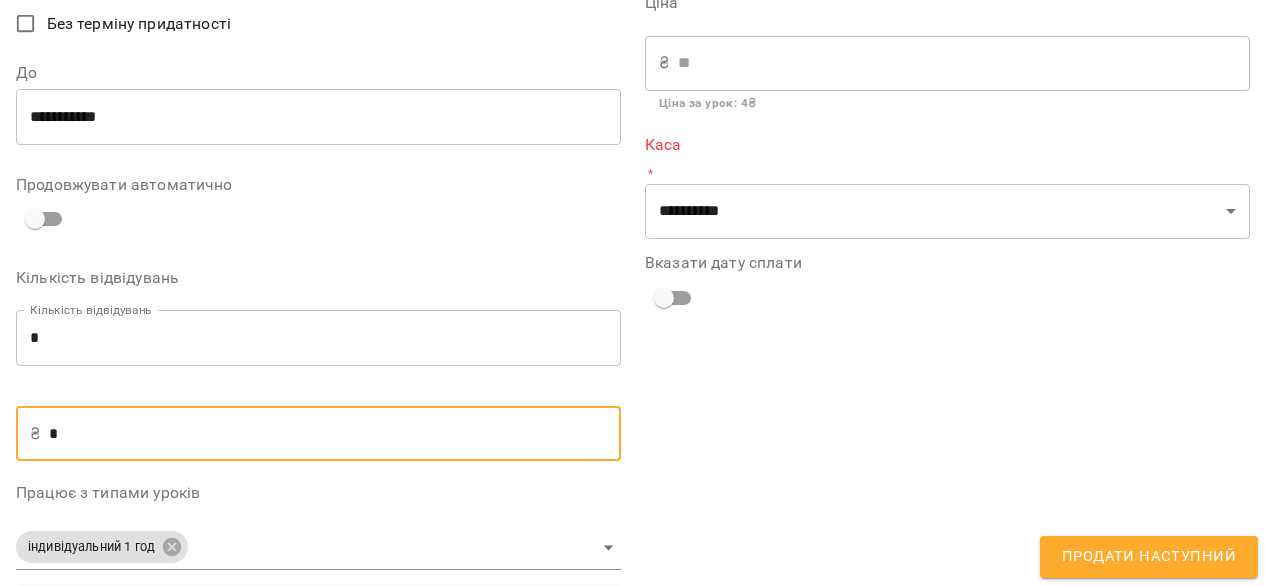 type on "**" 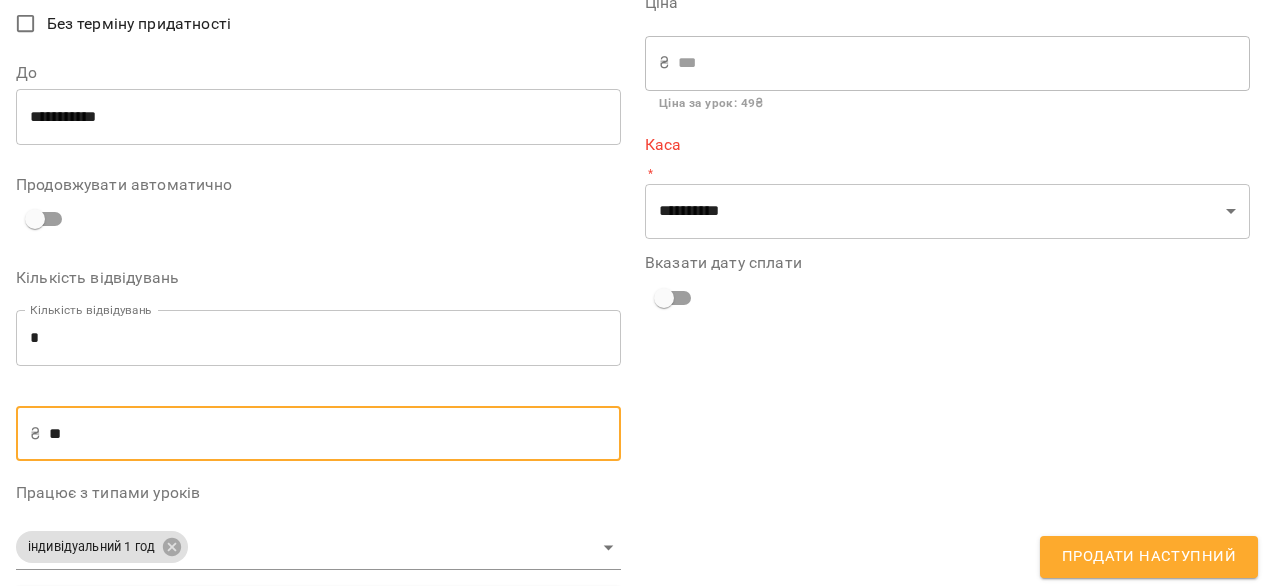 type on "***" 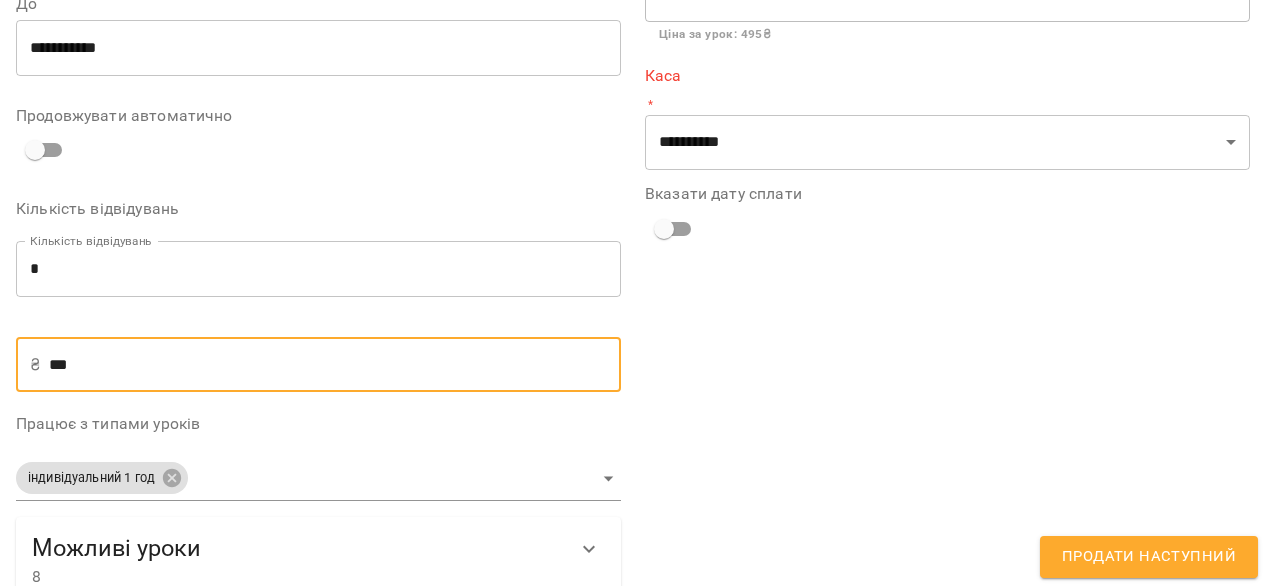 scroll, scrollTop: 300, scrollLeft: 0, axis: vertical 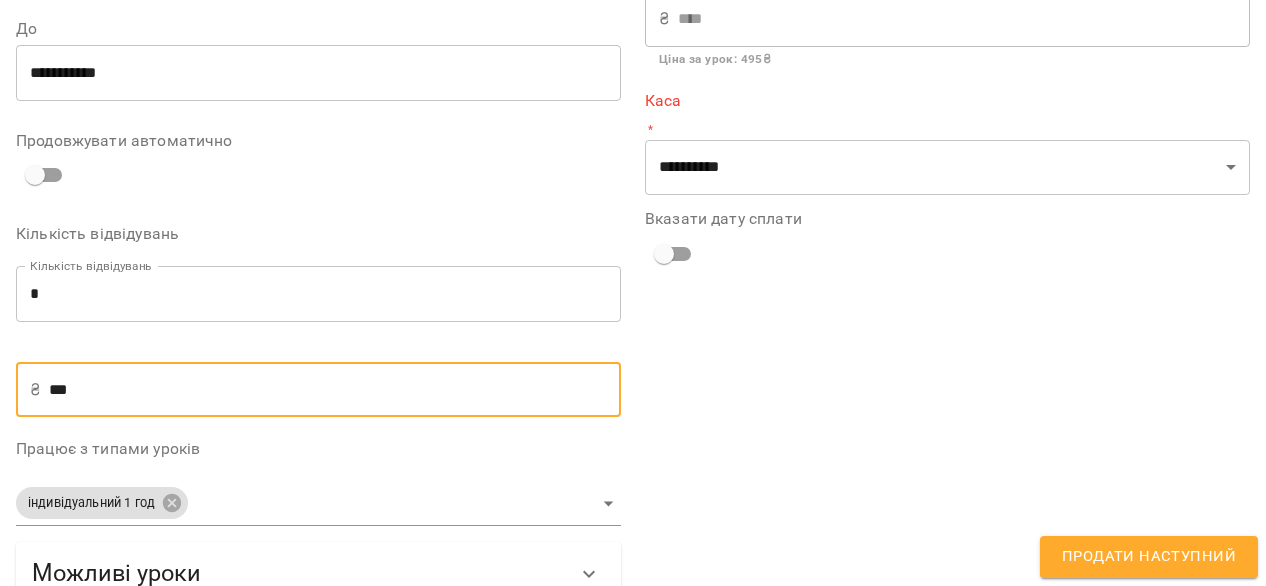 type on "***" 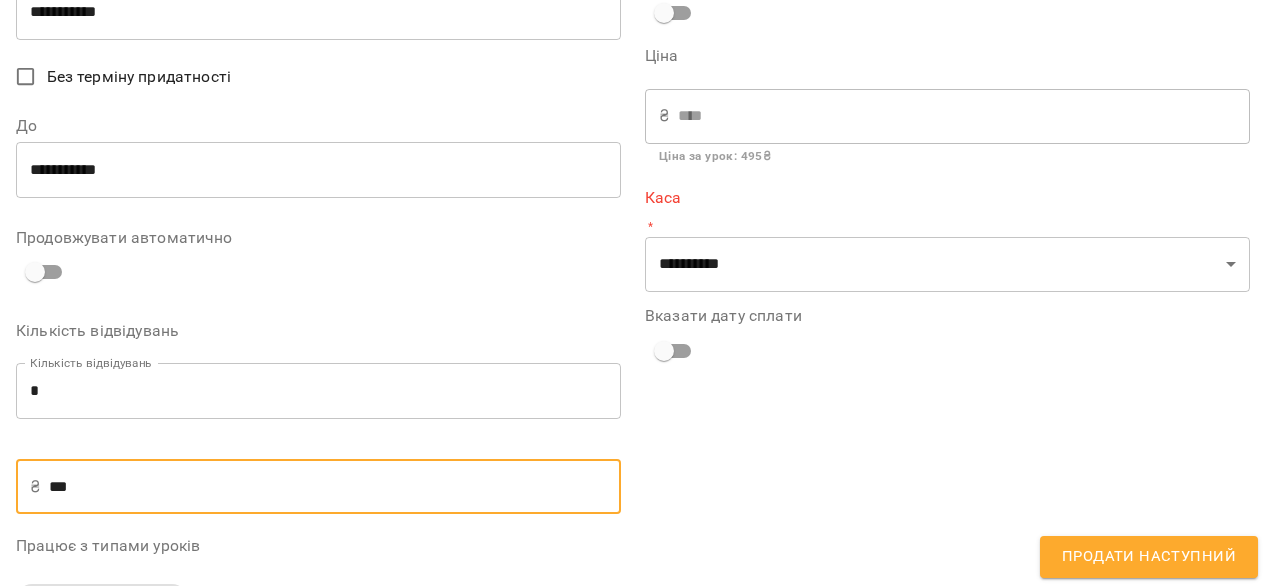 scroll, scrollTop: 94, scrollLeft: 0, axis: vertical 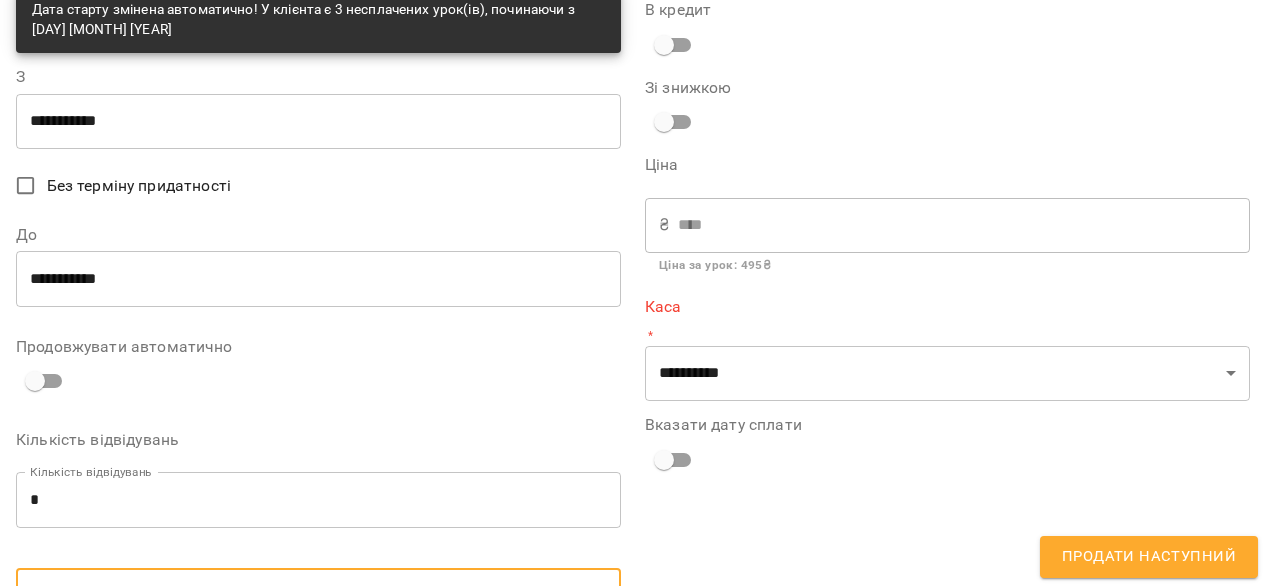 click on "**********" at bounding box center [318, 279] 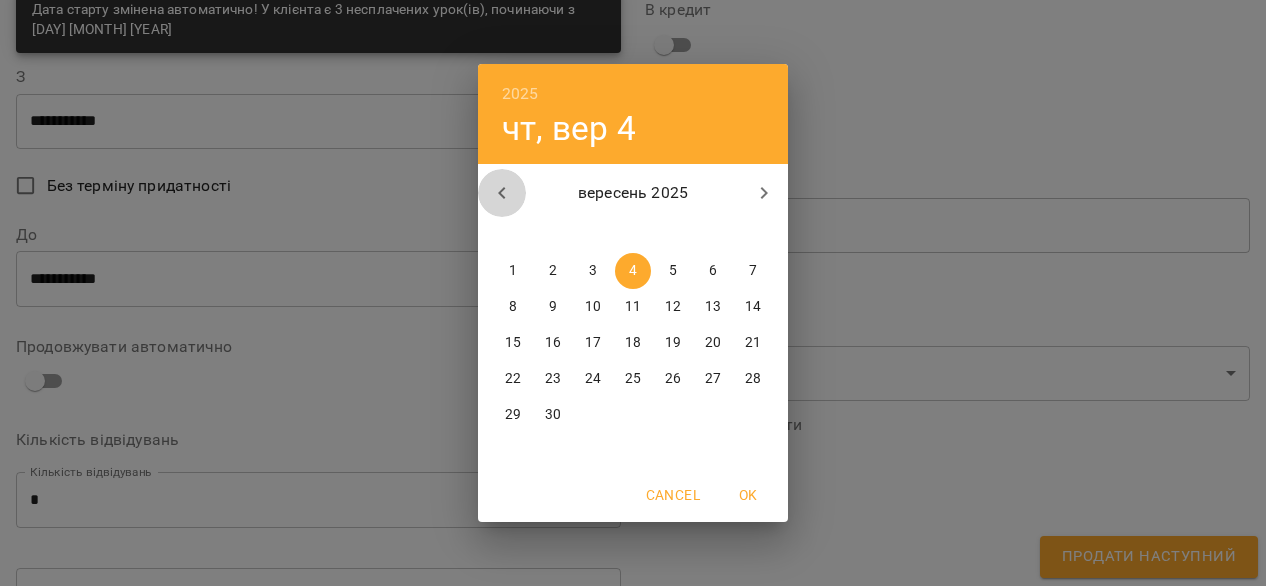 click 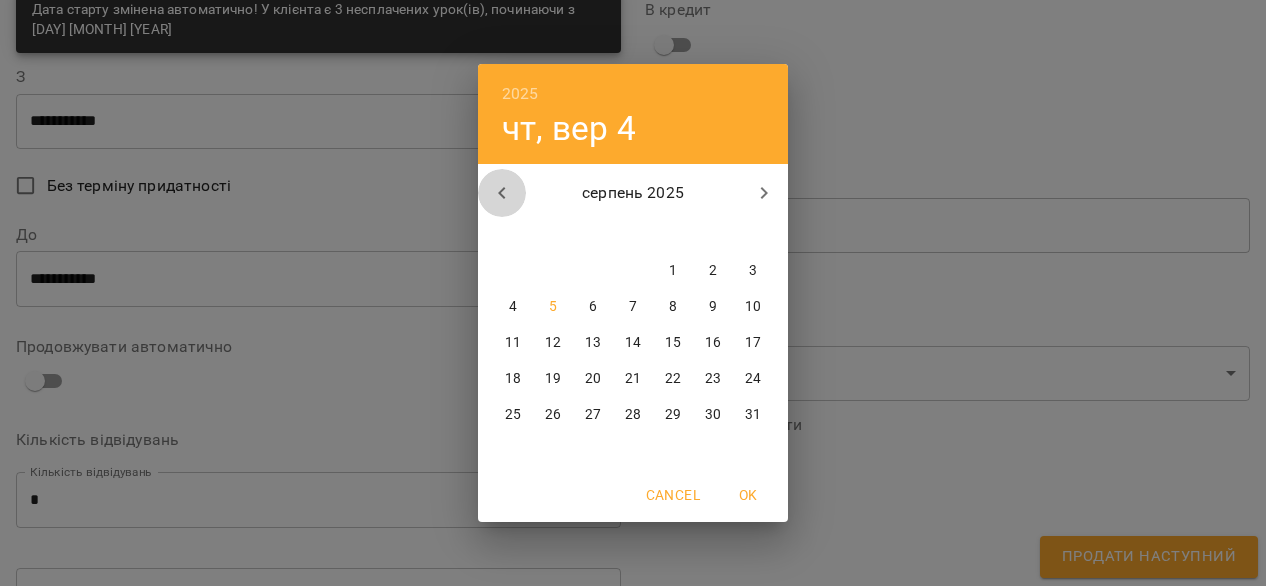 click 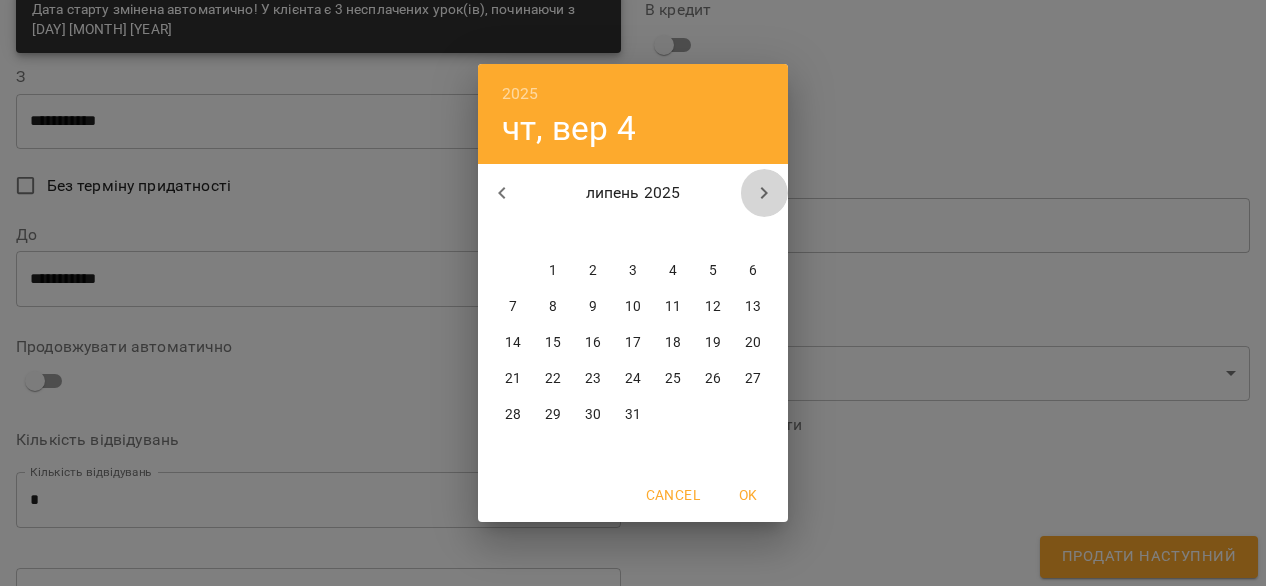 click 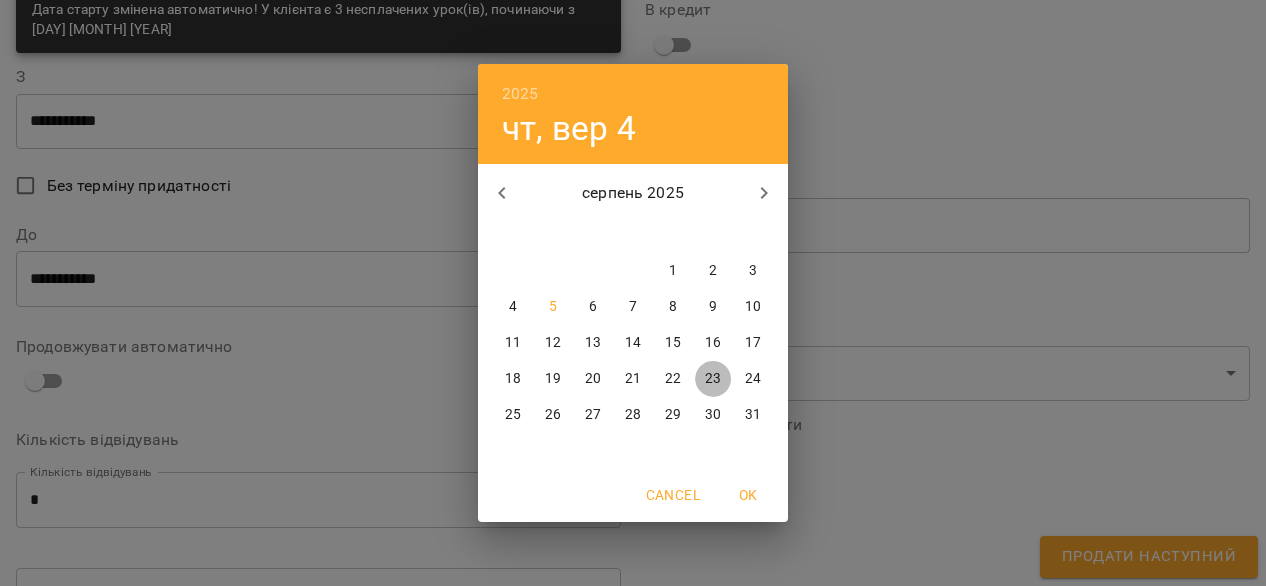 click on "23" at bounding box center (713, 379) 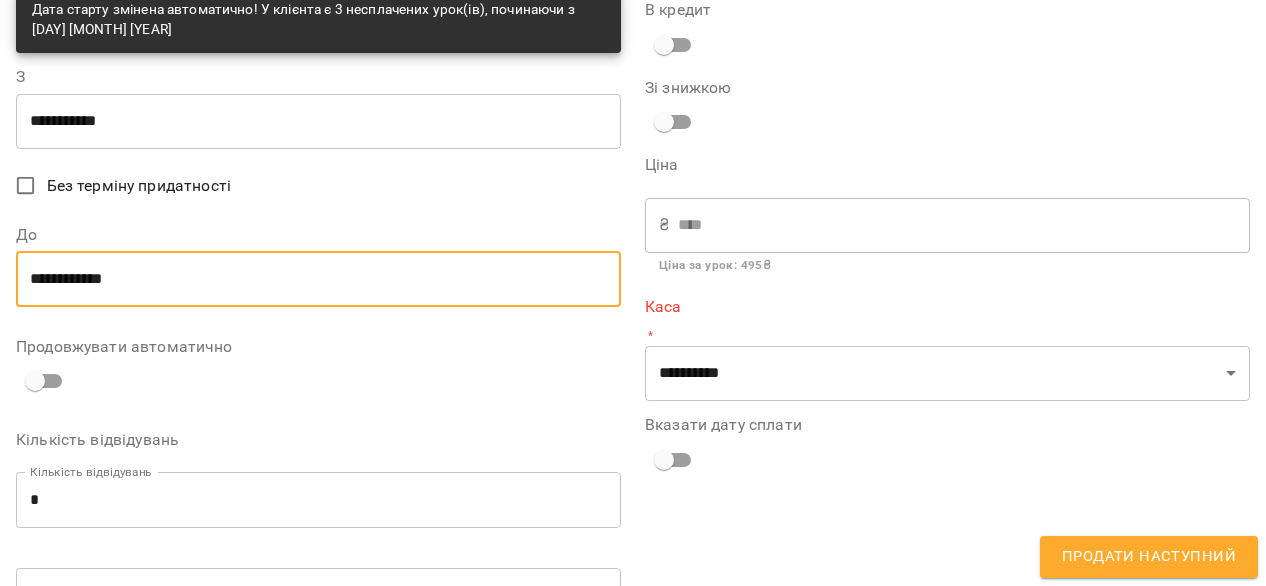 scroll, scrollTop: 359, scrollLeft: 0, axis: vertical 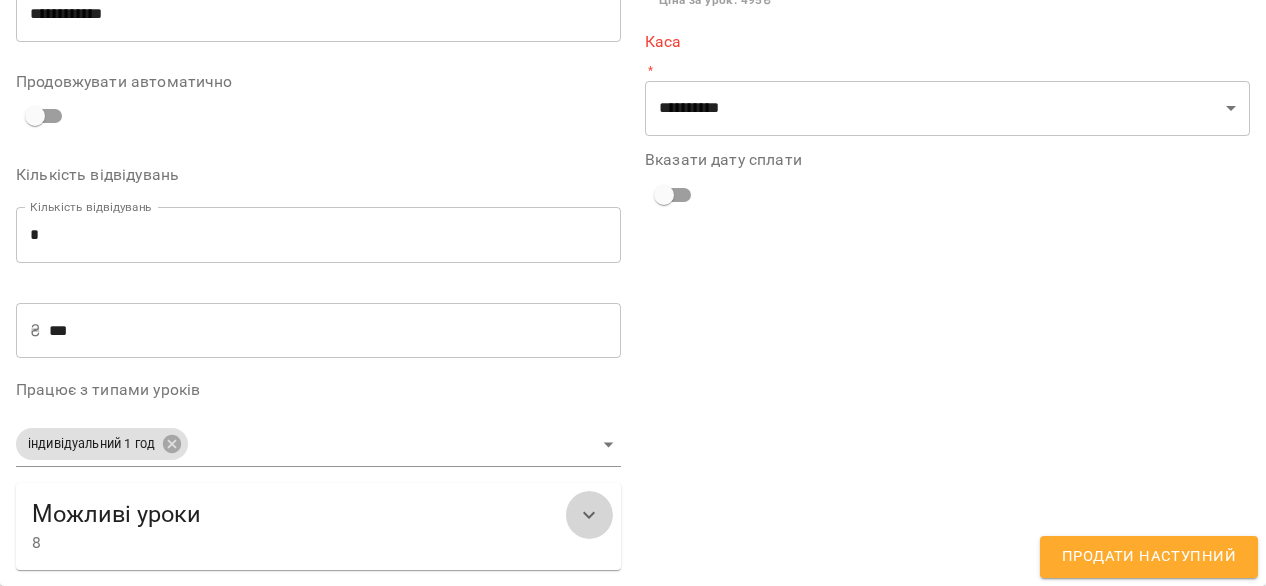 click 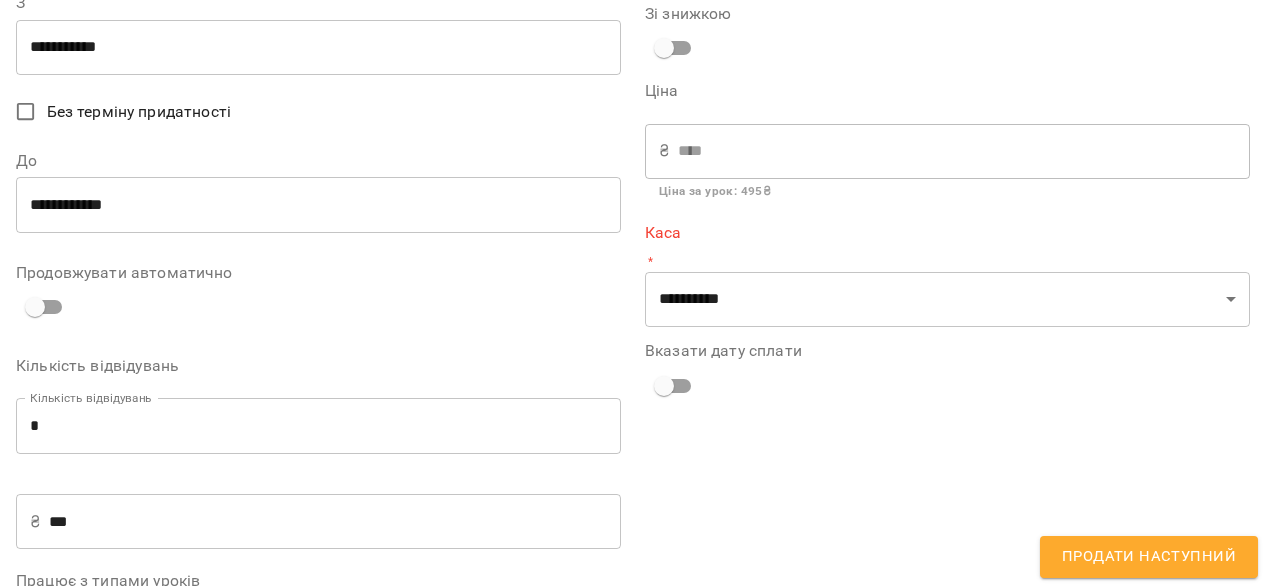 scroll, scrollTop: 164, scrollLeft: 0, axis: vertical 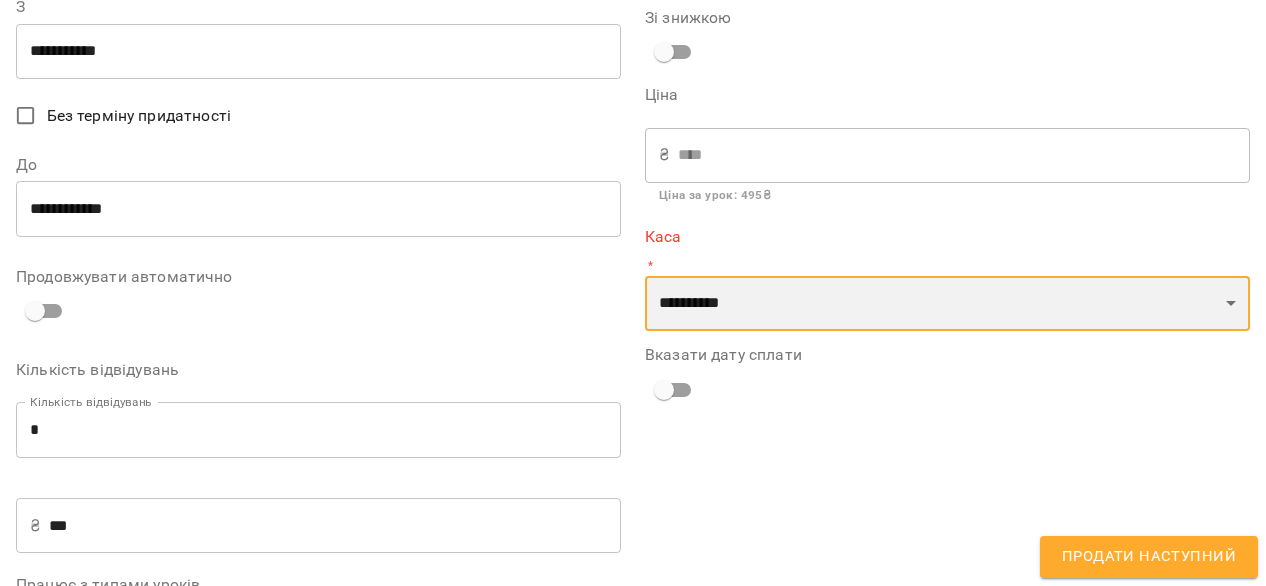 click on "**********" at bounding box center [947, 304] 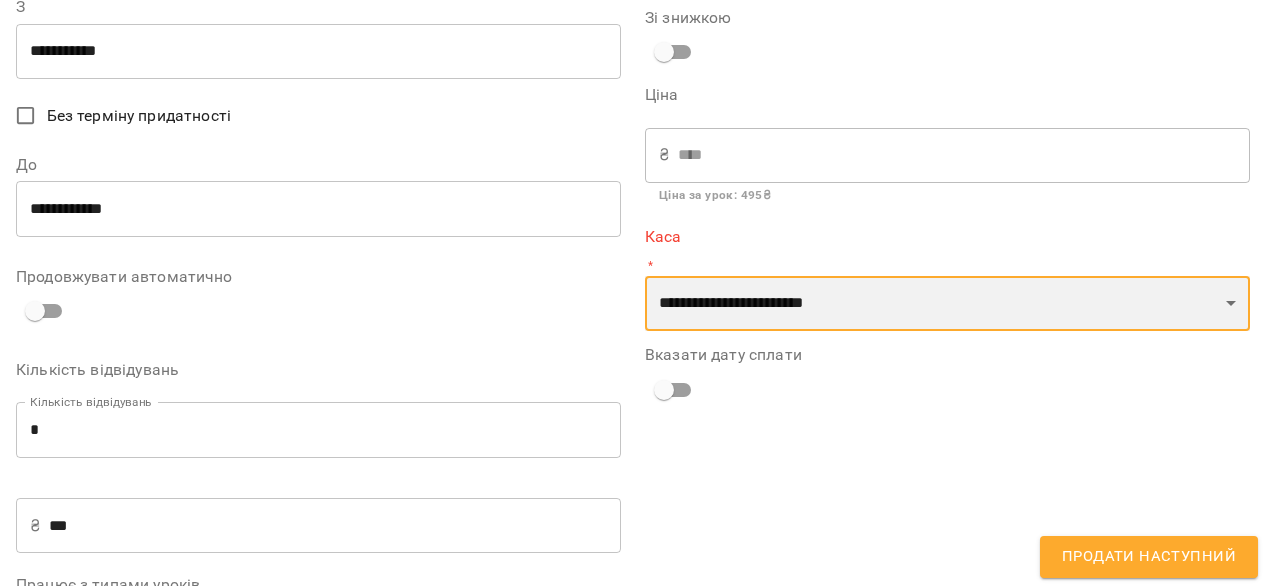 click on "**********" at bounding box center (947, 304) 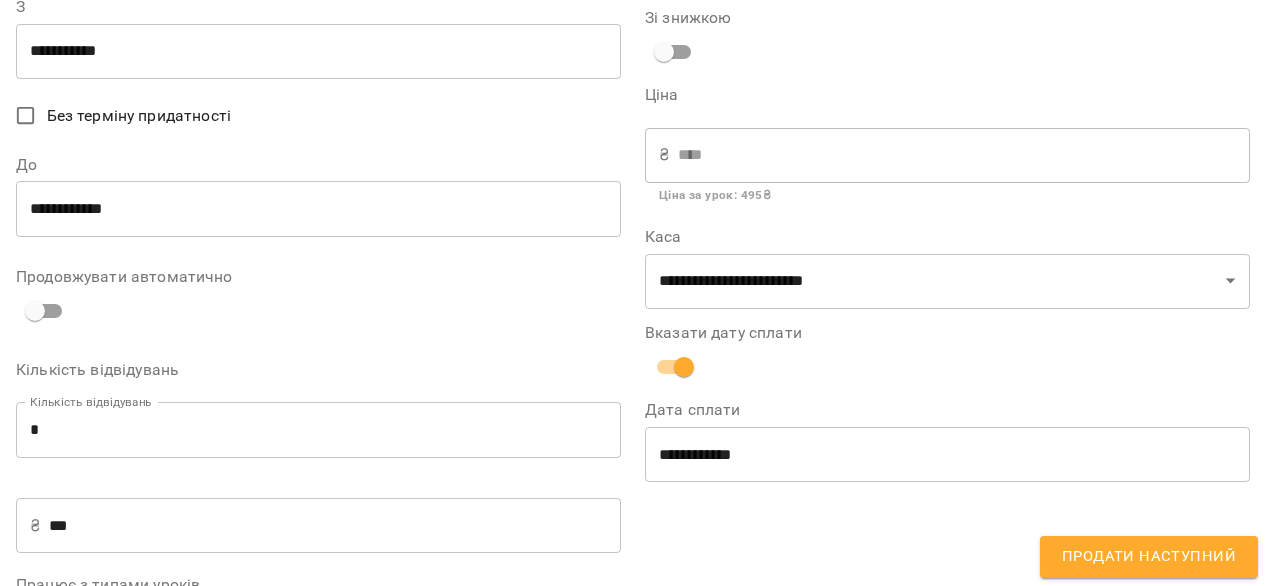click on "Вказати дату сплати" at bounding box center [947, 356] 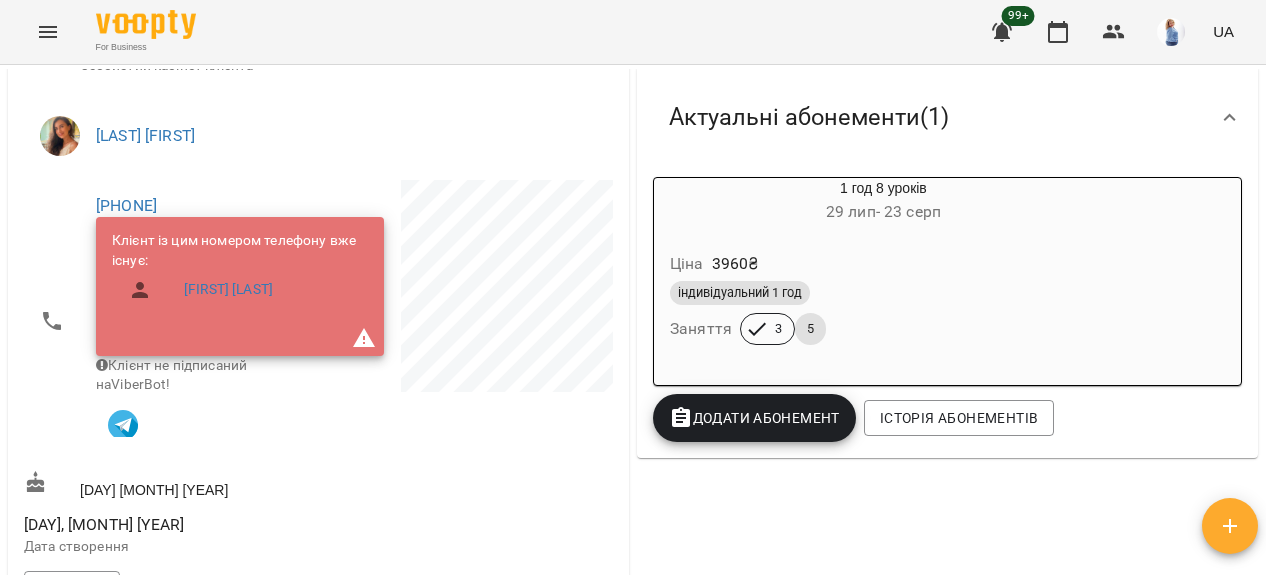 scroll, scrollTop: 288, scrollLeft: 0, axis: vertical 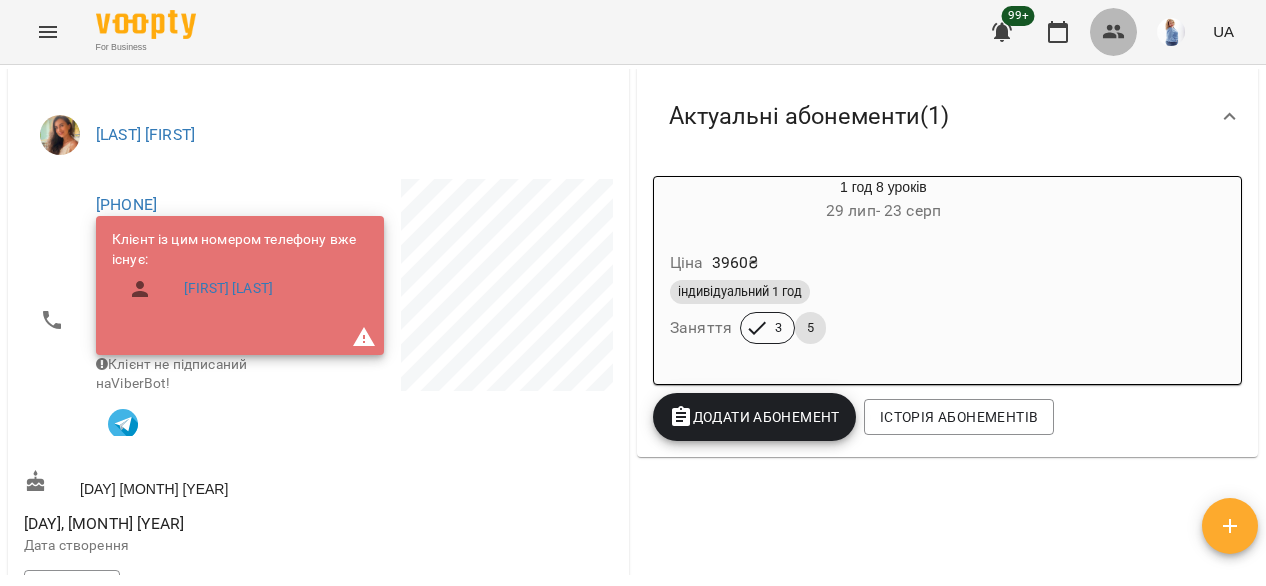 click 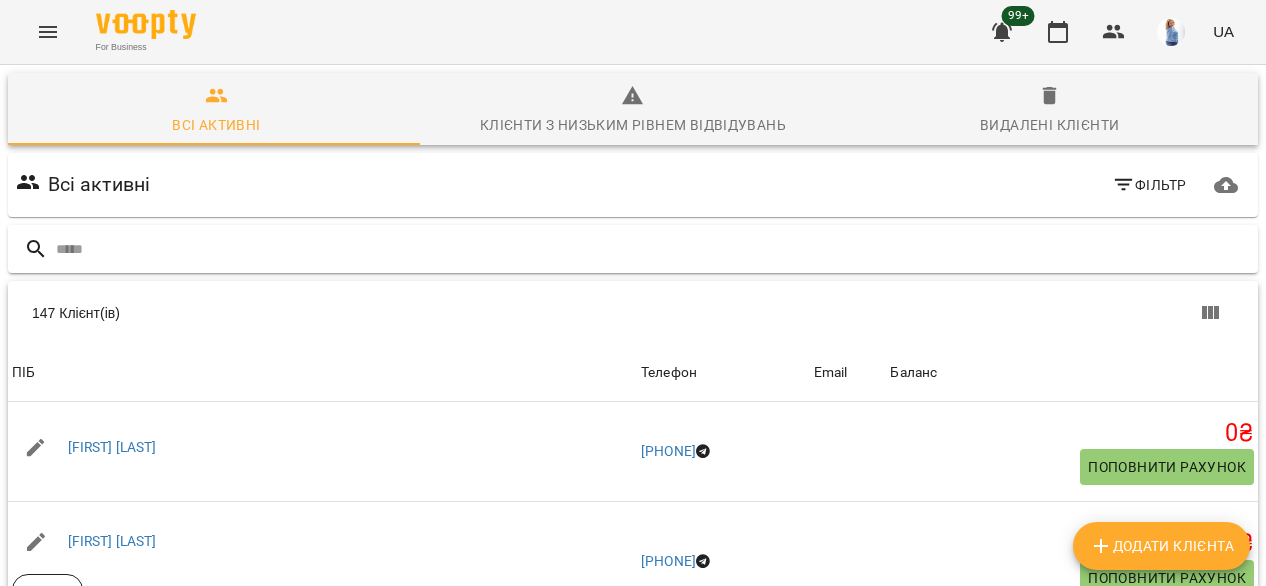 click at bounding box center [653, 249] 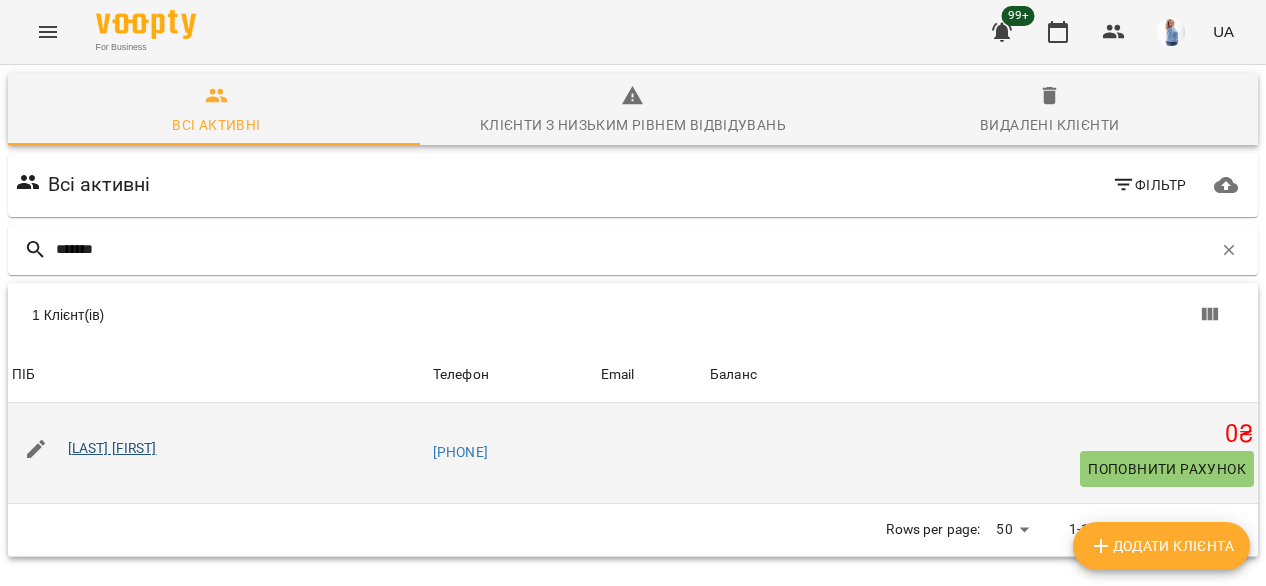 type on "******" 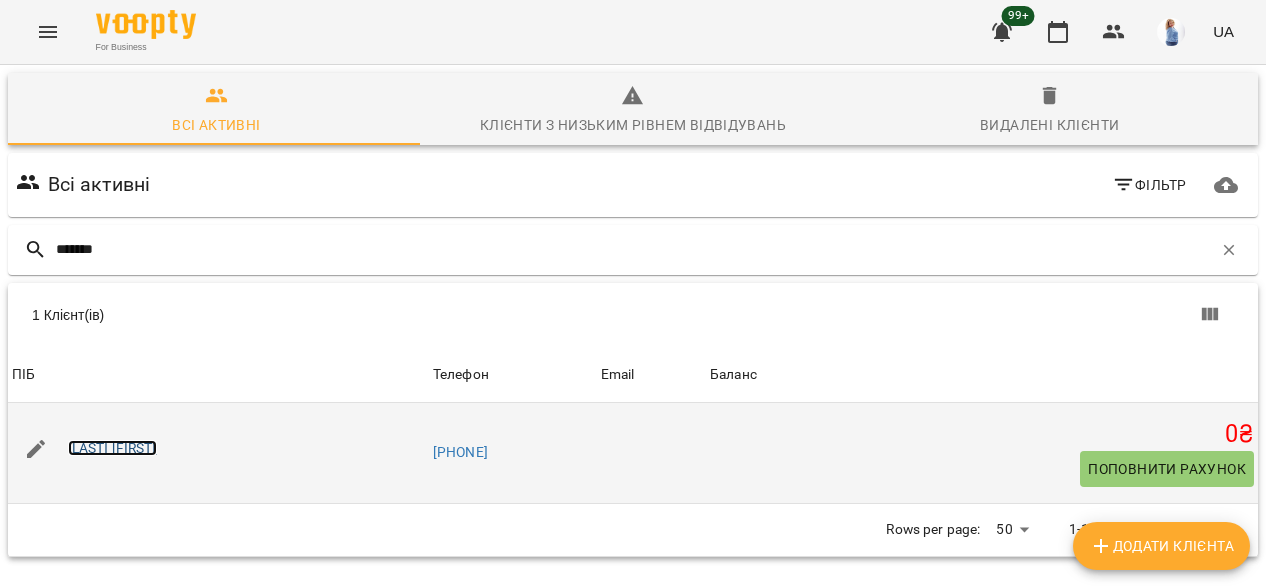 click on "[LAST] [FIRST]" at bounding box center [112, 448] 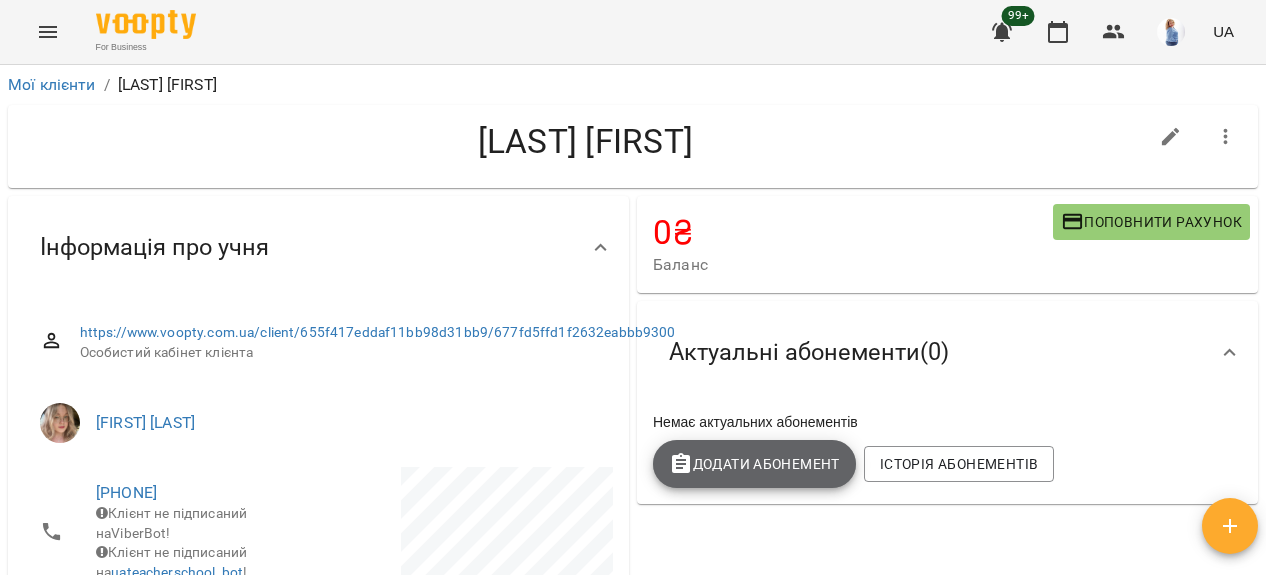 click on "Додати Абонемент" at bounding box center (754, 464) 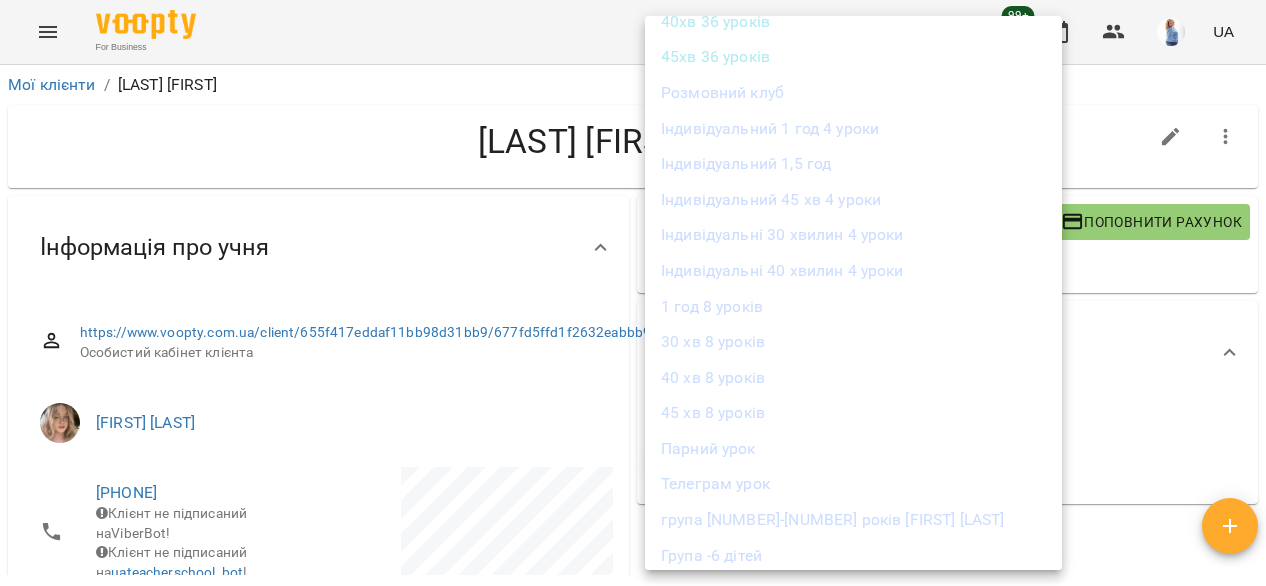 scroll, scrollTop: 293, scrollLeft: 0, axis: vertical 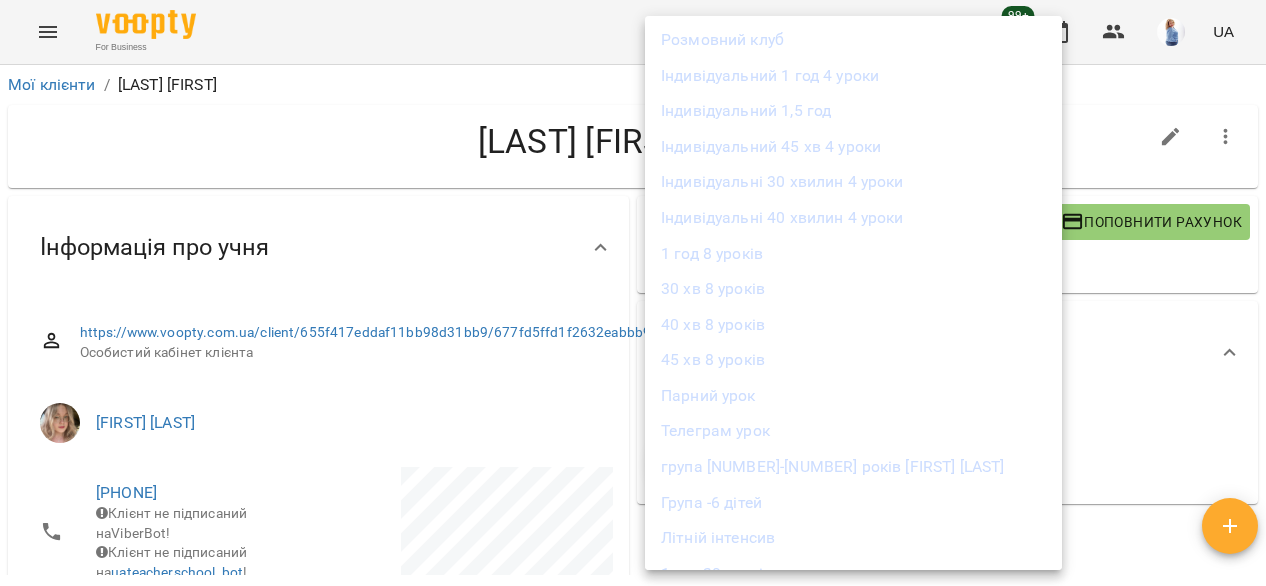 click on "45 хв 8 уроків" at bounding box center (853, 360) 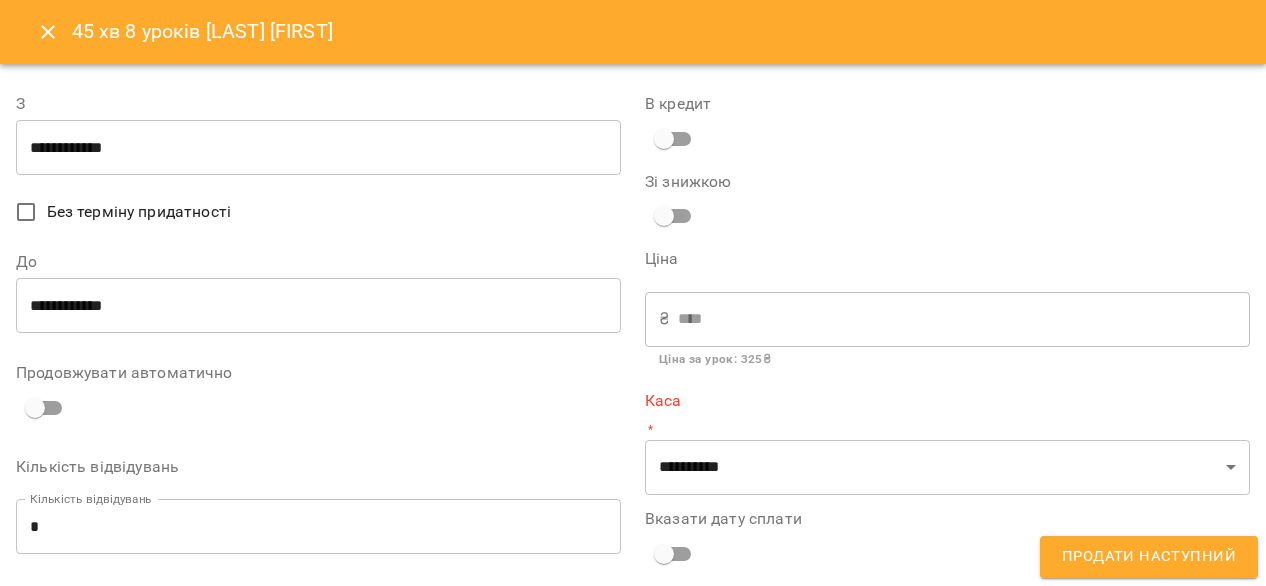type on "**********" 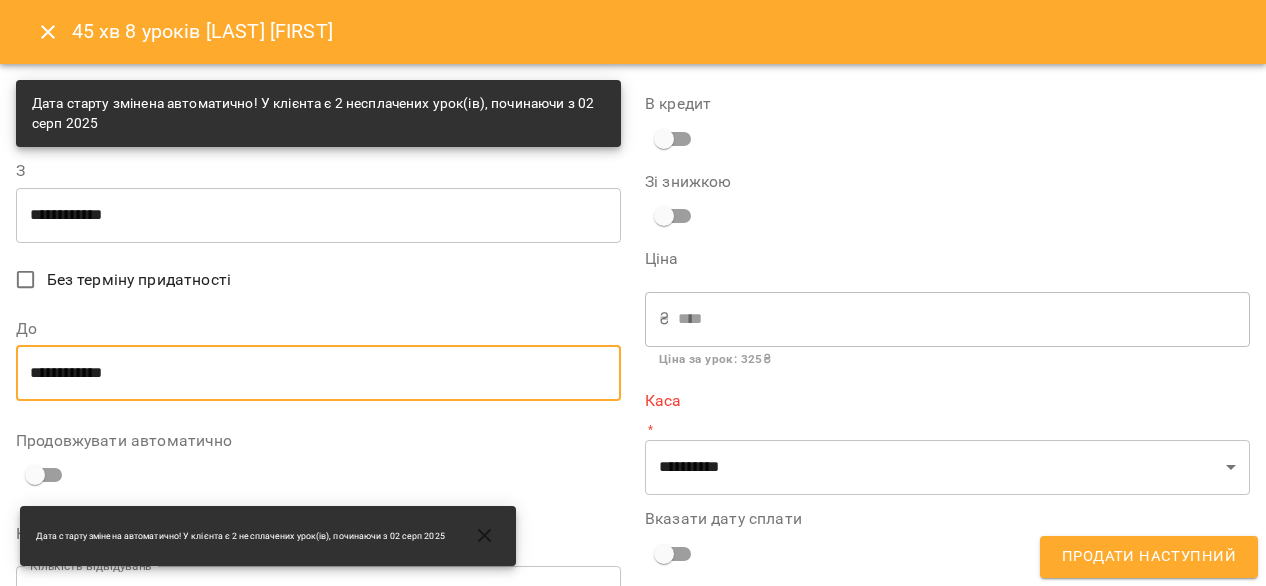 click on "**********" at bounding box center (318, 373) 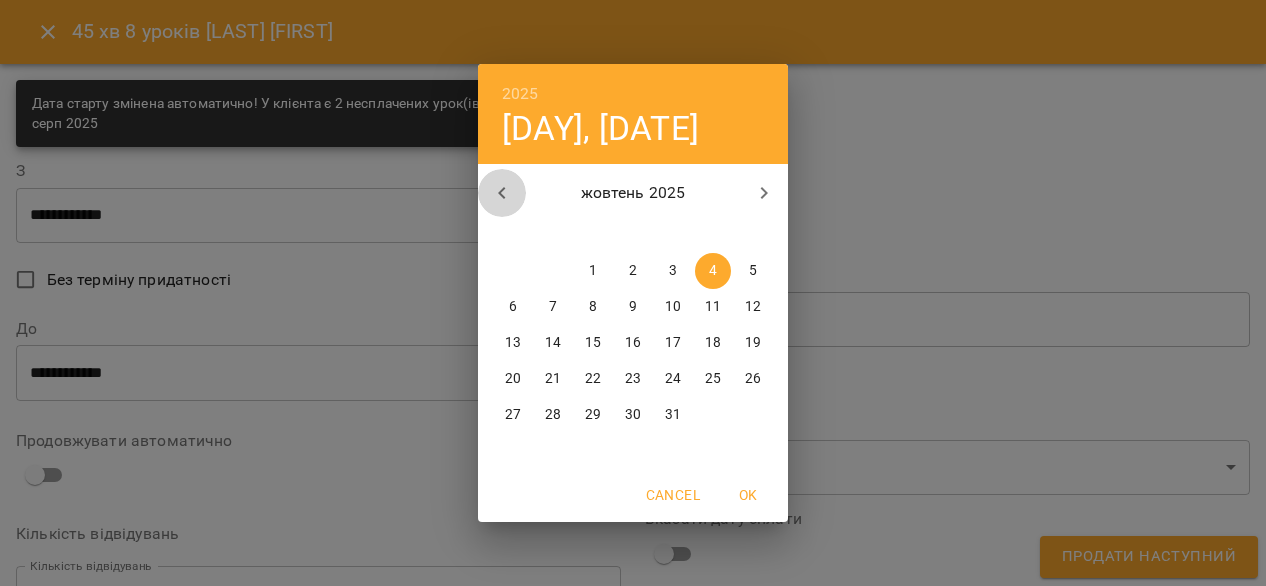 click 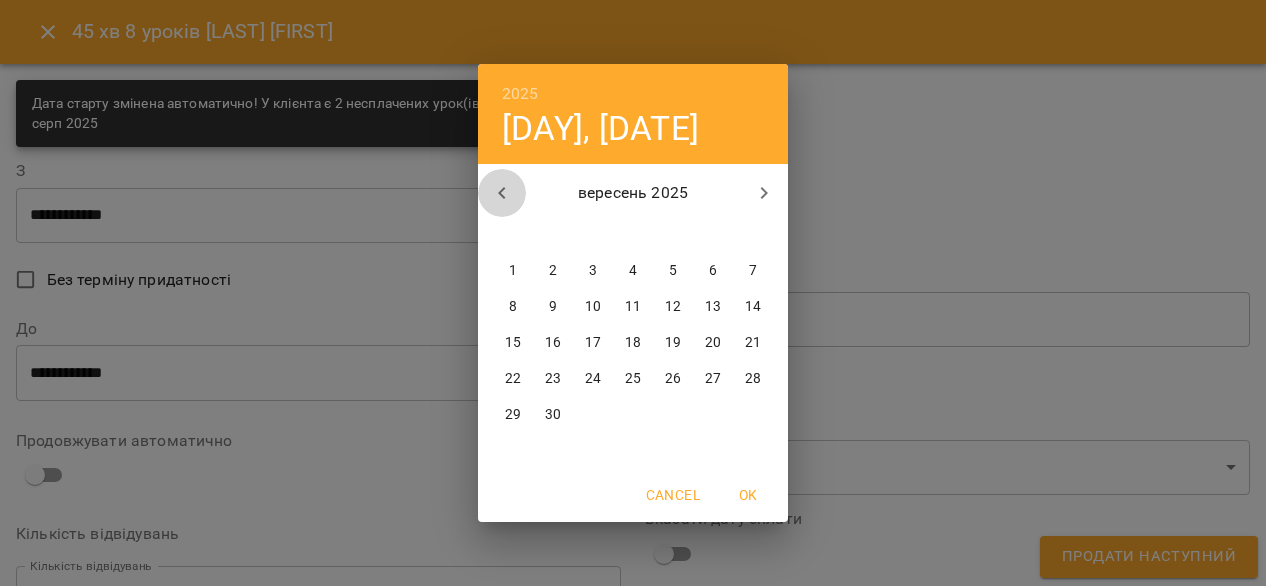 click 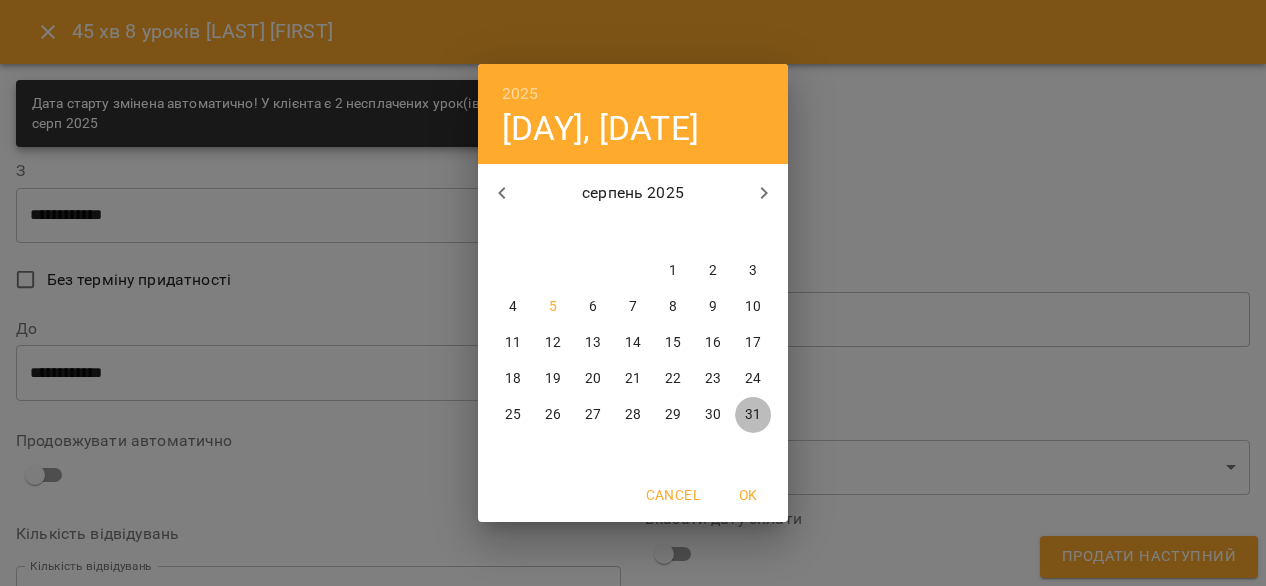 click on "31" at bounding box center (753, 415) 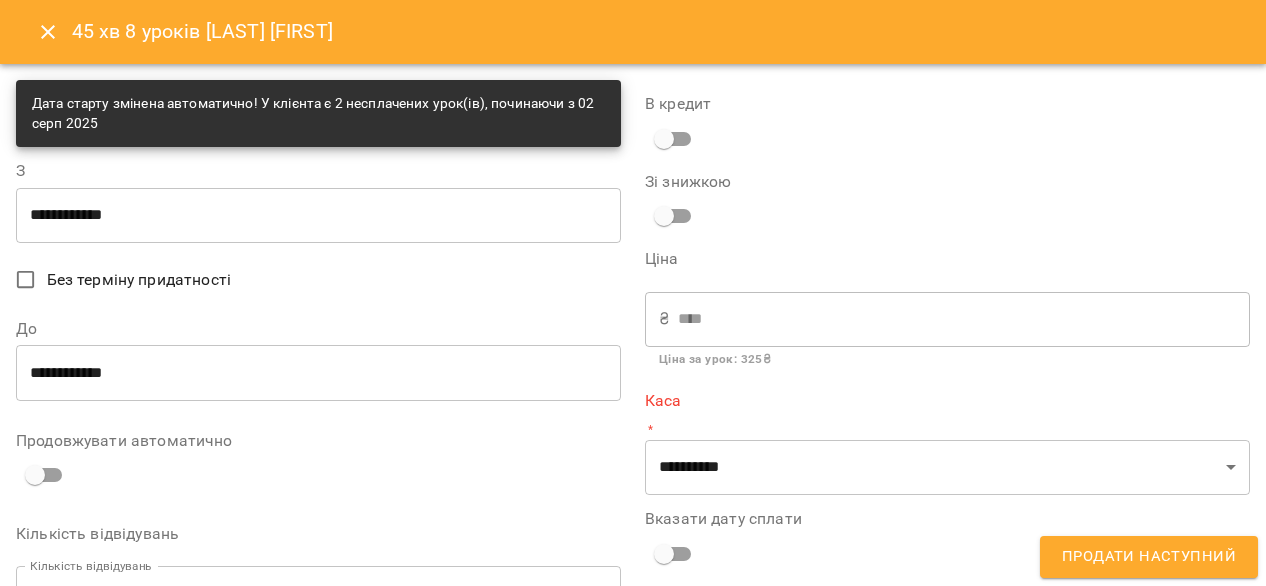click on "**********" at bounding box center (318, 538) 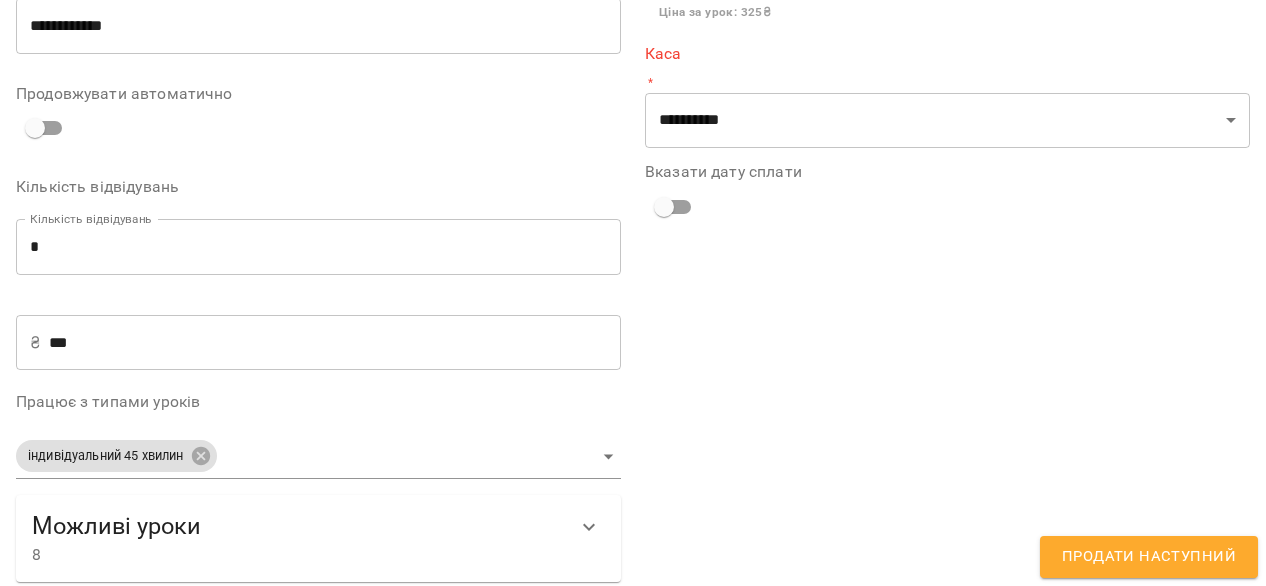 scroll, scrollTop: 359, scrollLeft: 0, axis: vertical 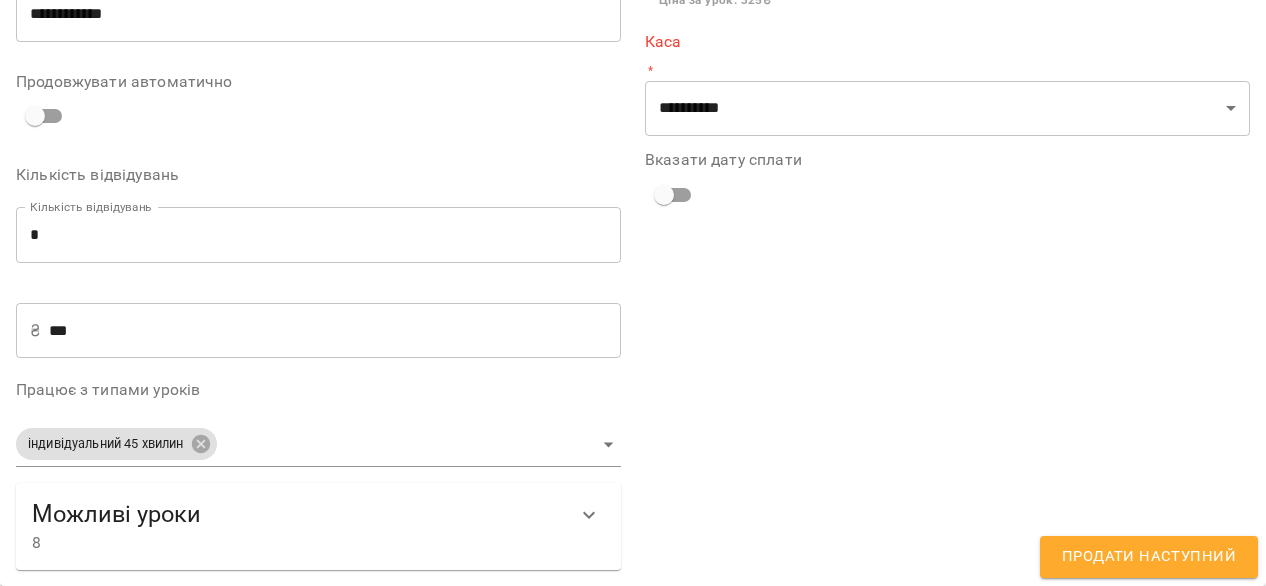 click on "***" at bounding box center (335, 331) 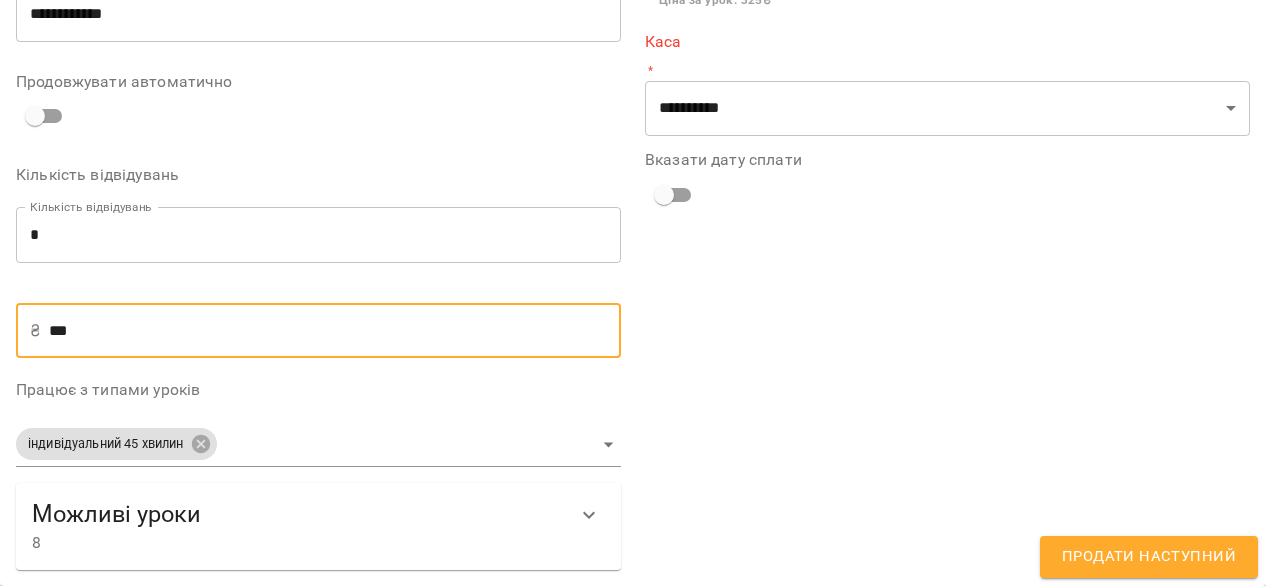 type on "**" 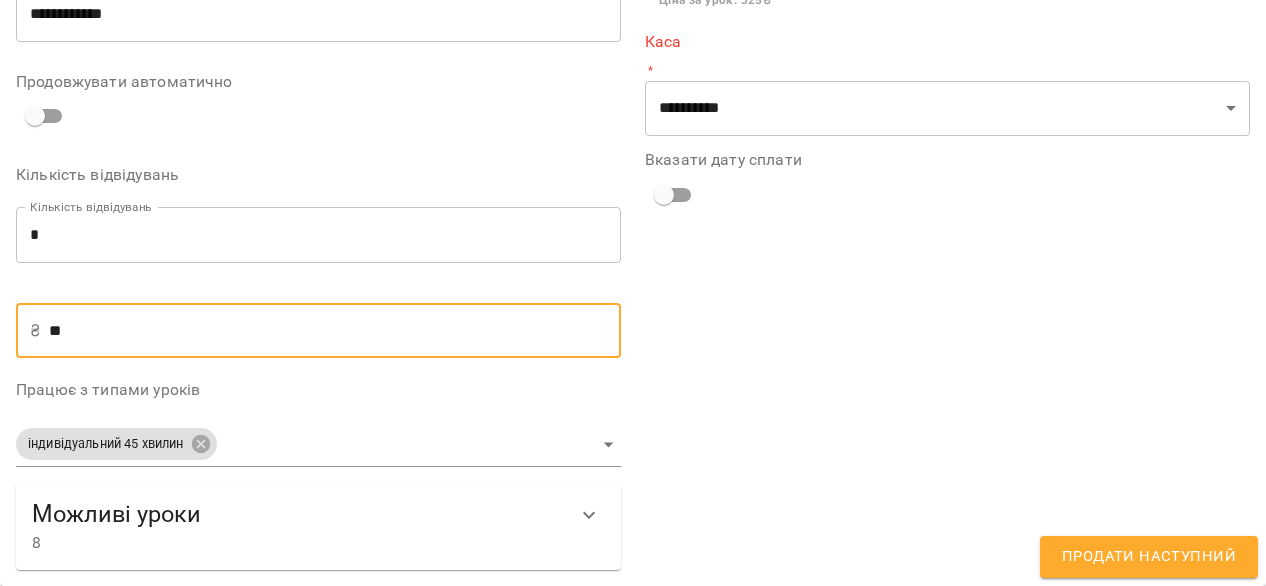 type on "*" 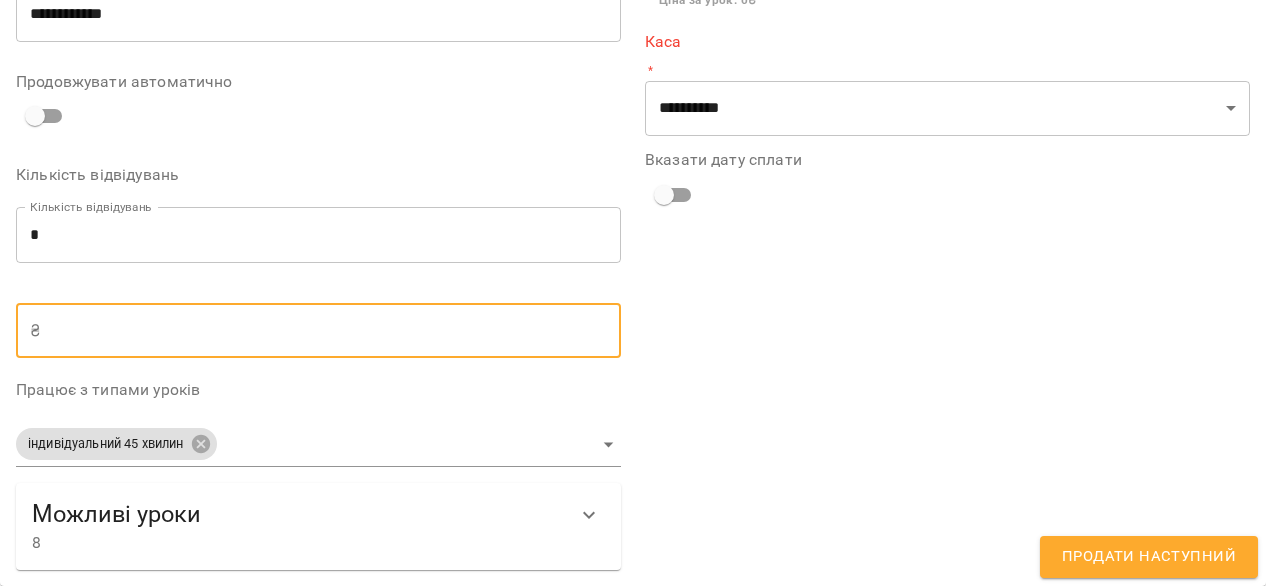 type on "*" 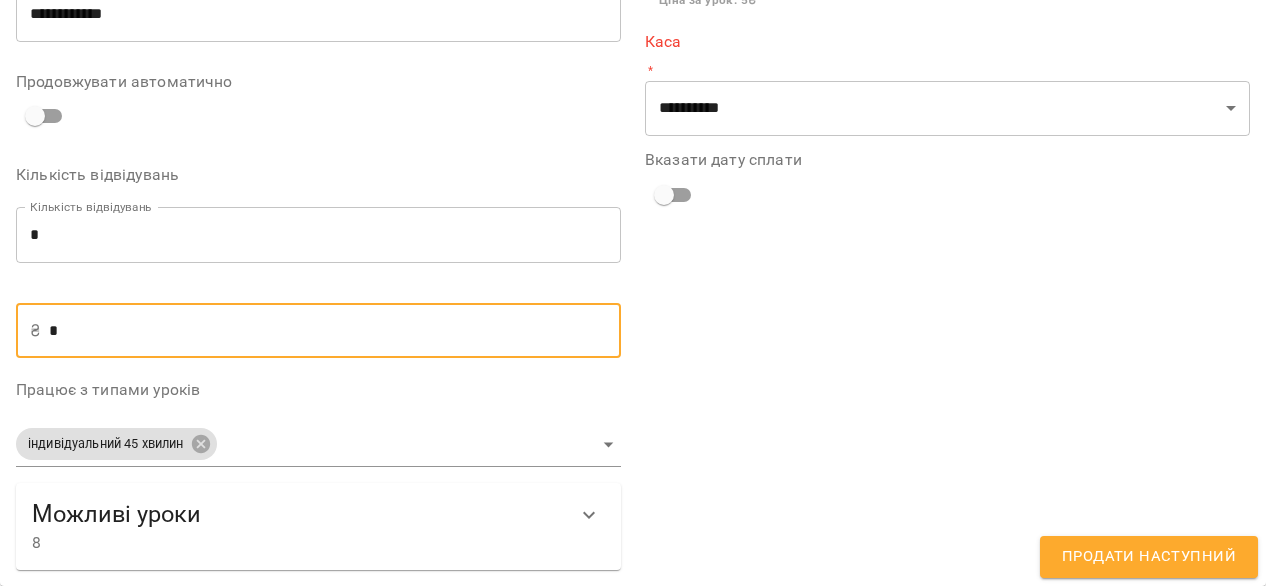 type on "**" 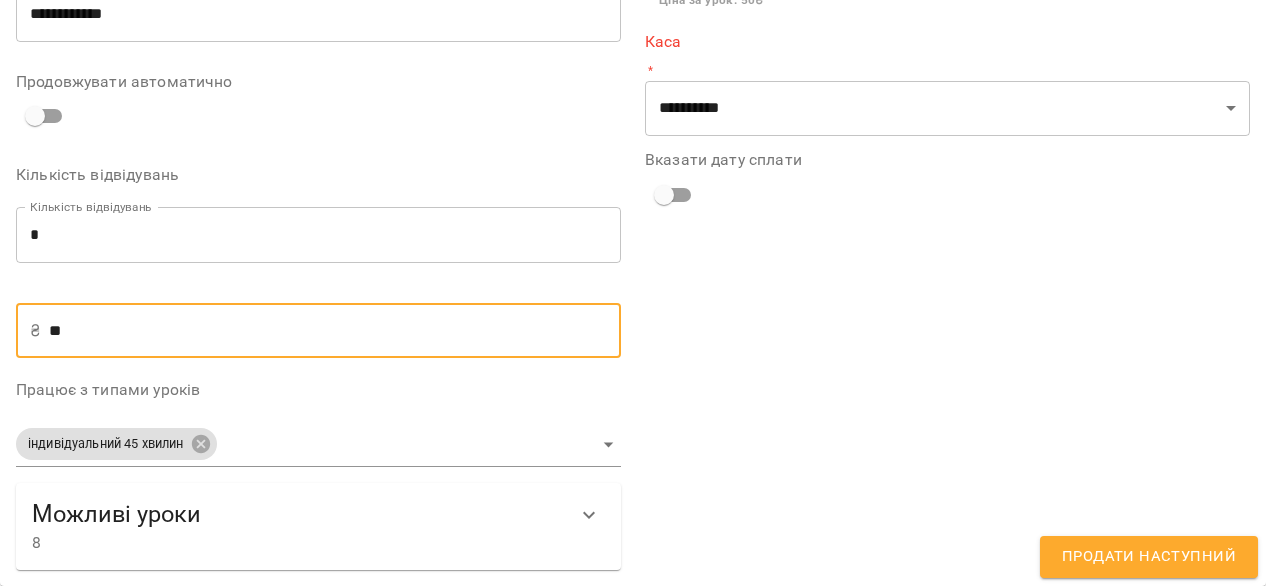 type on "***" 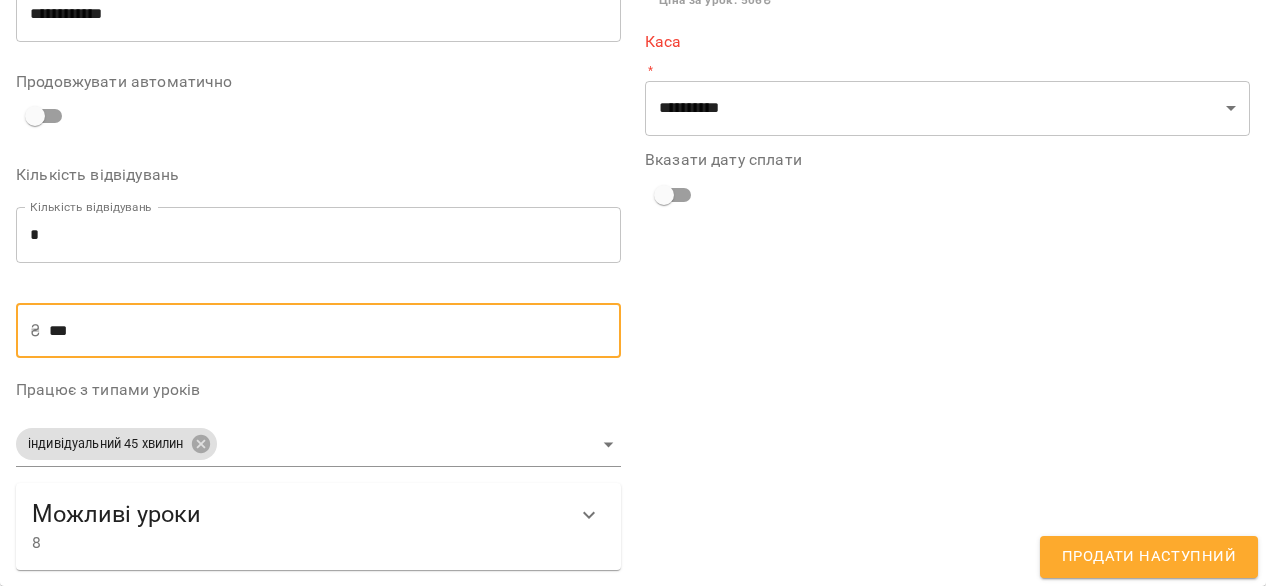 type on "******" 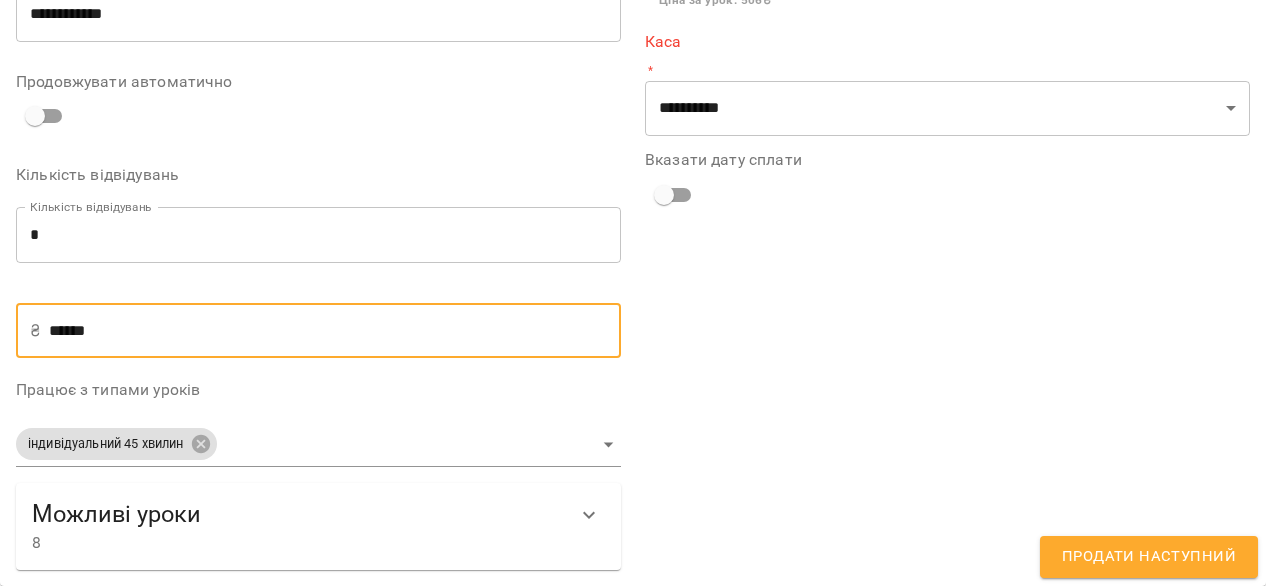 type on "****" 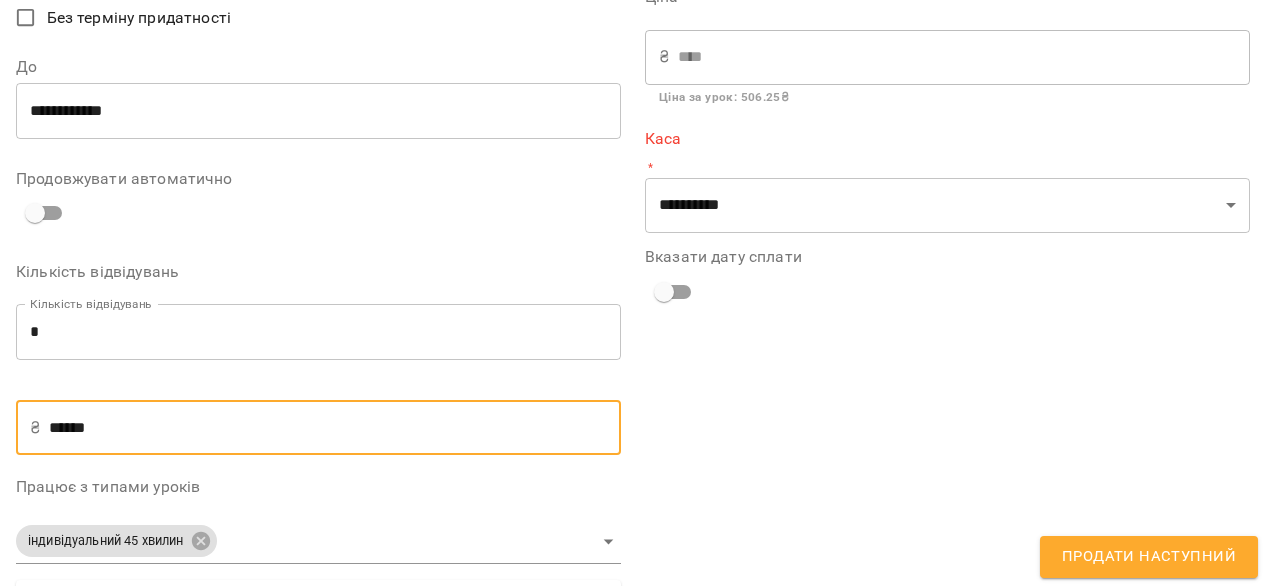 scroll, scrollTop: 261, scrollLeft: 0, axis: vertical 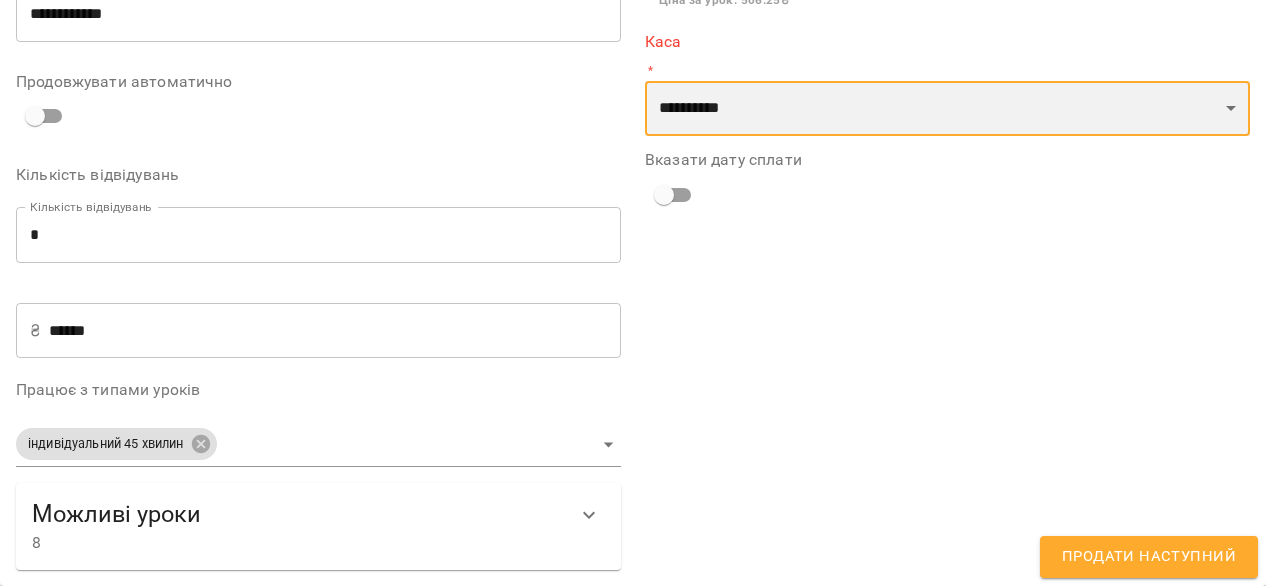 click on "**********" at bounding box center [947, 109] 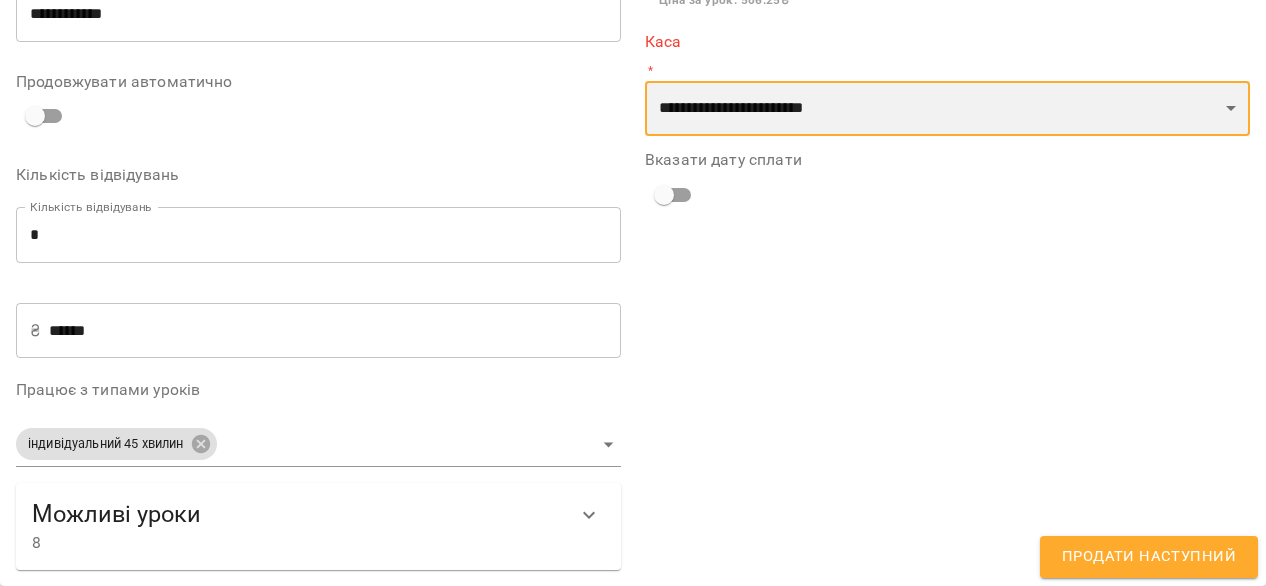 click on "**********" at bounding box center [947, 109] 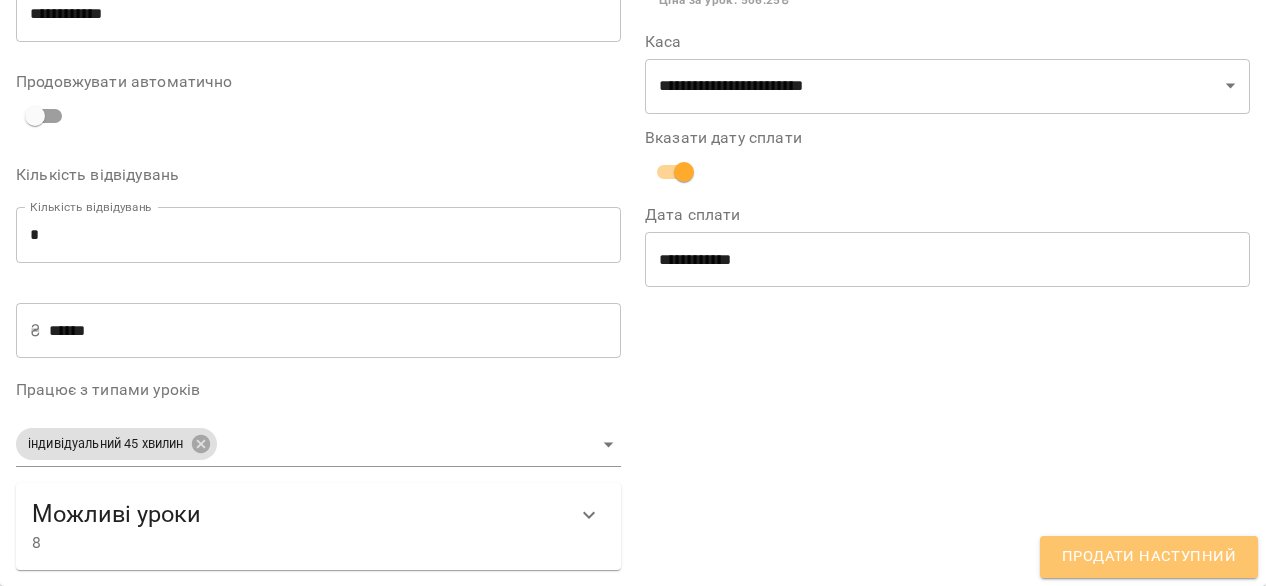 click on "Продати наступний" at bounding box center [1149, 557] 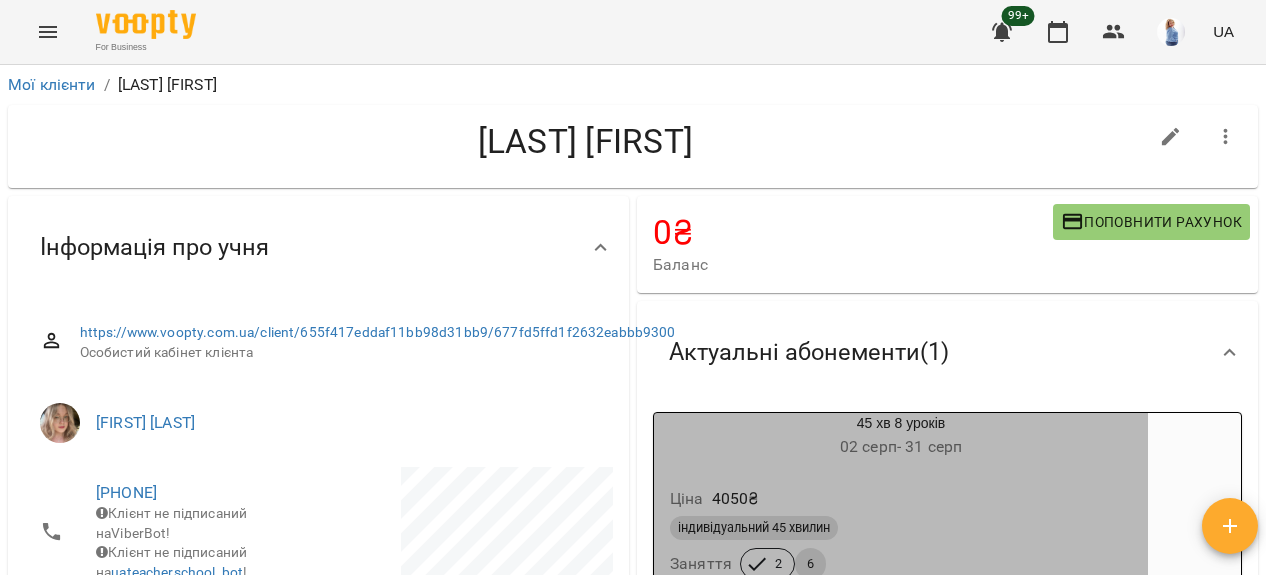 click on "[DATE] - [DATE]" at bounding box center (901, 446) 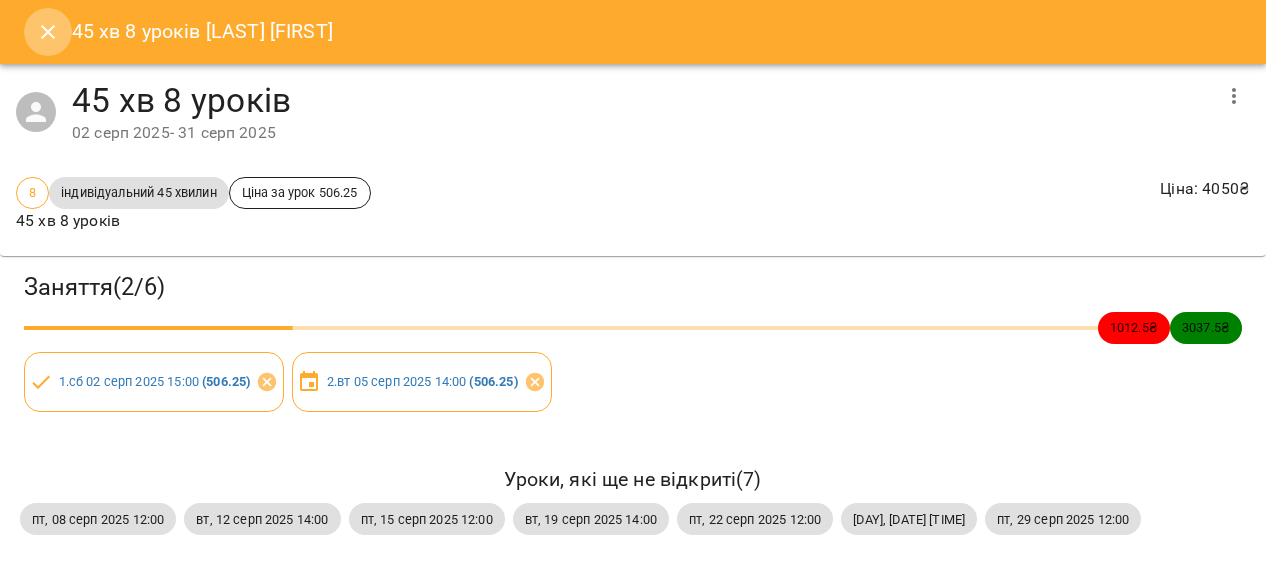 click 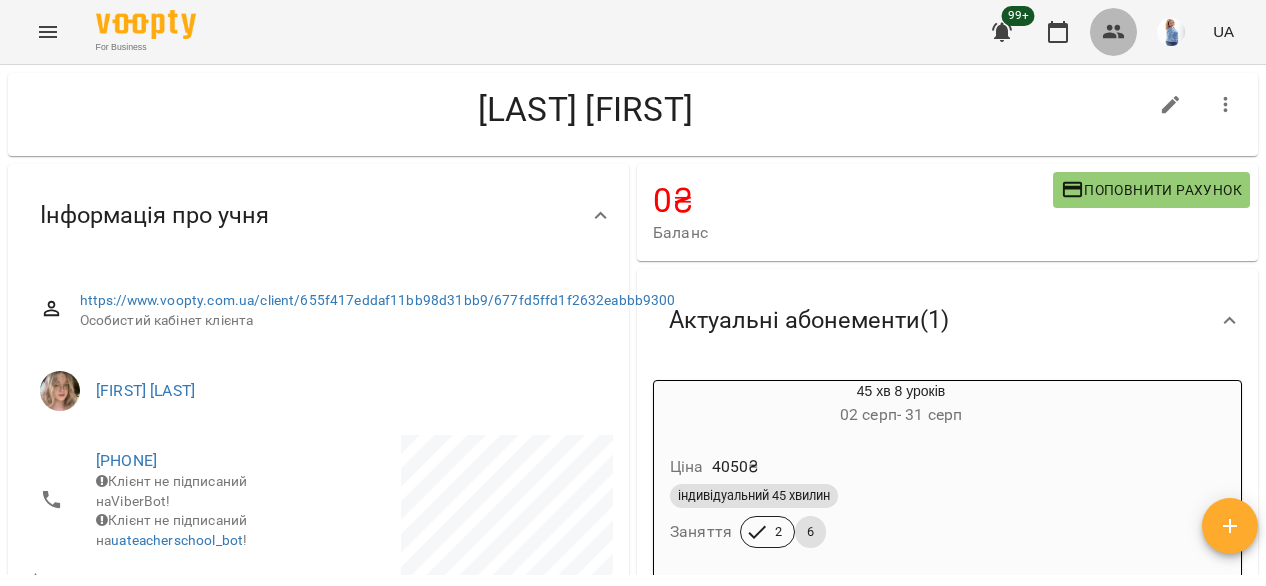 click 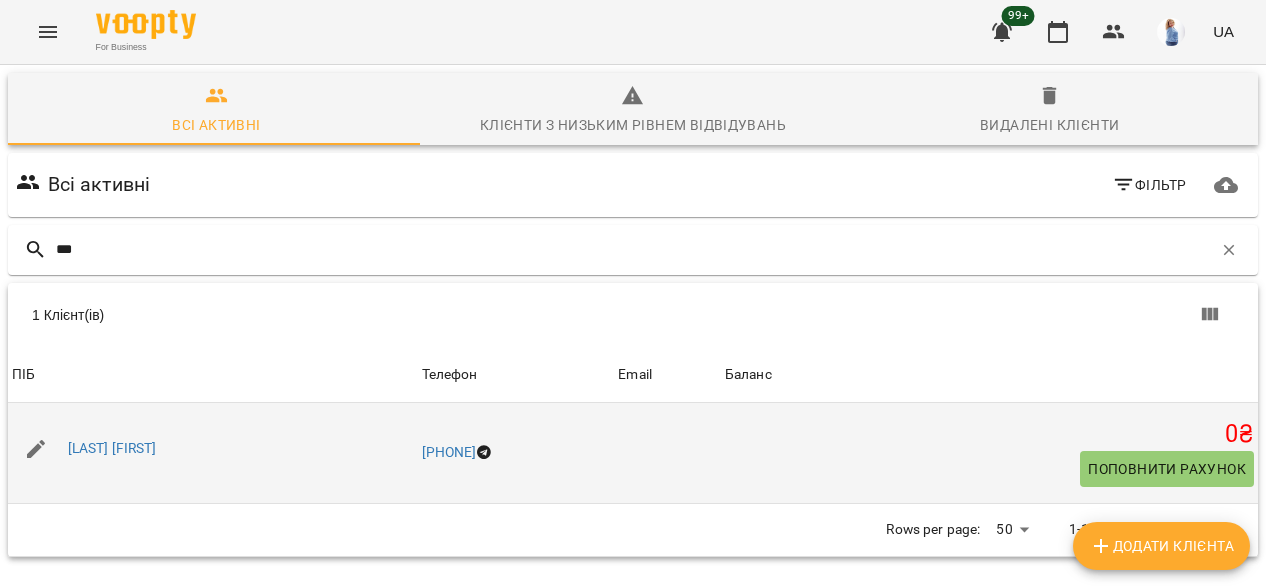 type on "***" 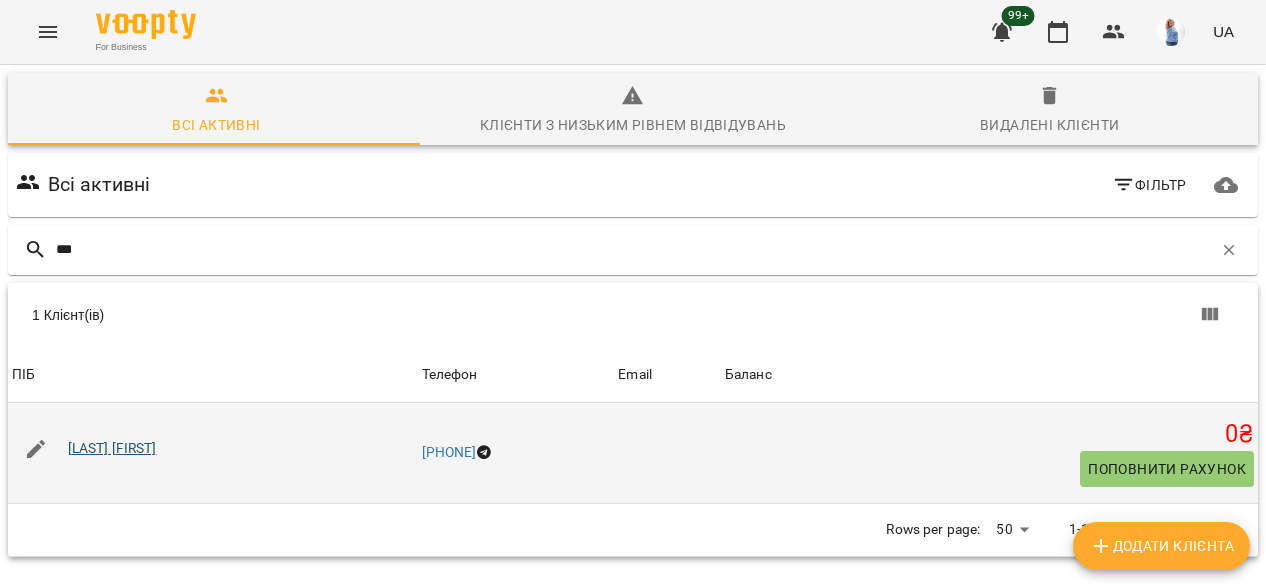drag, startPoint x: 158, startPoint y: 457, endPoint x: 160, endPoint y: 446, distance: 11.18034 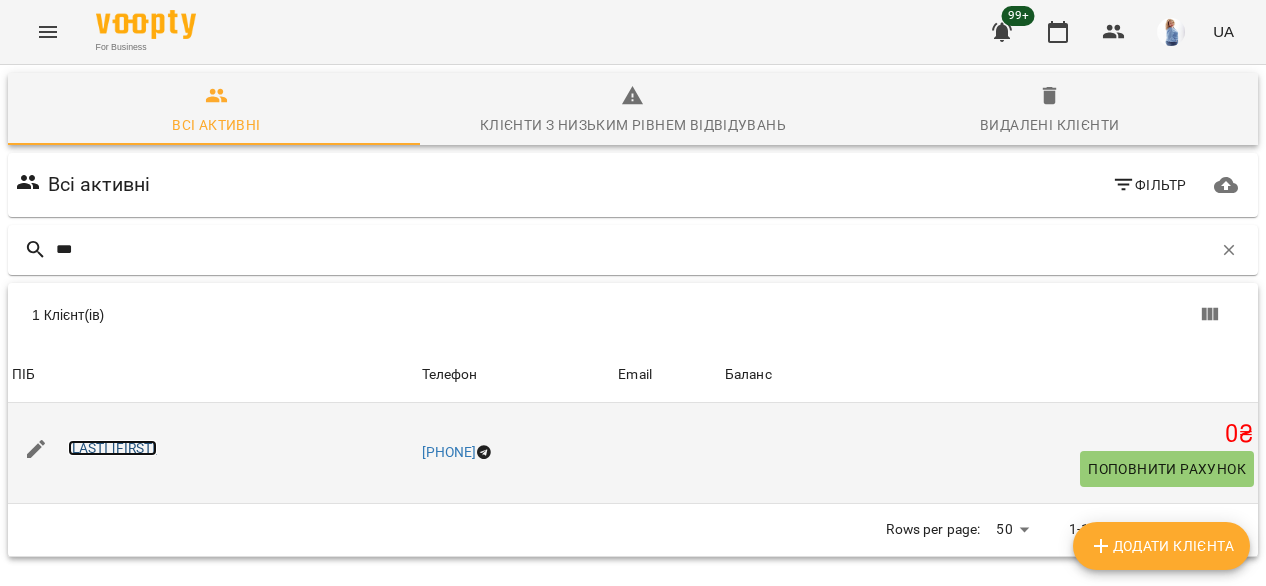 click on "[LAST] [FIRST]" at bounding box center [112, 448] 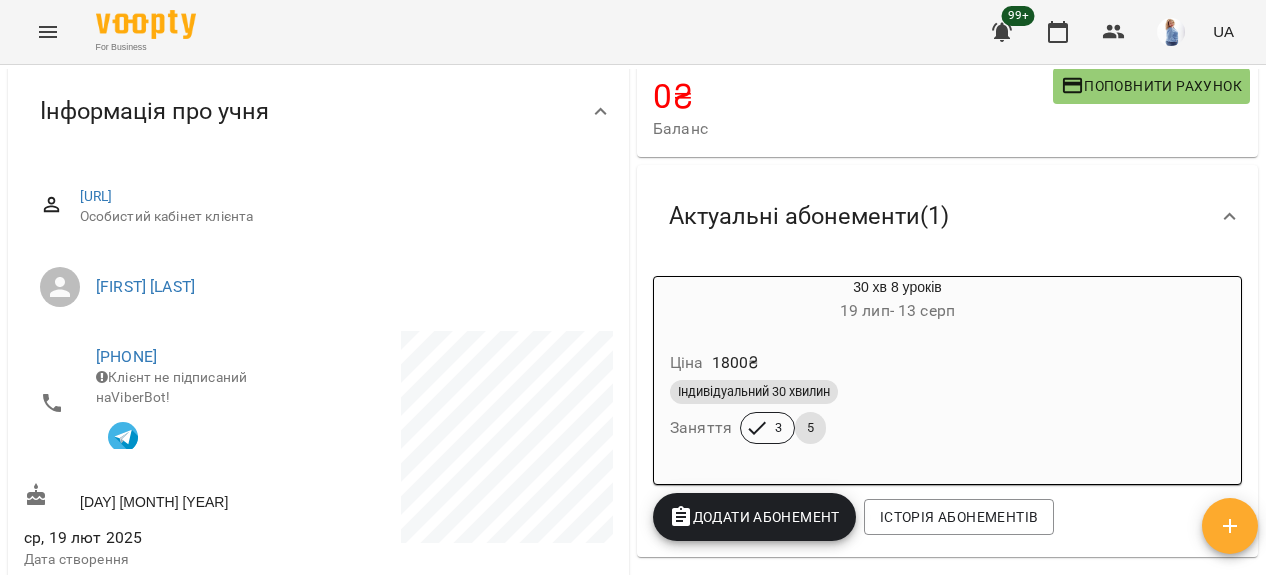 scroll, scrollTop: 137, scrollLeft: 0, axis: vertical 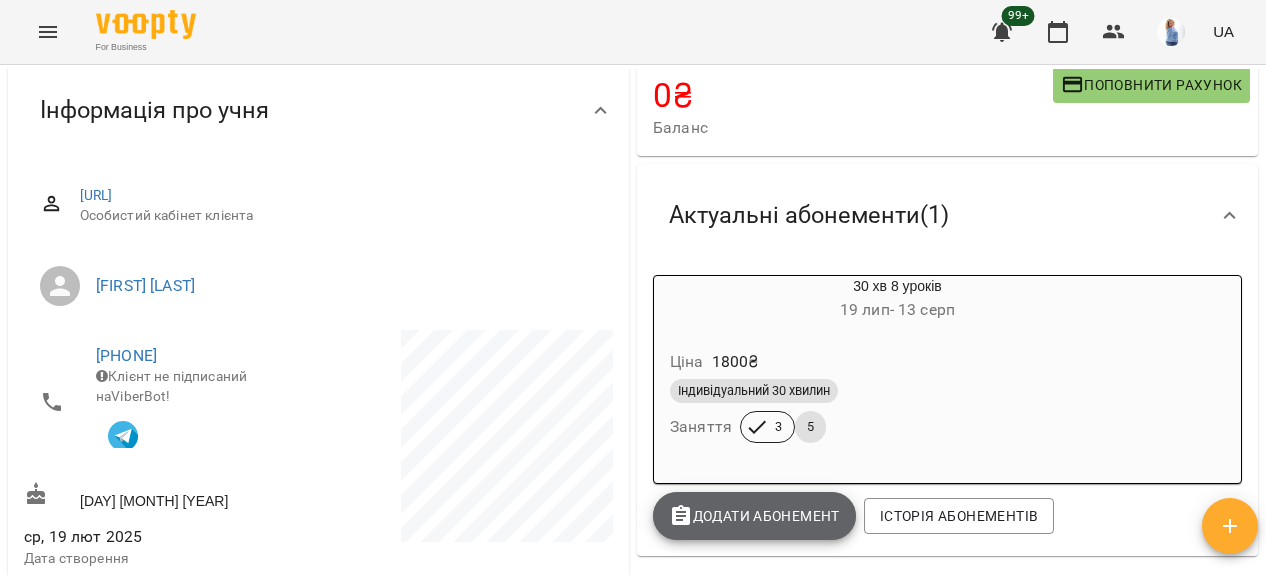 click on "Додати Абонемент" at bounding box center (754, 516) 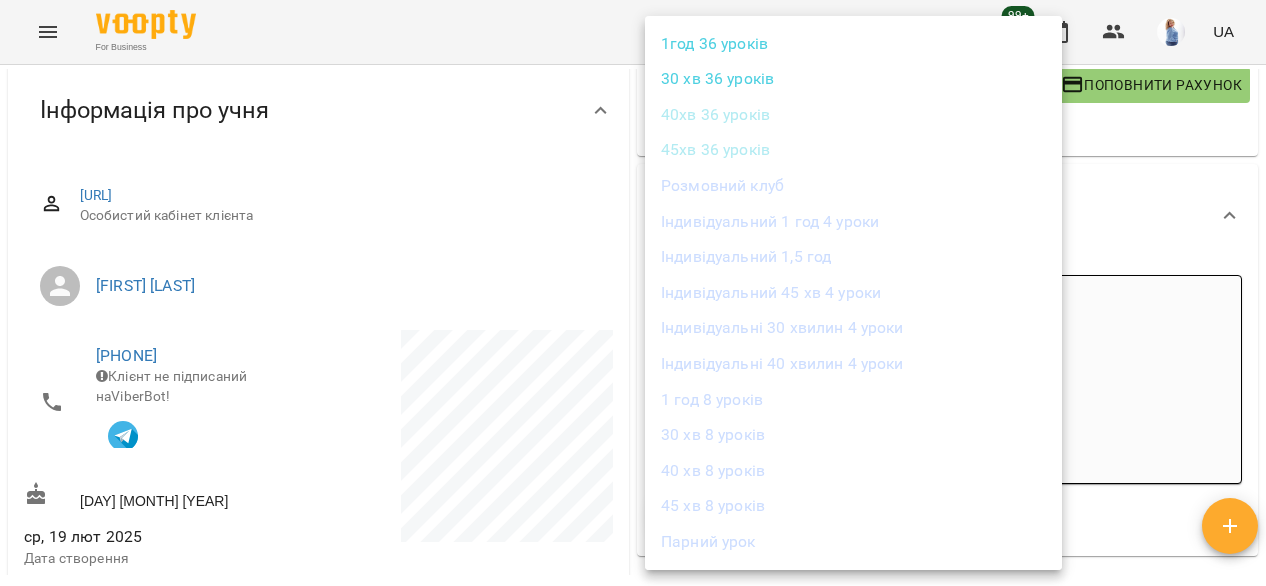 scroll, scrollTop: 160, scrollLeft: 0, axis: vertical 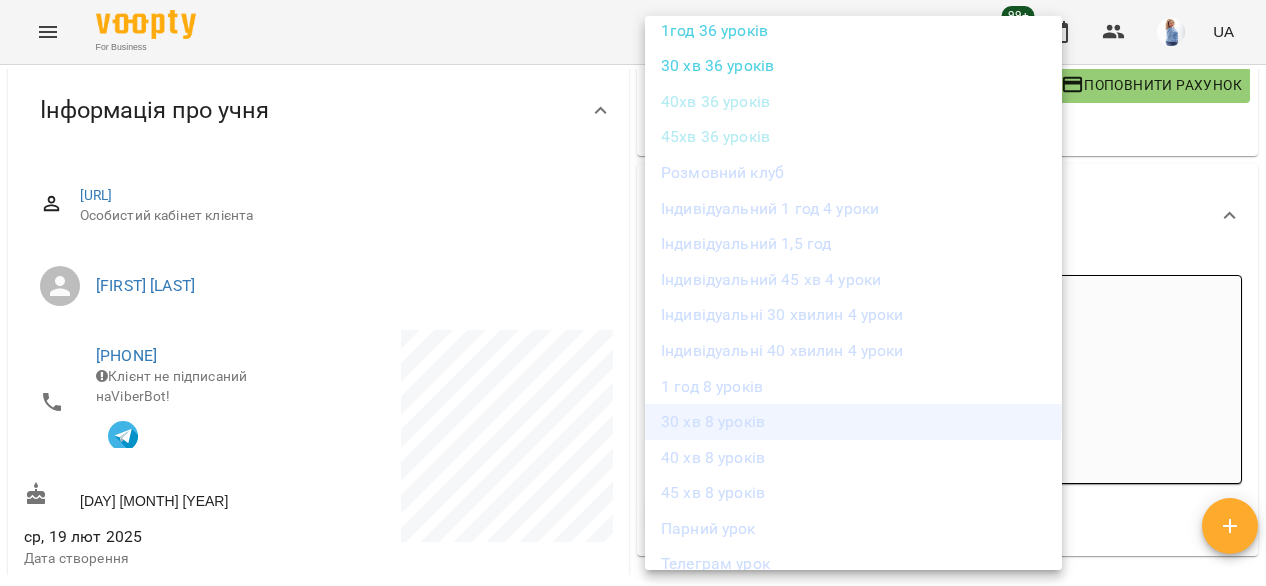 click on "30 хв 8 уроків" at bounding box center [853, 422] 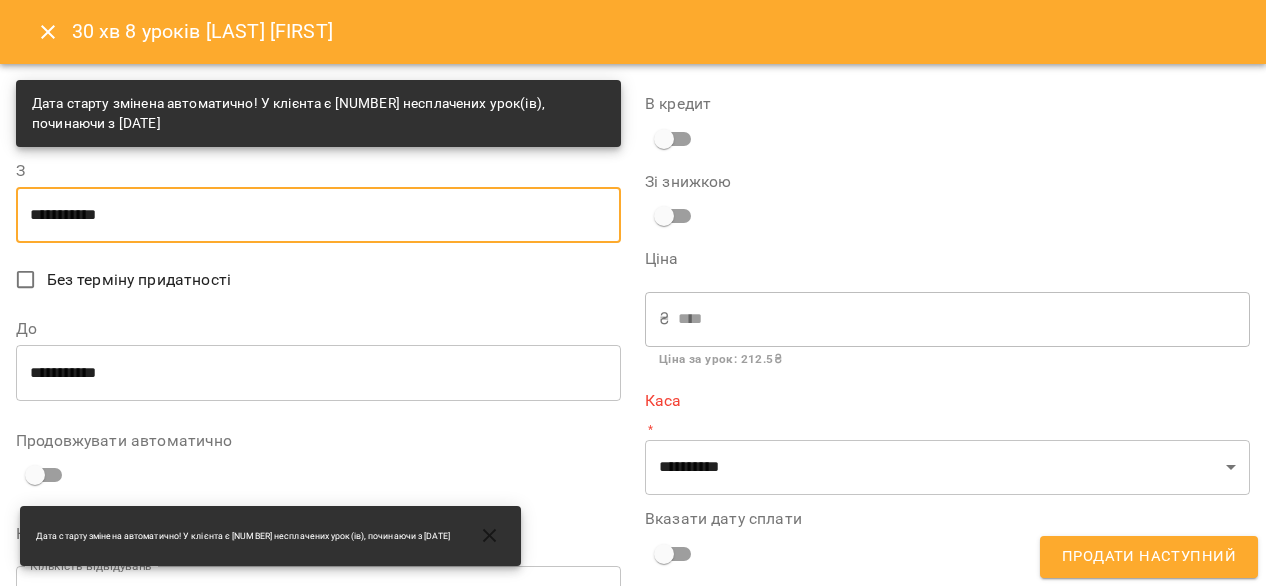 click on "**********" at bounding box center (318, 215) 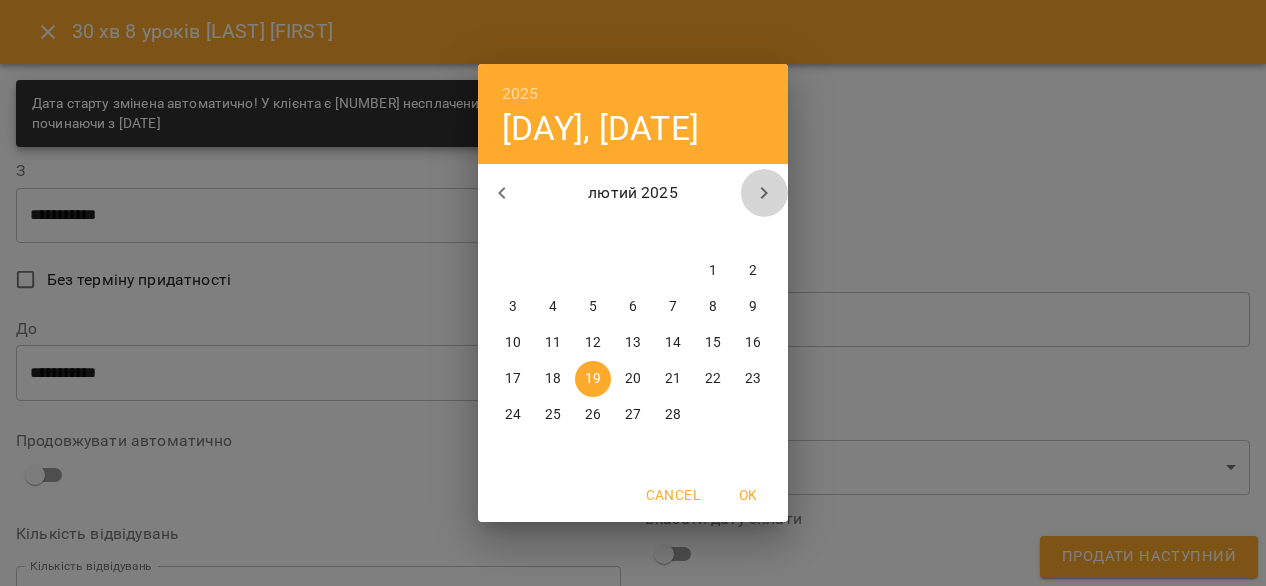click 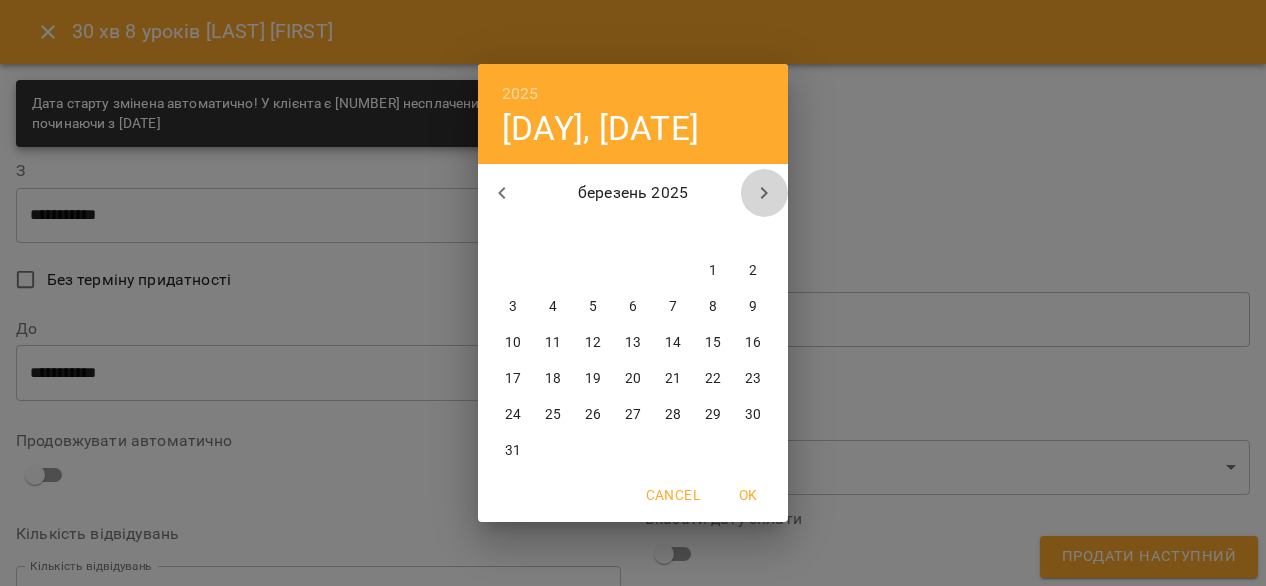 click 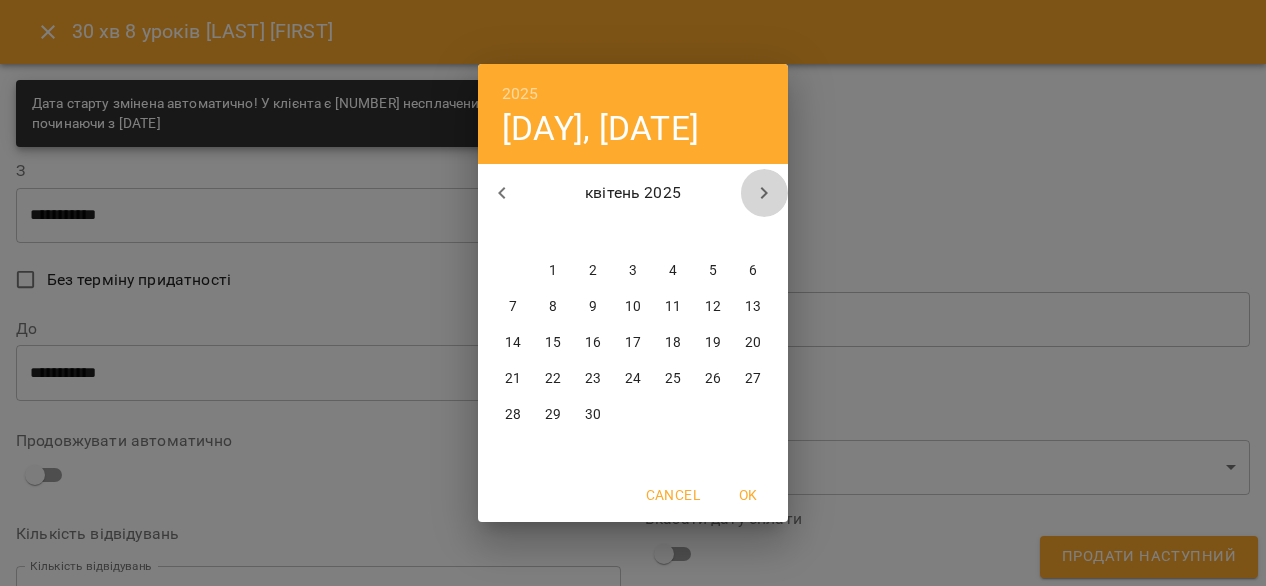 click 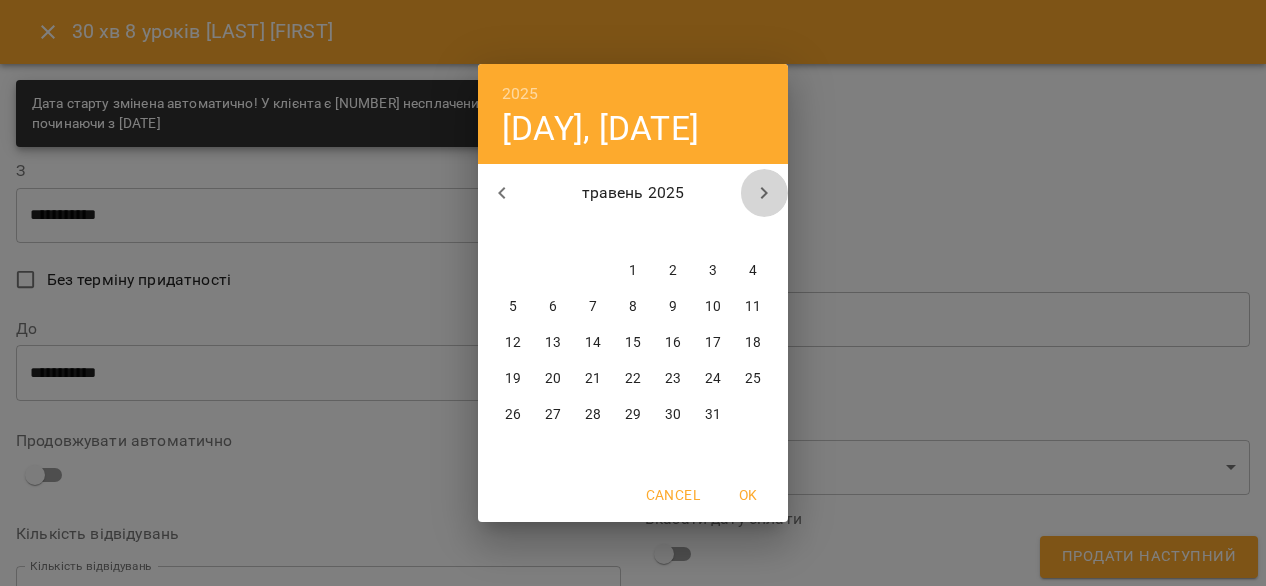 click 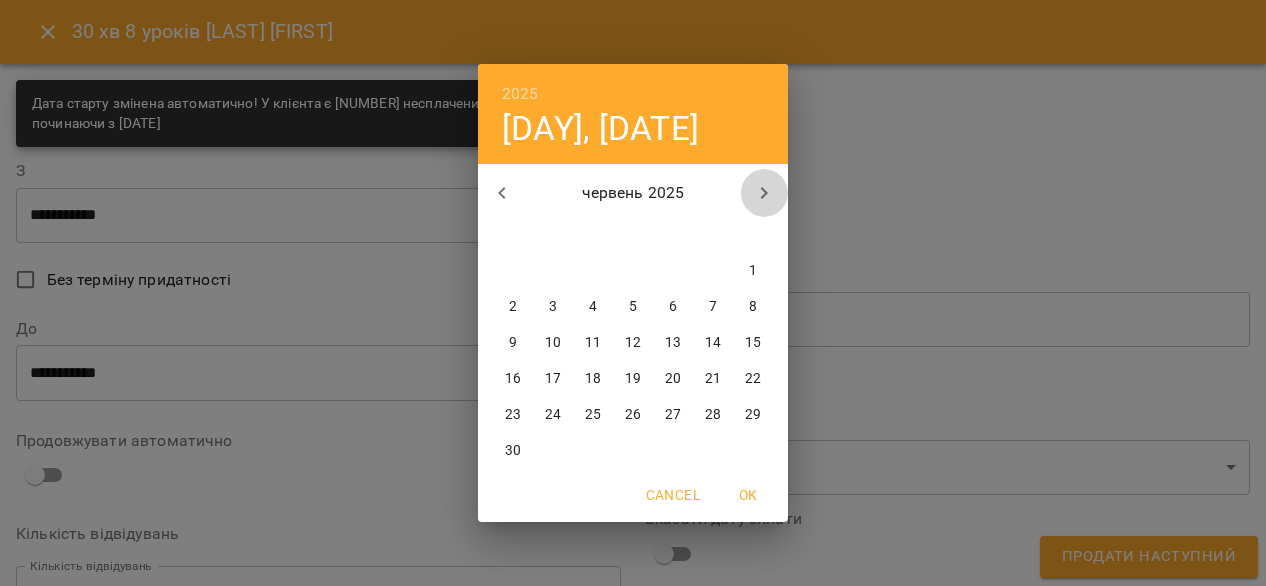click 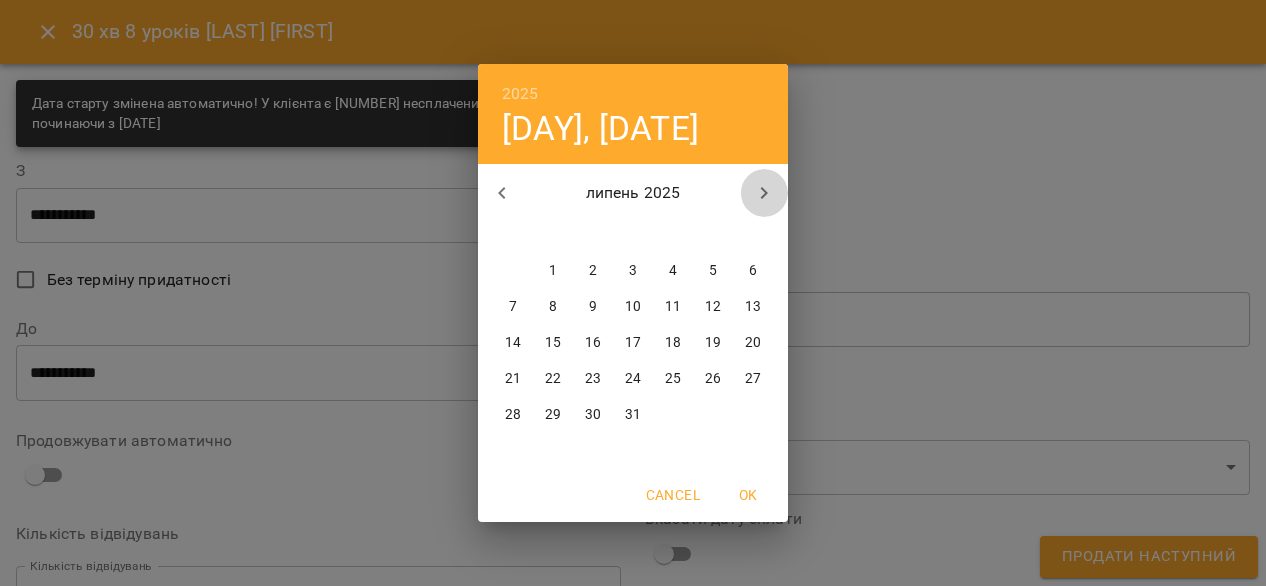click 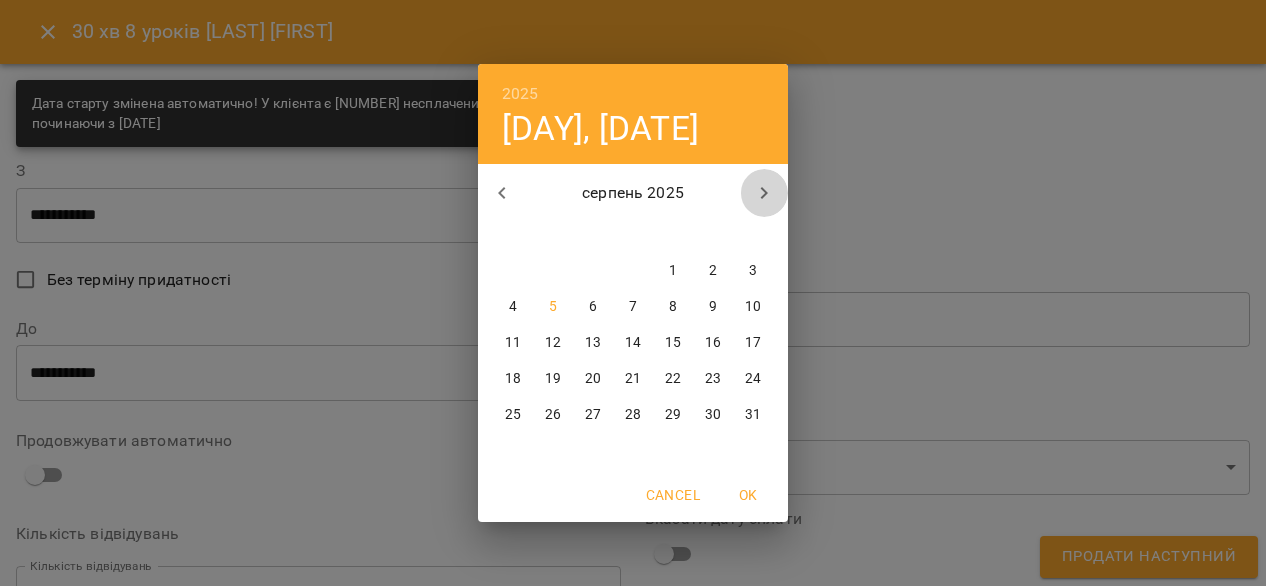 click 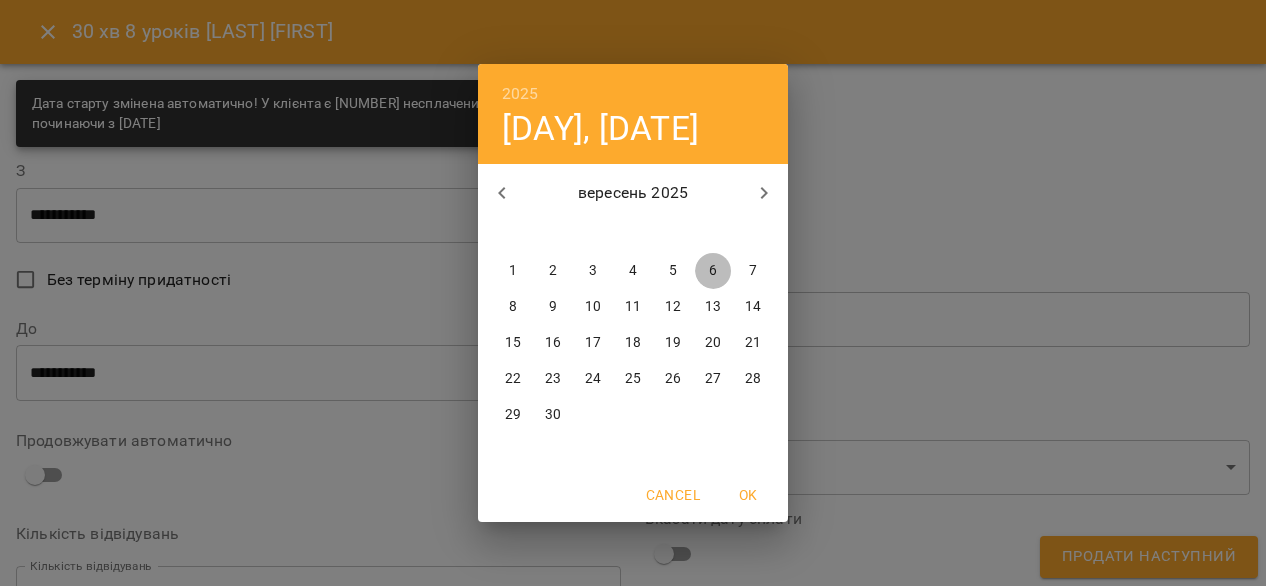 click on "6" at bounding box center (713, 271) 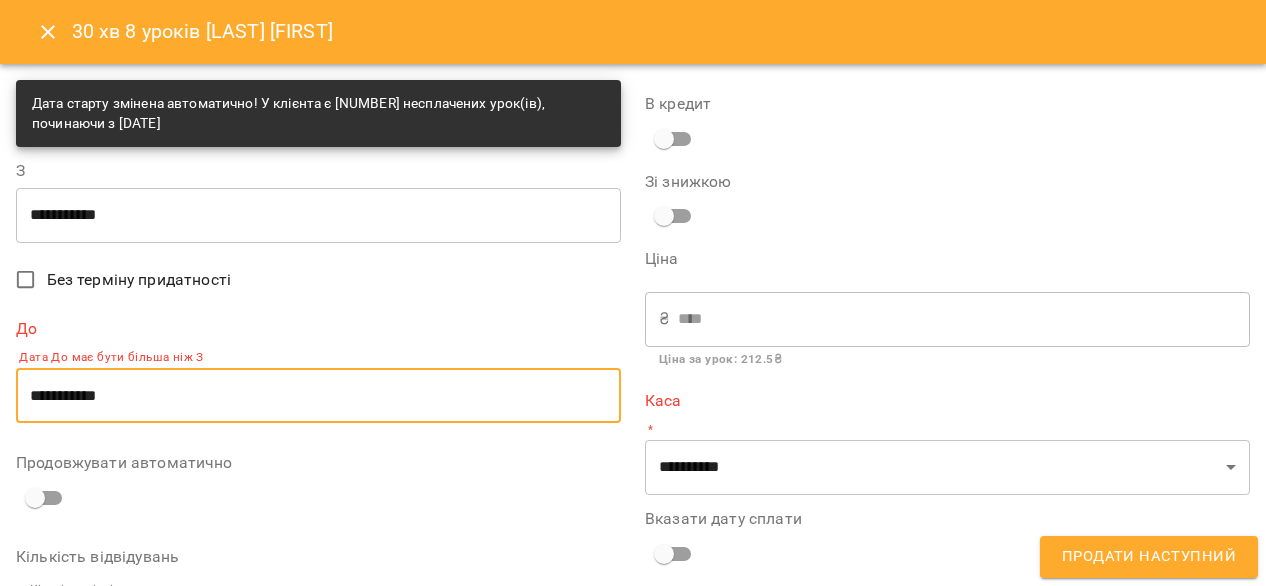 click on "**********" at bounding box center (318, 396) 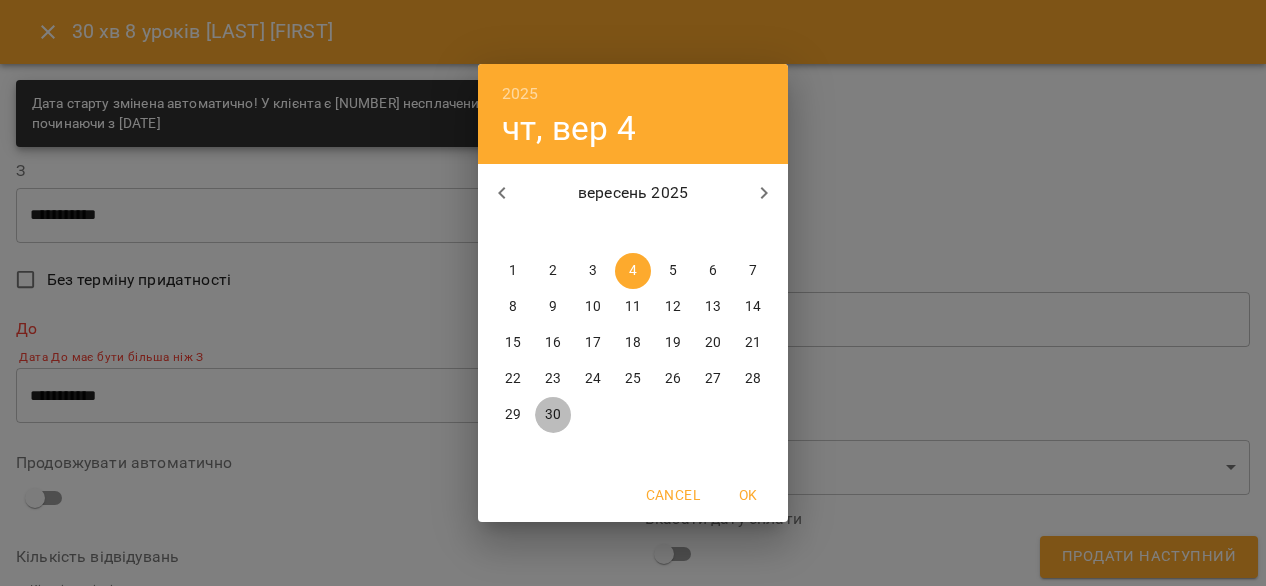 click on "30" at bounding box center [553, 415] 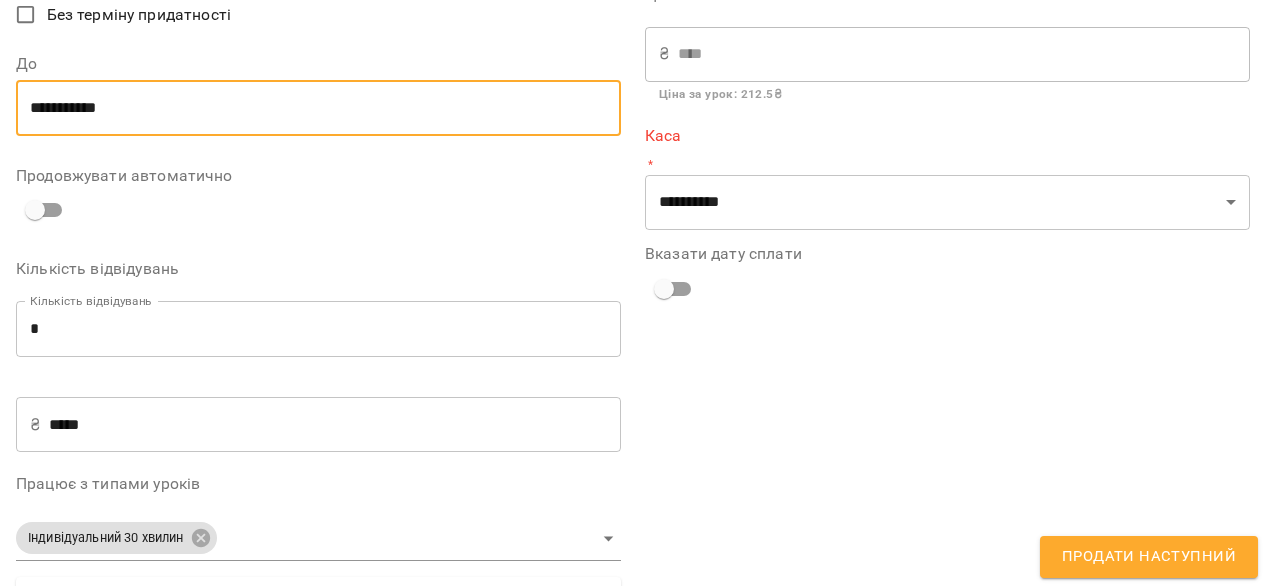 scroll, scrollTop: 273, scrollLeft: 0, axis: vertical 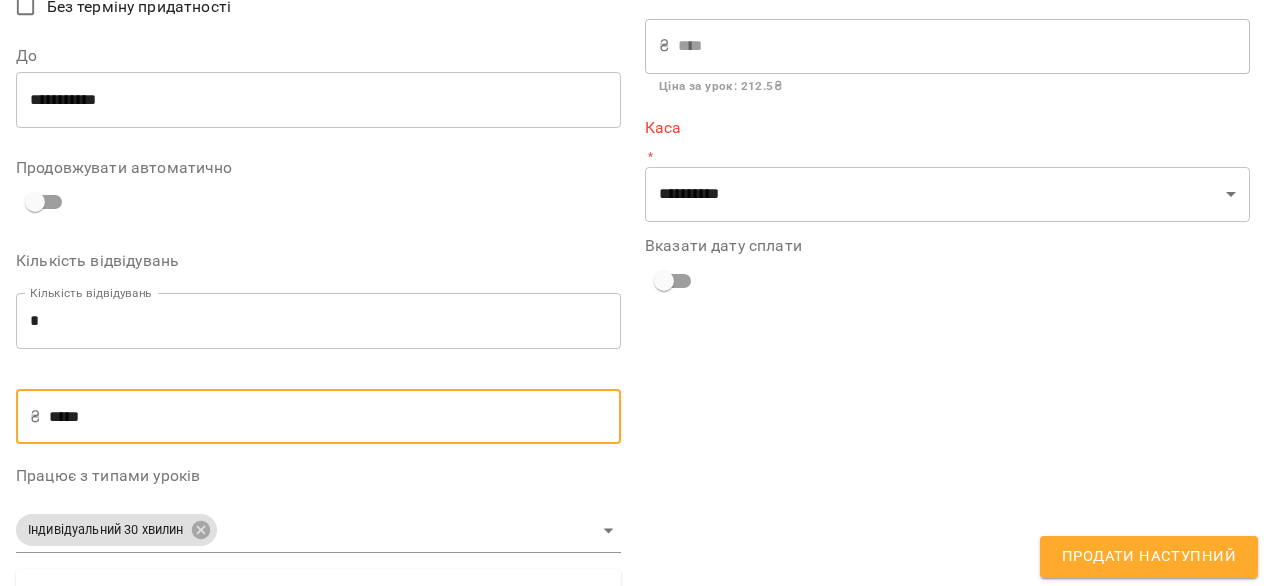 click on "*****" at bounding box center [335, 417] 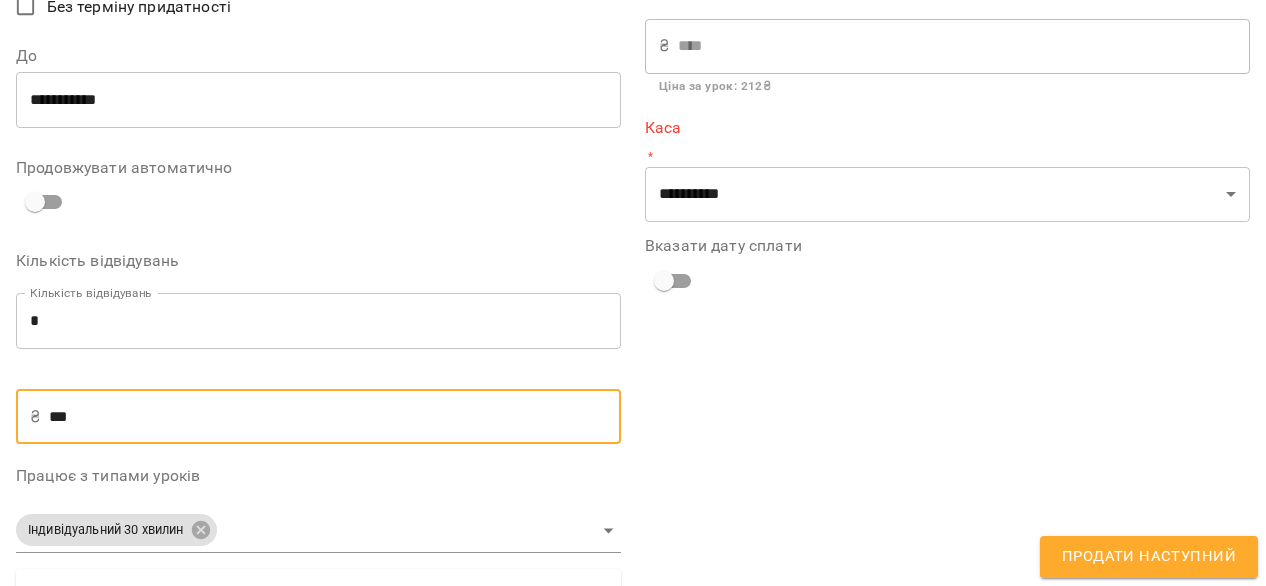type on "**" 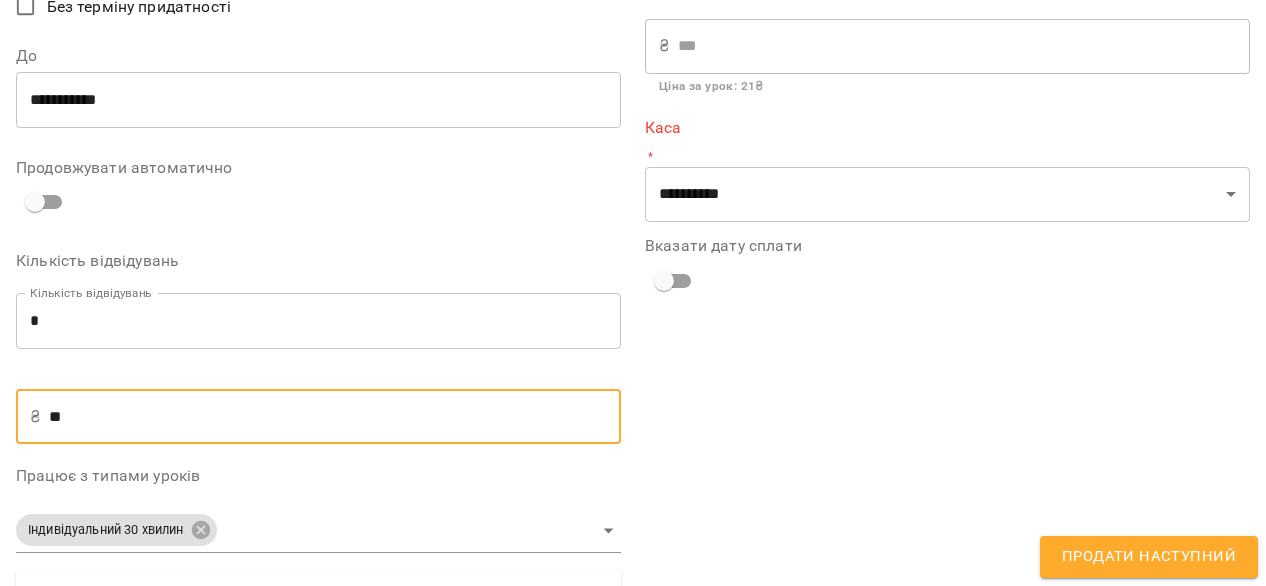 type on "*" 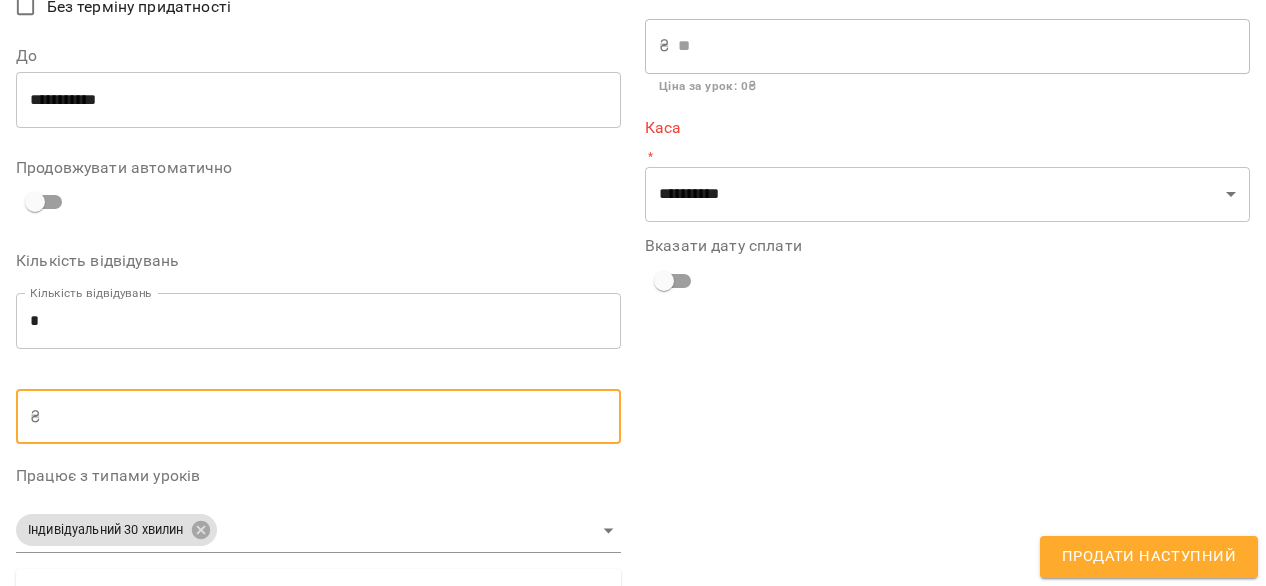 type on "*" 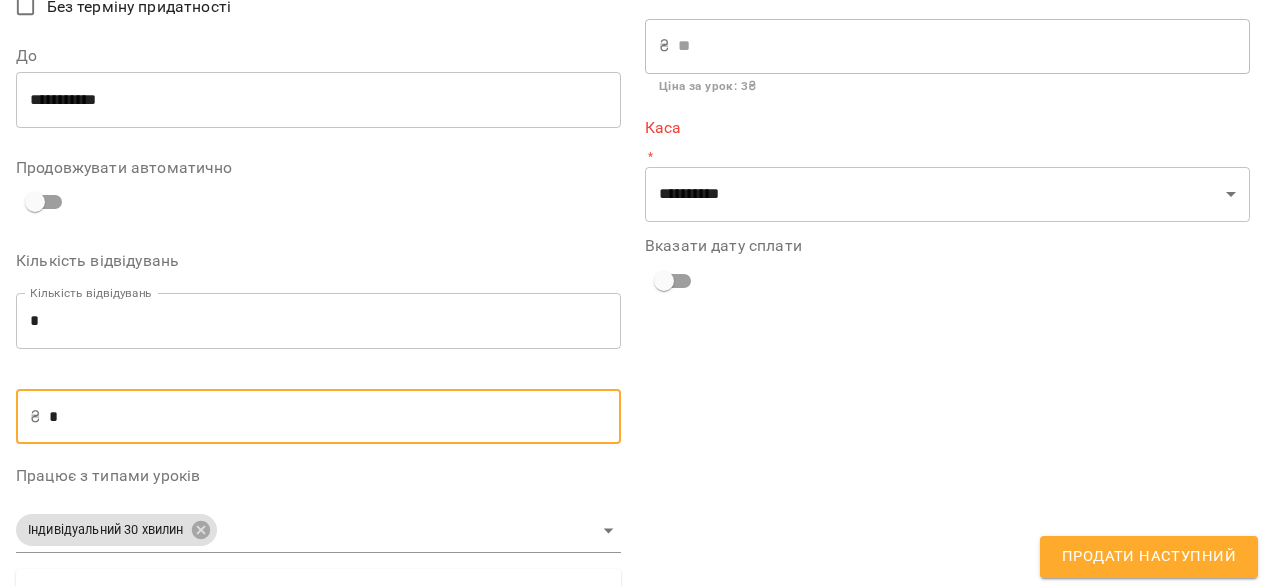 type on "**" 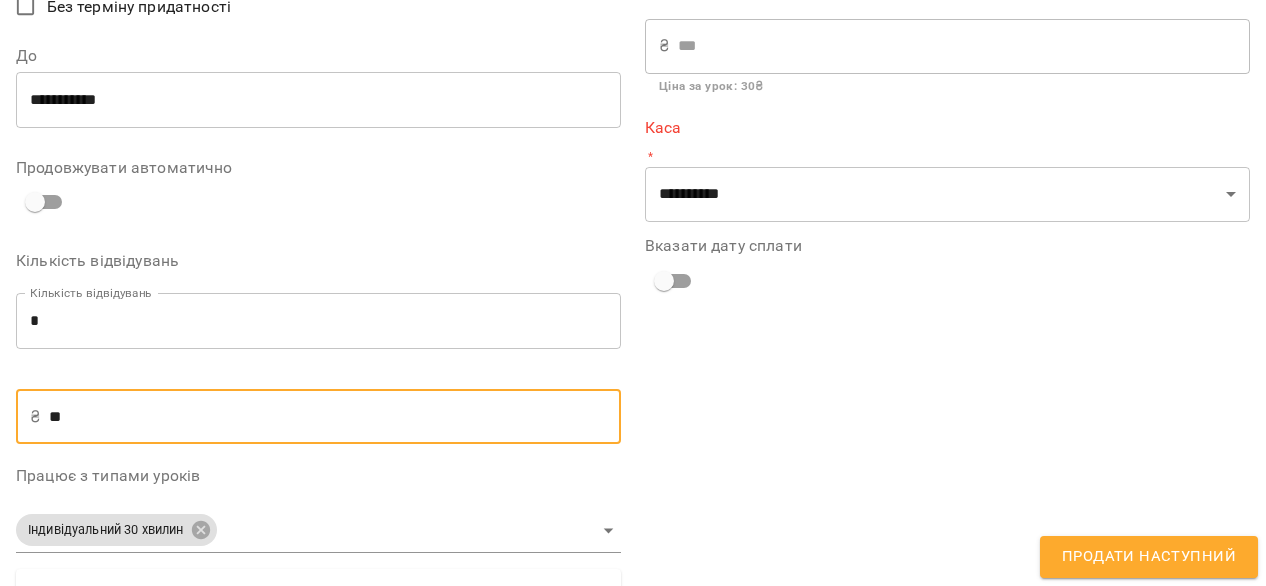 type on "***" 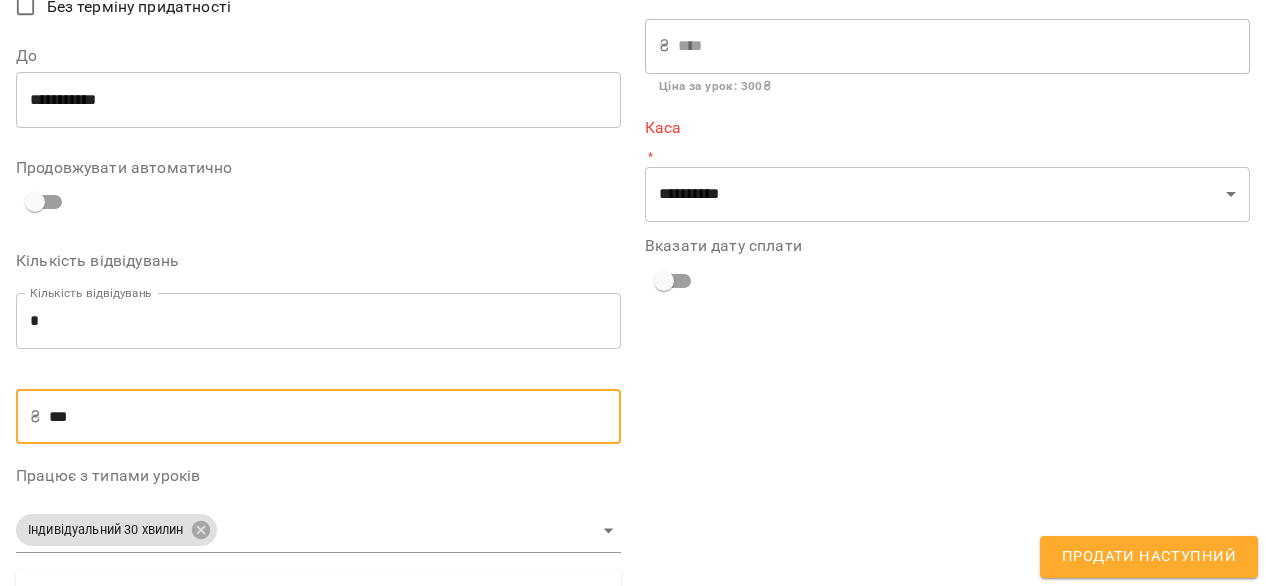 type on "**" 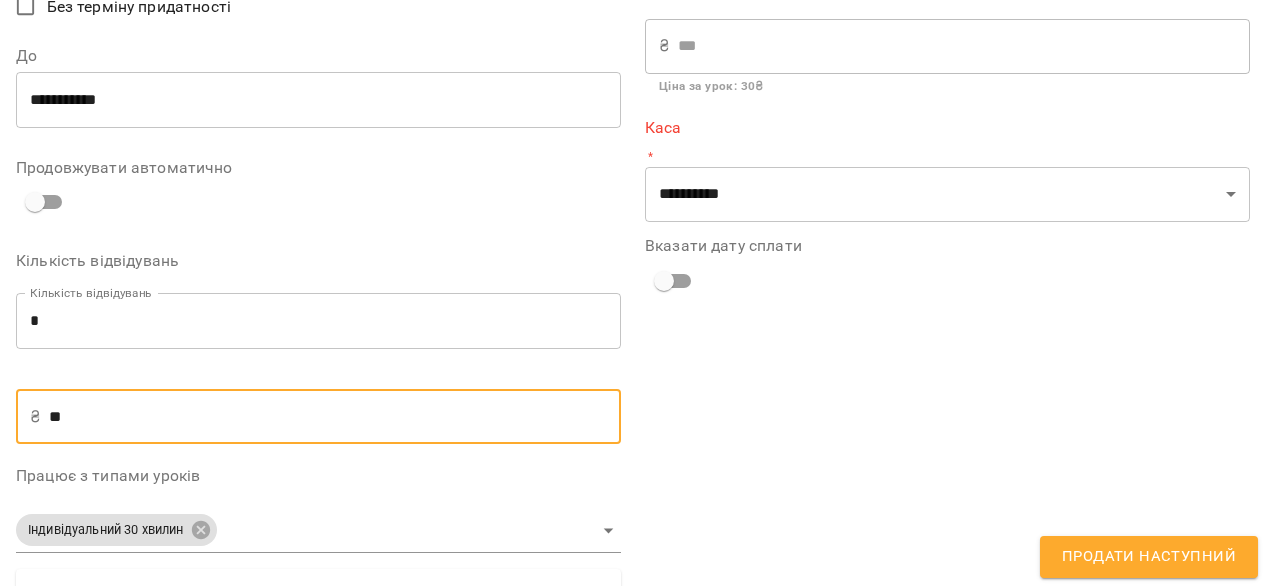 type on "*" 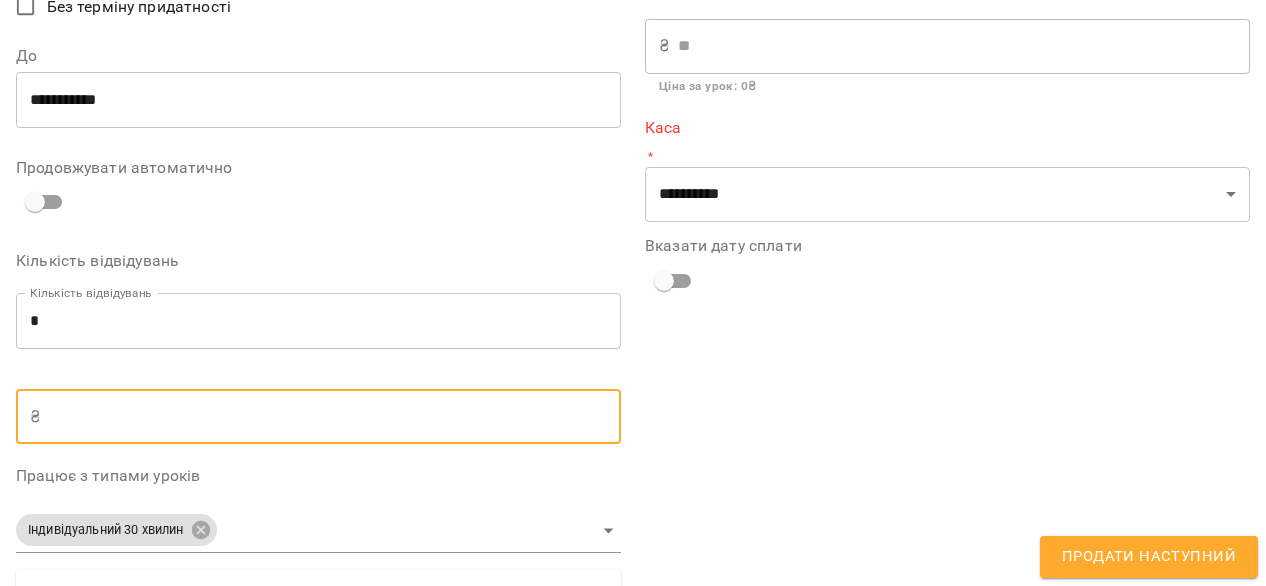 type on "*" 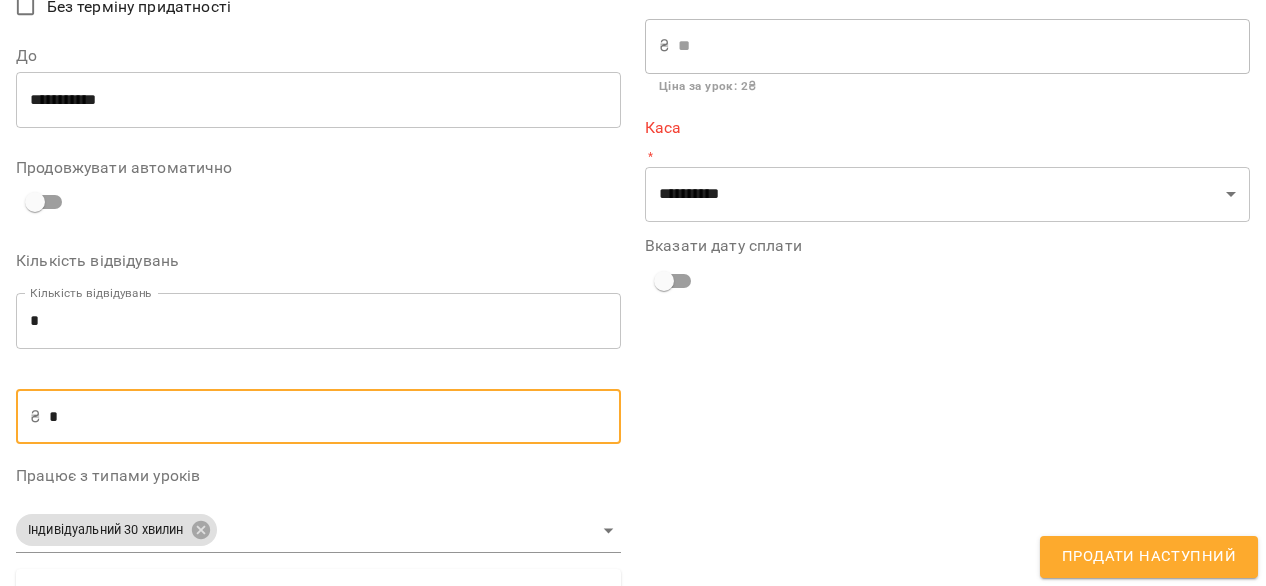 type on "**" 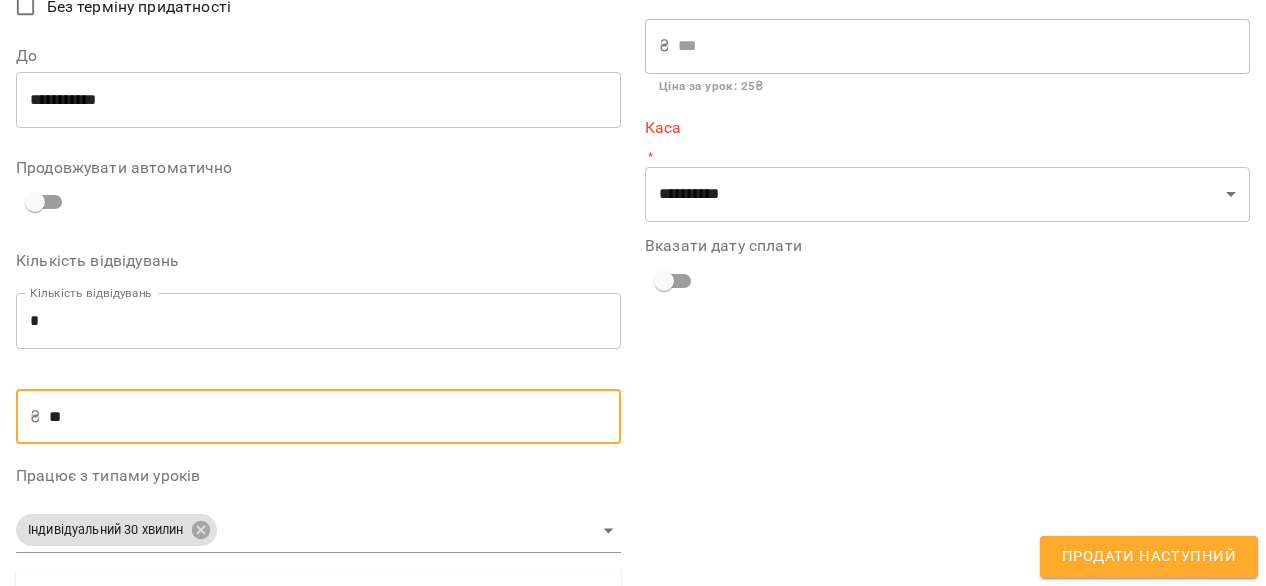 type on "***" 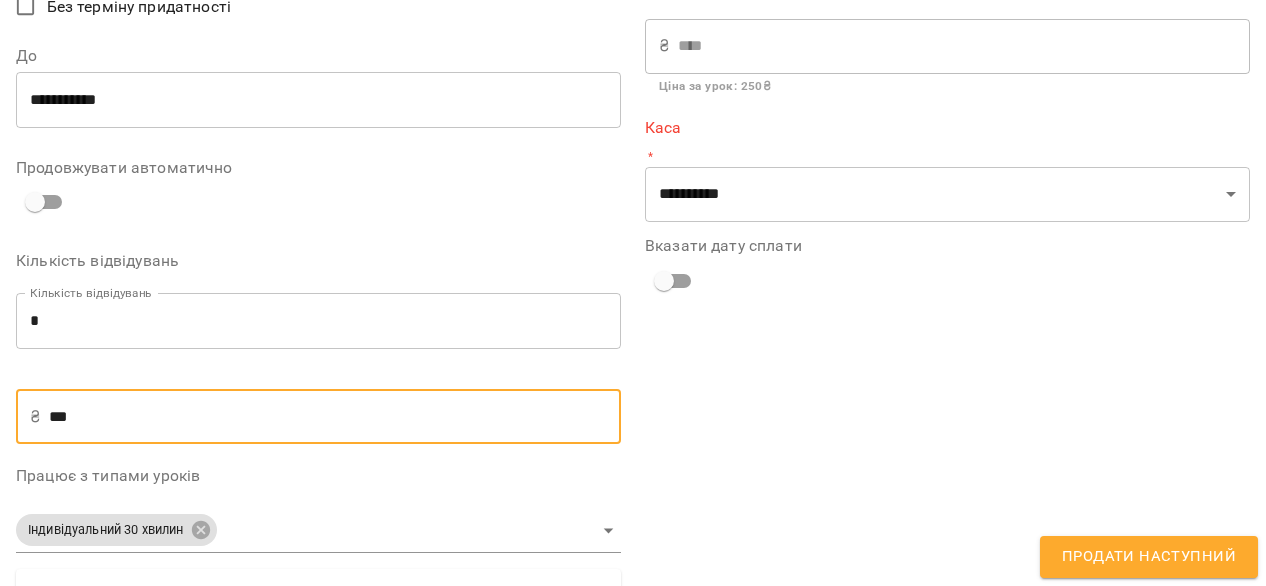 click on "***" at bounding box center [335, 417] 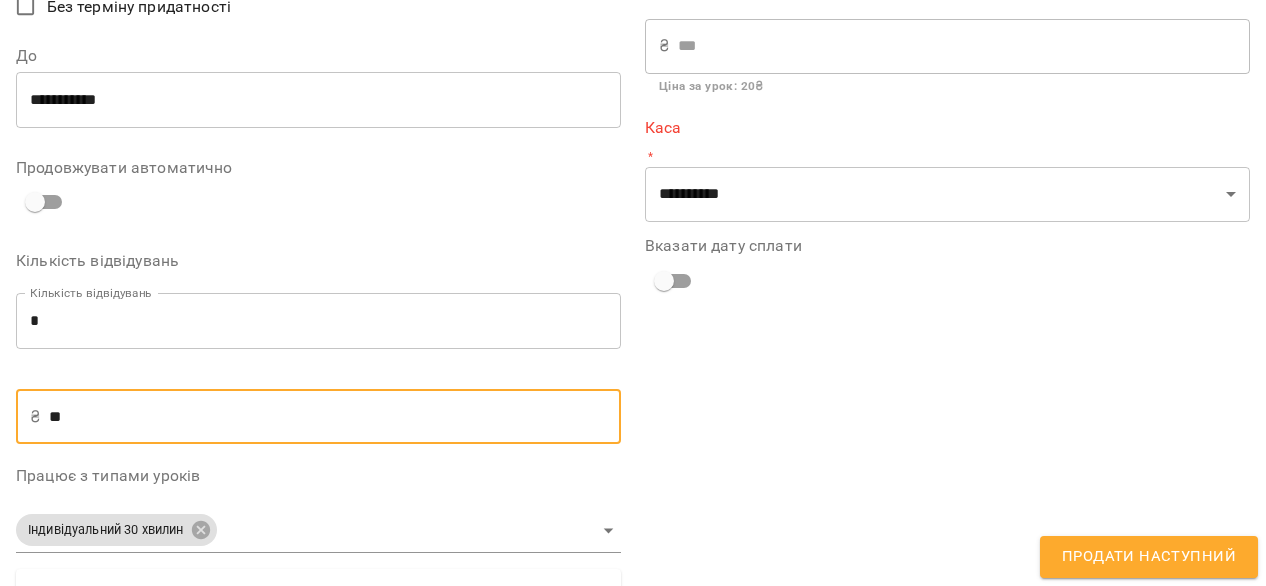 type on "***" 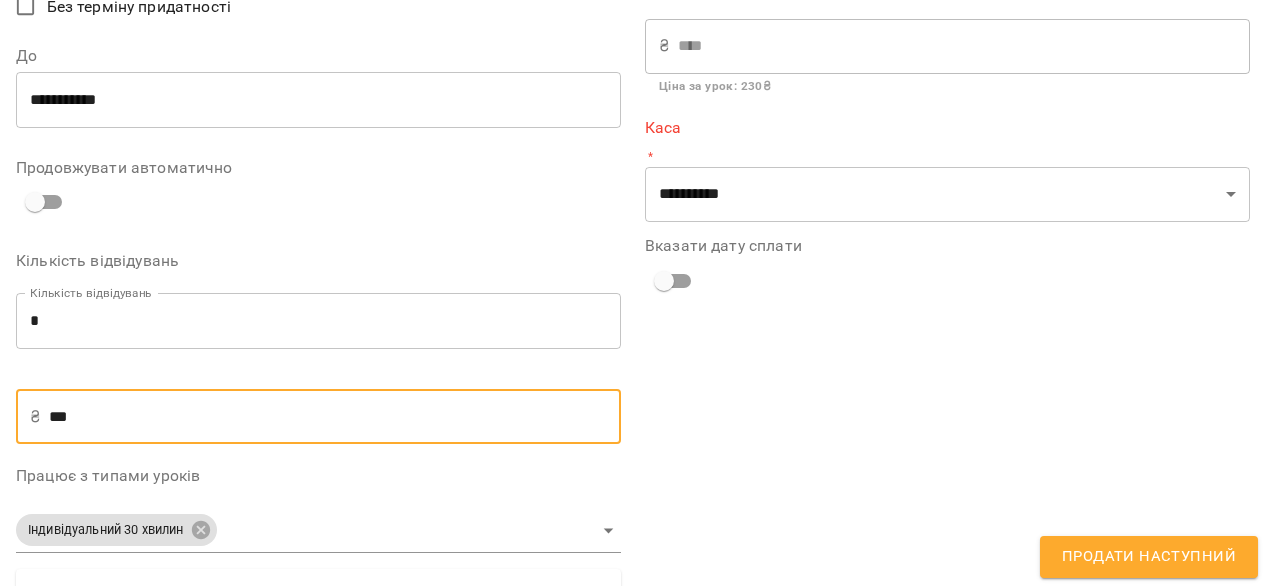 click on "***" at bounding box center (335, 417) 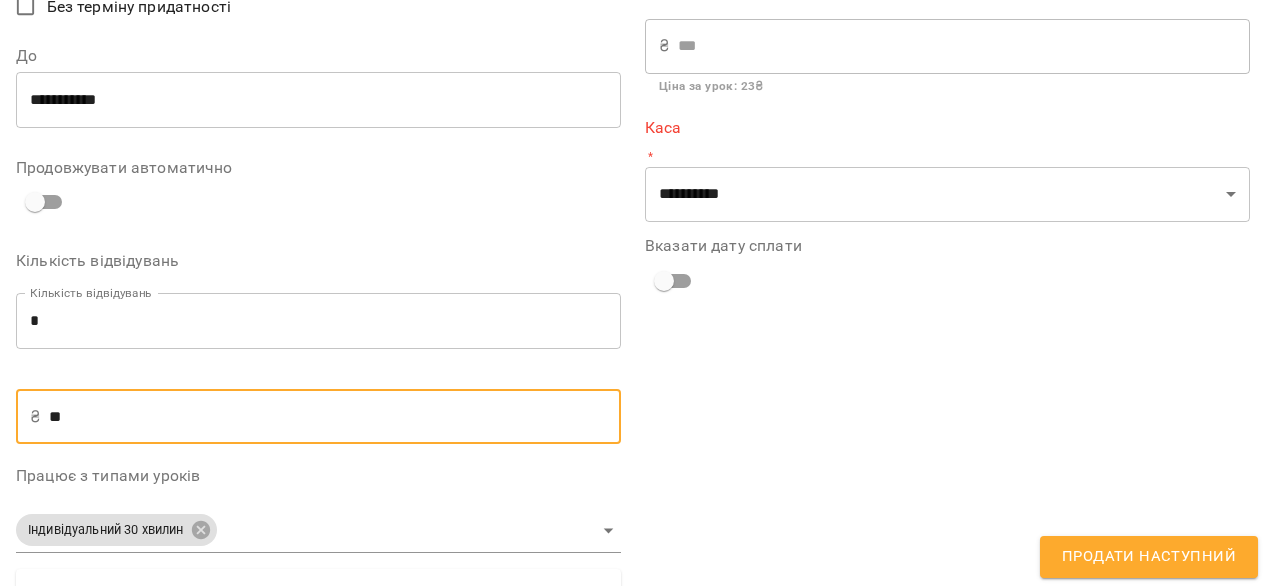 type on "*" 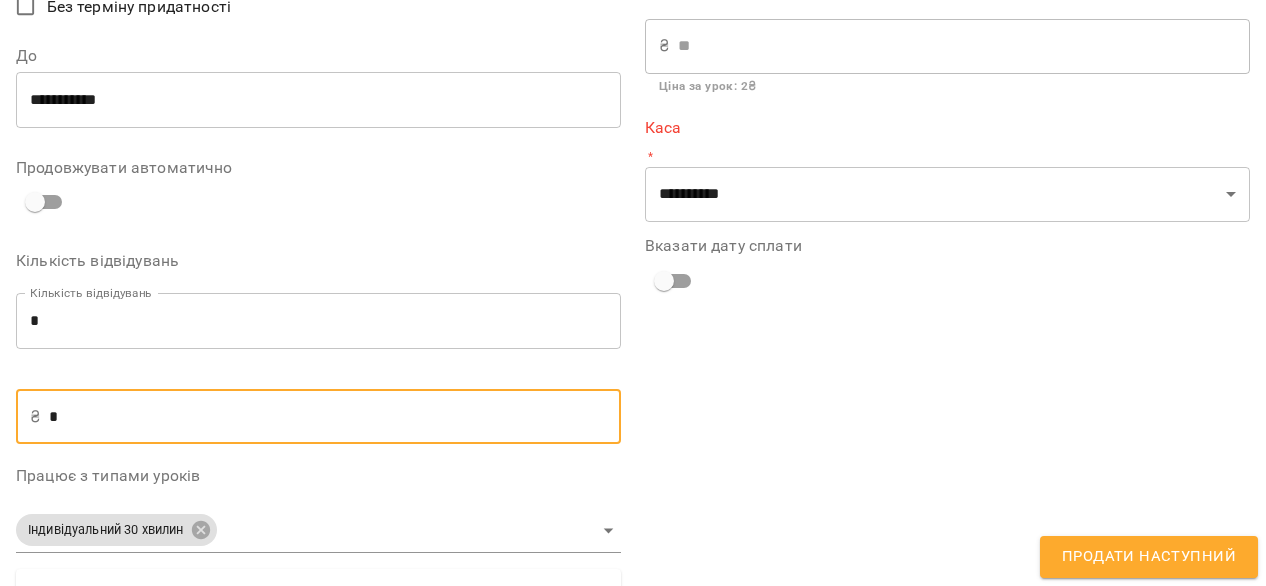 type on "**" 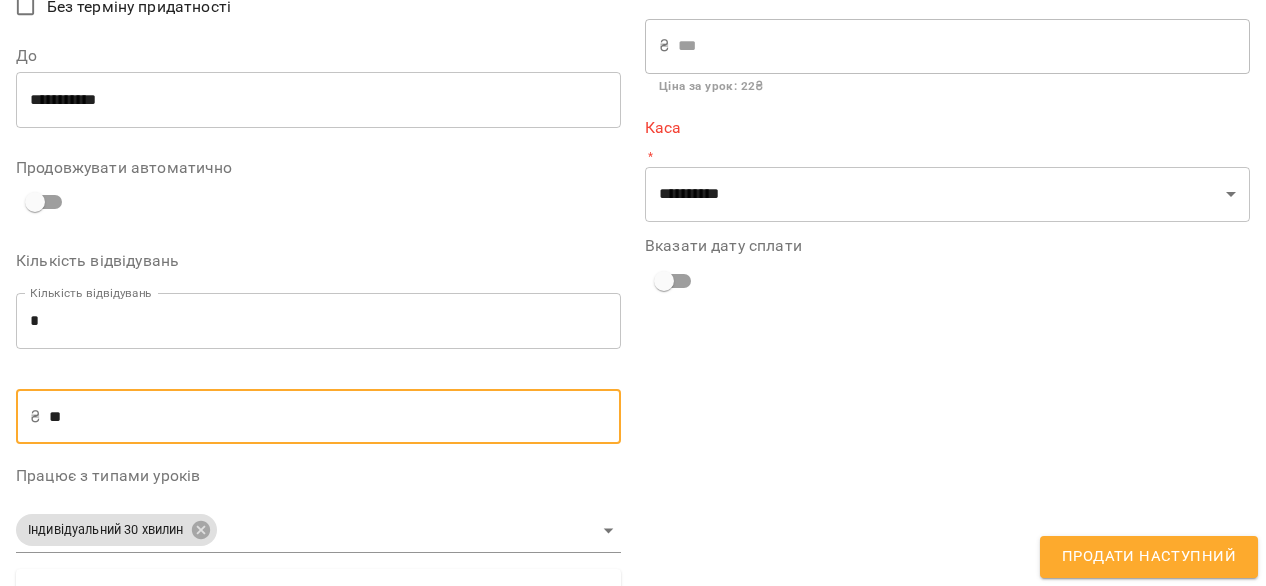 type on "***" 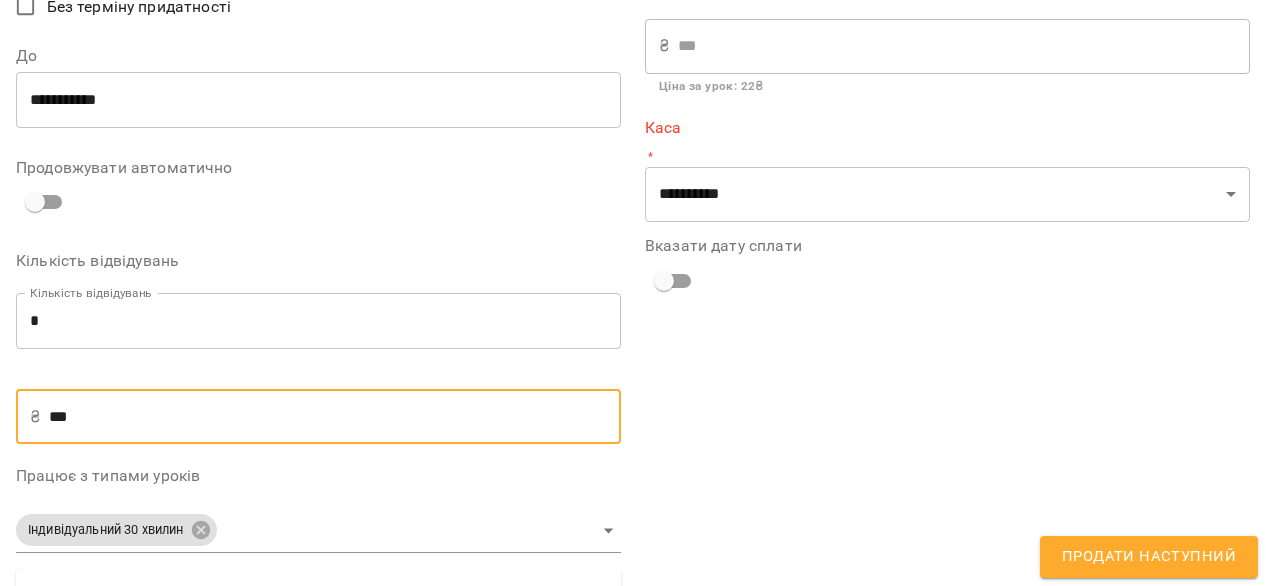 type on "****" 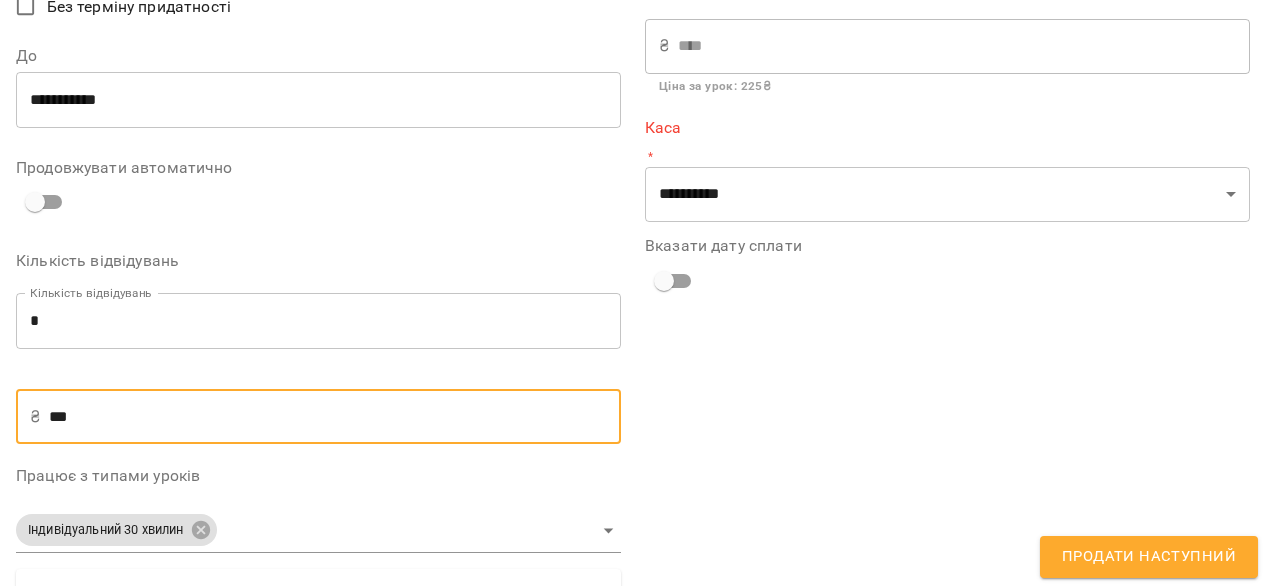 type on "***" 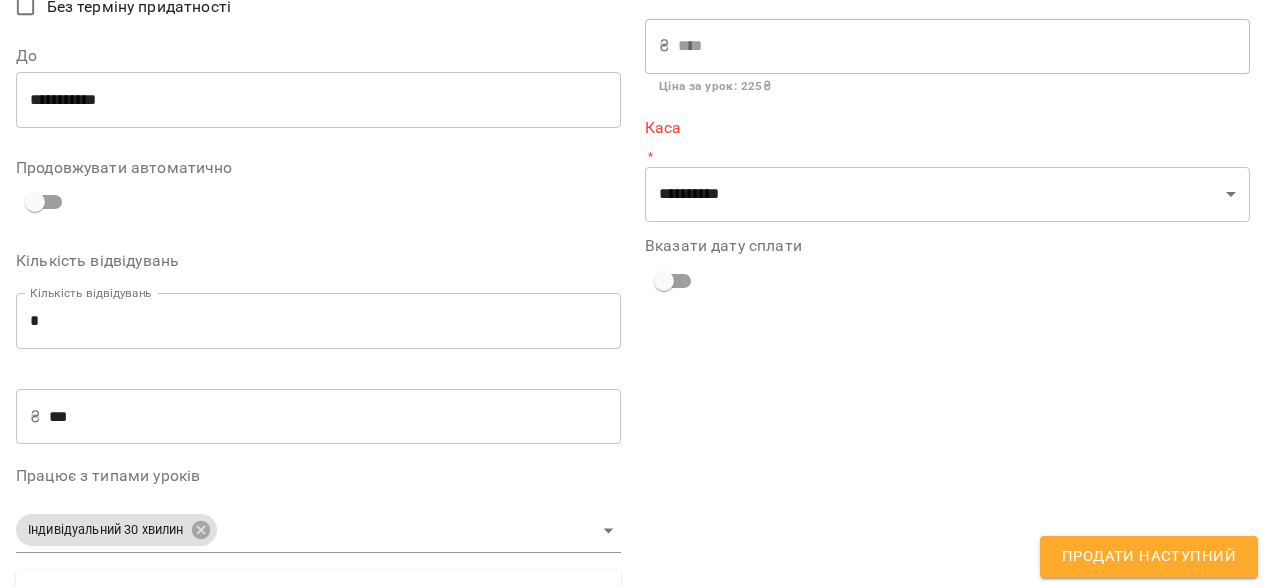 click on "**********" at bounding box center (947, 531) 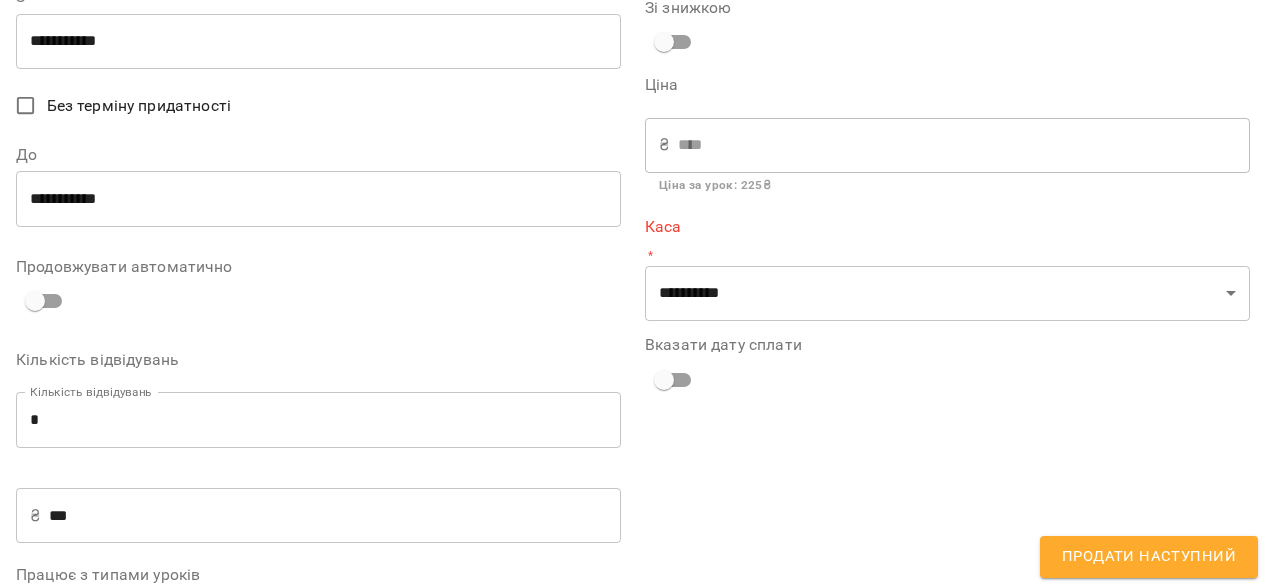 scroll, scrollTop: 112, scrollLeft: 0, axis: vertical 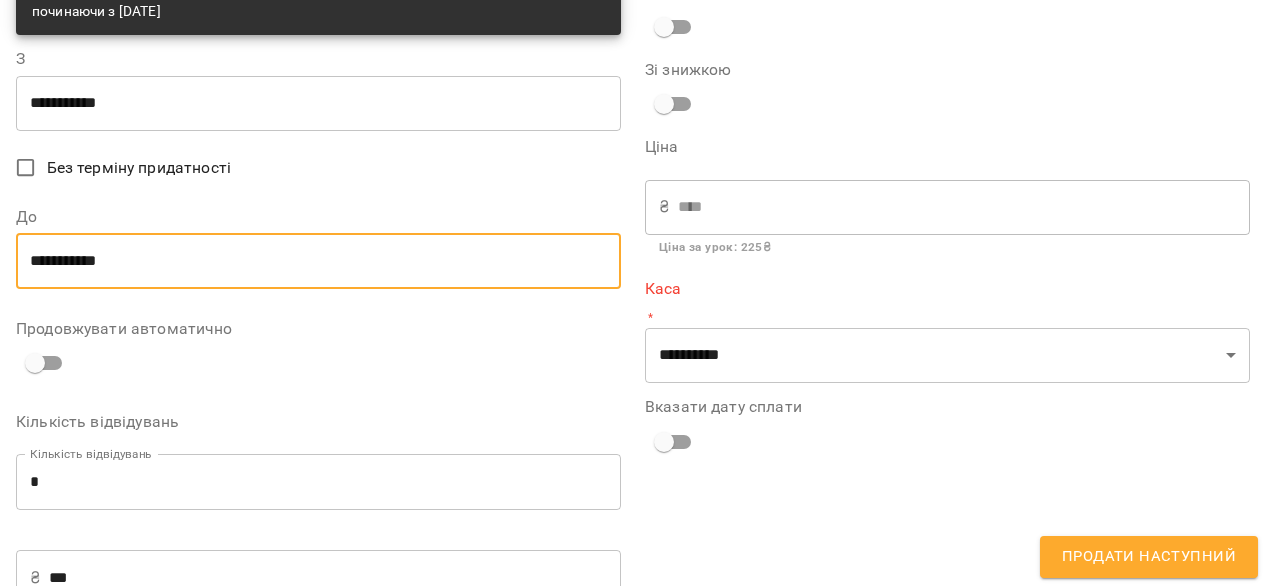 click on "**********" at bounding box center (318, 261) 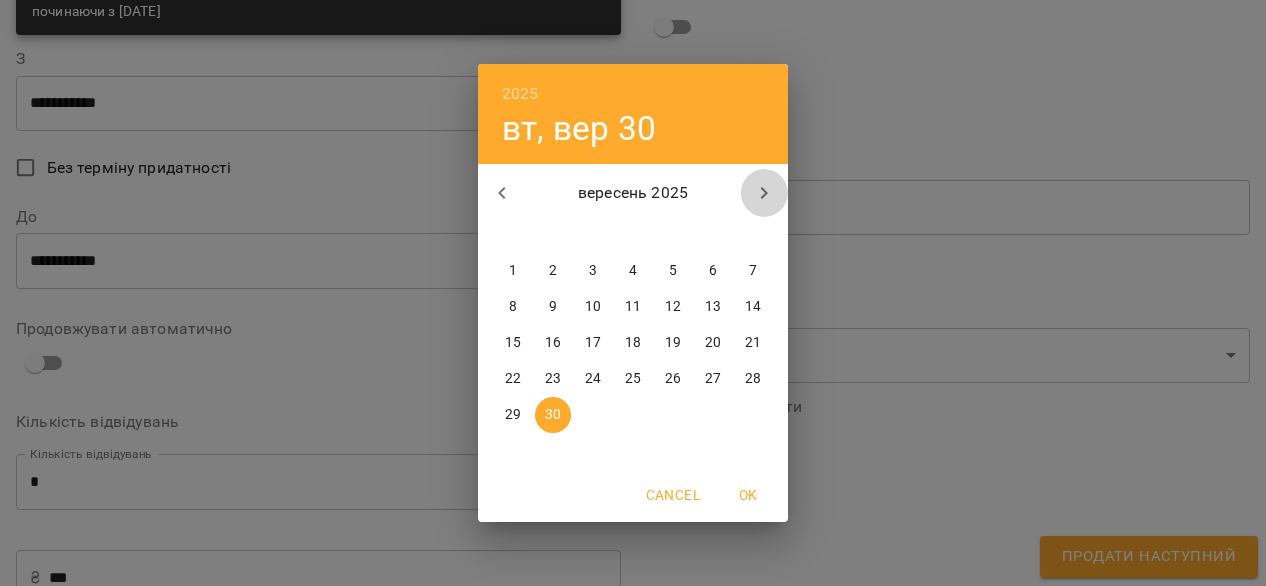 click 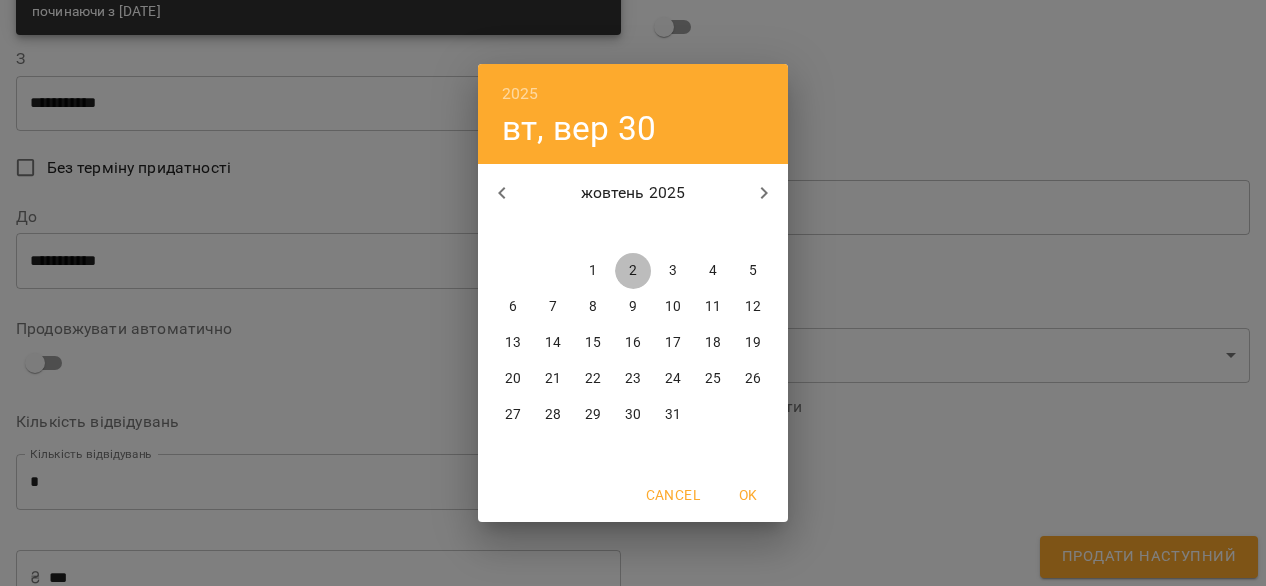 click on "2" at bounding box center [633, 271] 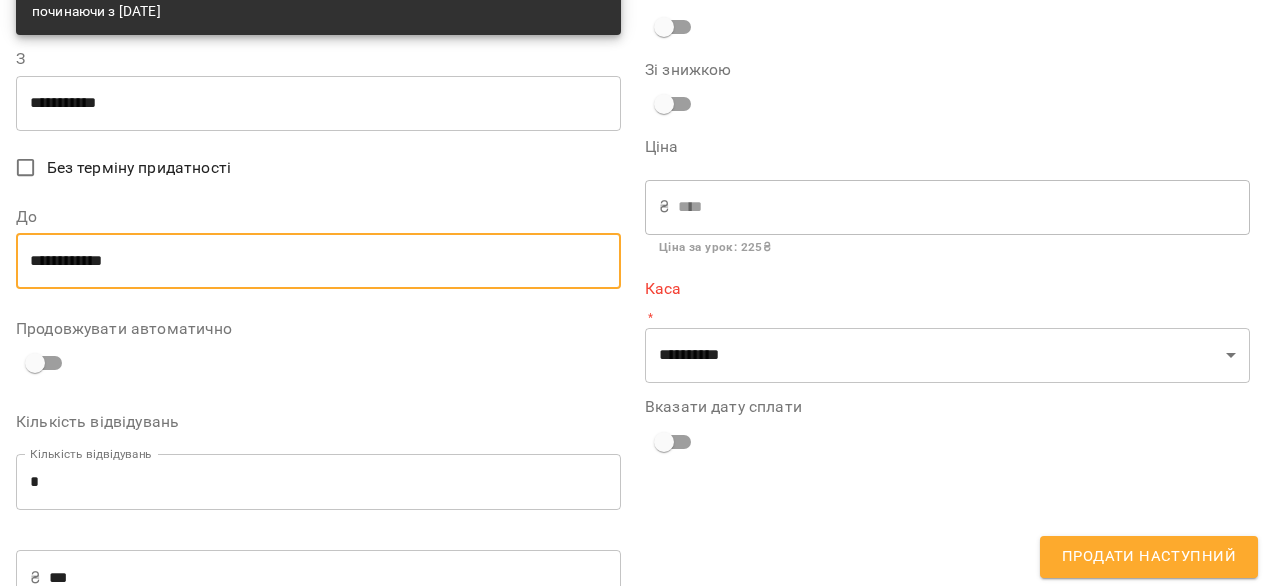 scroll, scrollTop: 359, scrollLeft: 0, axis: vertical 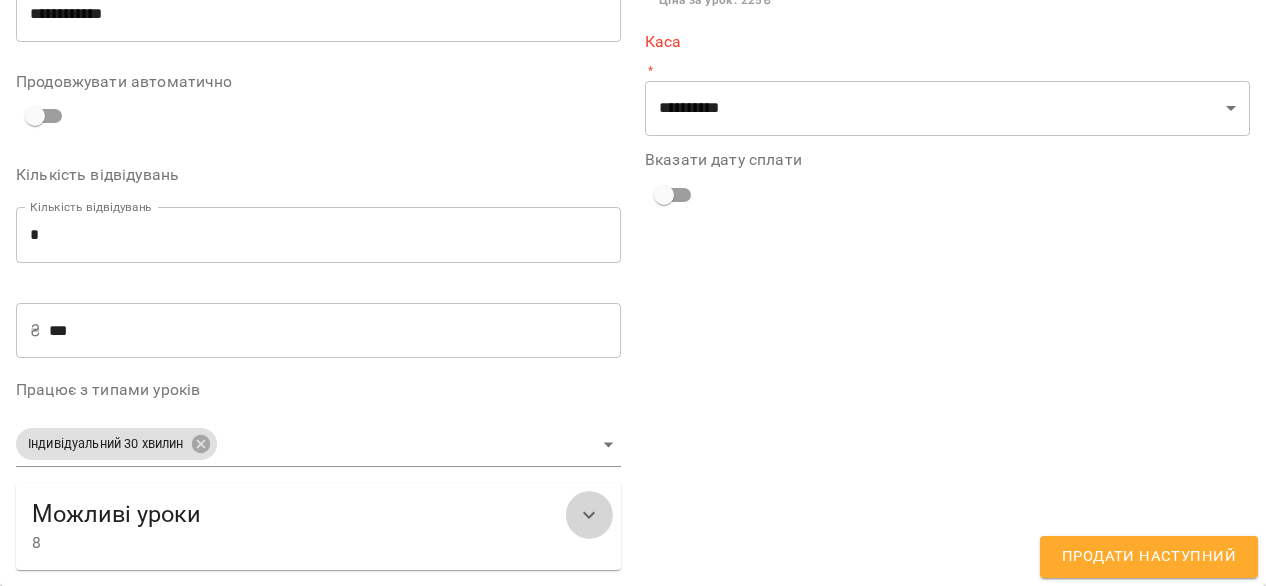 click 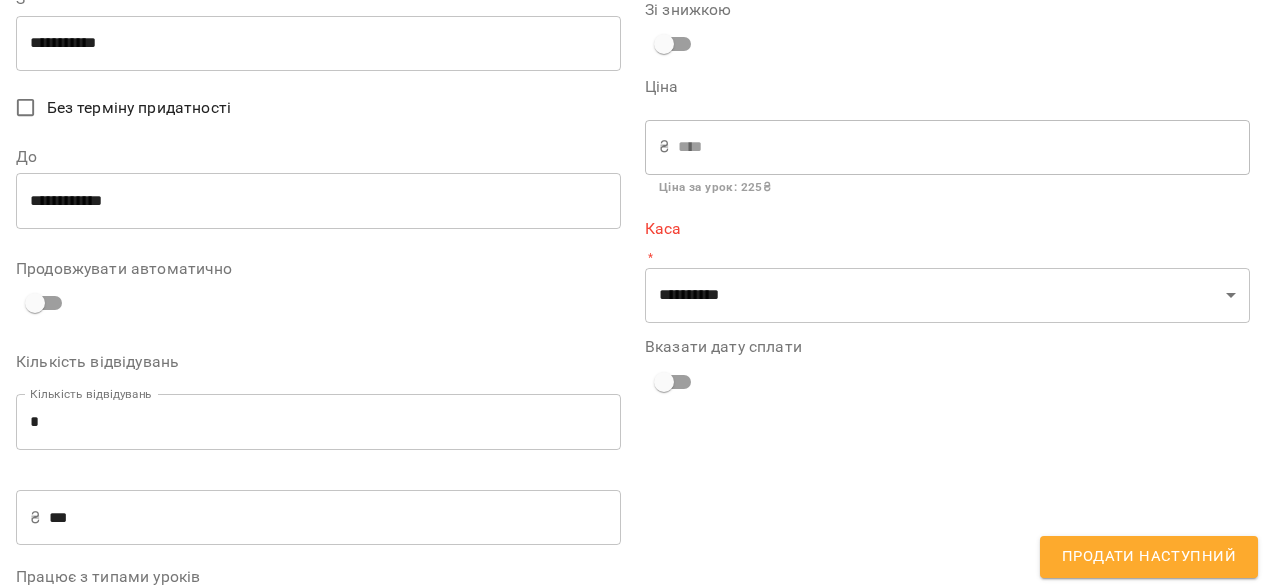 scroll, scrollTop: 170, scrollLeft: 0, axis: vertical 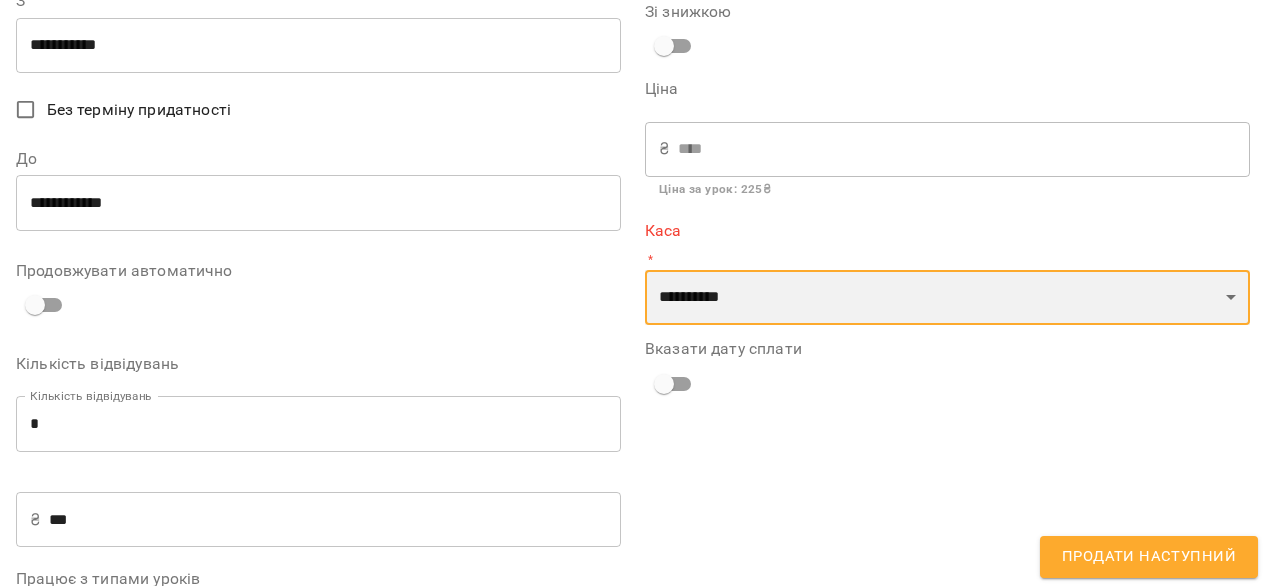 click on "**********" at bounding box center [947, 298] 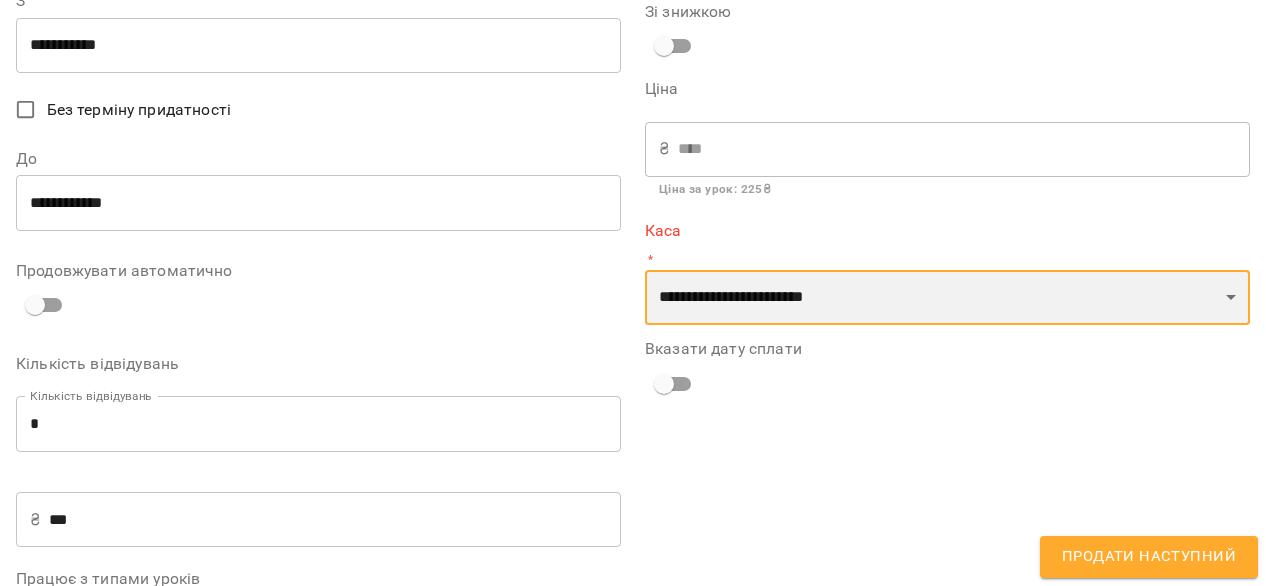 click on "**********" at bounding box center (947, 298) 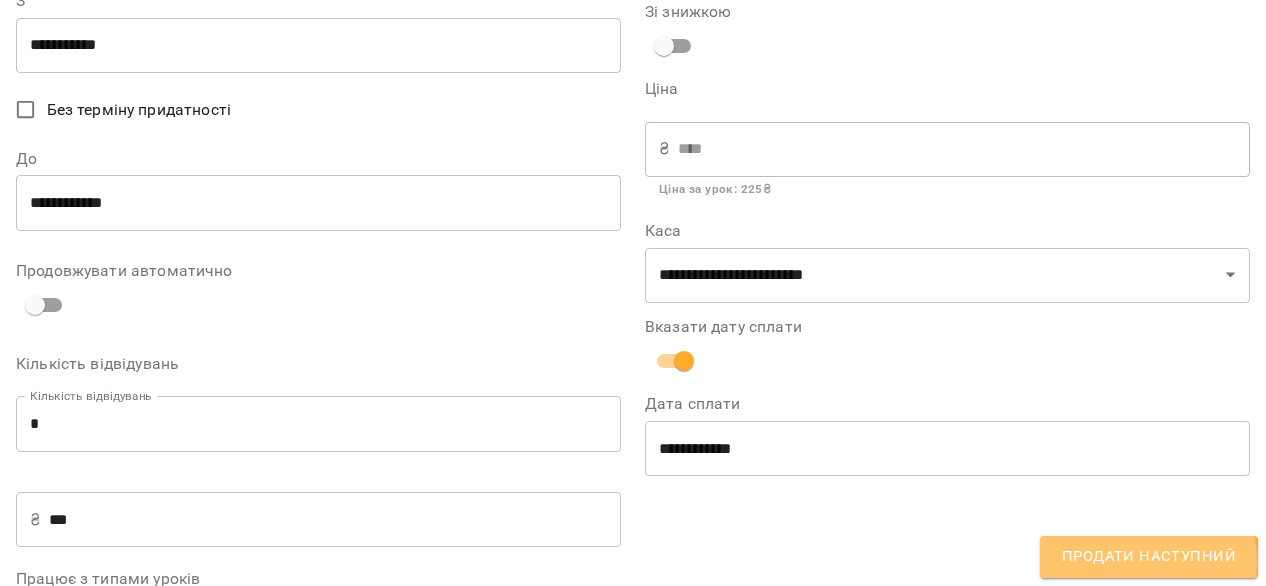 click on "Продати наступний" at bounding box center [1149, 557] 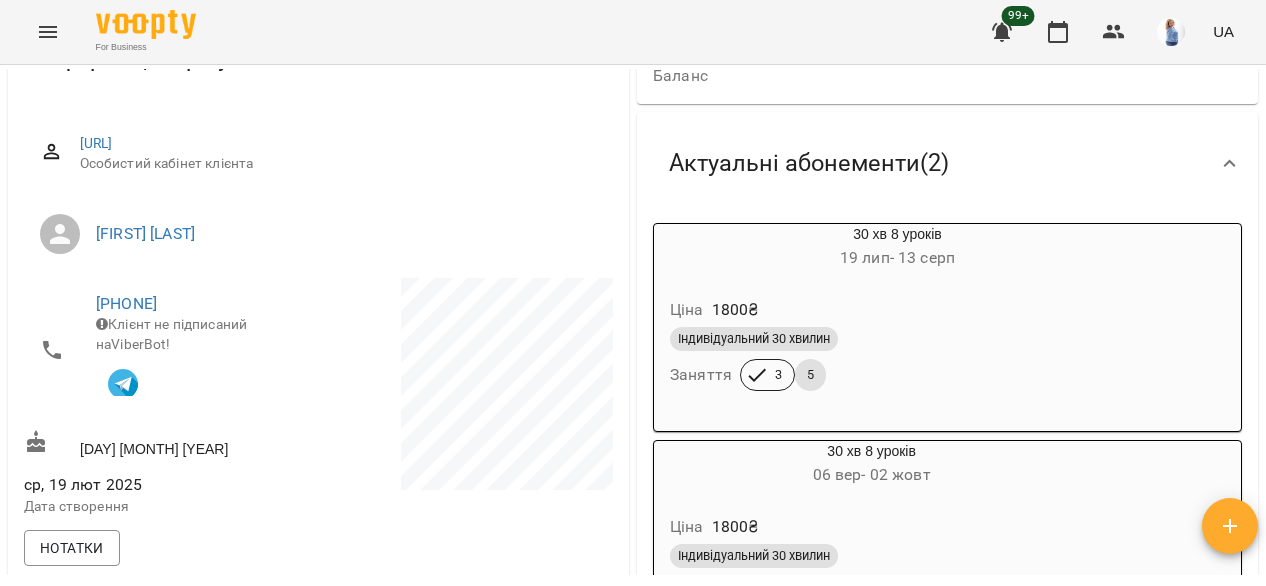 scroll, scrollTop: 187, scrollLeft: 0, axis: vertical 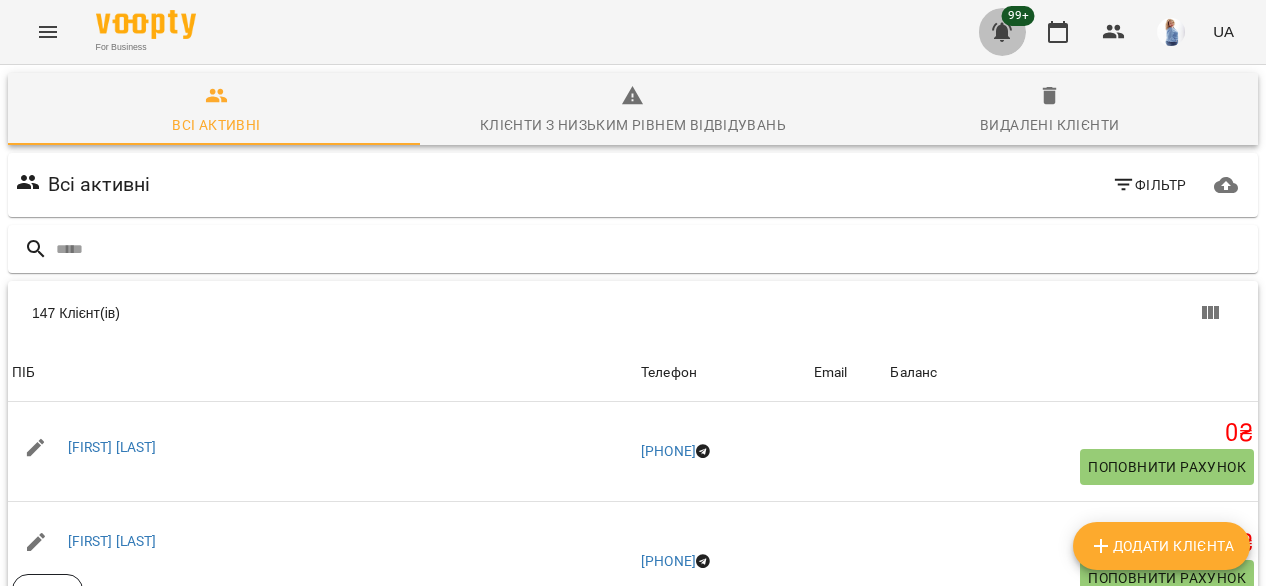 click 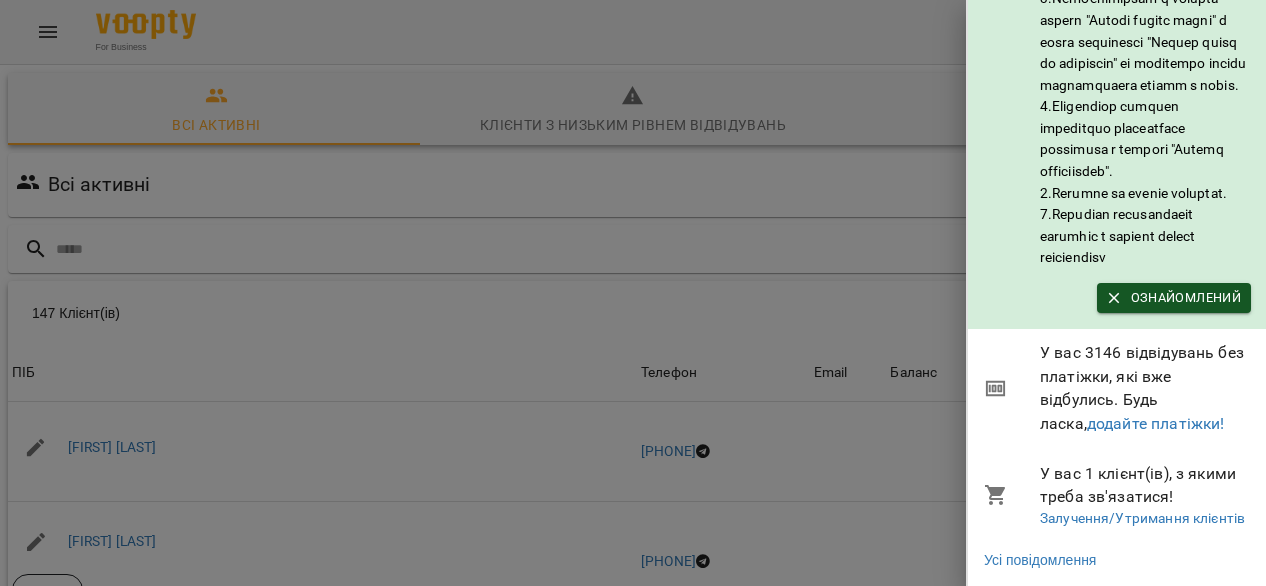 scroll, scrollTop: 507, scrollLeft: 0, axis: vertical 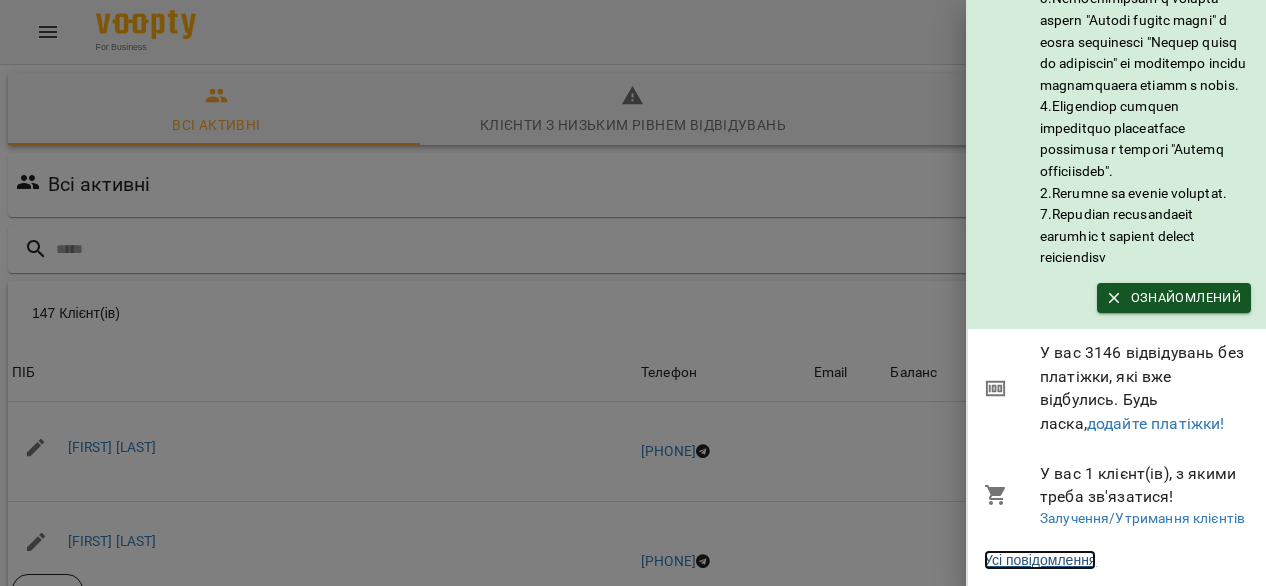 click on "Усі повідомлення" at bounding box center [1040, 560] 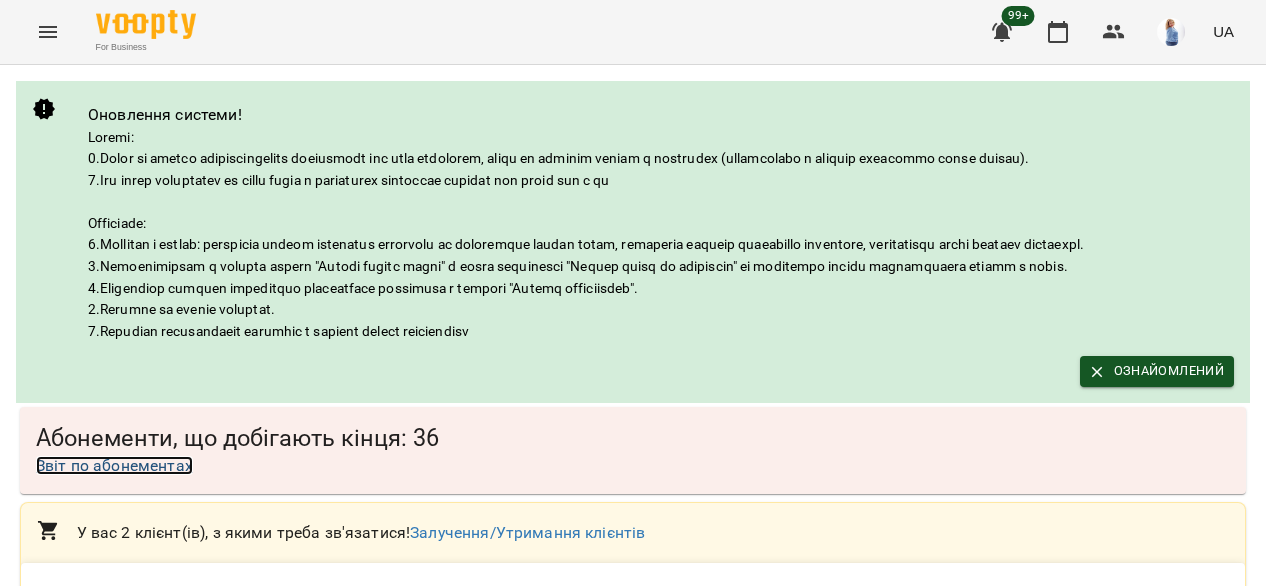 click on "Звіт по абонементах" at bounding box center [114, 465] 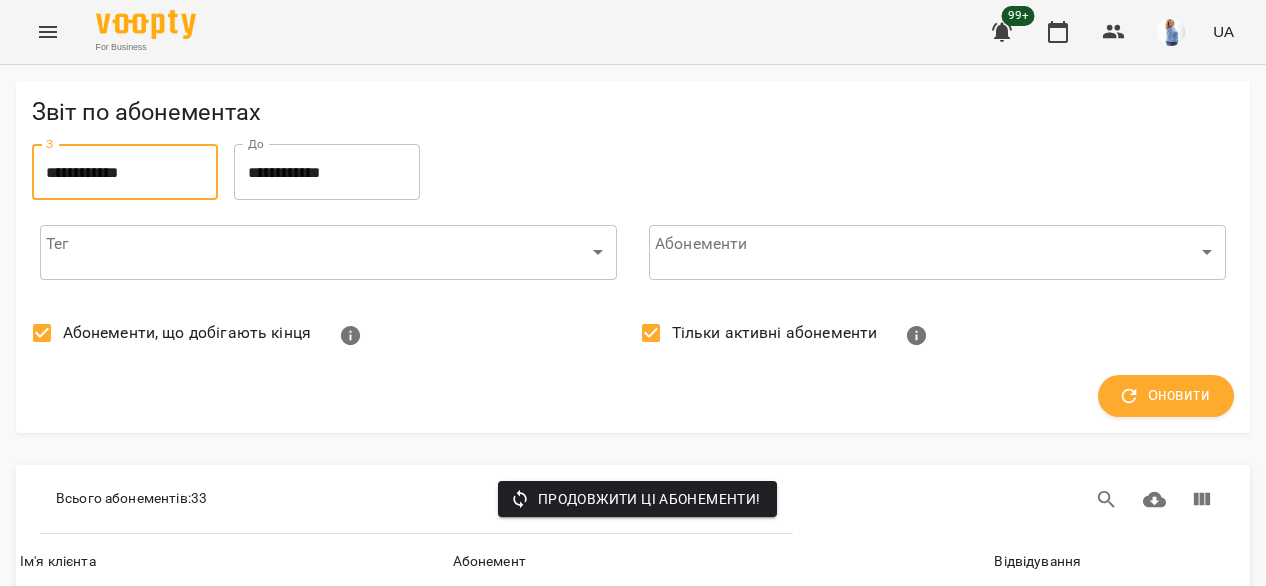 click on "**********" at bounding box center (125, 172) 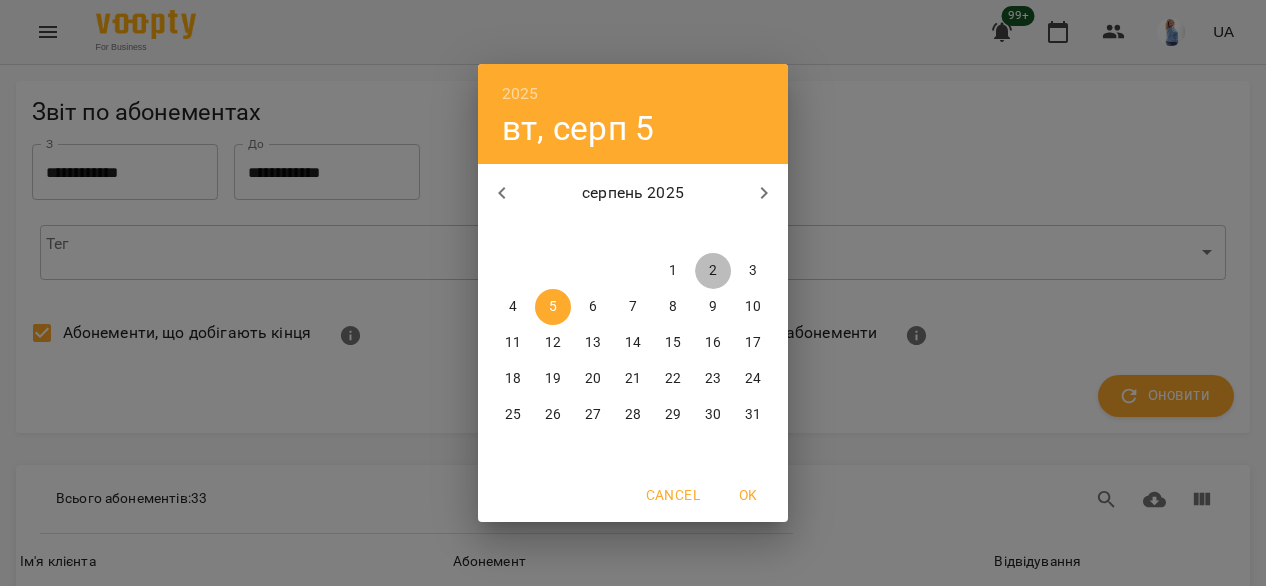 click on "2" at bounding box center [713, 271] 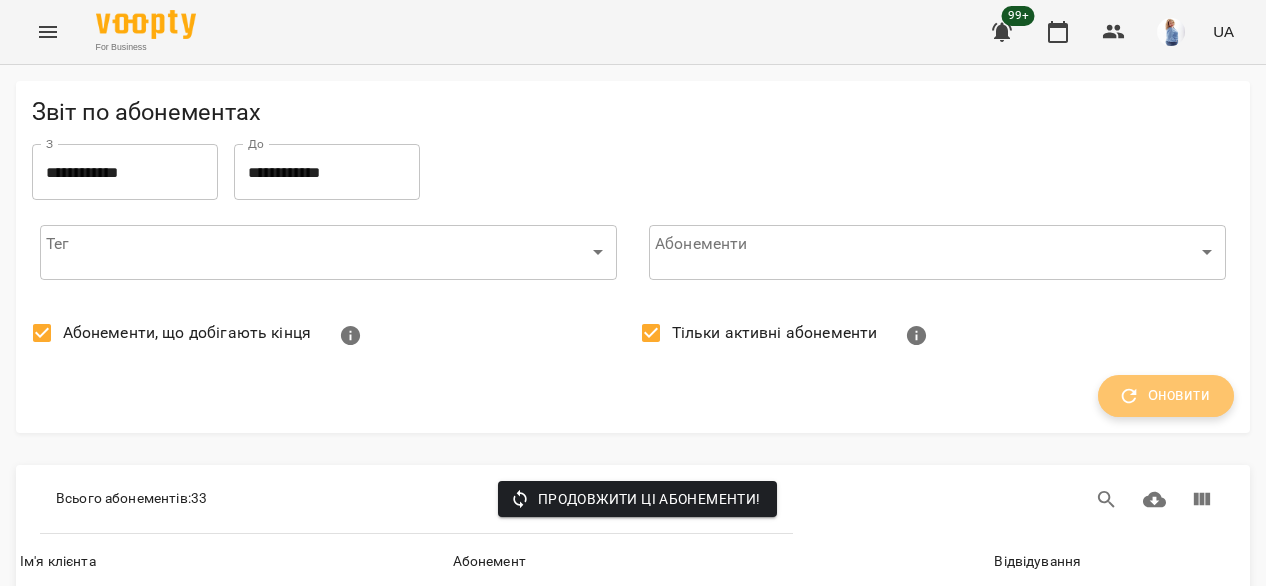 click on "Оновити" at bounding box center [1166, 396] 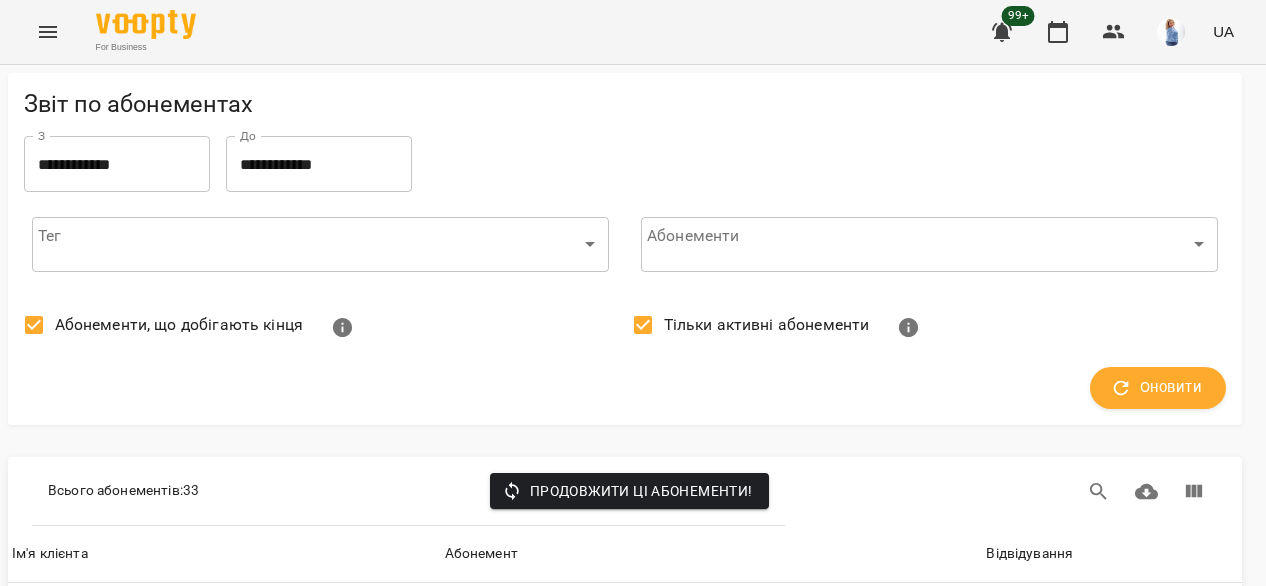 scroll, scrollTop: 4780, scrollLeft: 8, axis: both 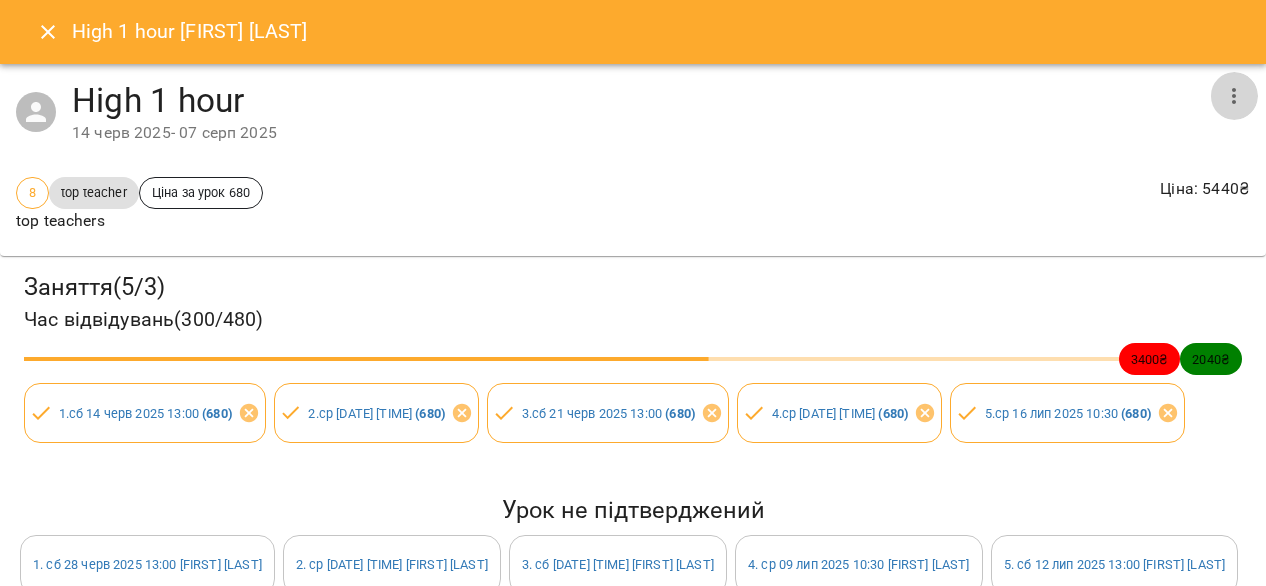 click 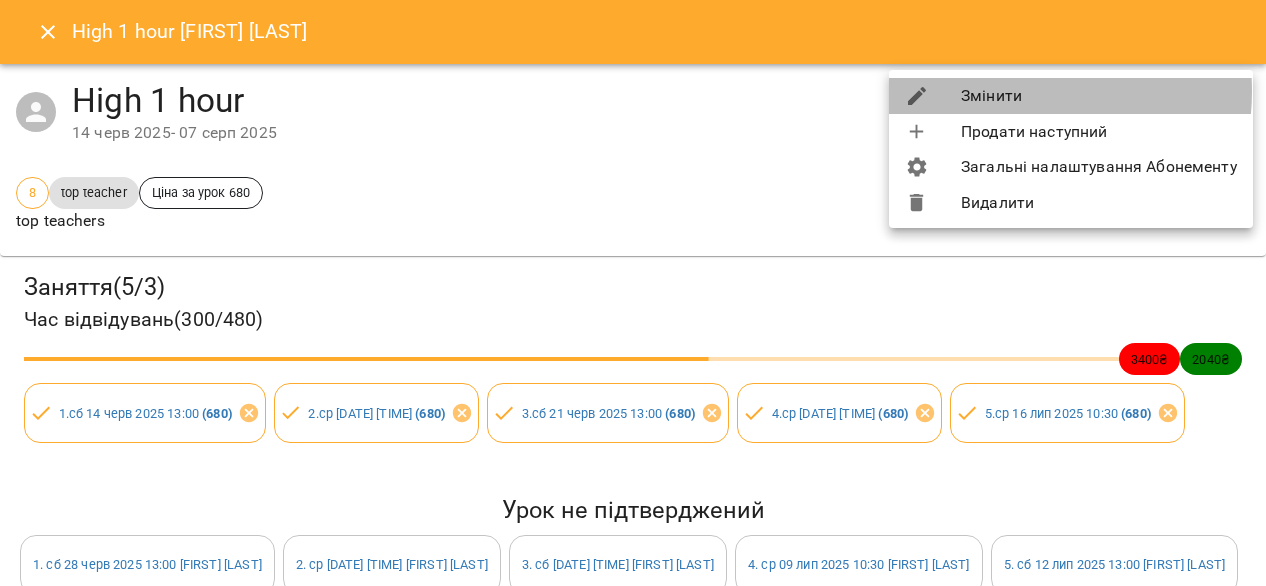 click on "Змінити" at bounding box center (1071, 96) 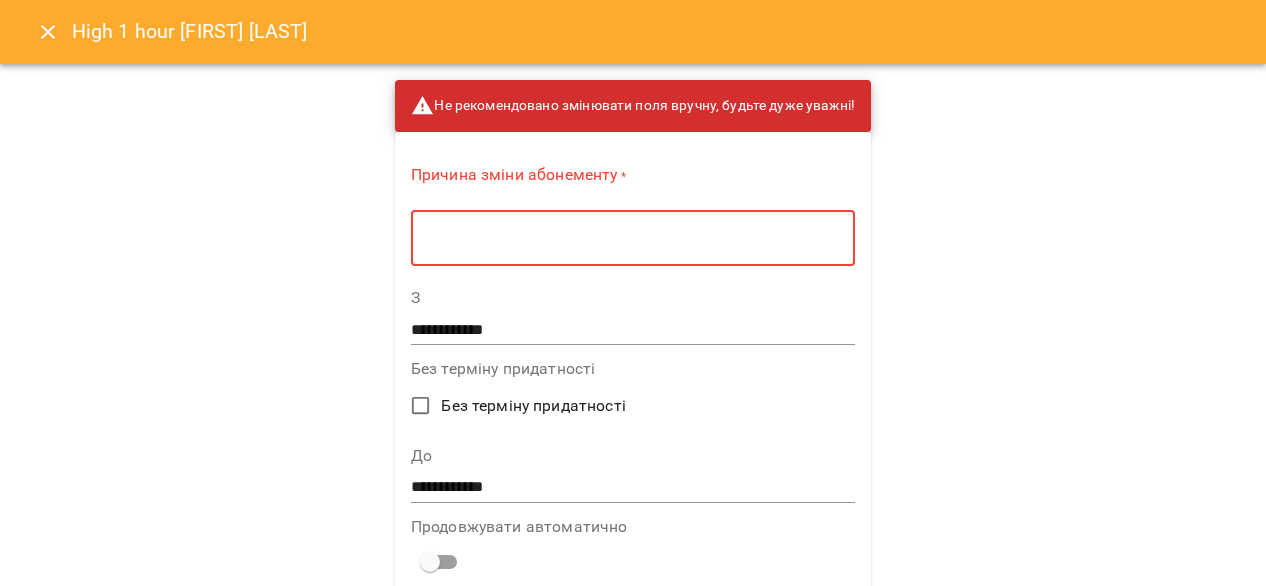click at bounding box center [633, 238] 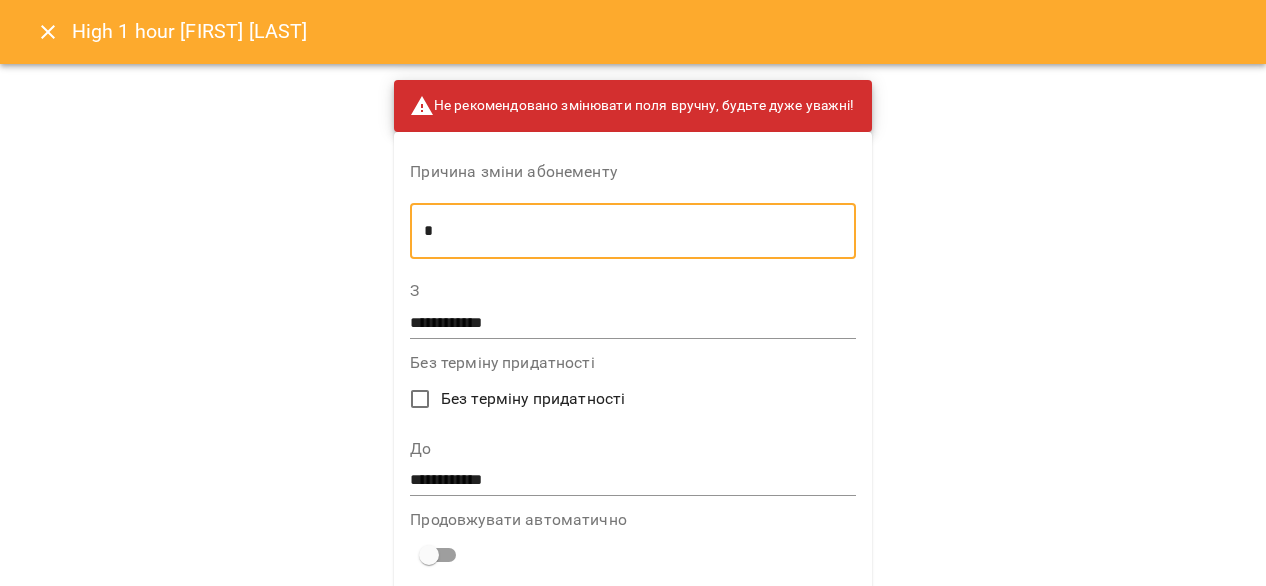 type on "*" 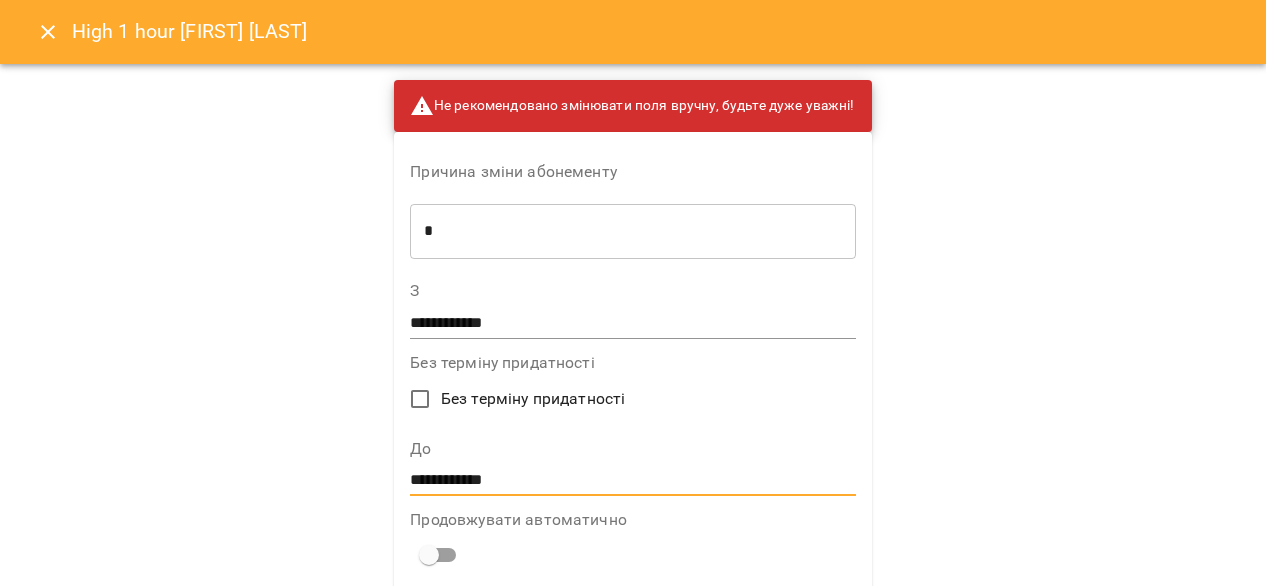 click on "**********" at bounding box center [632, 481] 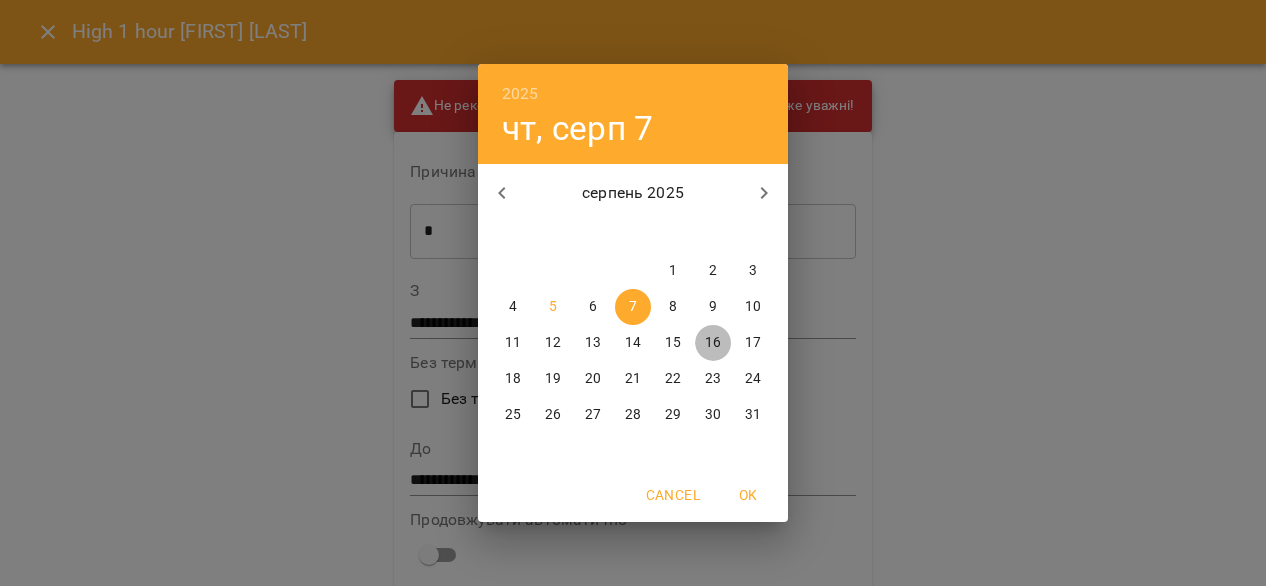 click on "16" at bounding box center (713, 343) 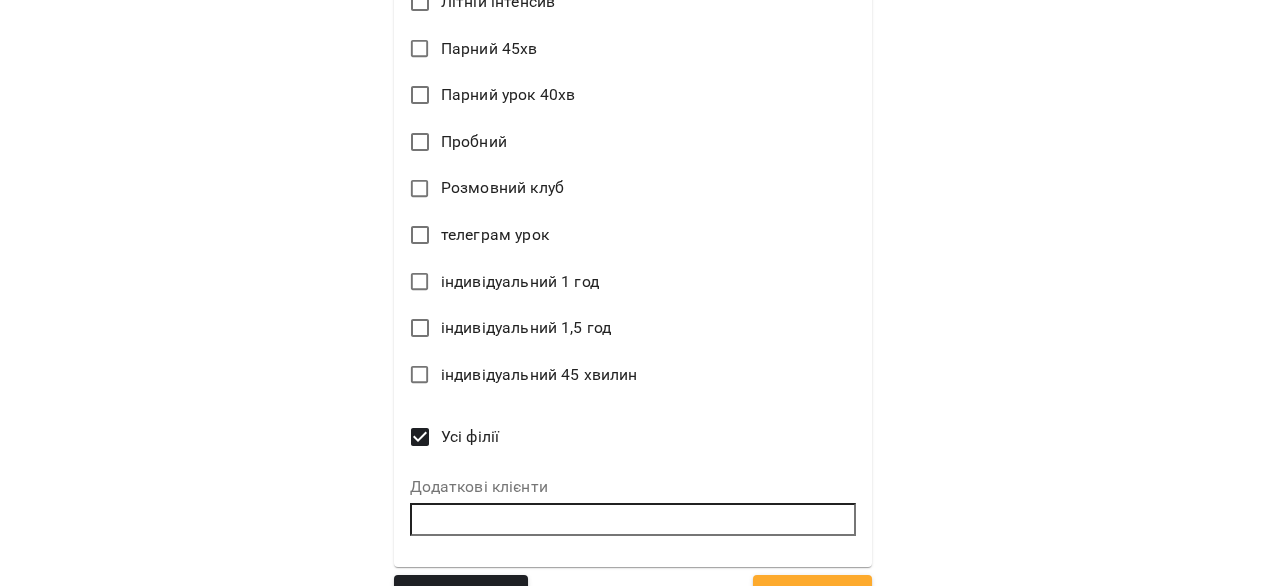 scroll, scrollTop: 1244, scrollLeft: 0, axis: vertical 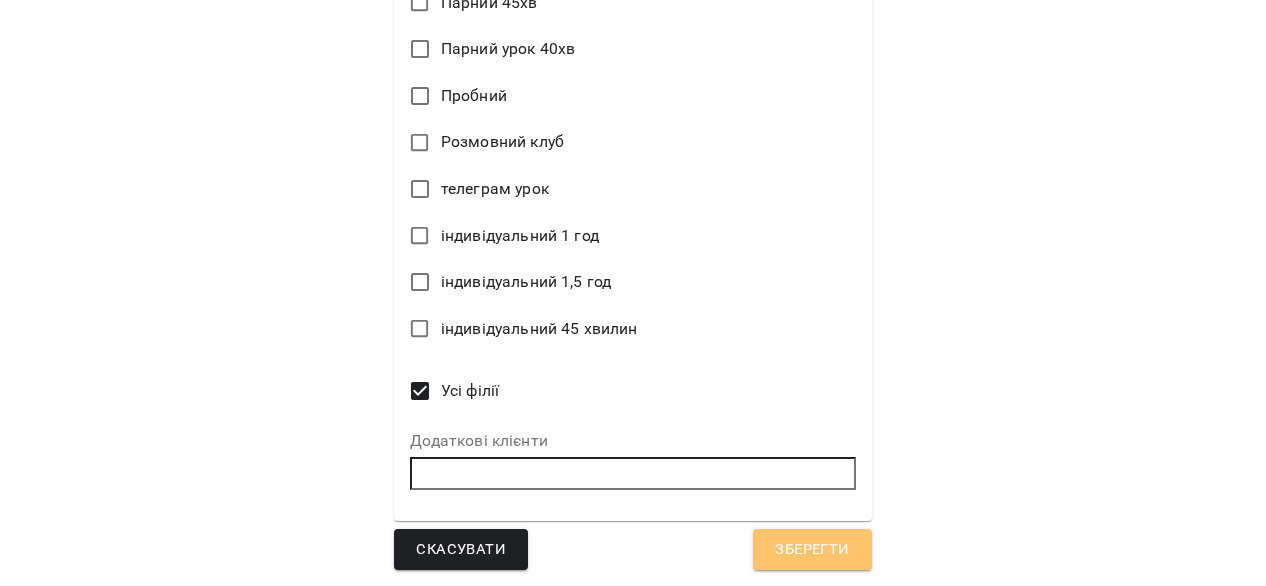 click on "Зберегти" at bounding box center [812, 550] 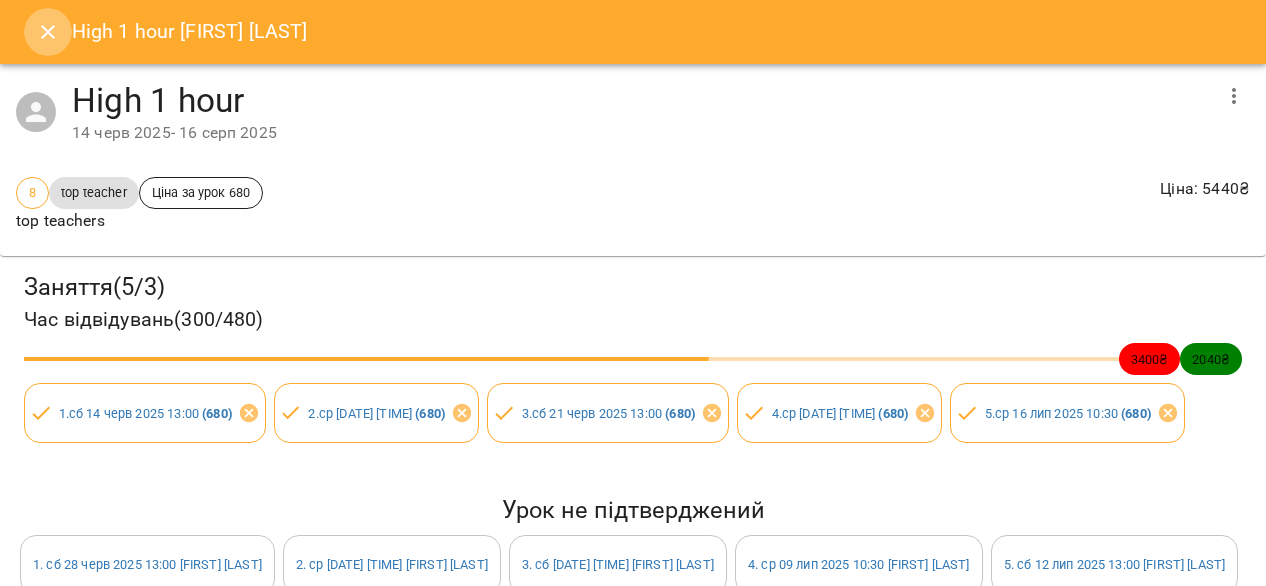 click 